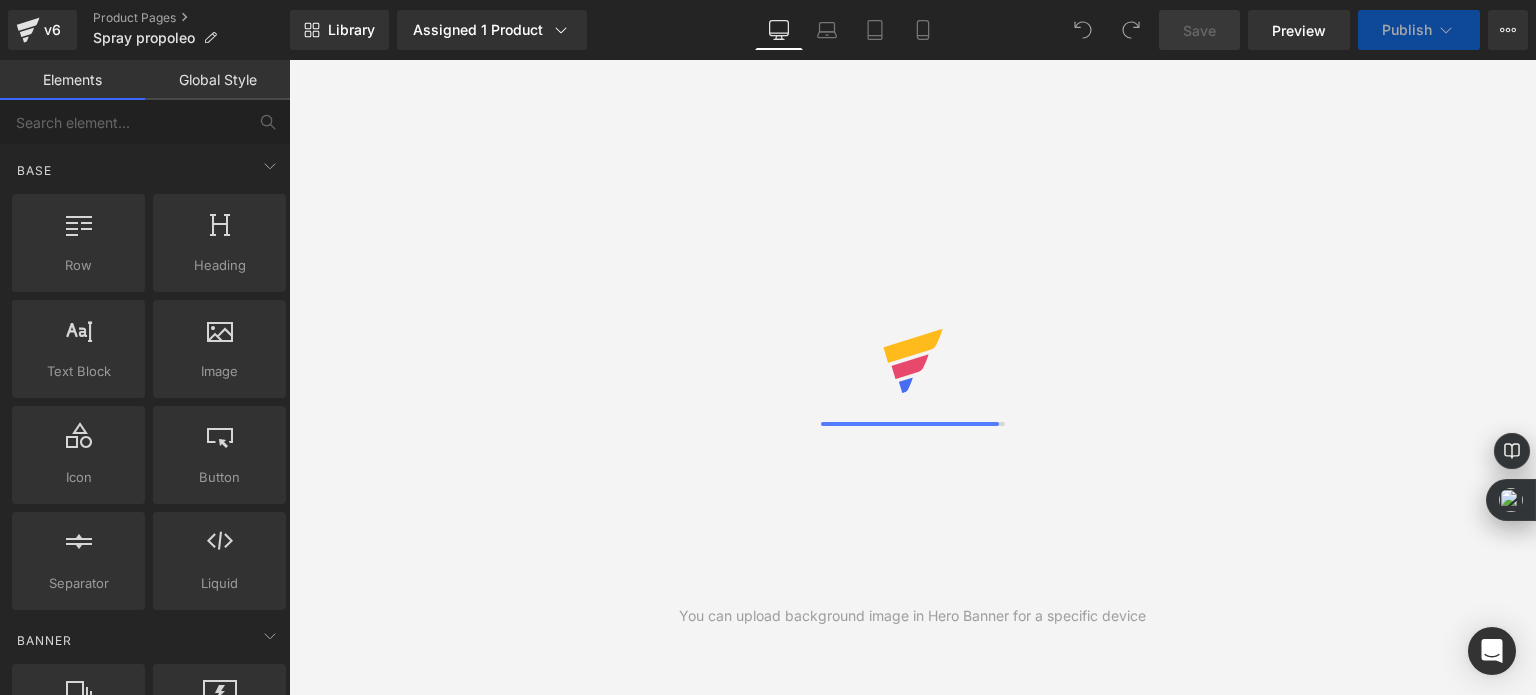 scroll, scrollTop: 0, scrollLeft: 0, axis: both 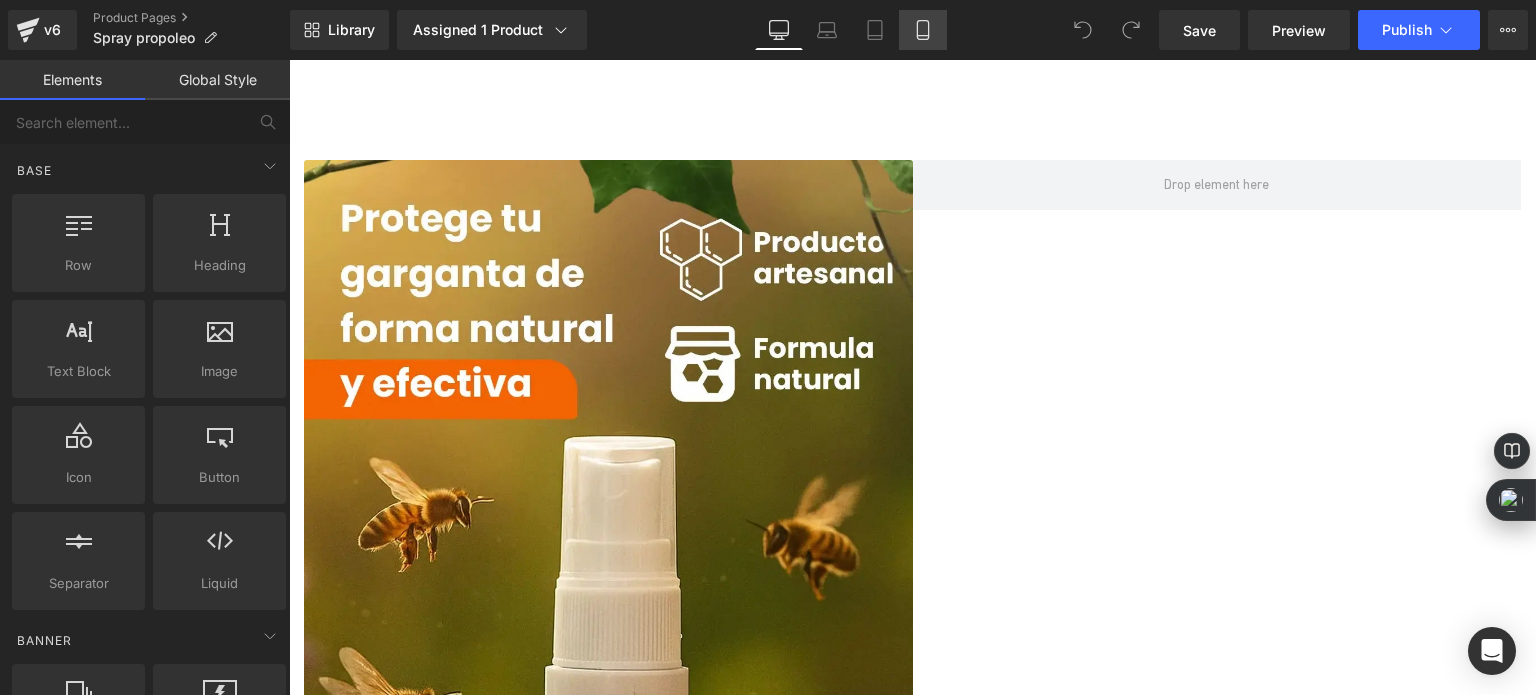 click 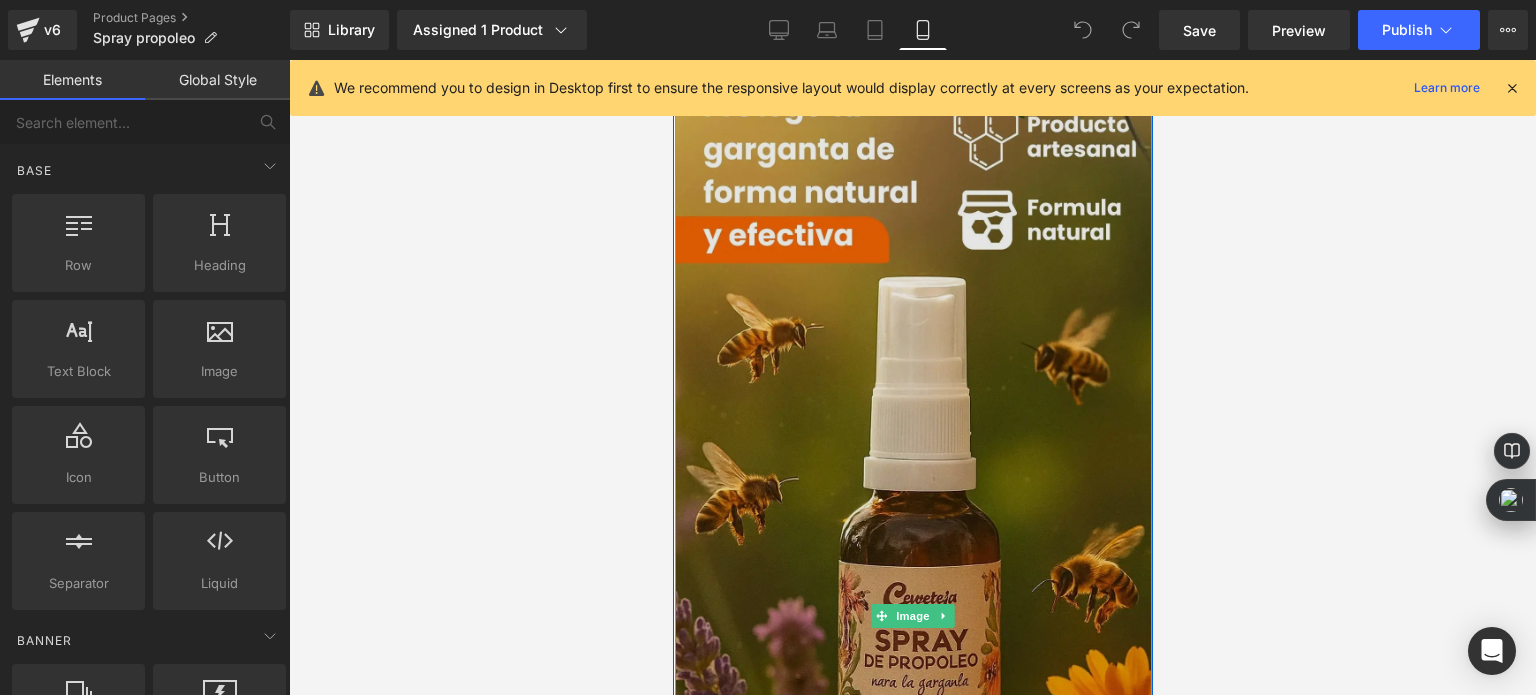 click at bounding box center [912, 616] 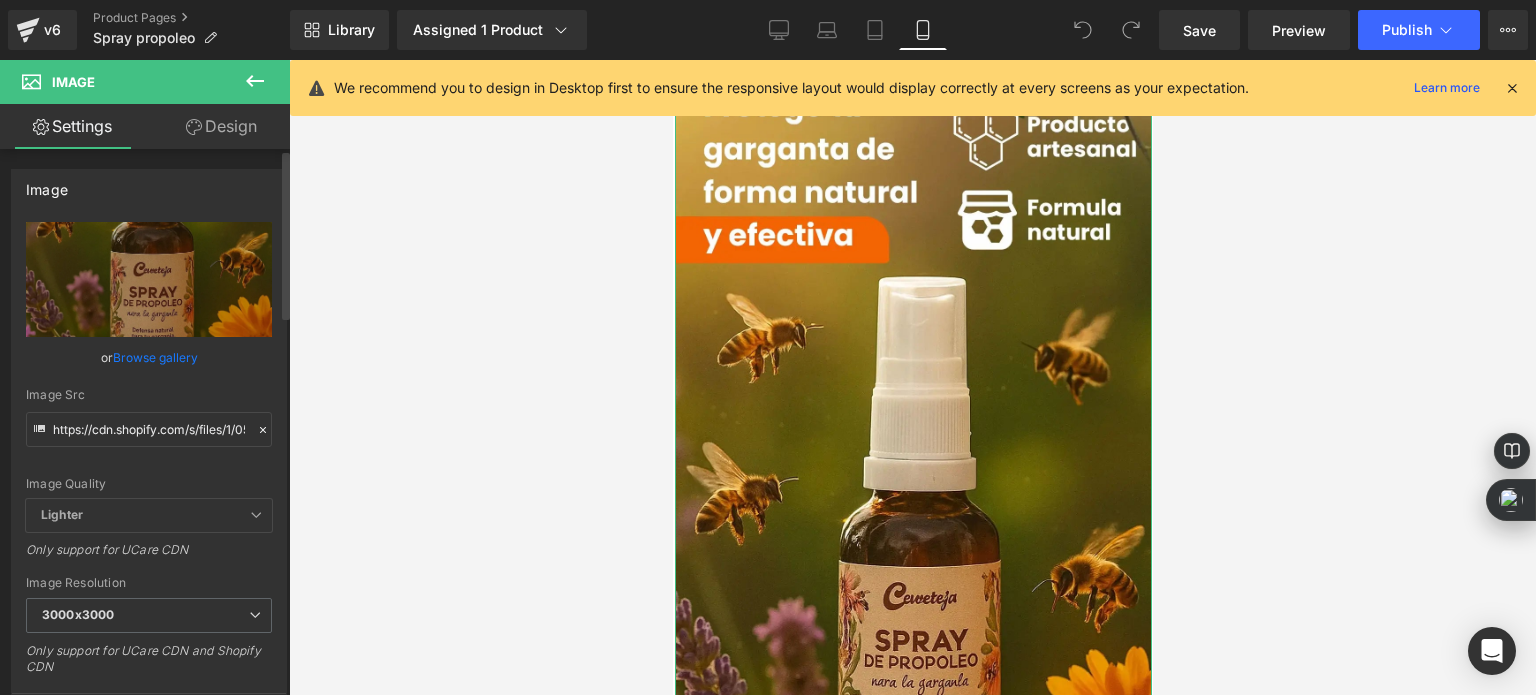 click 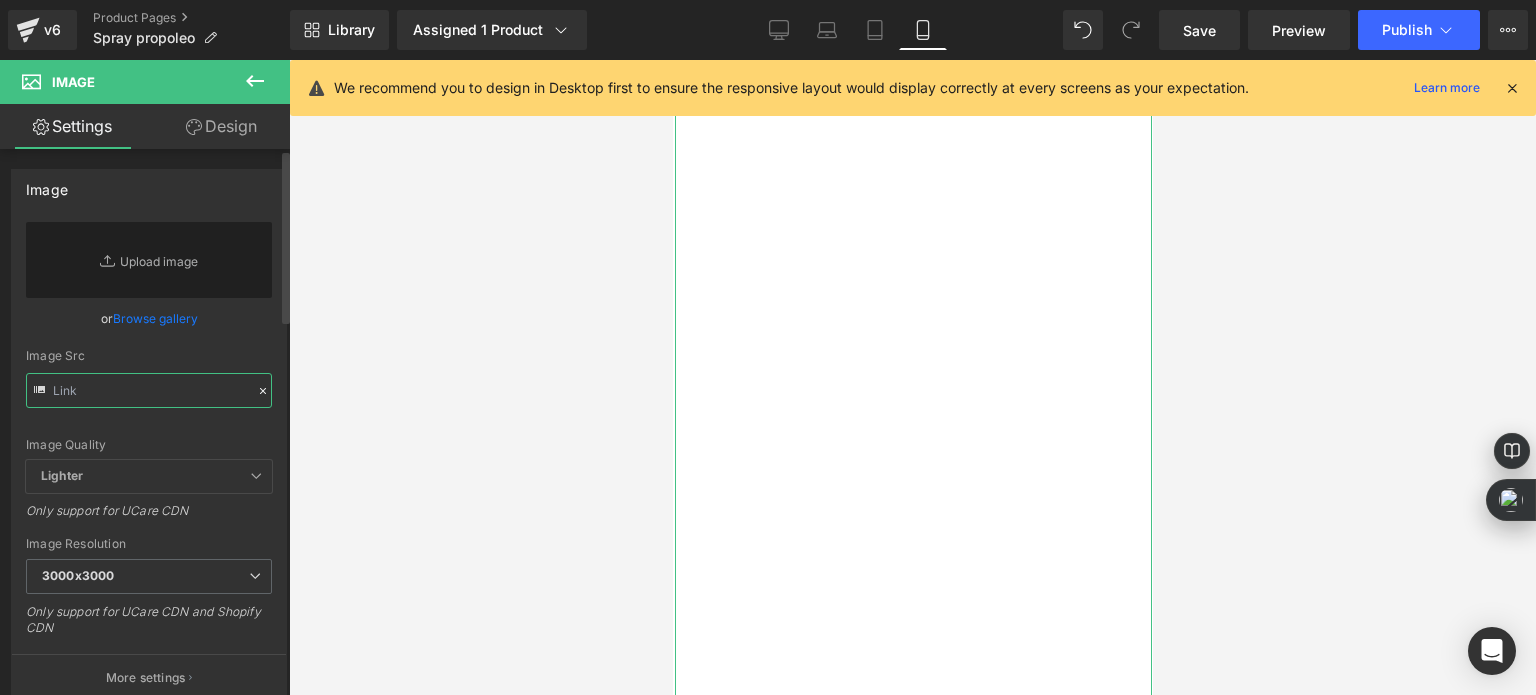 click at bounding box center [149, 390] 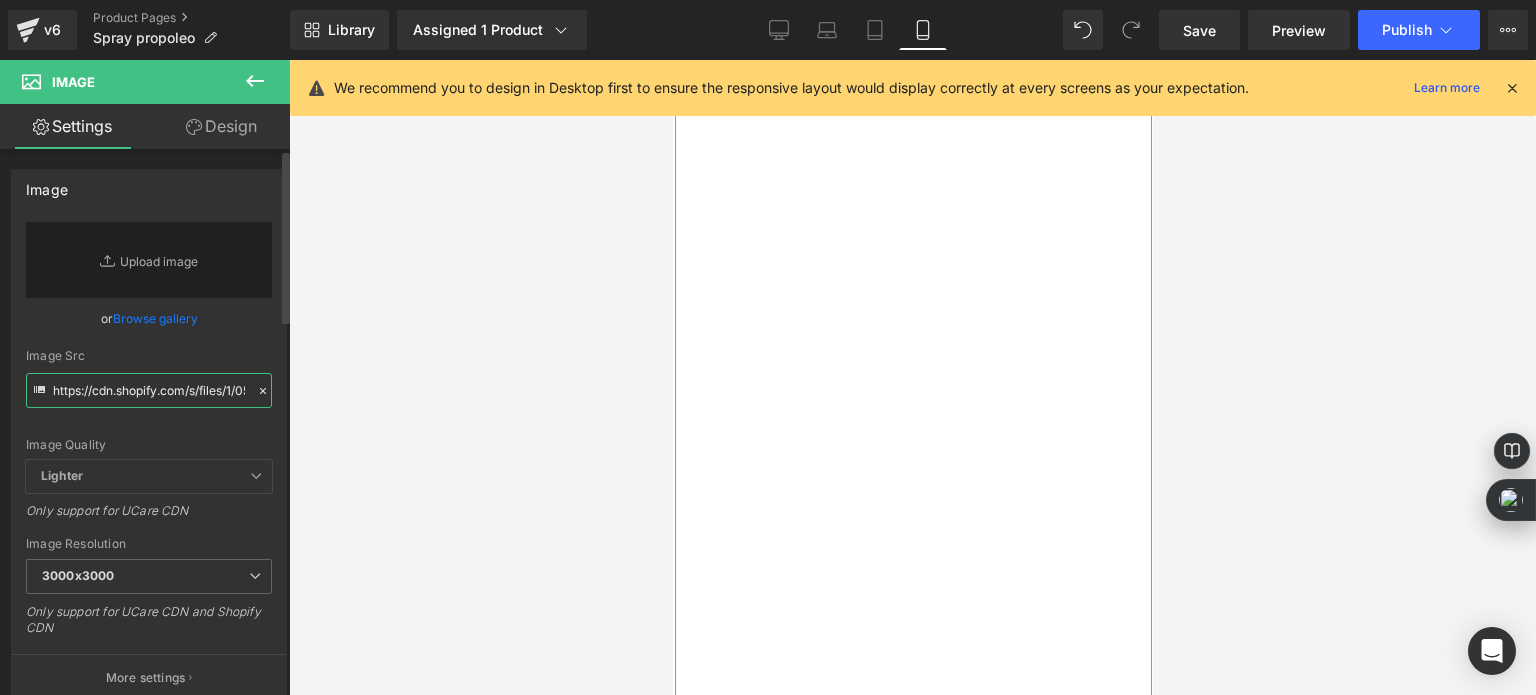 scroll, scrollTop: 0, scrollLeft: 397, axis: horizontal 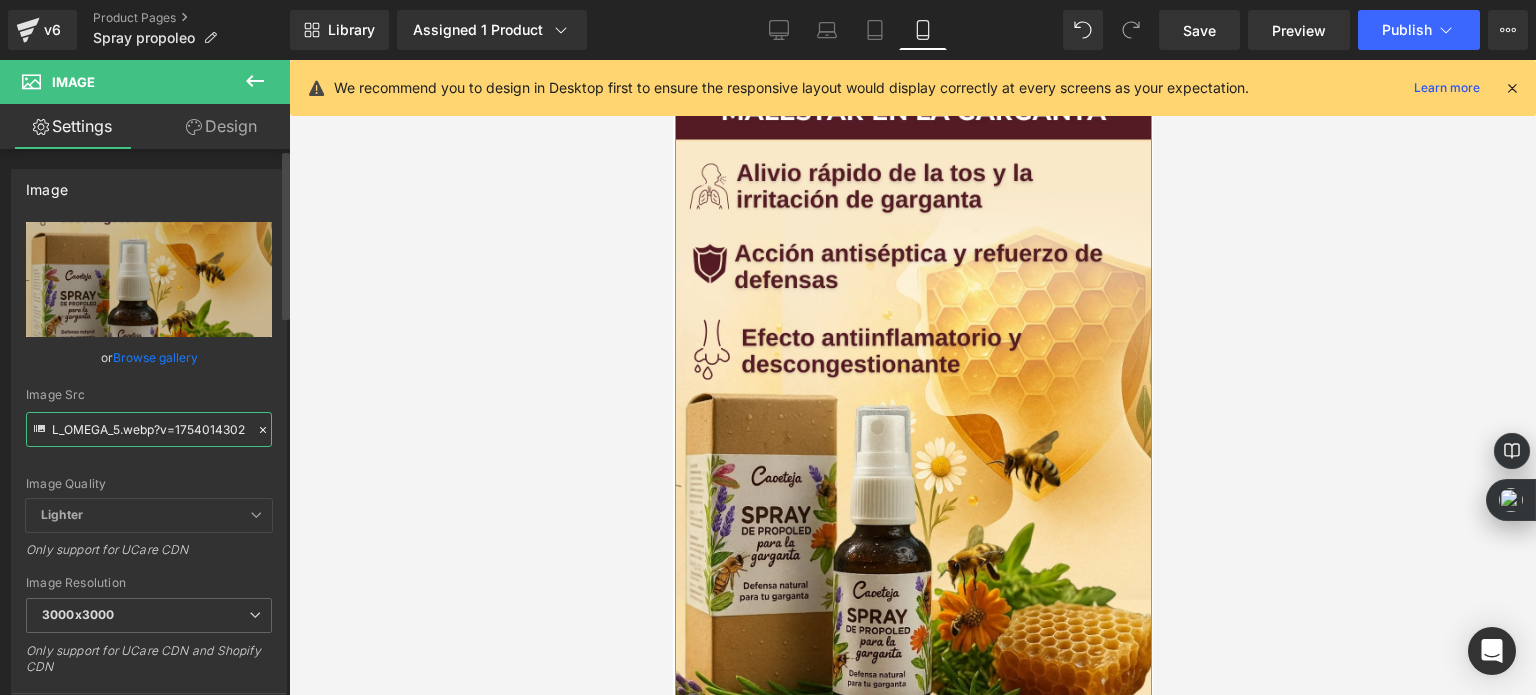 type on "https://cdn.shopify.com/s/files/1/0535/0549/1125/files/DESCUBRE_EL_OMEGA_5_3000x3000.webp?v=1754014302" 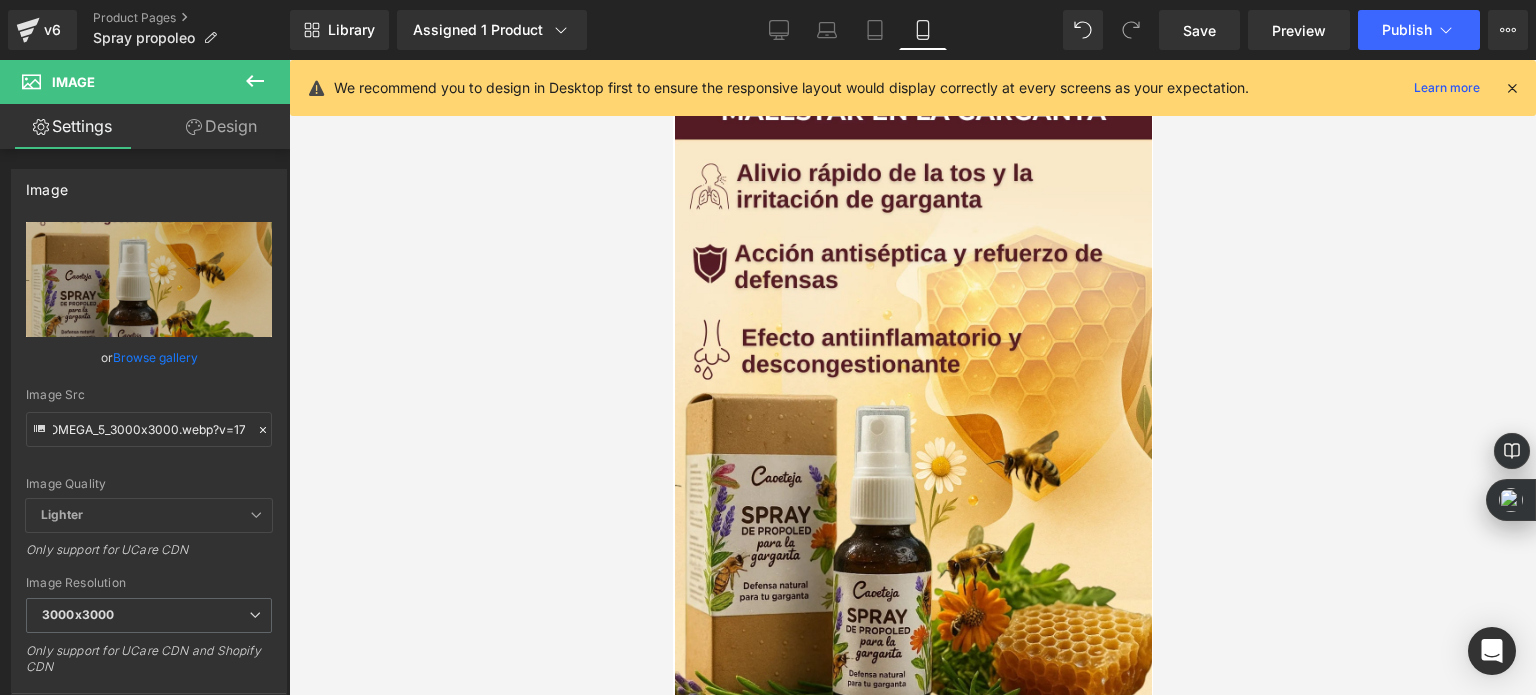 click at bounding box center (912, 377) 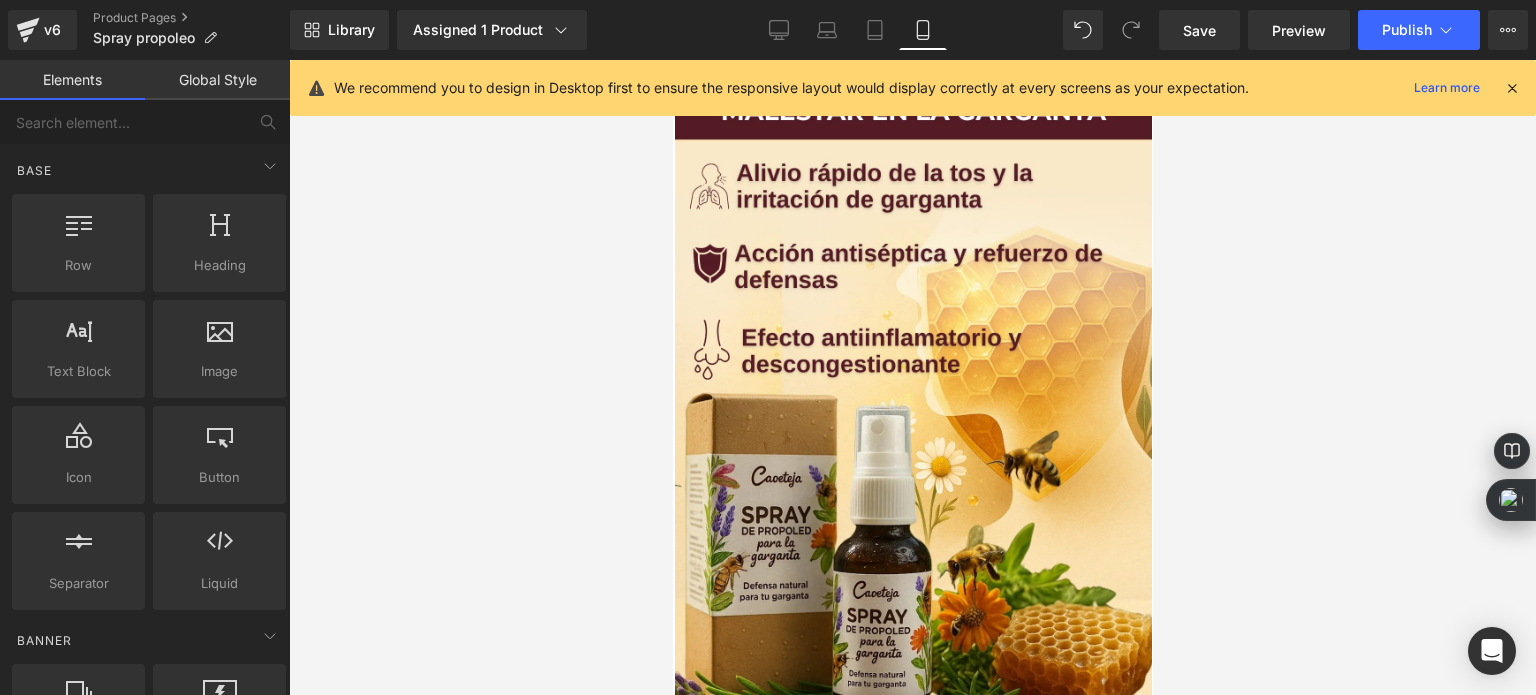 scroll, scrollTop: 0, scrollLeft: 0, axis: both 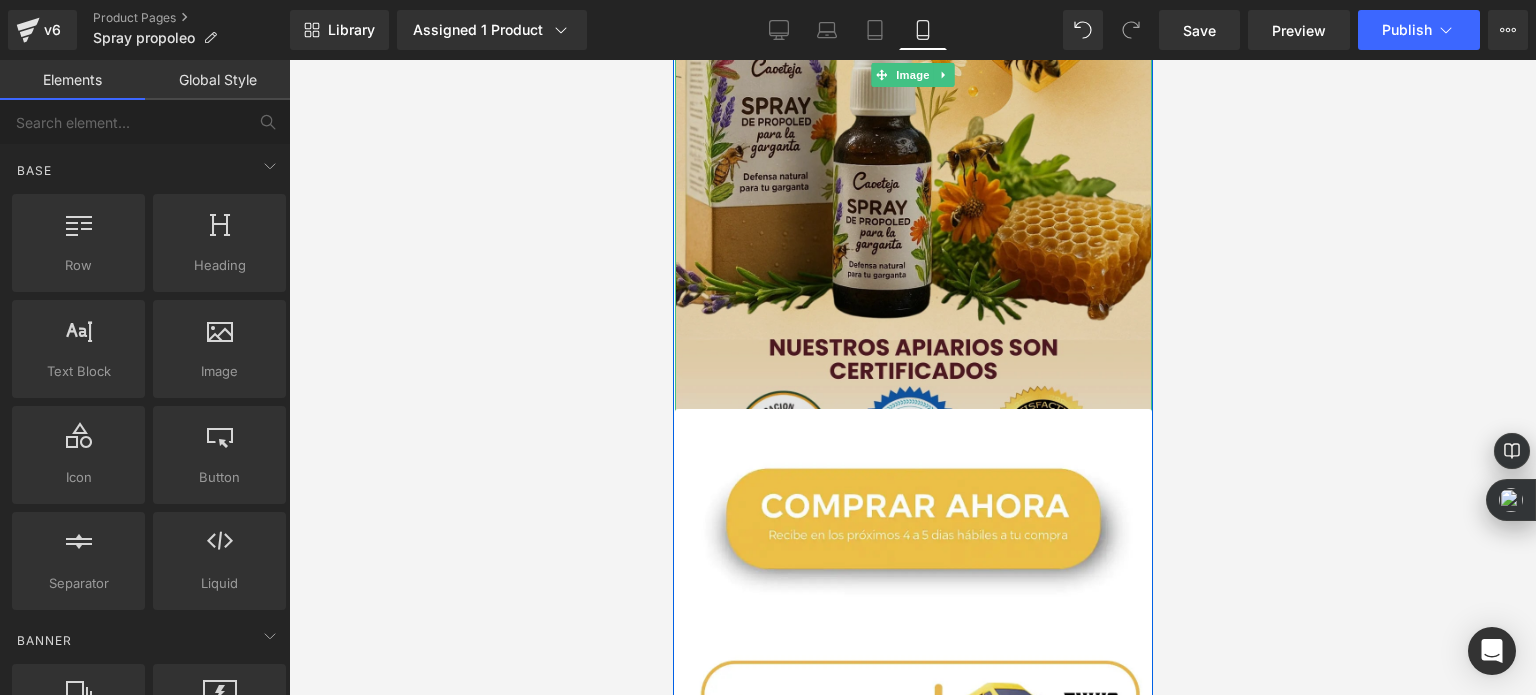 click at bounding box center (912, 75) 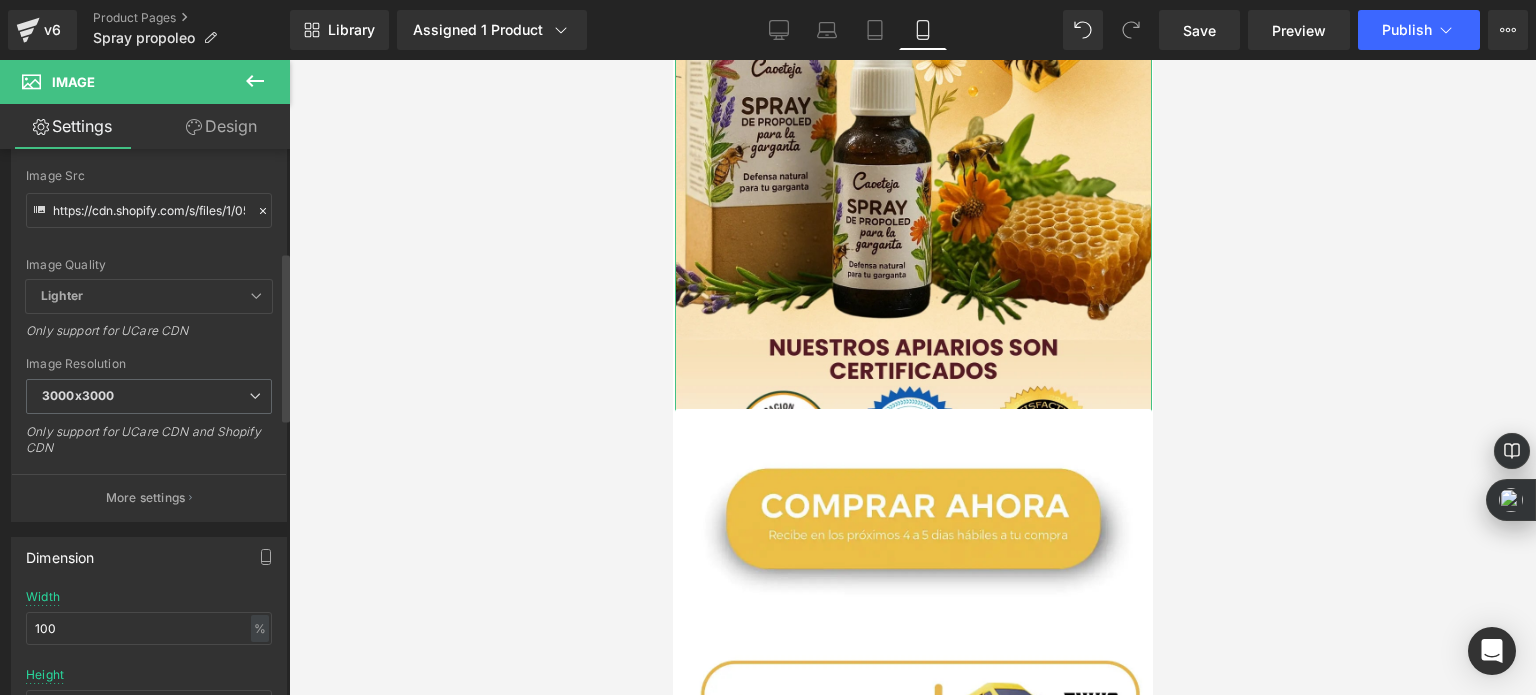 scroll, scrollTop: 100, scrollLeft: 0, axis: vertical 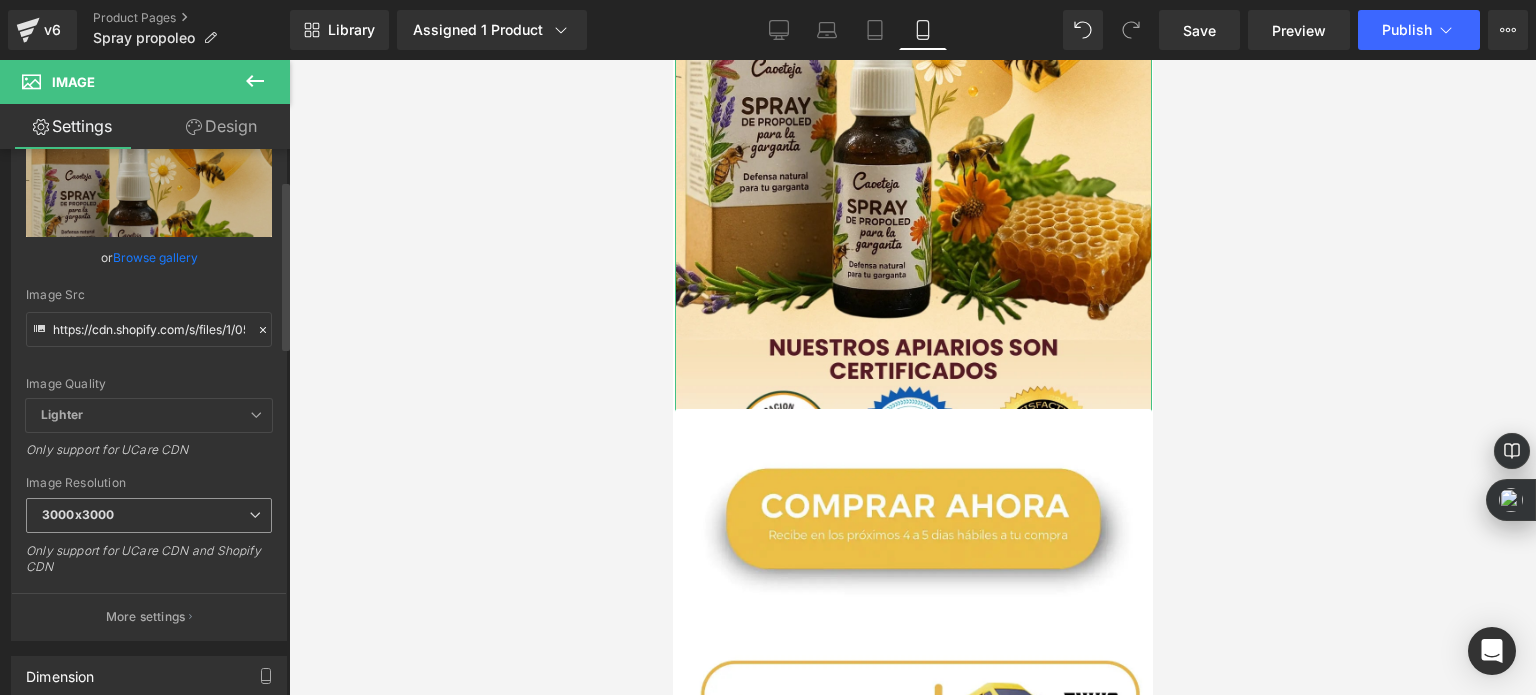 click on "3000x3000" at bounding box center [149, 515] 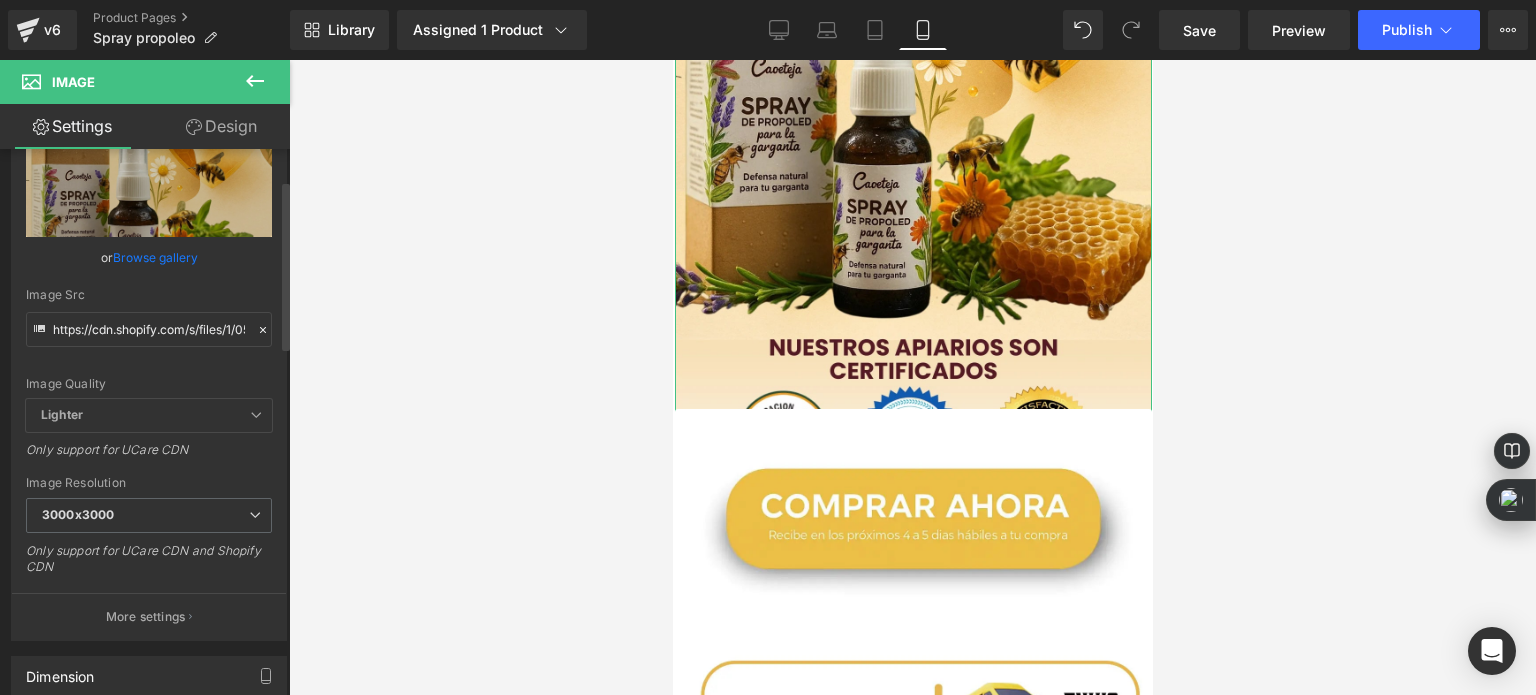click on "Image Resolution" at bounding box center (149, 483) 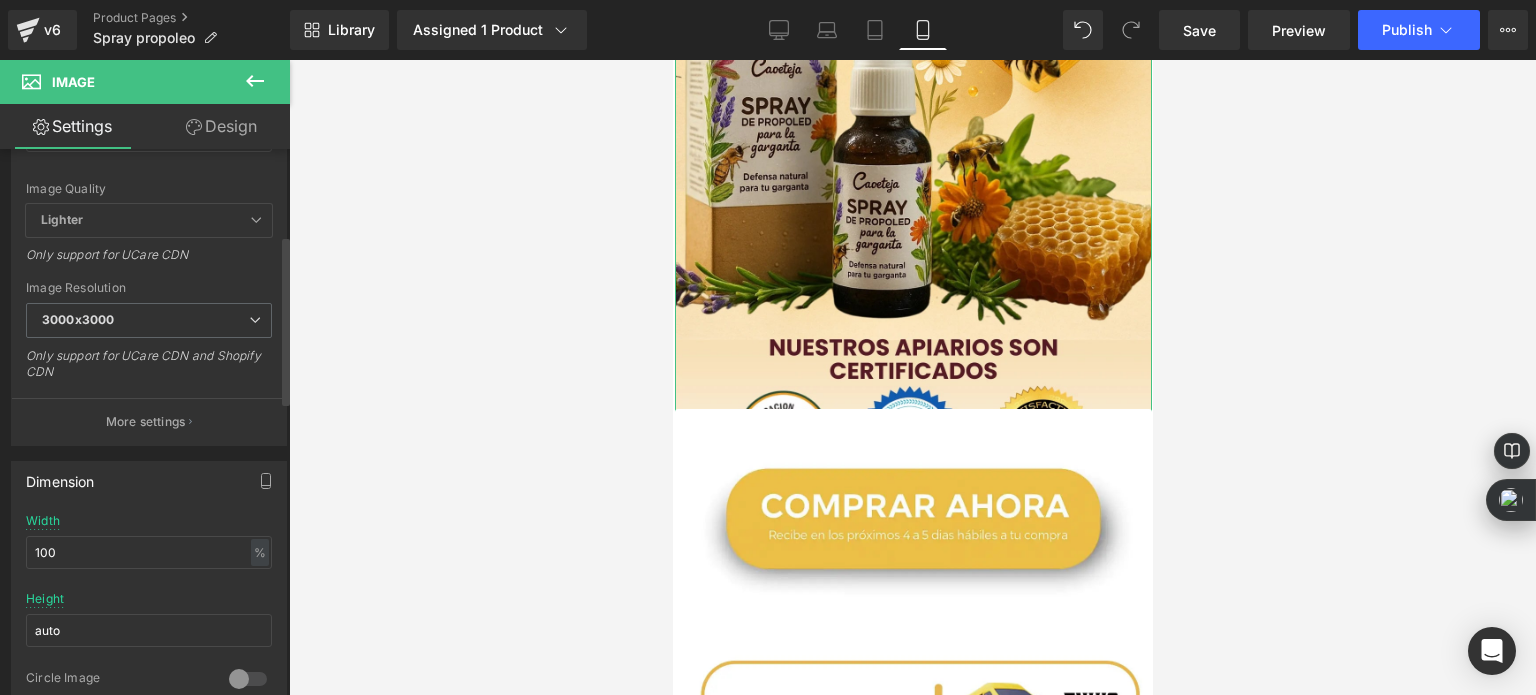 scroll, scrollTop: 300, scrollLeft: 0, axis: vertical 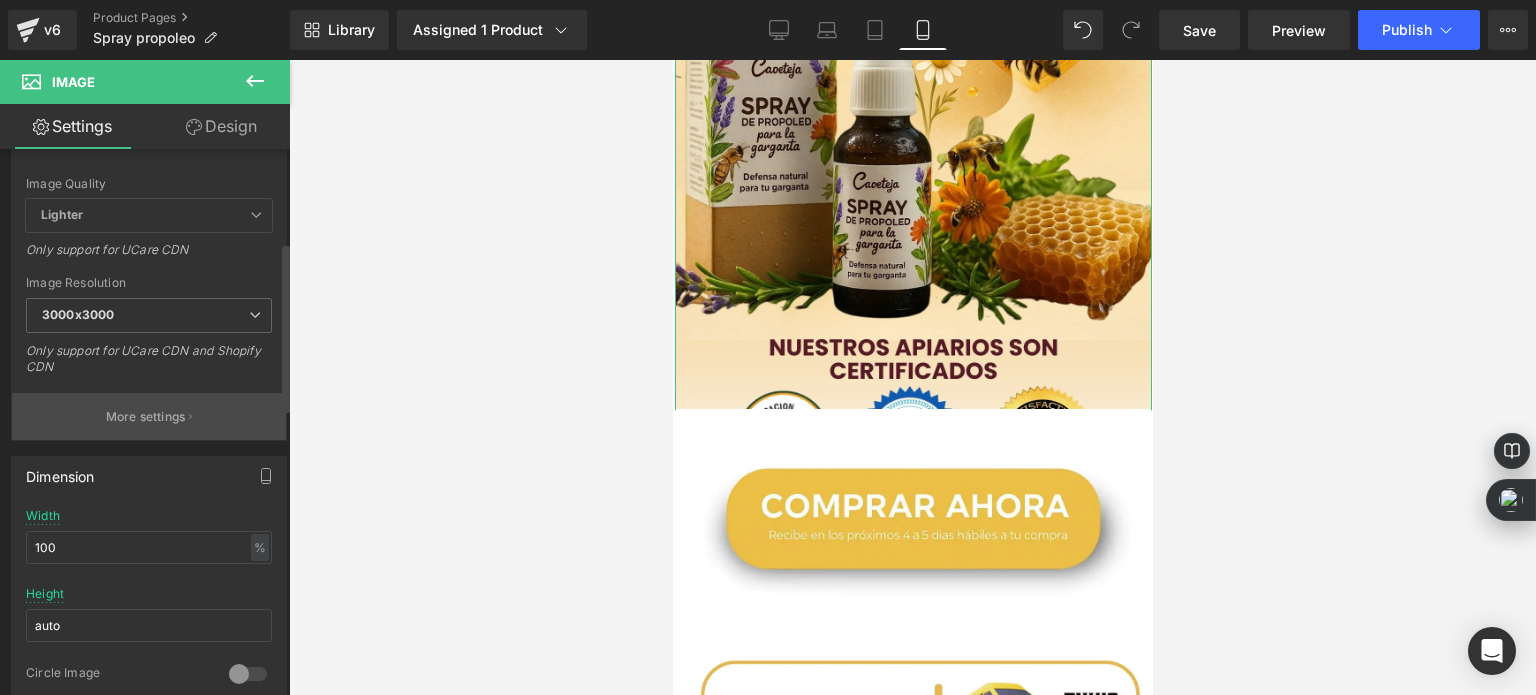 click on "More settings" at bounding box center (149, 416) 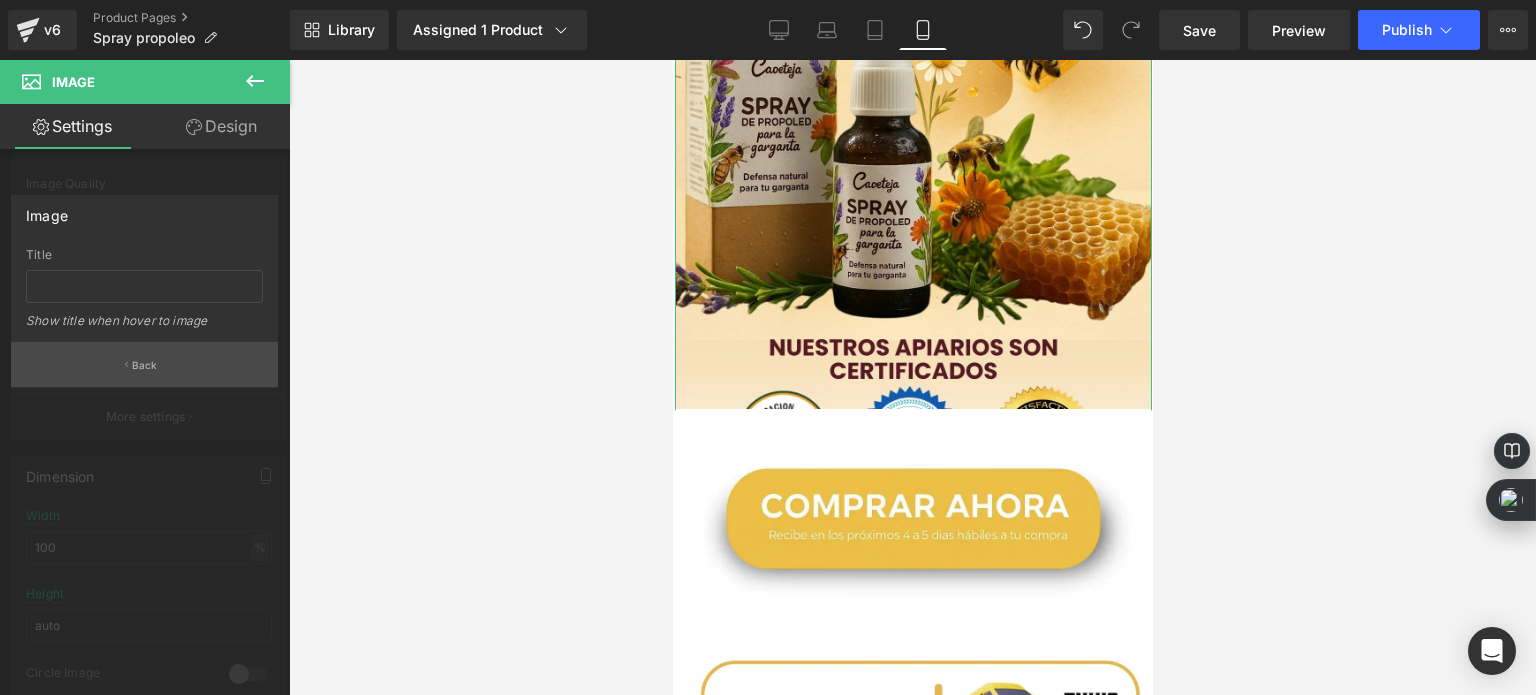 click on "Back" at bounding box center [144, 364] 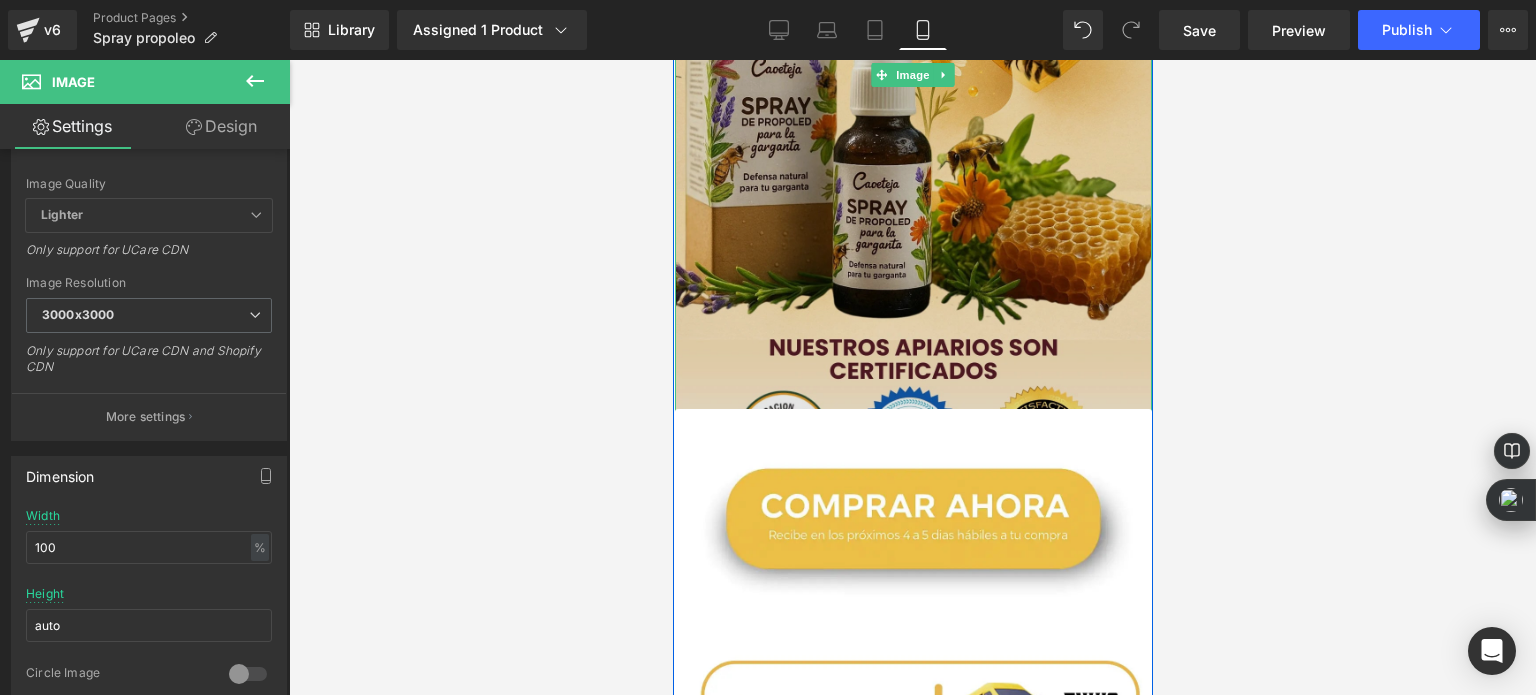 click at bounding box center [912, 75] 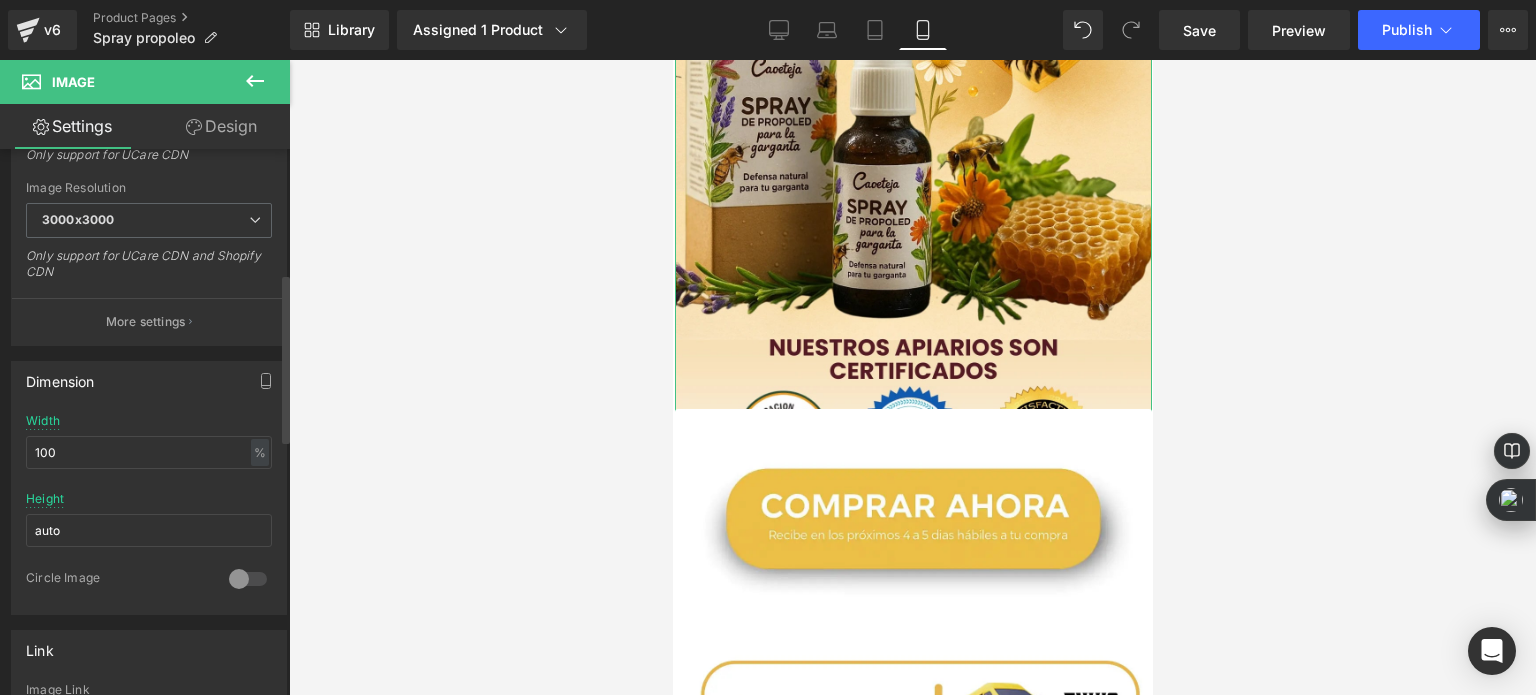scroll, scrollTop: 400, scrollLeft: 0, axis: vertical 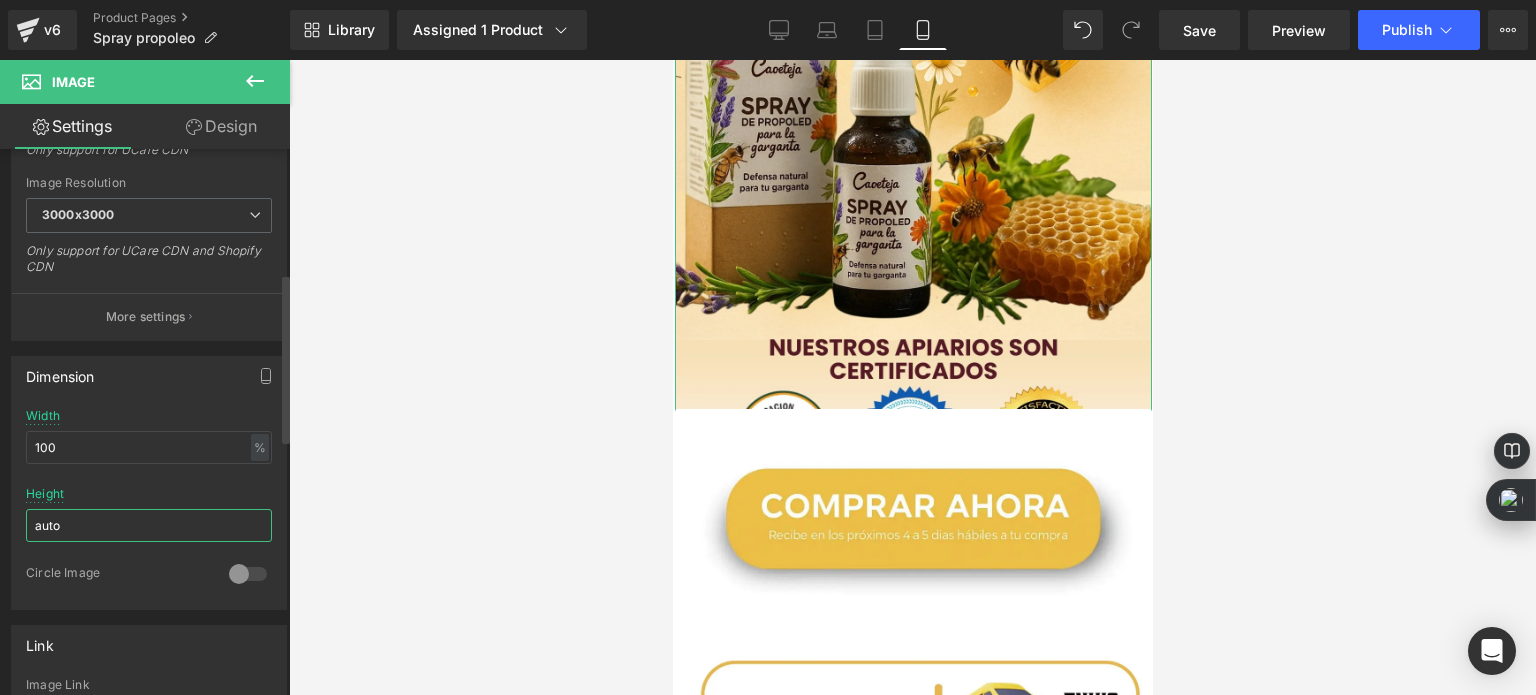 click on "auto" at bounding box center [149, 525] 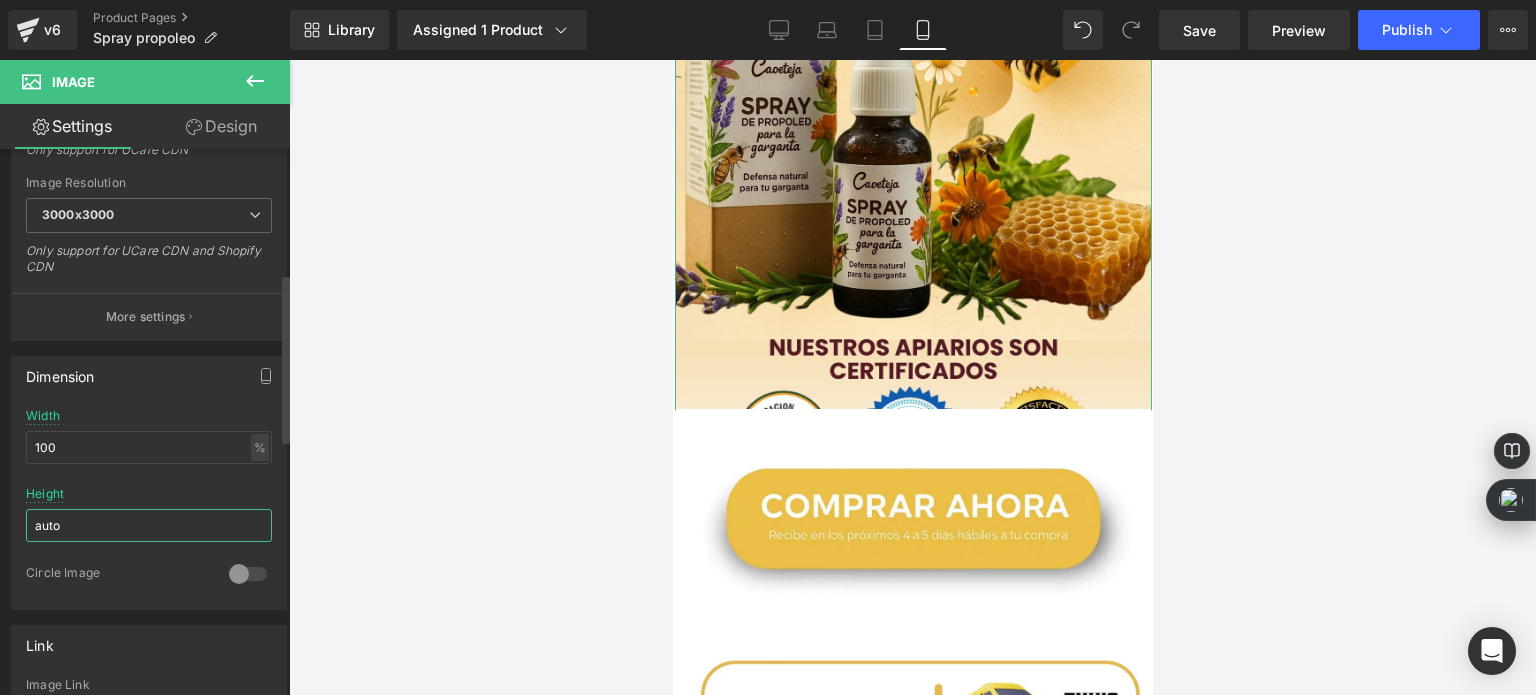 click on "auto" at bounding box center (149, 525) 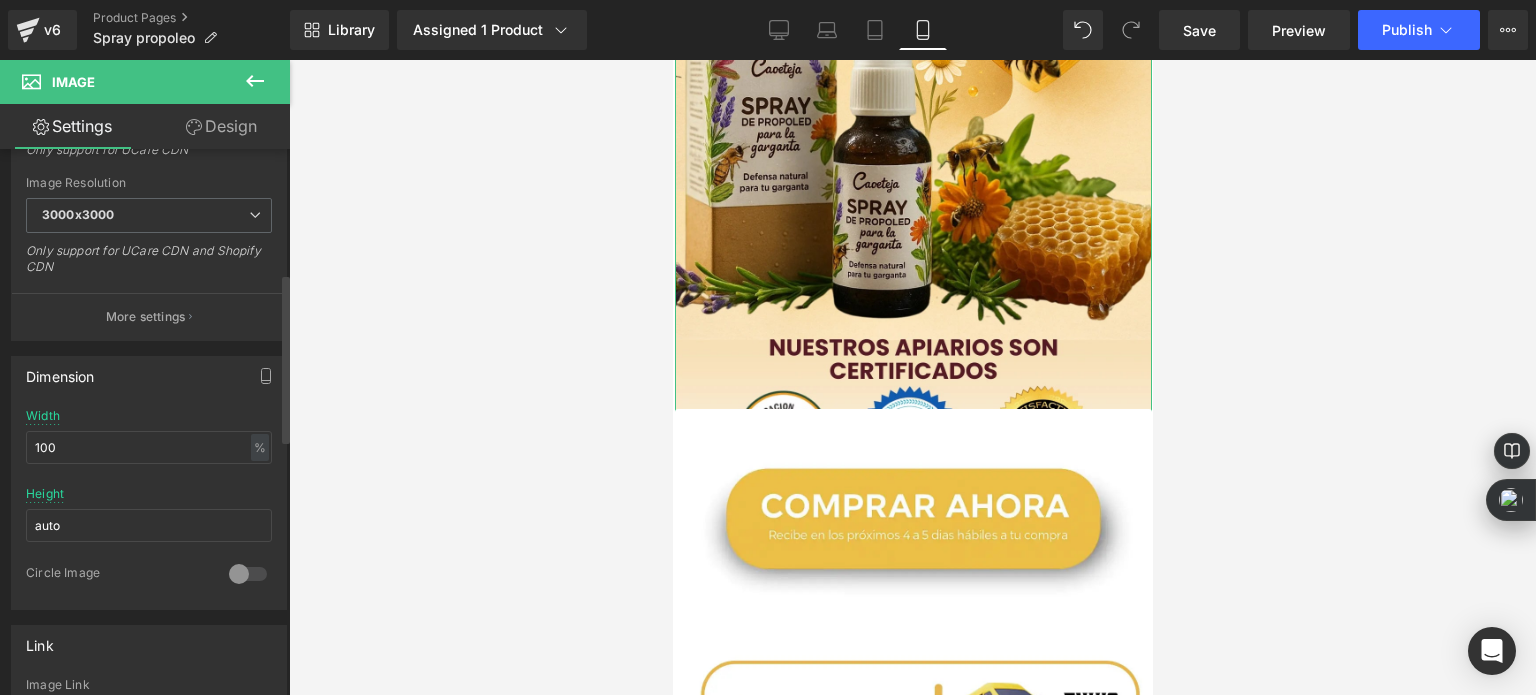 click on "Height auto" at bounding box center [149, 526] 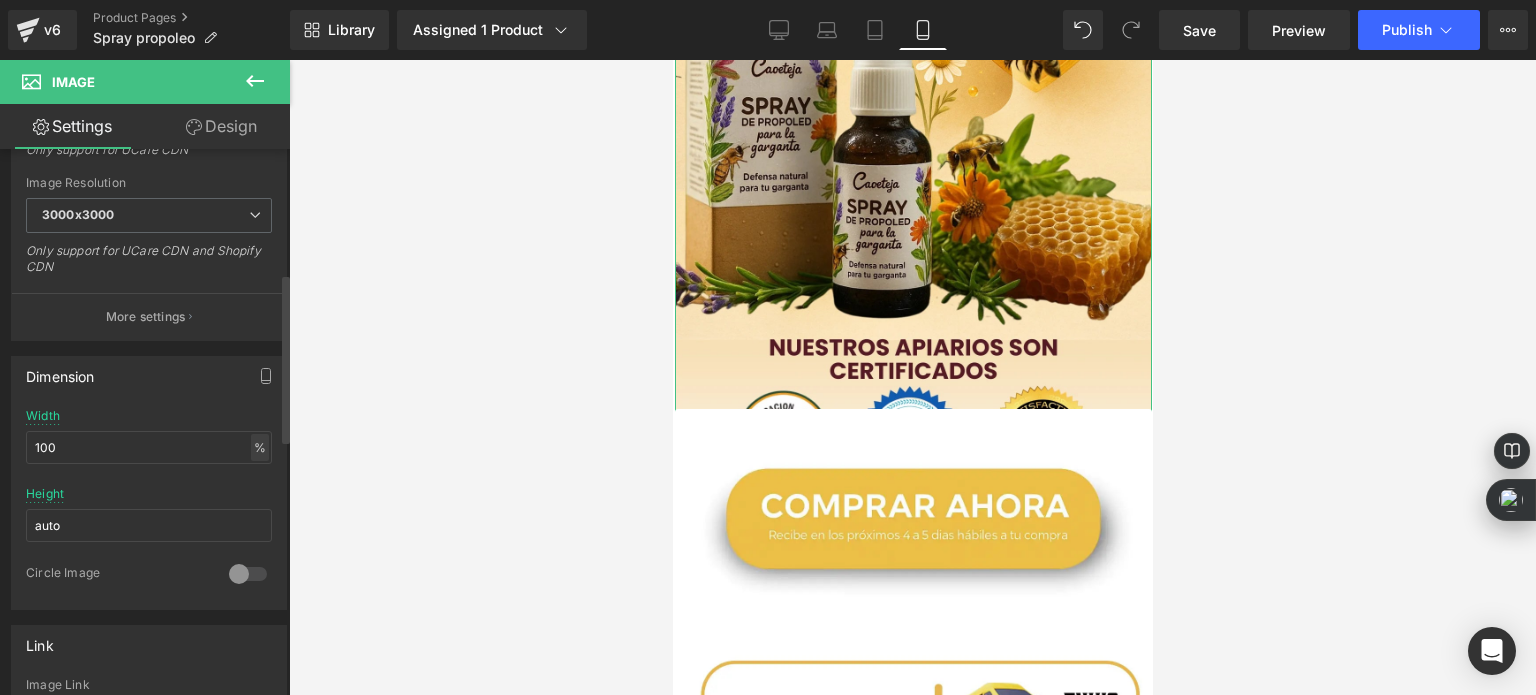 click on "%" at bounding box center [260, 447] 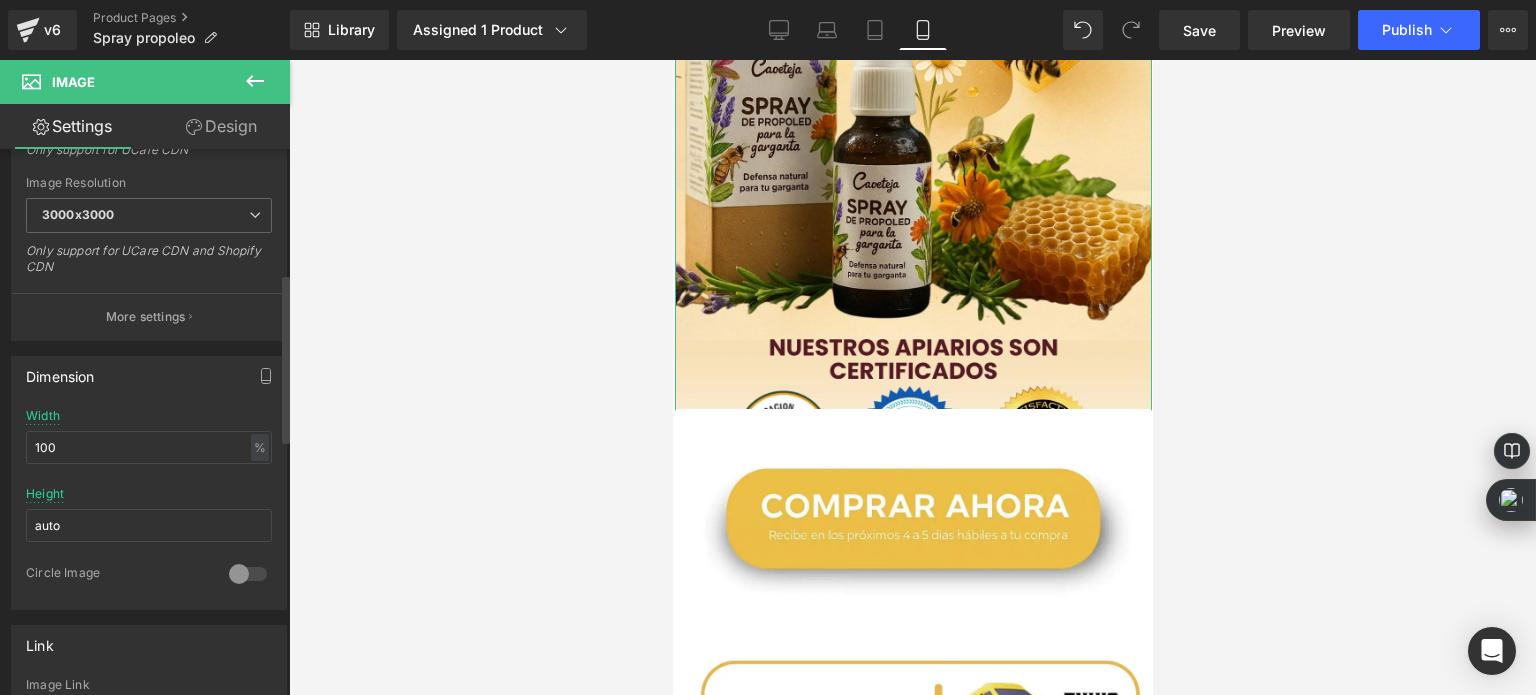 click on "Dimension" at bounding box center [149, 376] 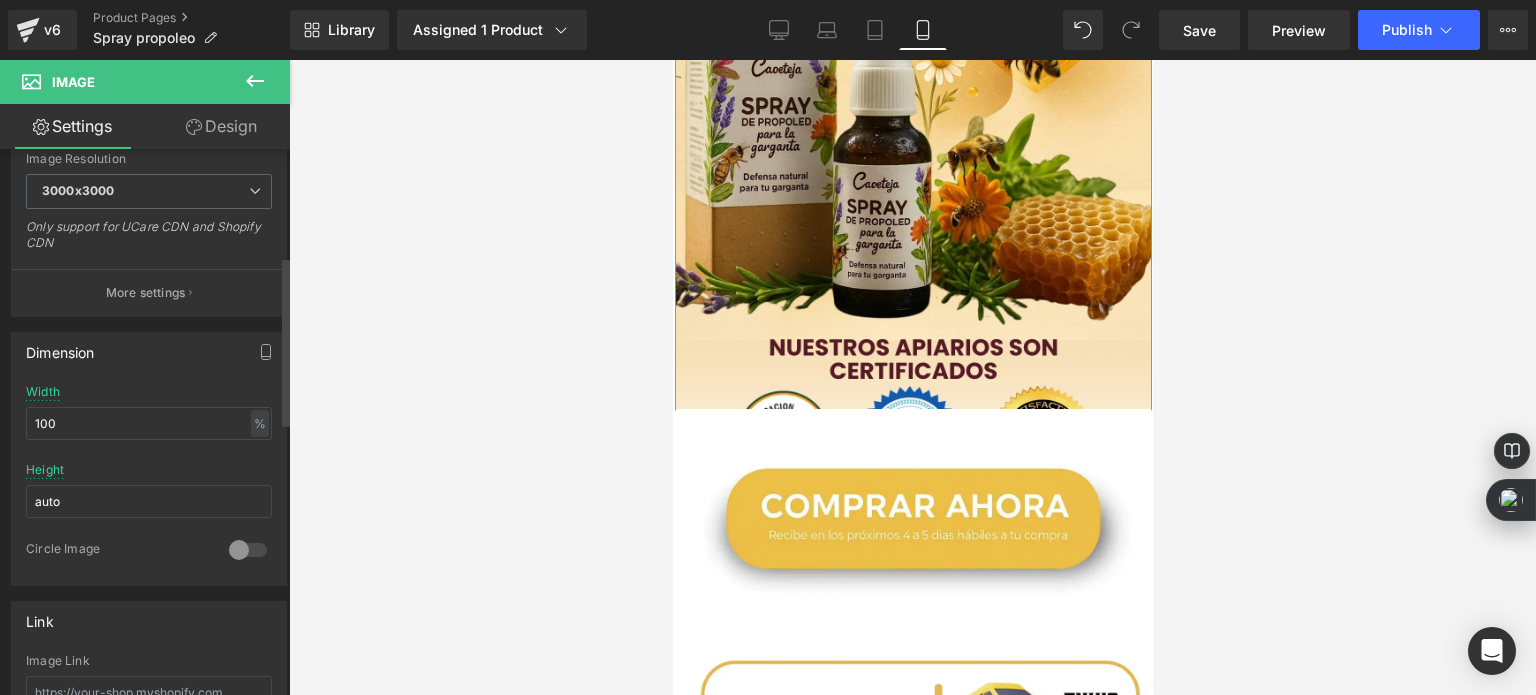 scroll, scrollTop: 0, scrollLeft: 0, axis: both 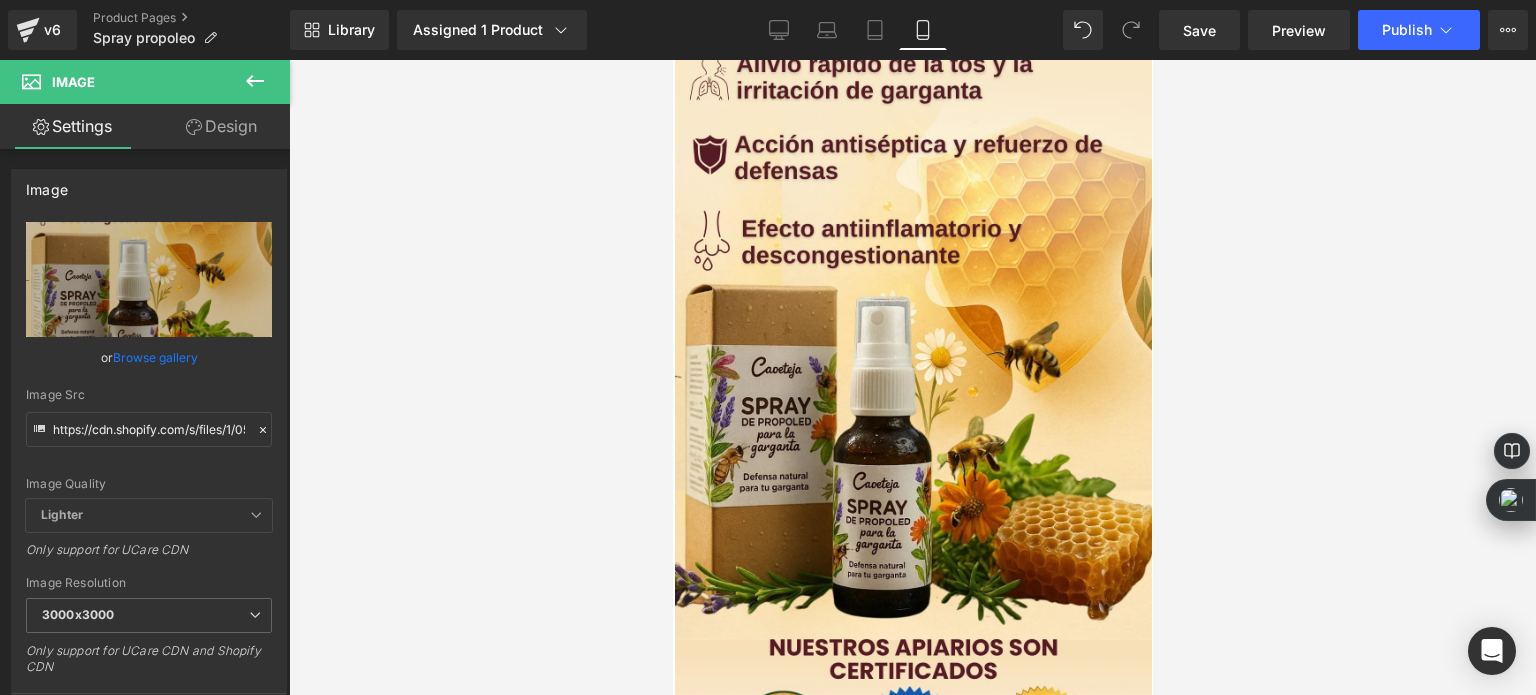 click at bounding box center (912, 377) 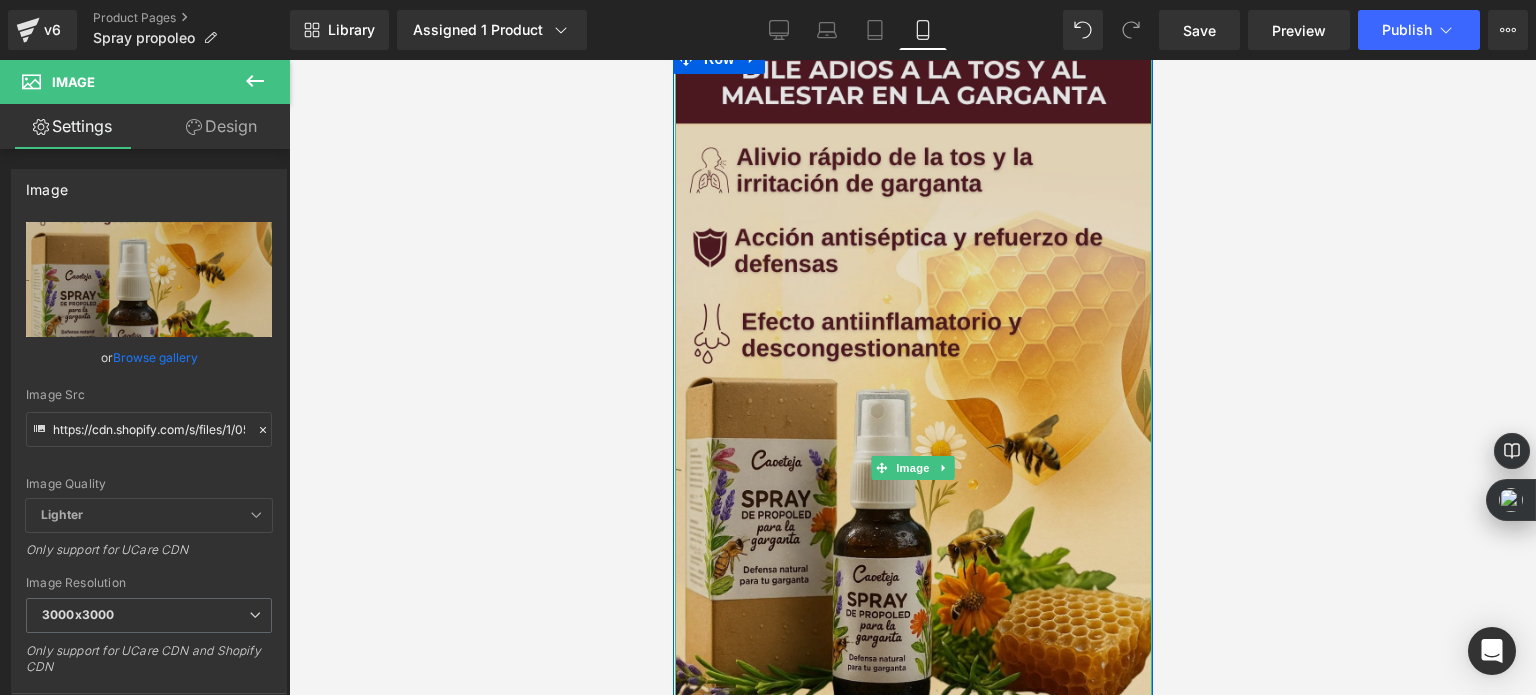 scroll, scrollTop: 0, scrollLeft: 0, axis: both 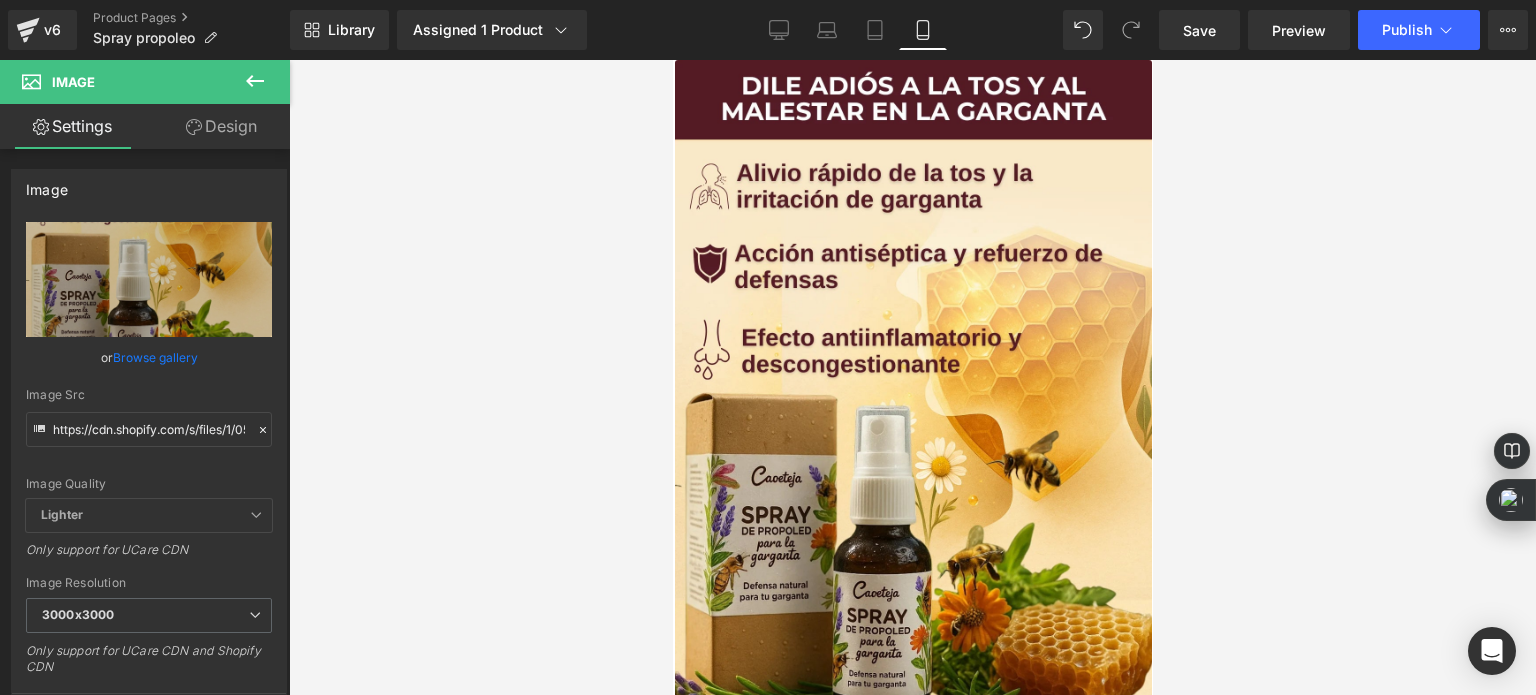 drag, startPoint x: 511, startPoint y: 310, endPoint x: 492, endPoint y: 319, distance: 21.023796 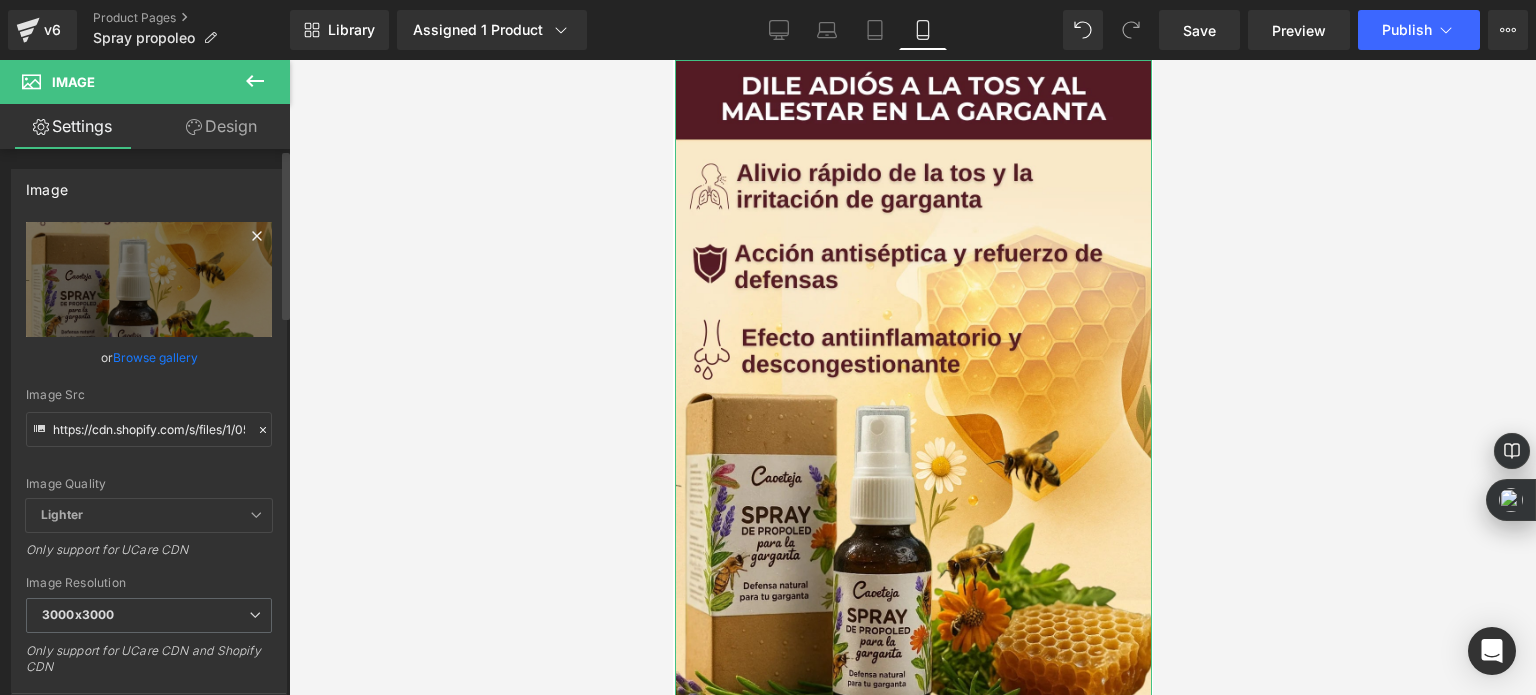 click 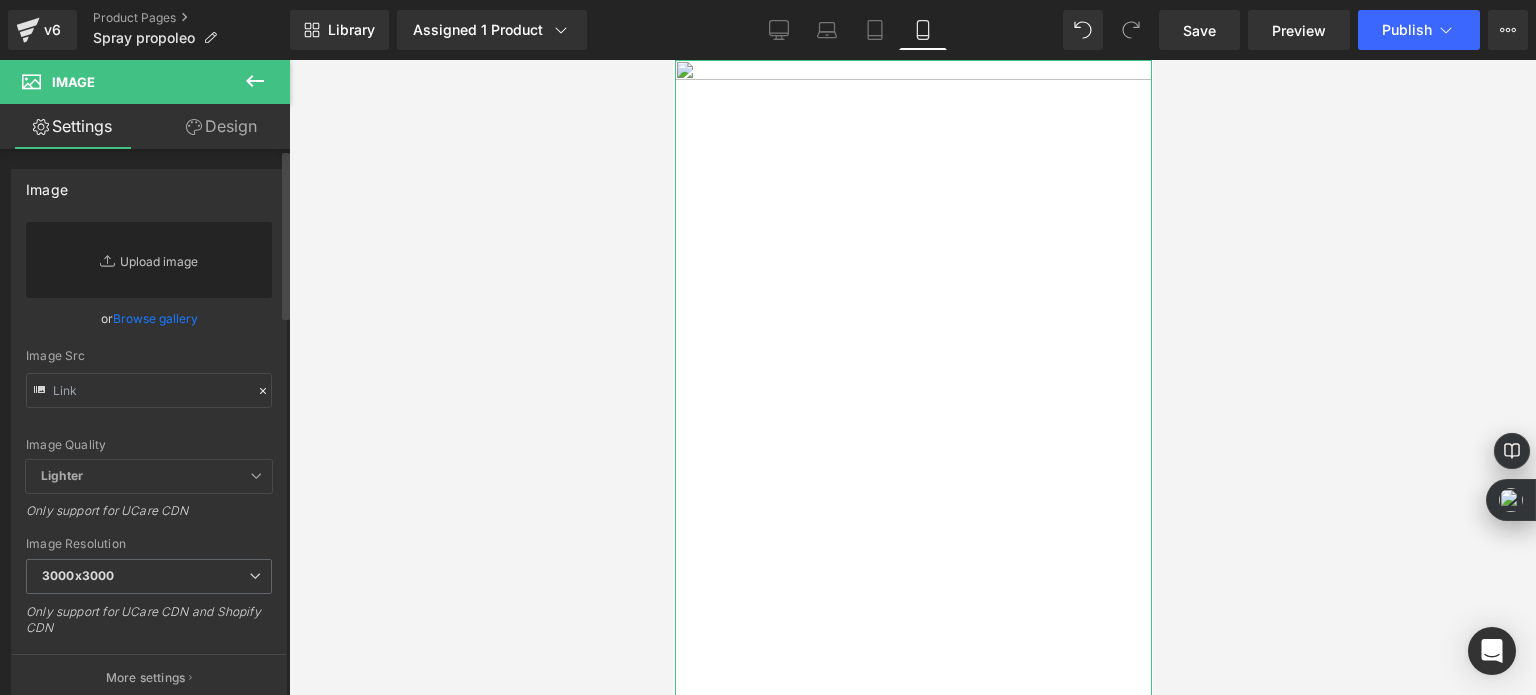 click on "Replace Image" at bounding box center (149, 260) 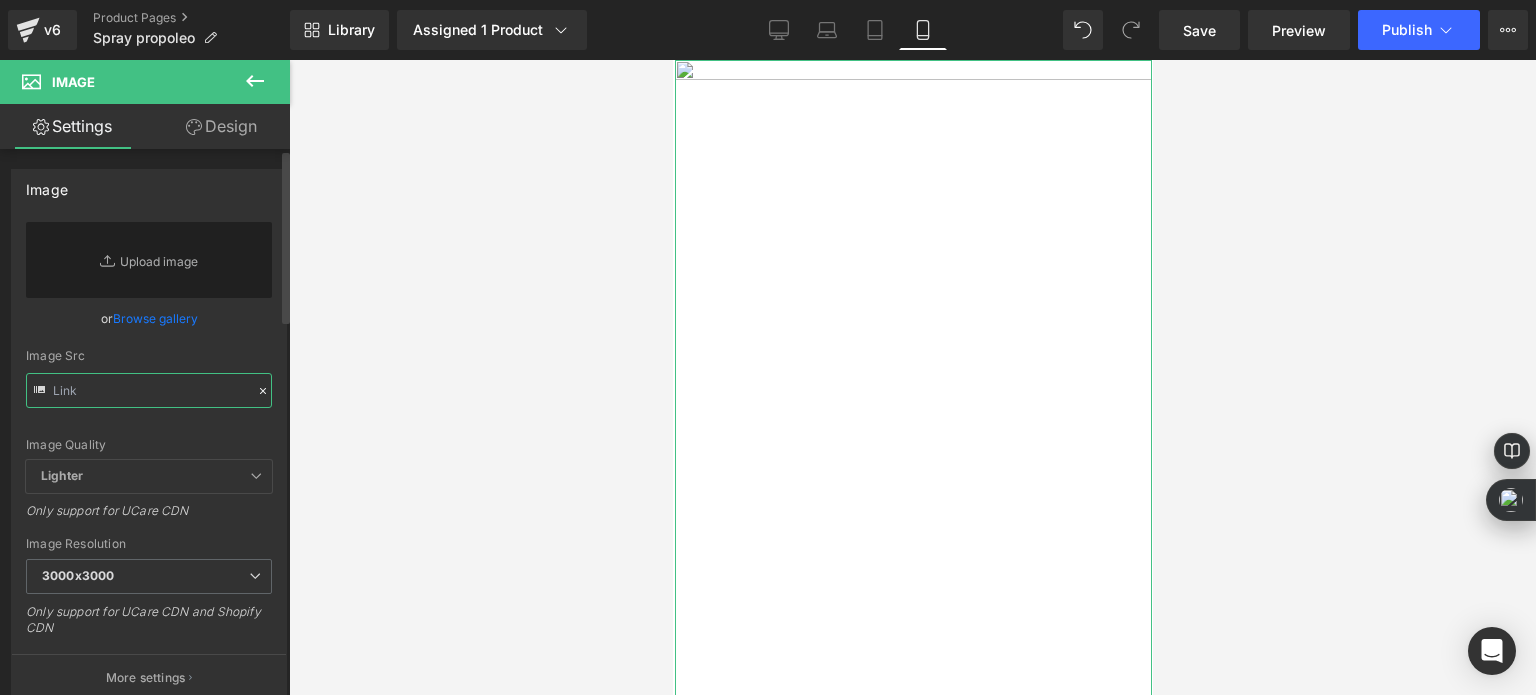 click at bounding box center (149, 390) 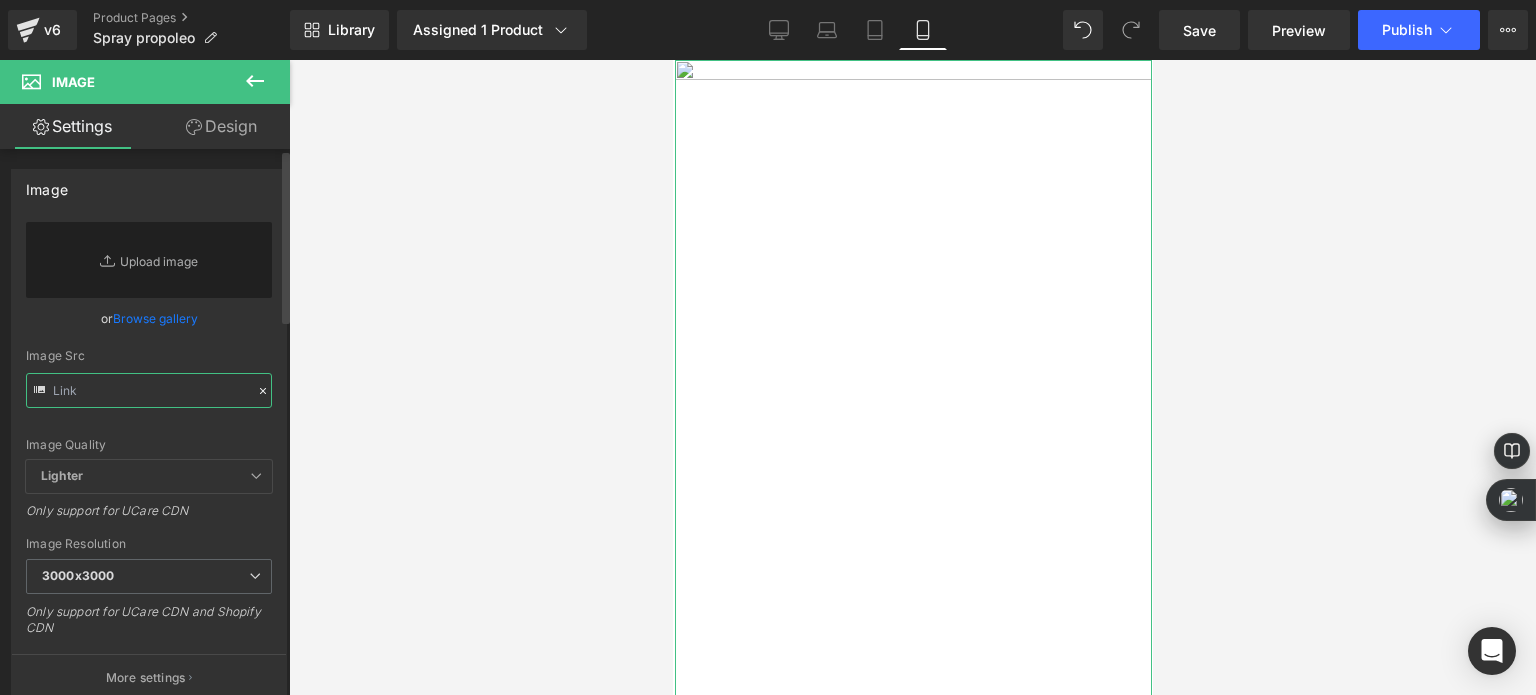 paste on "https://cdn.shopify.com/s/files/1/0535/0549/1125/files/DESCUBRE_EL_OMEGA_5.webp?v=1754014302" 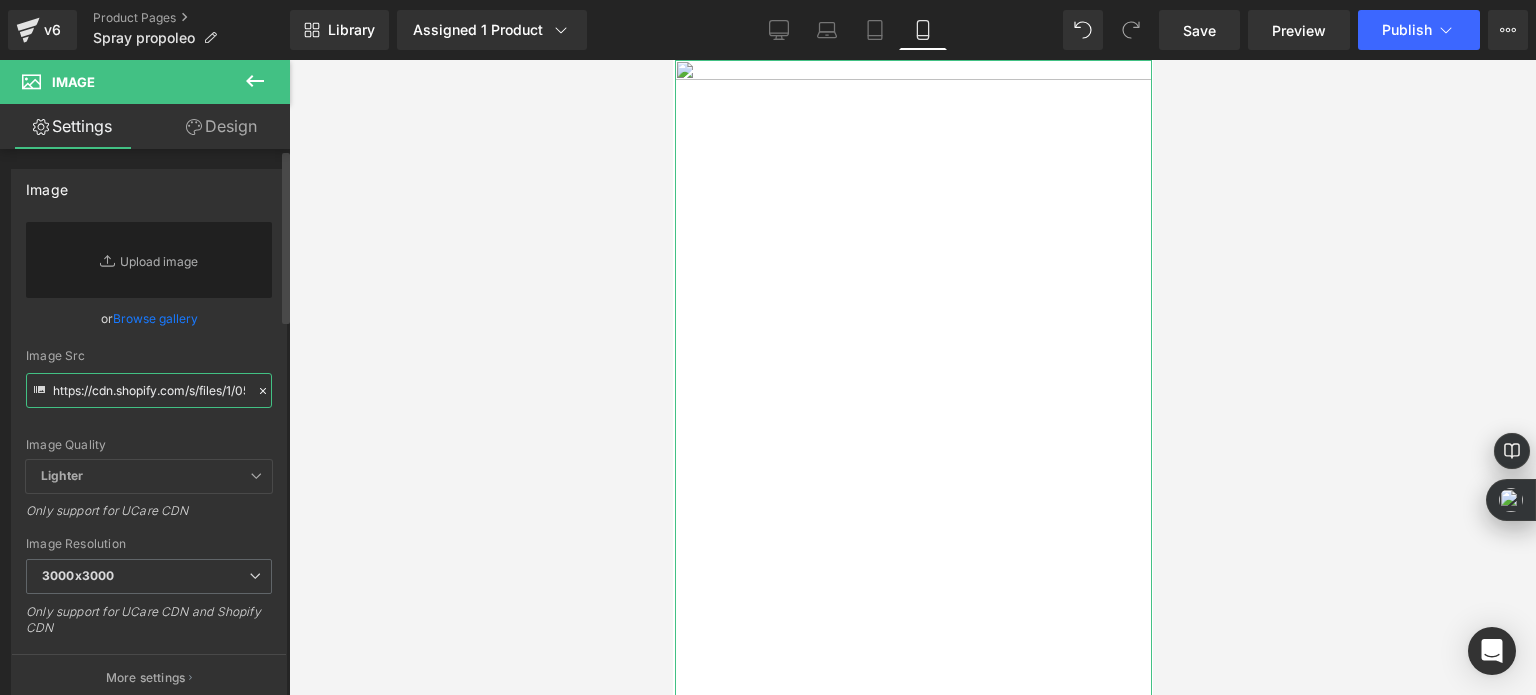 scroll, scrollTop: 0, scrollLeft: 397, axis: horizontal 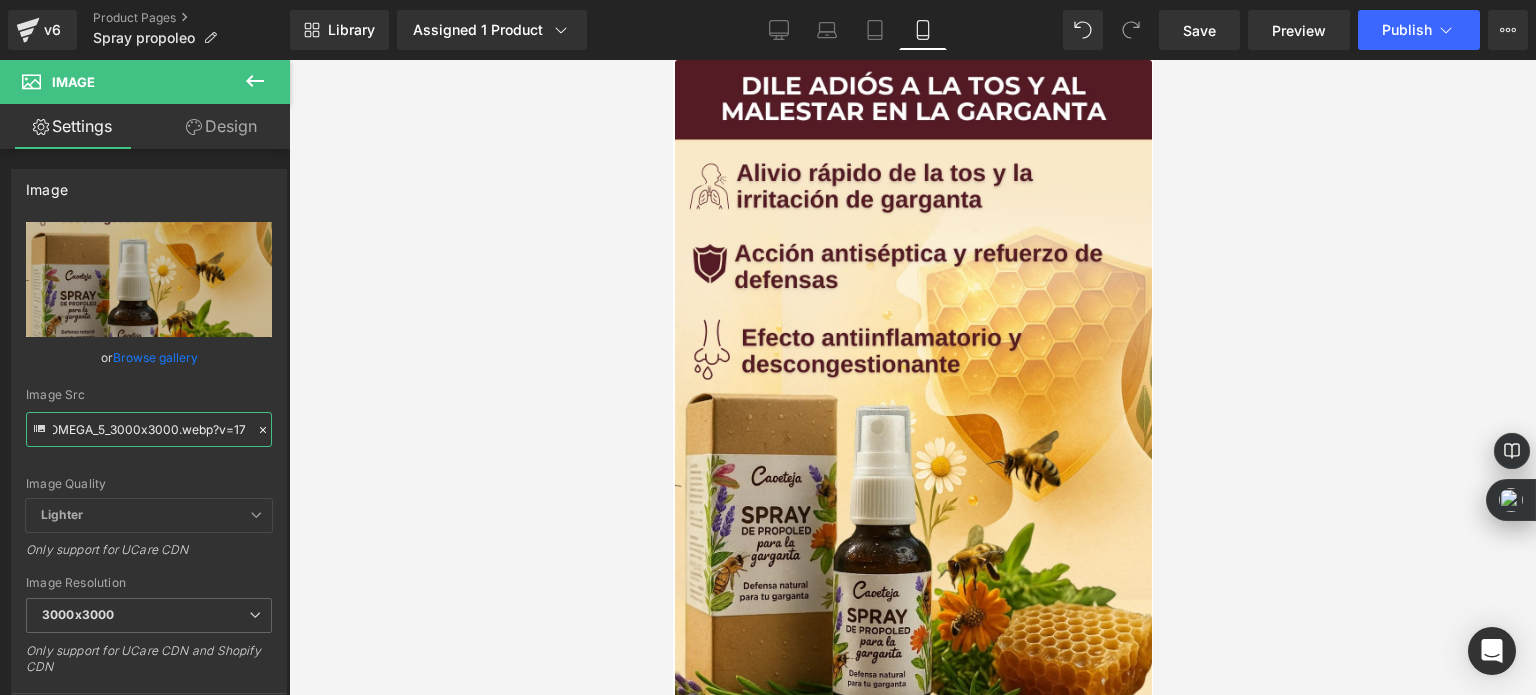 type on "https://cdn.shopify.com/s/files/1/0535/0549/1125/files/DESCUBRE_EL_OMEGA_5_3000x3000.webp?v=1754014302" 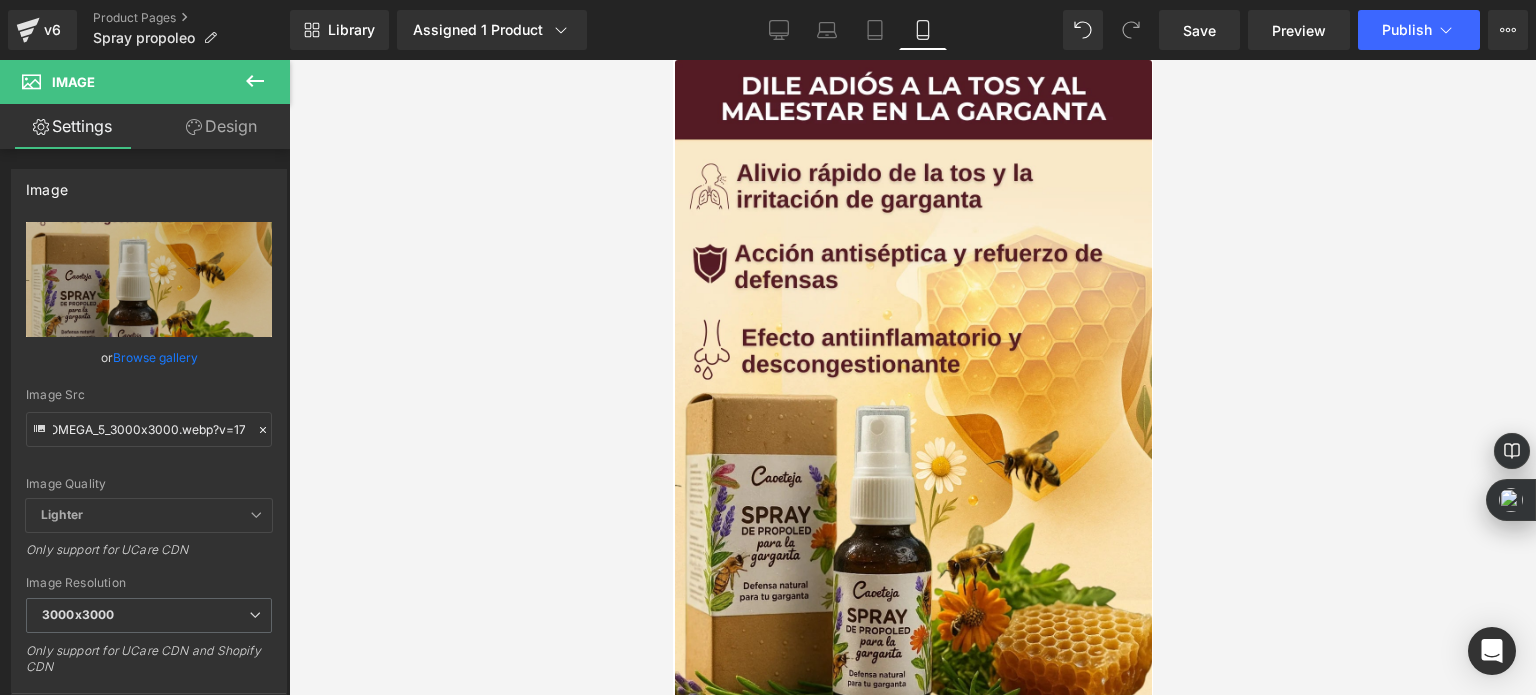 scroll, scrollTop: 0, scrollLeft: 0, axis: both 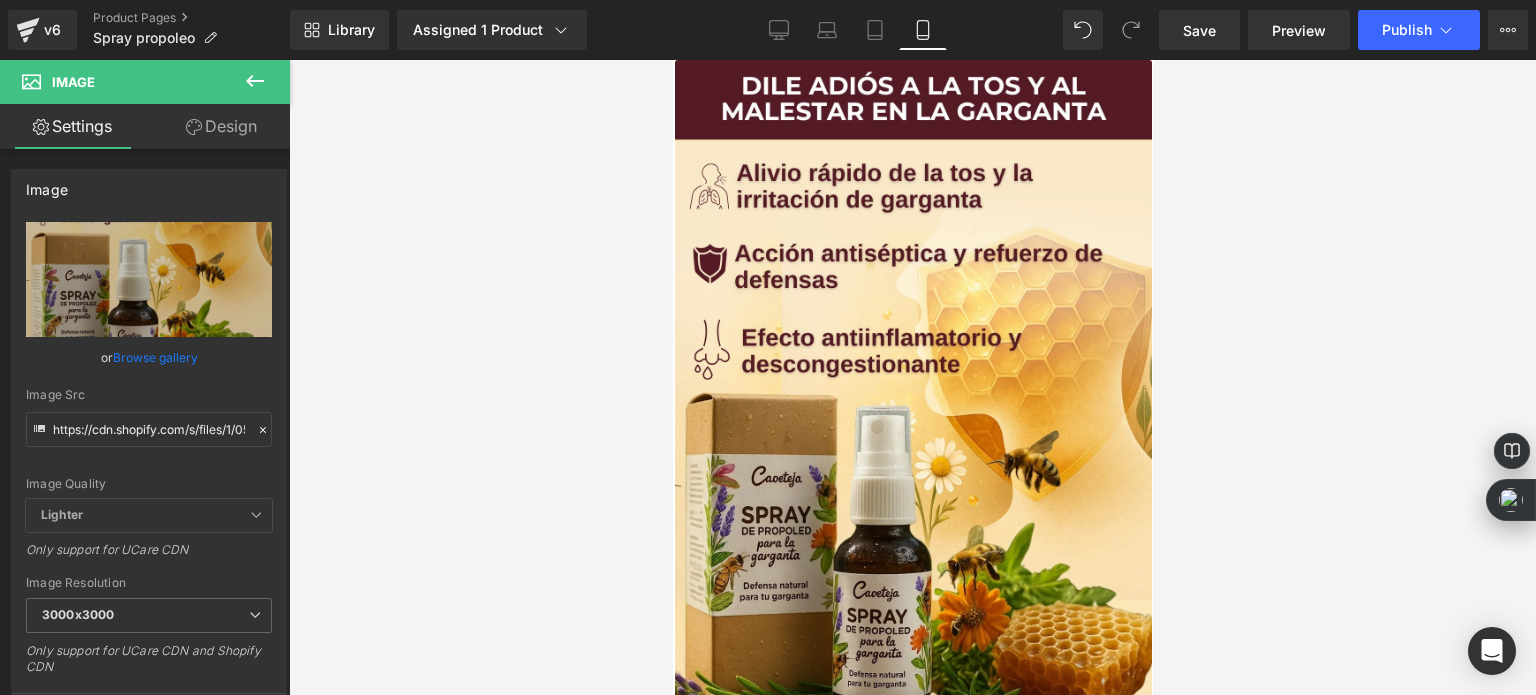 drag, startPoint x: 593, startPoint y: 404, endPoint x: 199, endPoint y: 351, distance: 397.54874 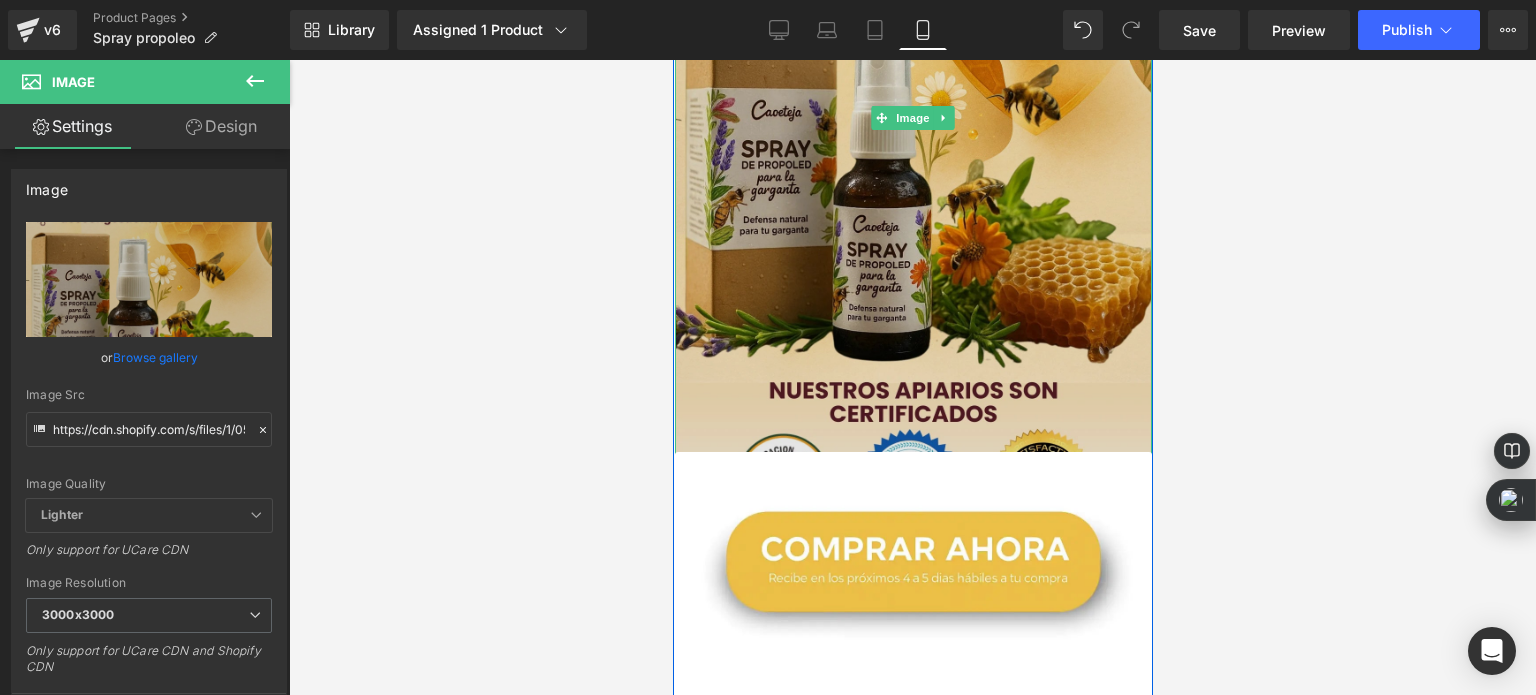 scroll, scrollTop: 400, scrollLeft: 0, axis: vertical 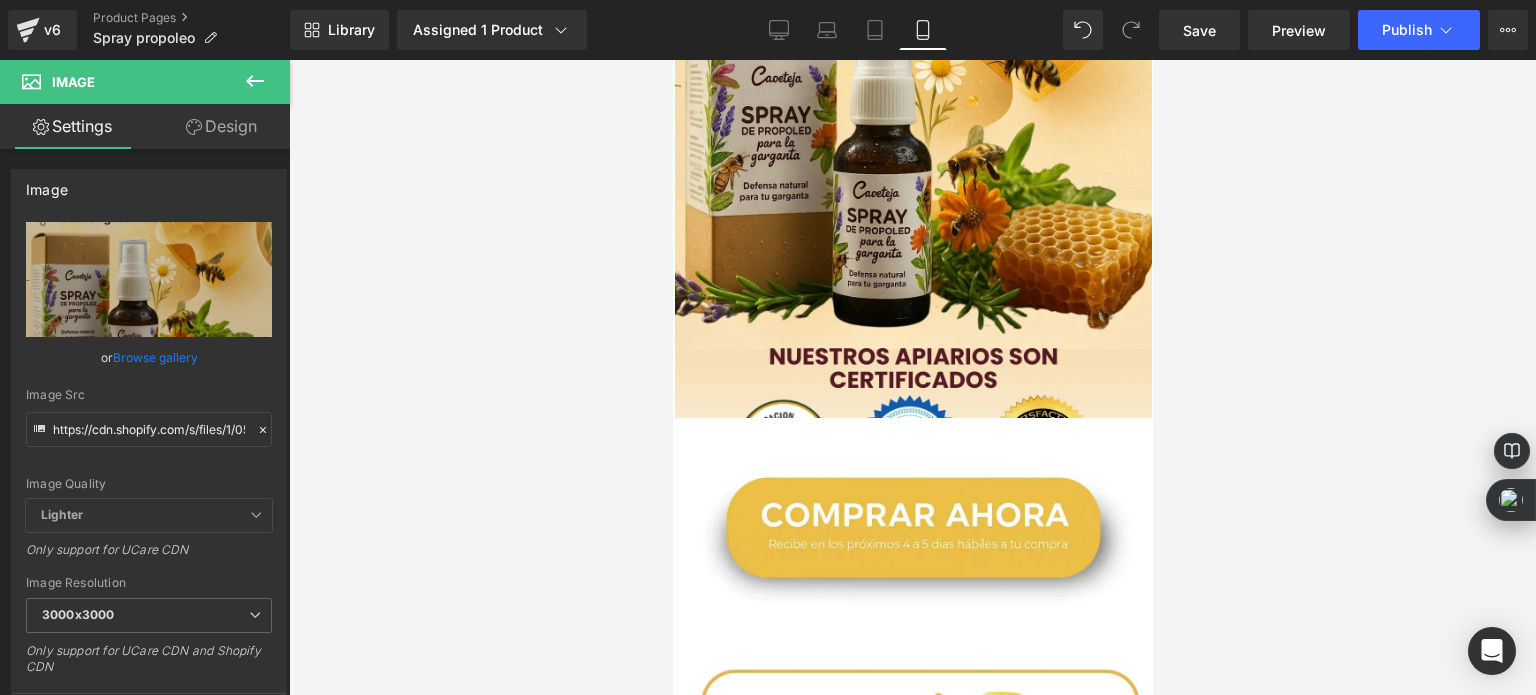 click at bounding box center [912, 377] 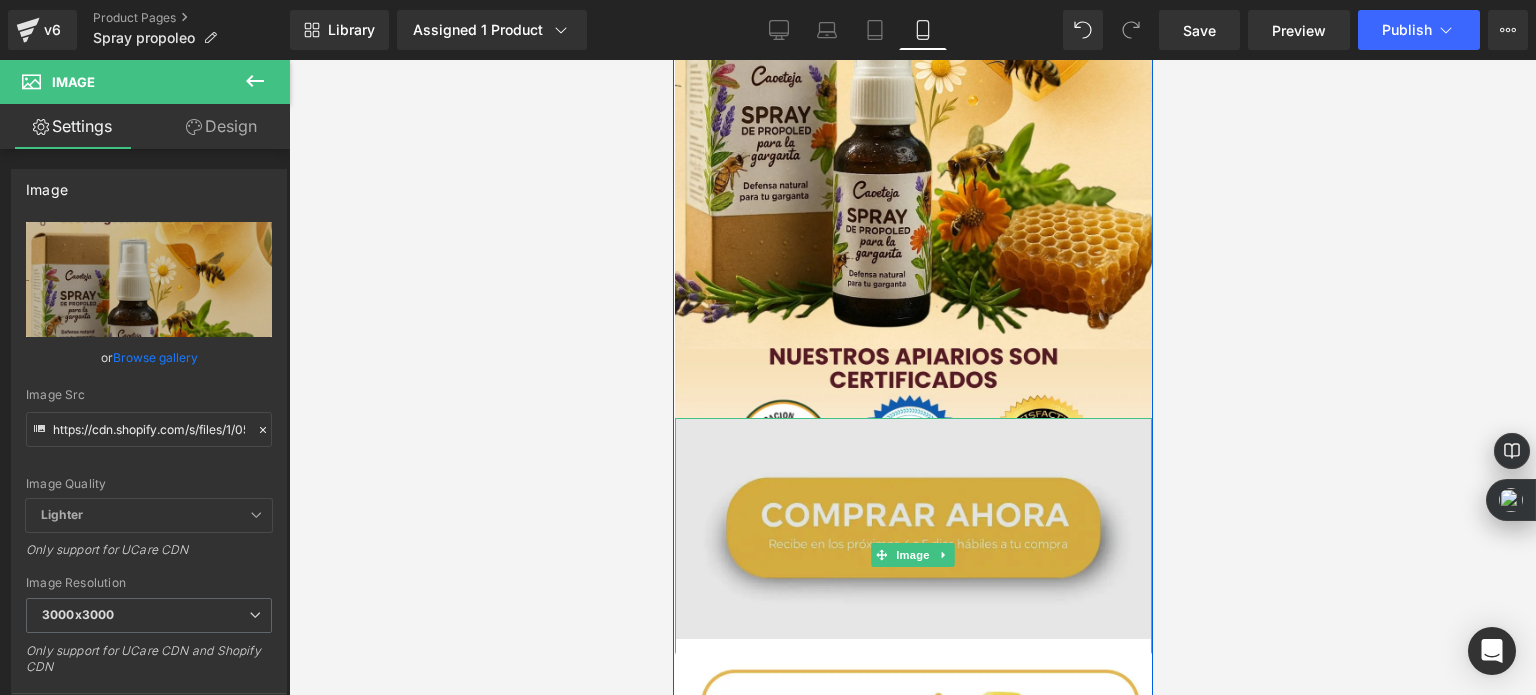click at bounding box center (912, 555) 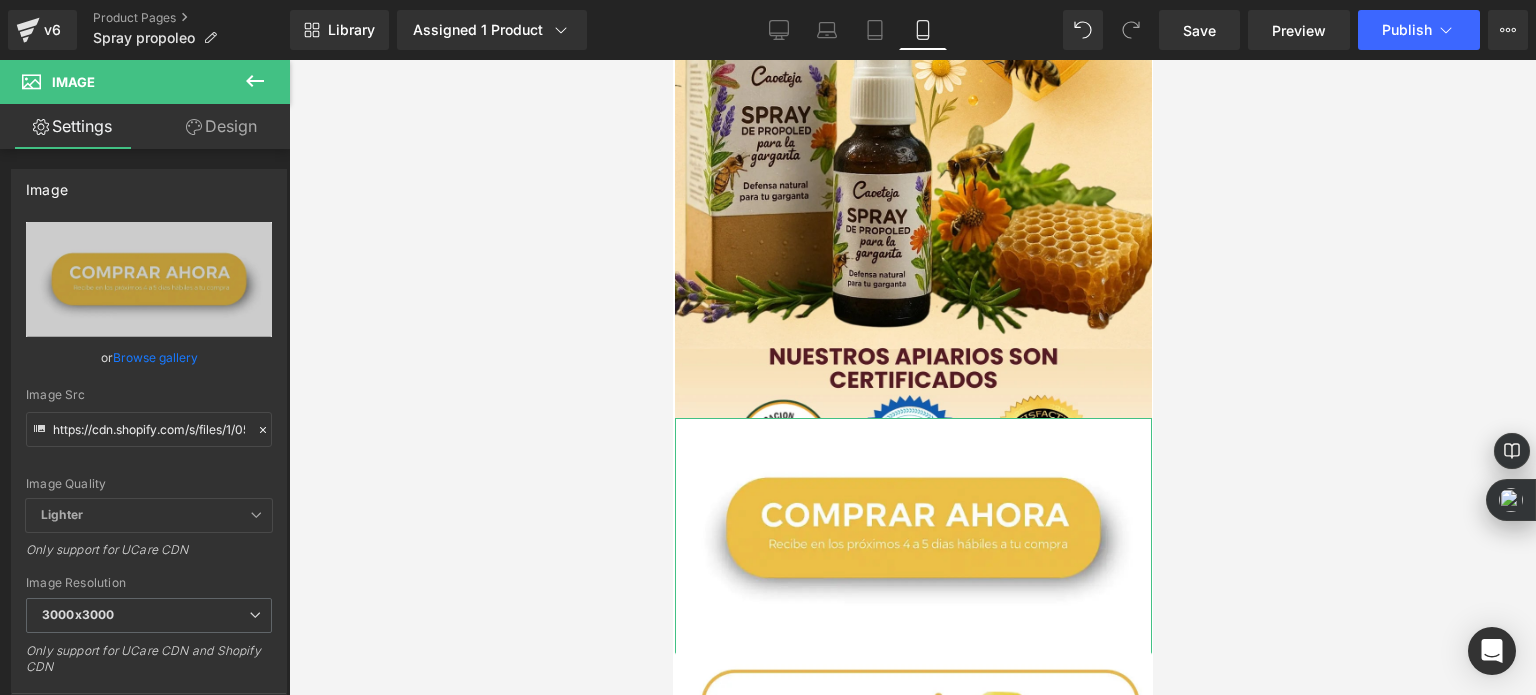 click on "Design" at bounding box center (221, 126) 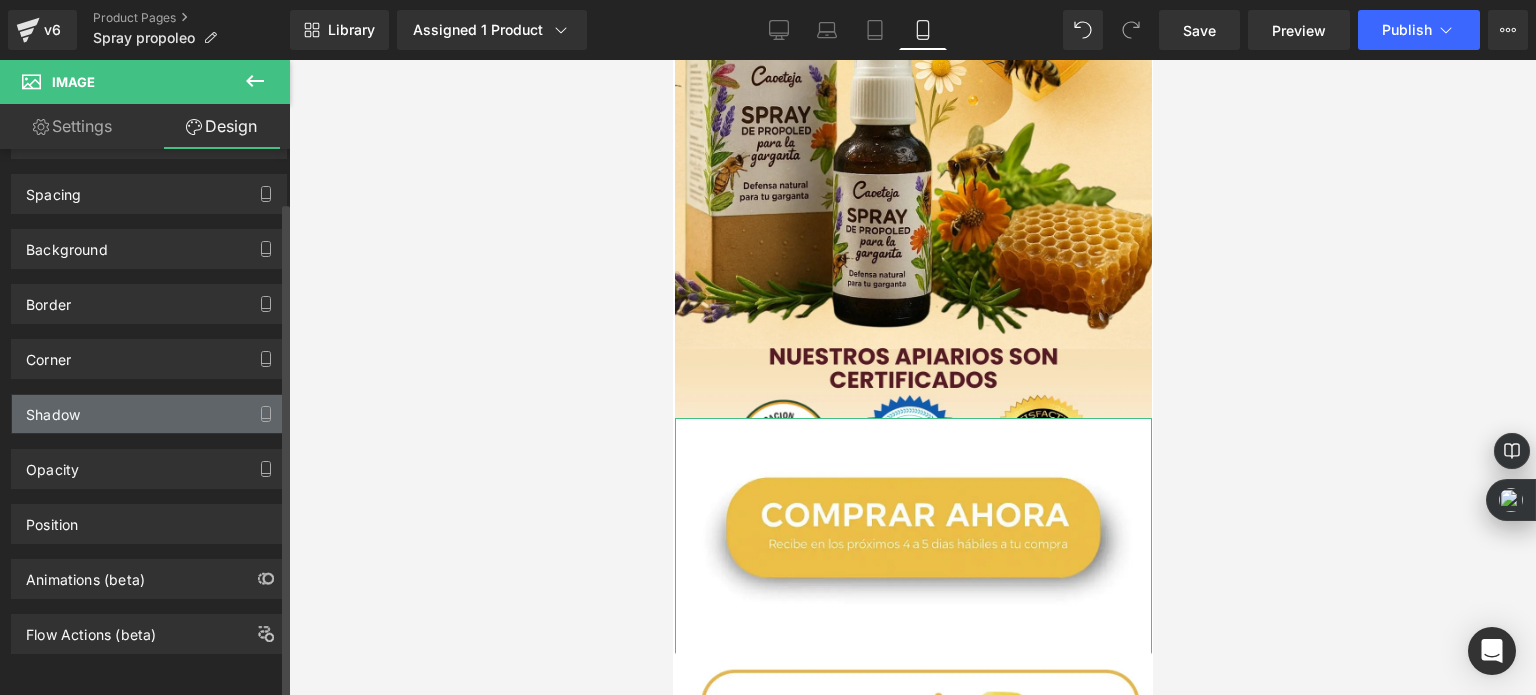 scroll, scrollTop: 60, scrollLeft: 0, axis: vertical 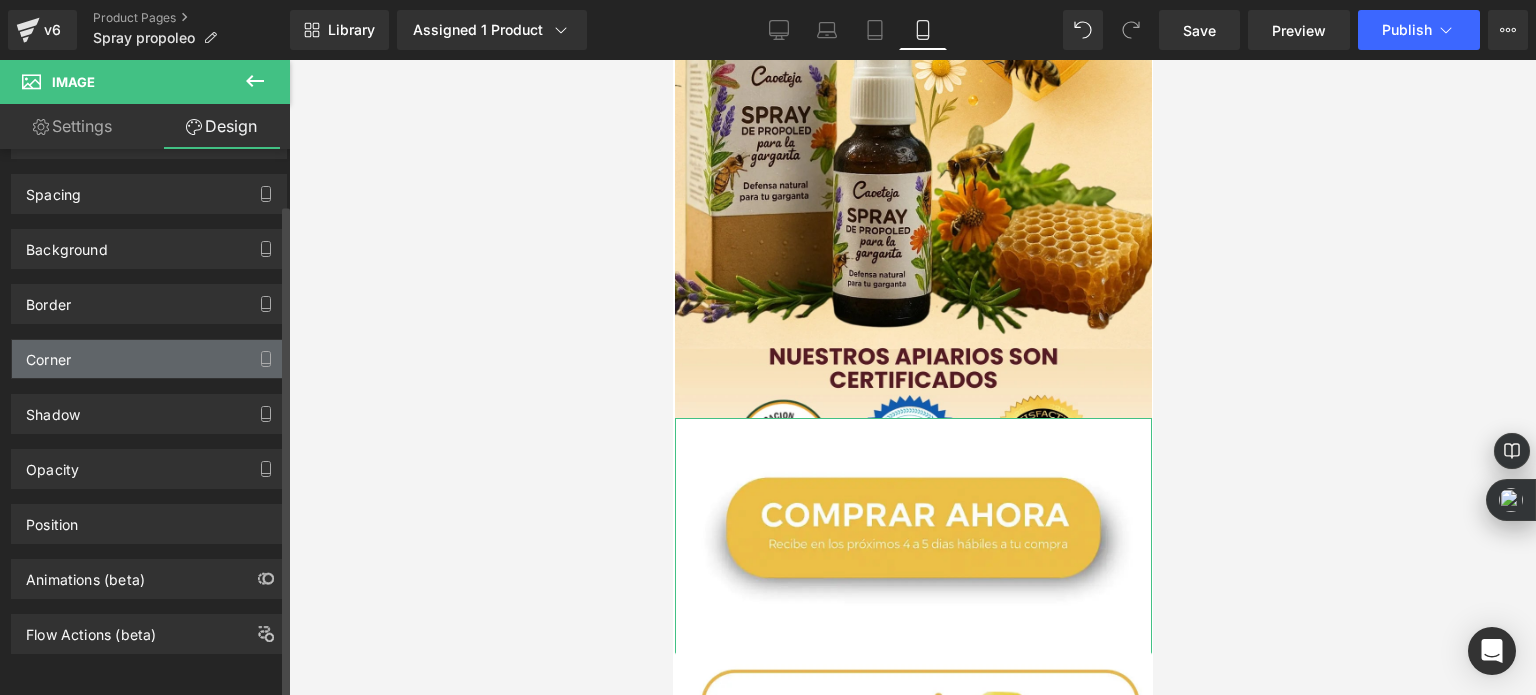 click on "Corner" at bounding box center [149, 359] 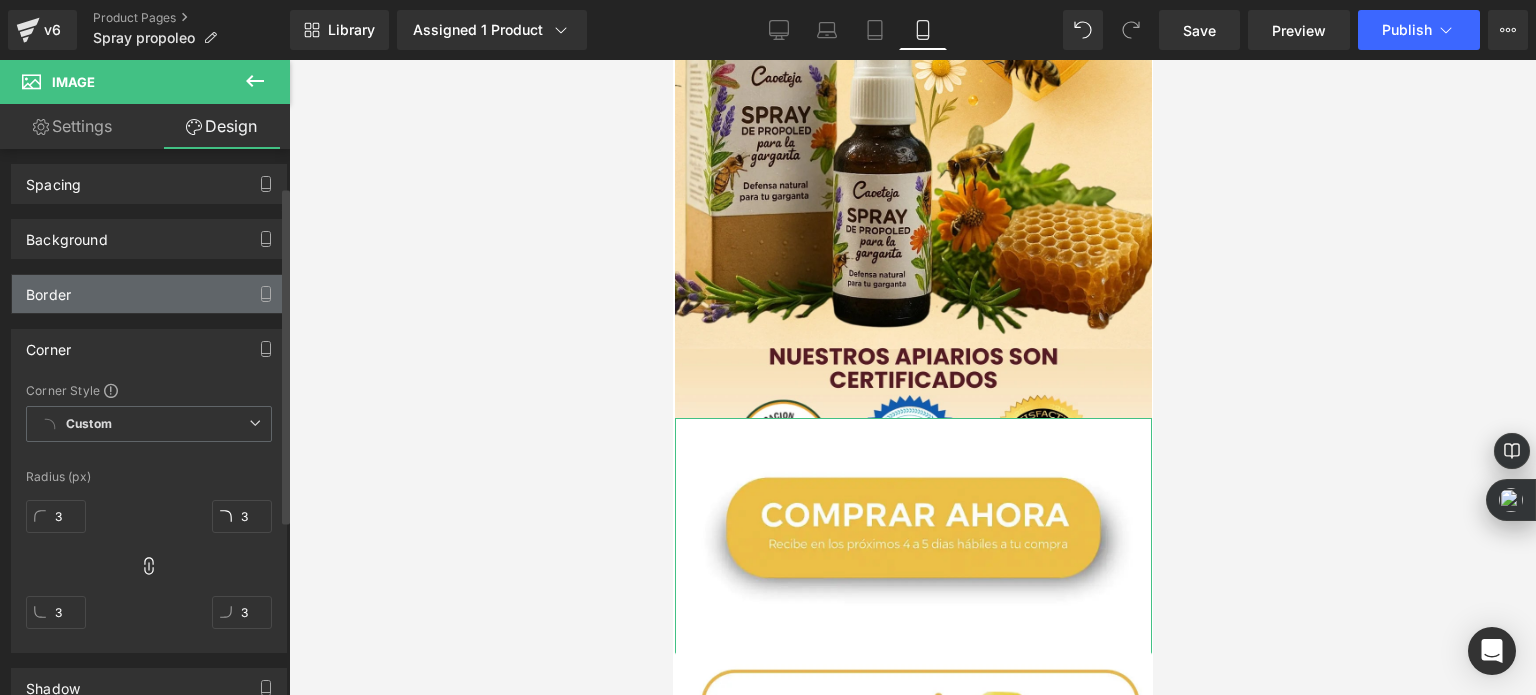 click on "Border" at bounding box center [149, 294] 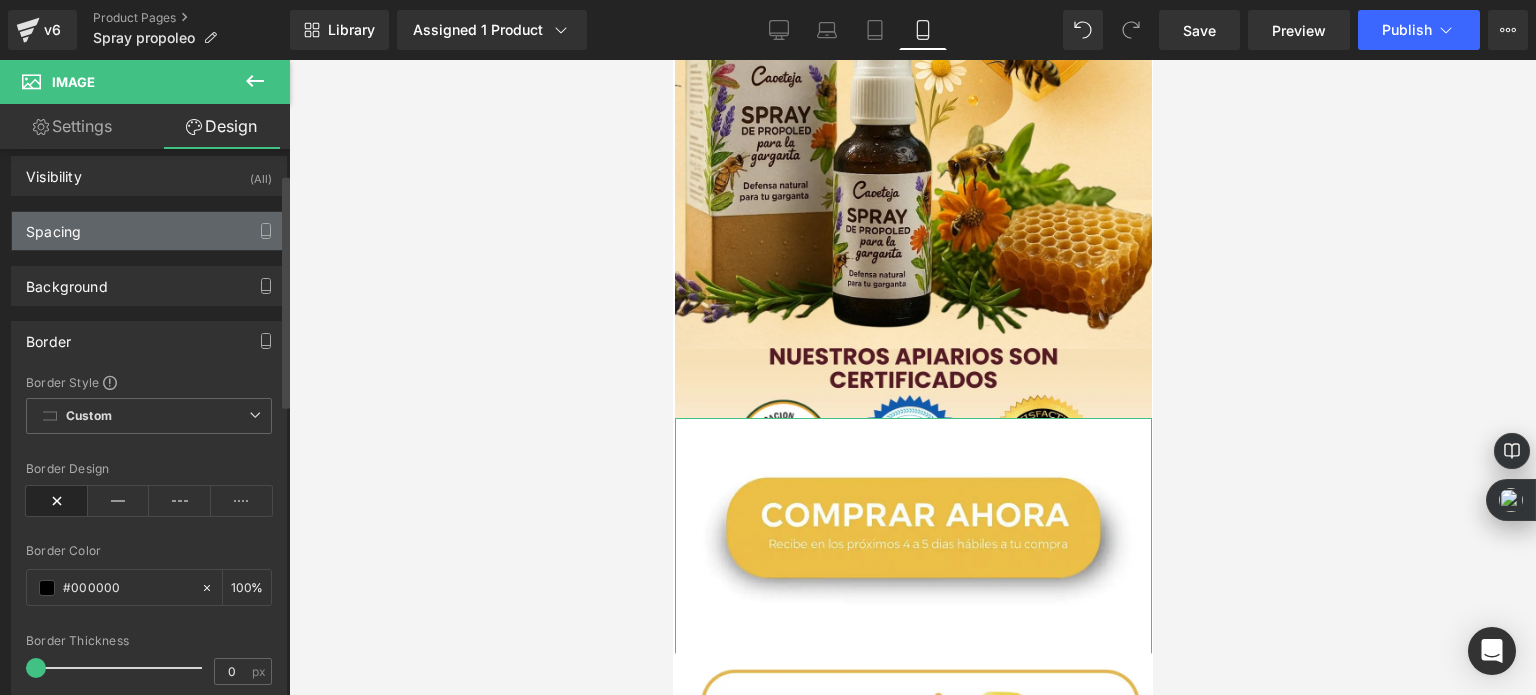 scroll, scrollTop: 0, scrollLeft: 0, axis: both 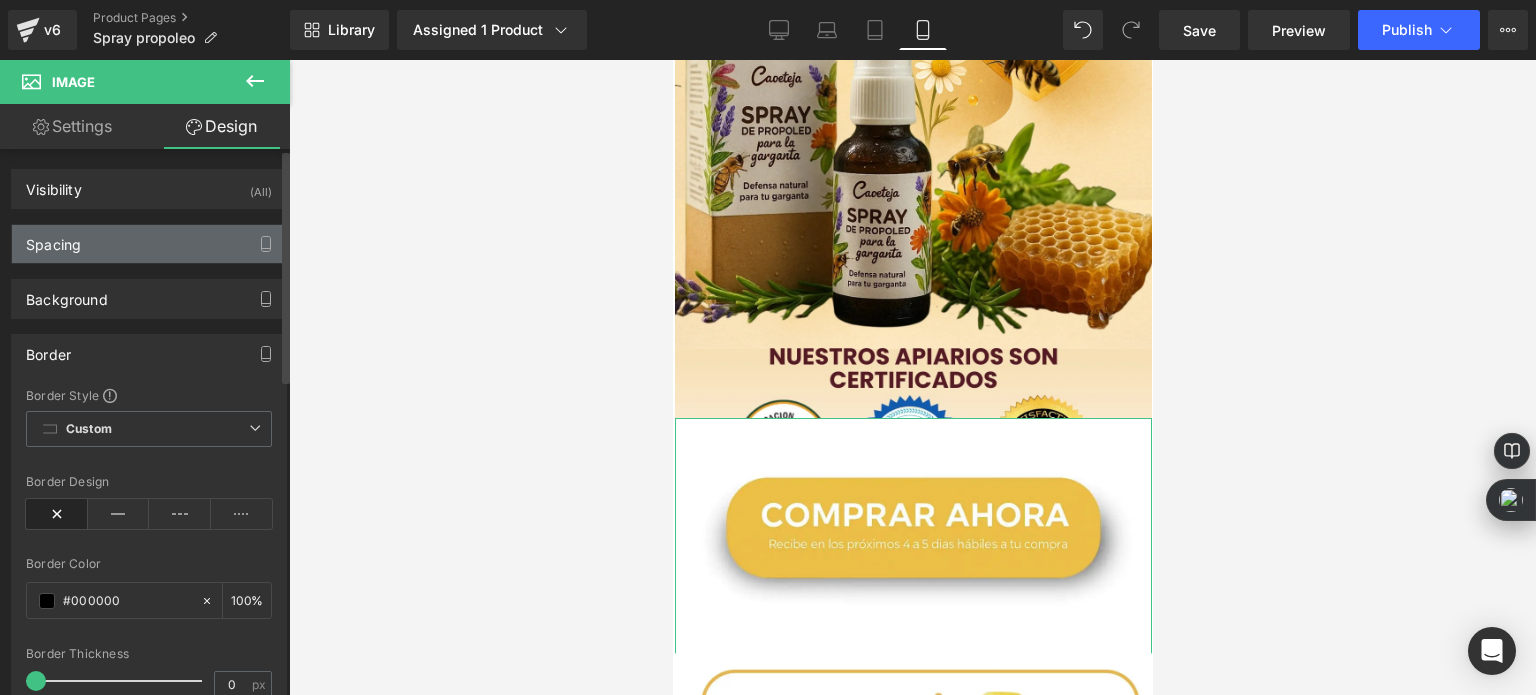 click on "Spacing" at bounding box center (149, 244) 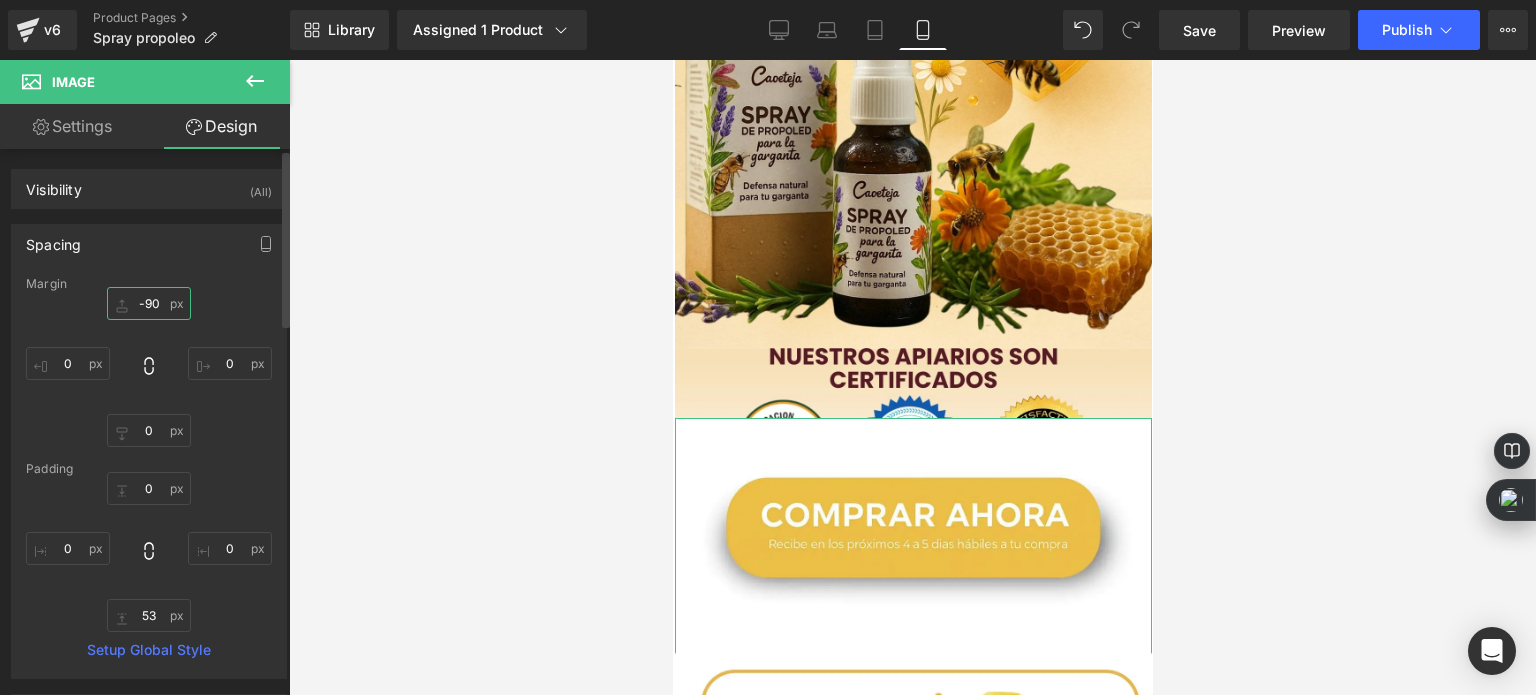click on "-90" at bounding box center (149, 303) 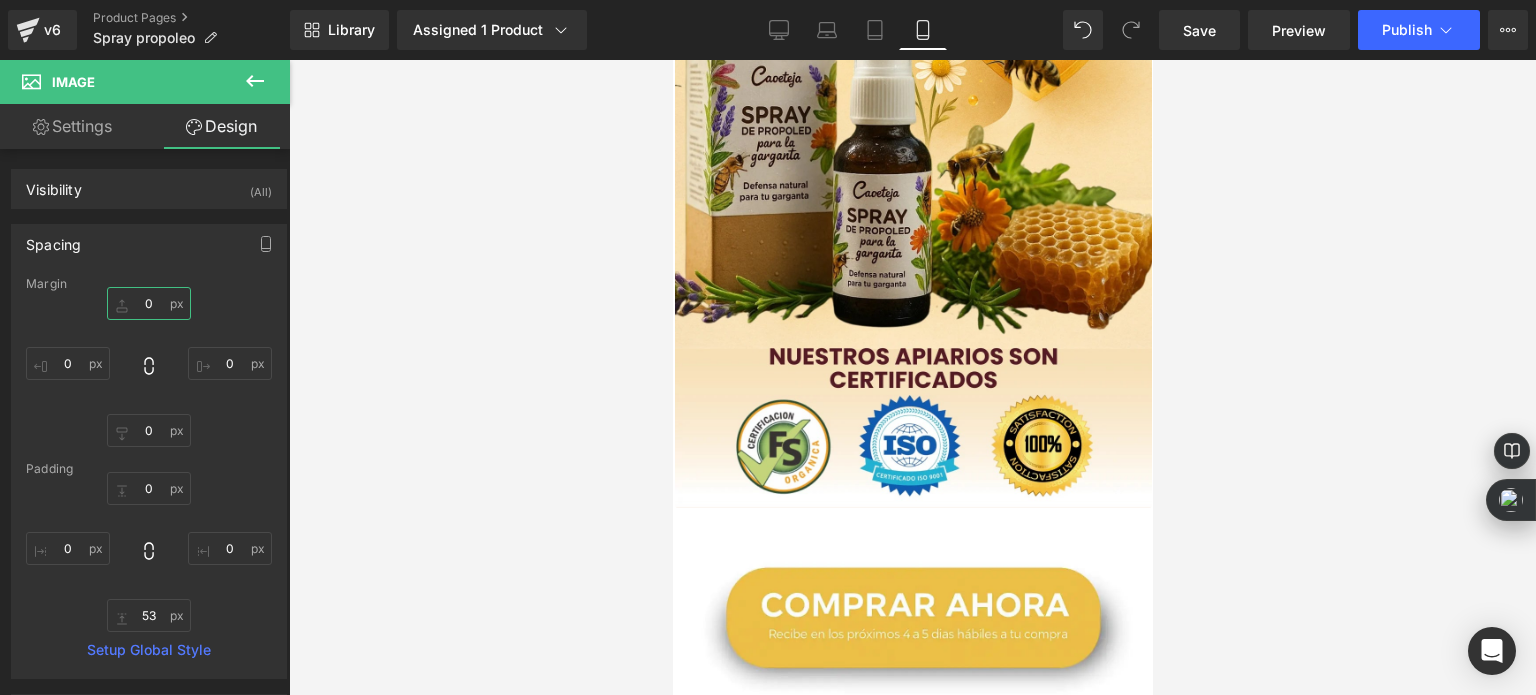 type on "0" 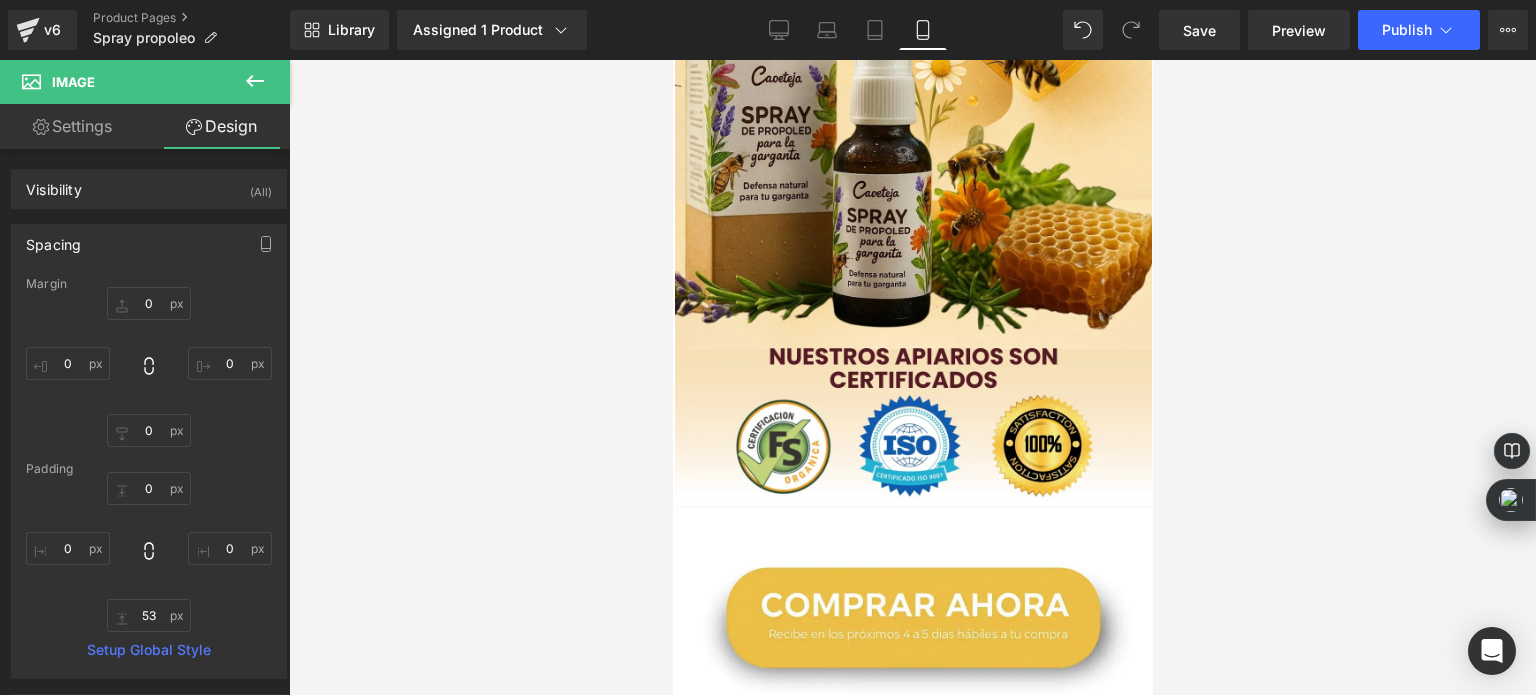 click at bounding box center [912, 377] 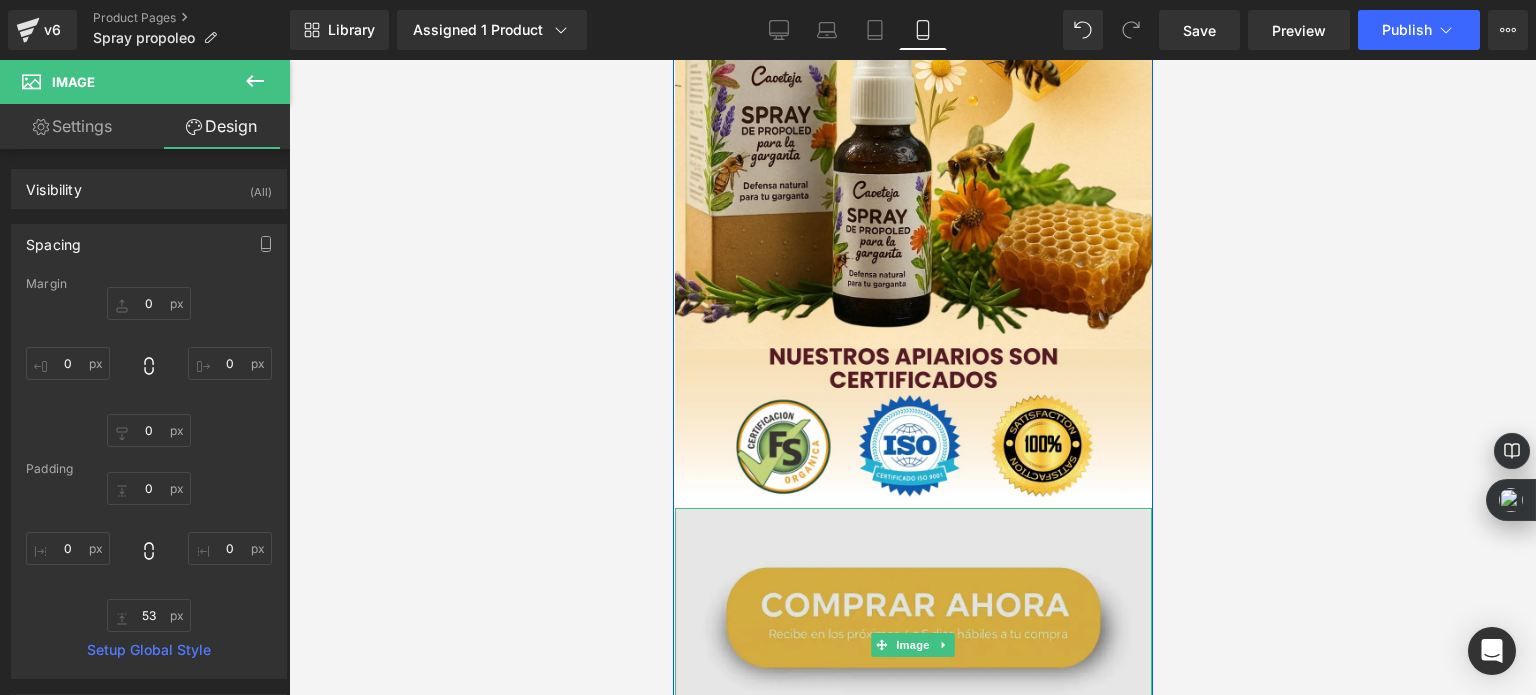 click at bounding box center (912, 645) 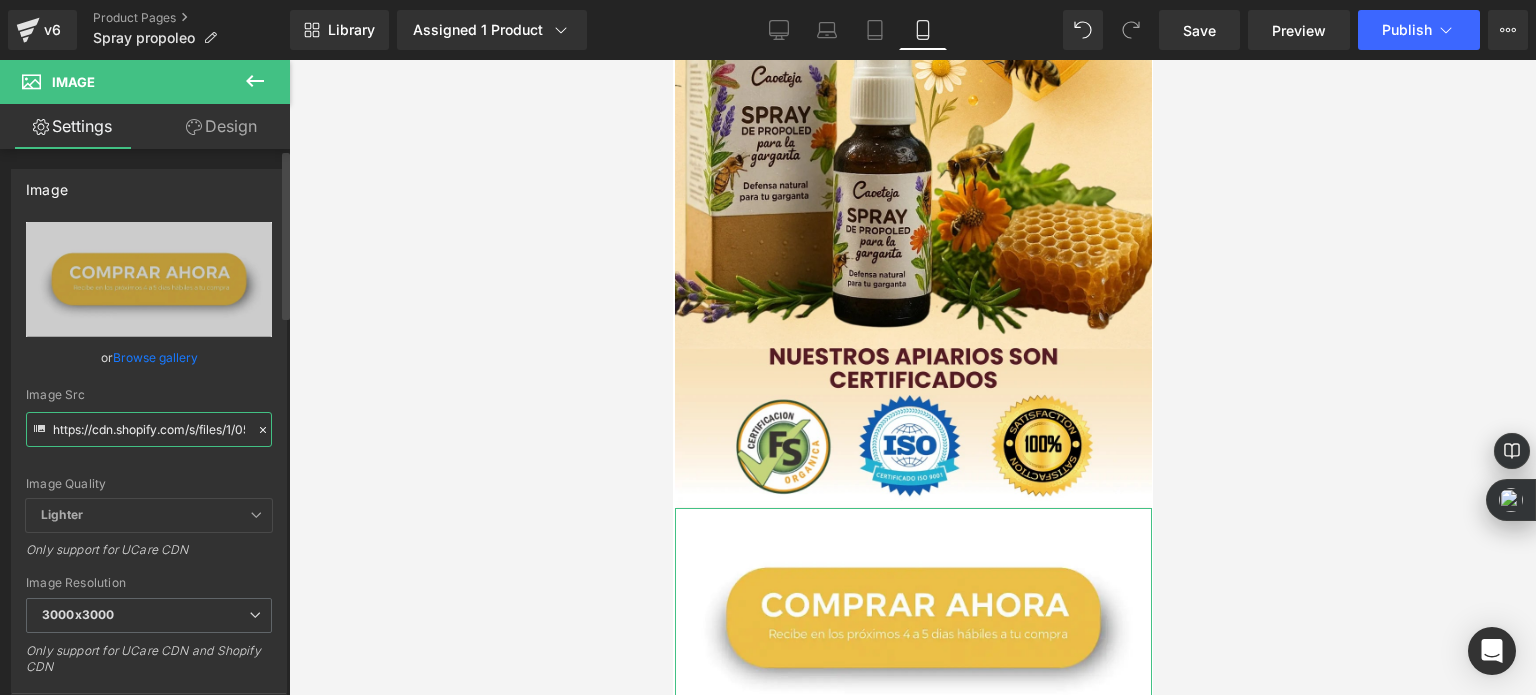 click on "https://cdn.shopify.com/s/files/1/0535/0549/1125/files/Anadir_un_titulo_1_1_3000x3000.webp?v=1750536760" at bounding box center [149, 429] 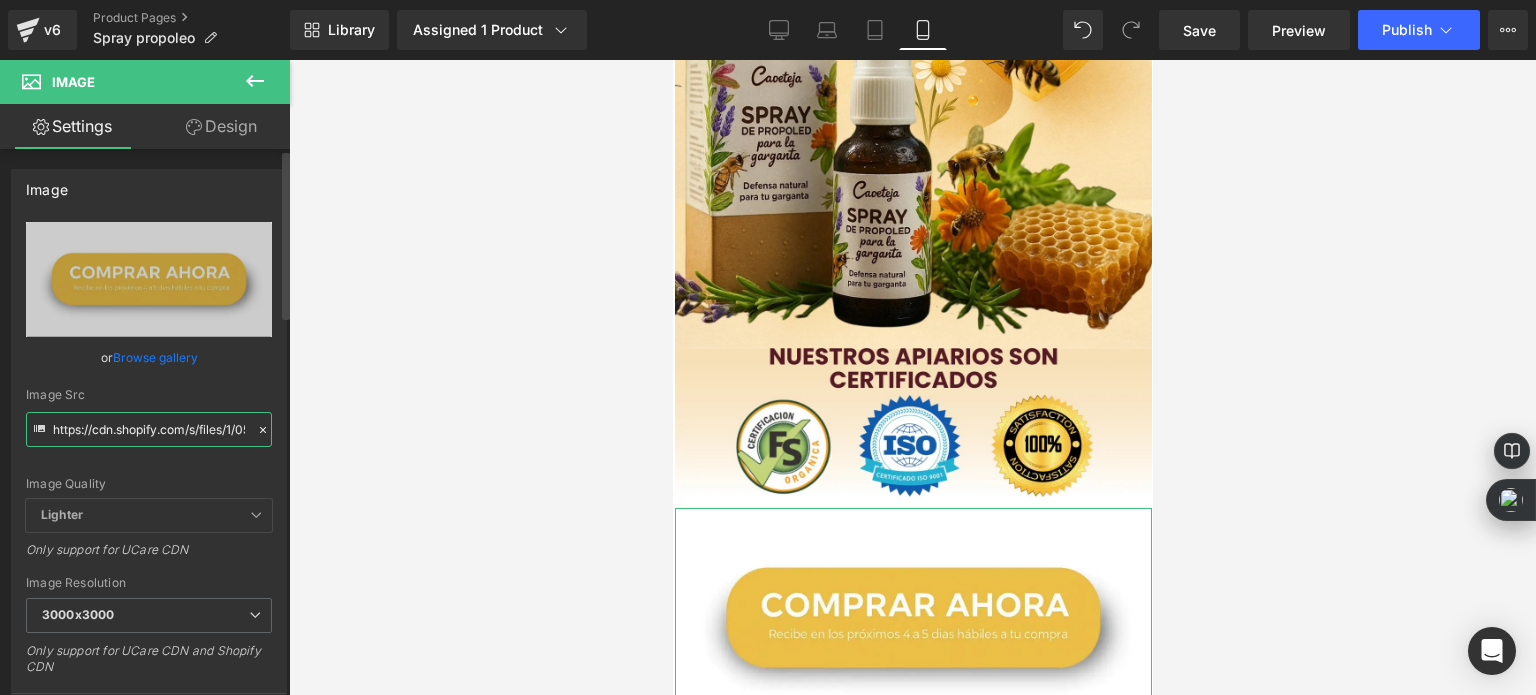 click on "https://cdn.shopify.com/s/files/1/0535/0549/1125/files/Anadir_un_titulo_1_1_3000x3000.webp?v=1750536760" at bounding box center [149, 429] 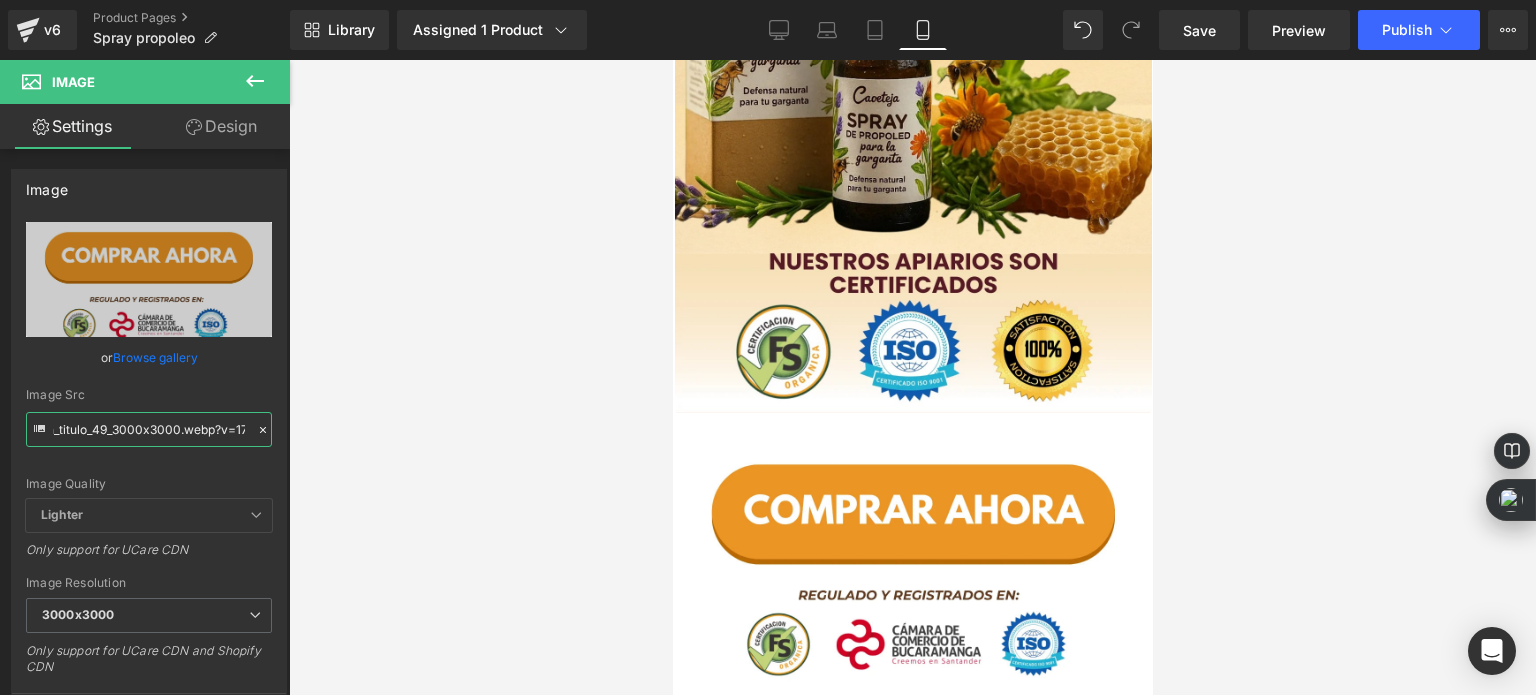 scroll, scrollTop: 500, scrollLeft: 0, axis: vertical 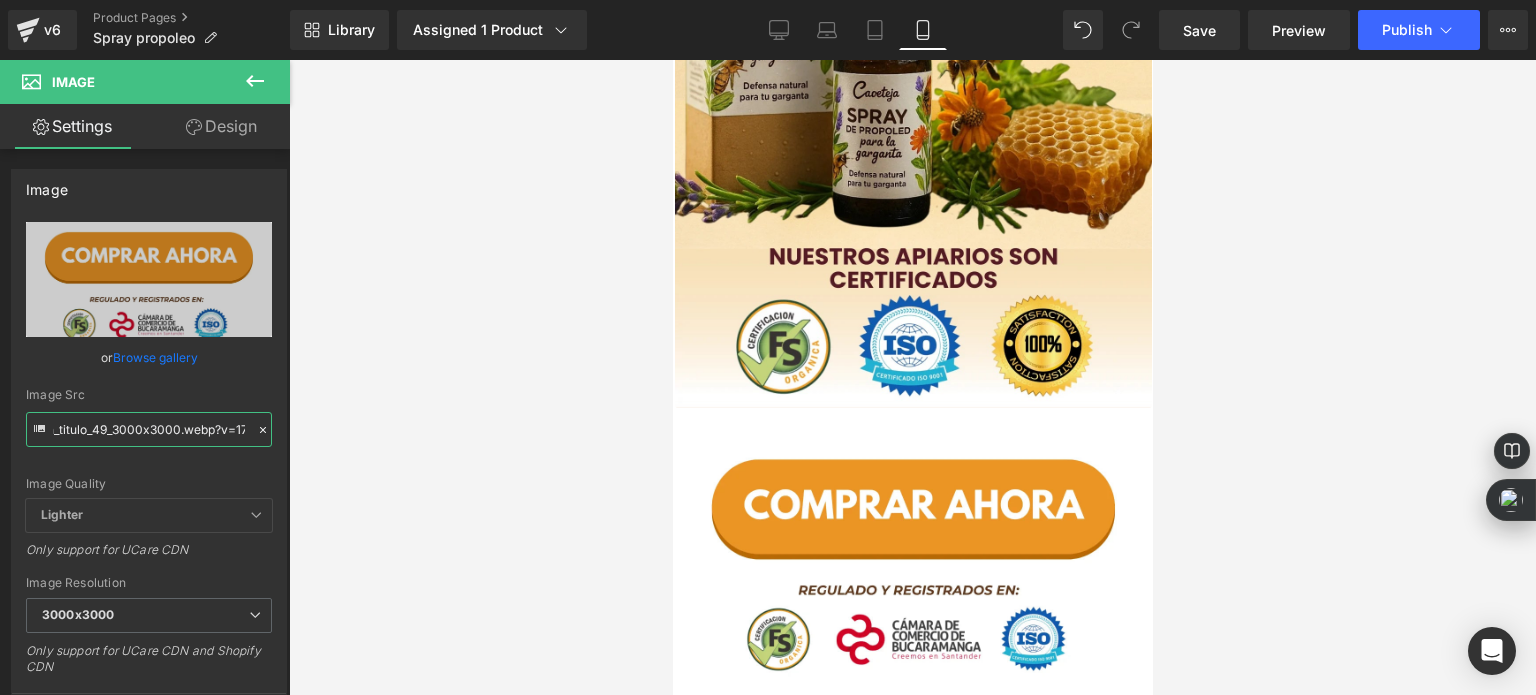 type on "https://cdn.shopify.com/s/files/1/0535/0549/1125/files/Anadir_un_titulo_49_3000x3000.webp?v=1754014316" 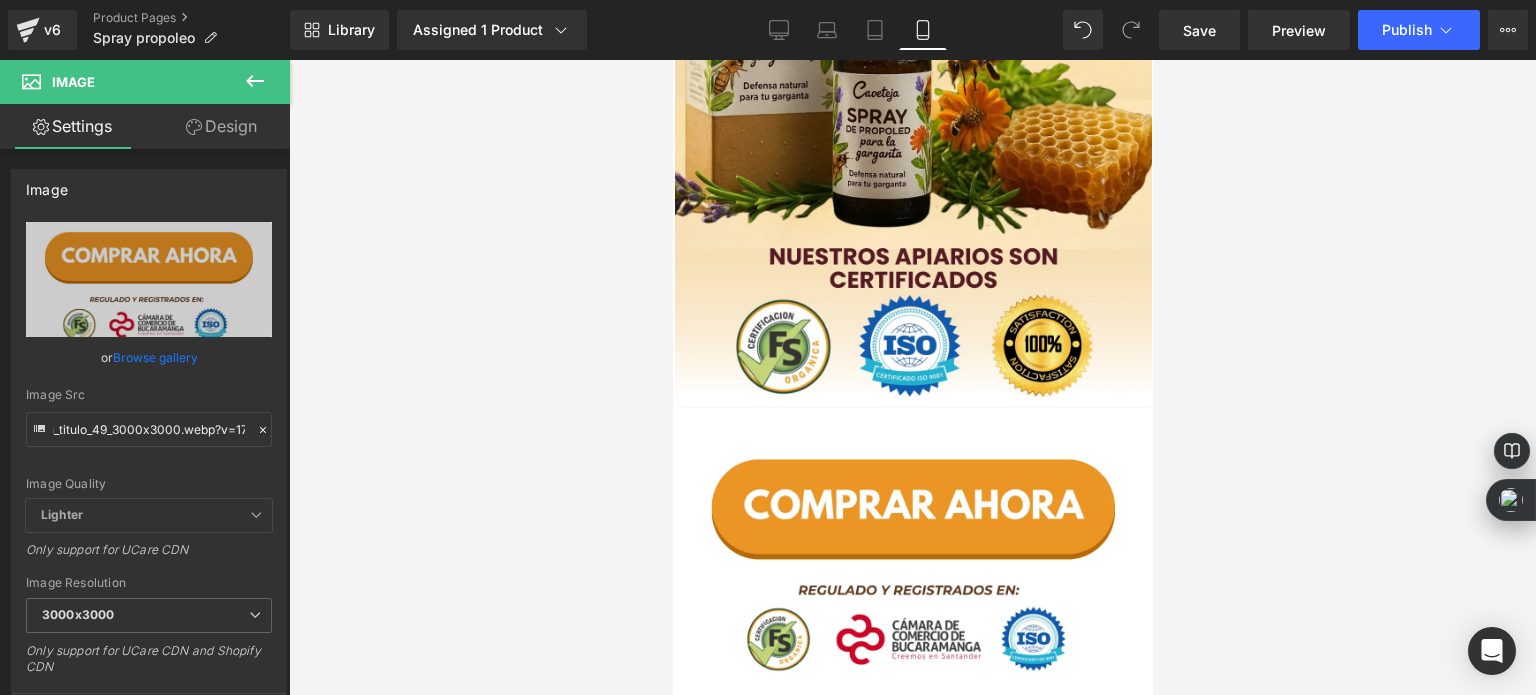 scroll, scrollTop: 0, scrollLeft: 0, axis: both 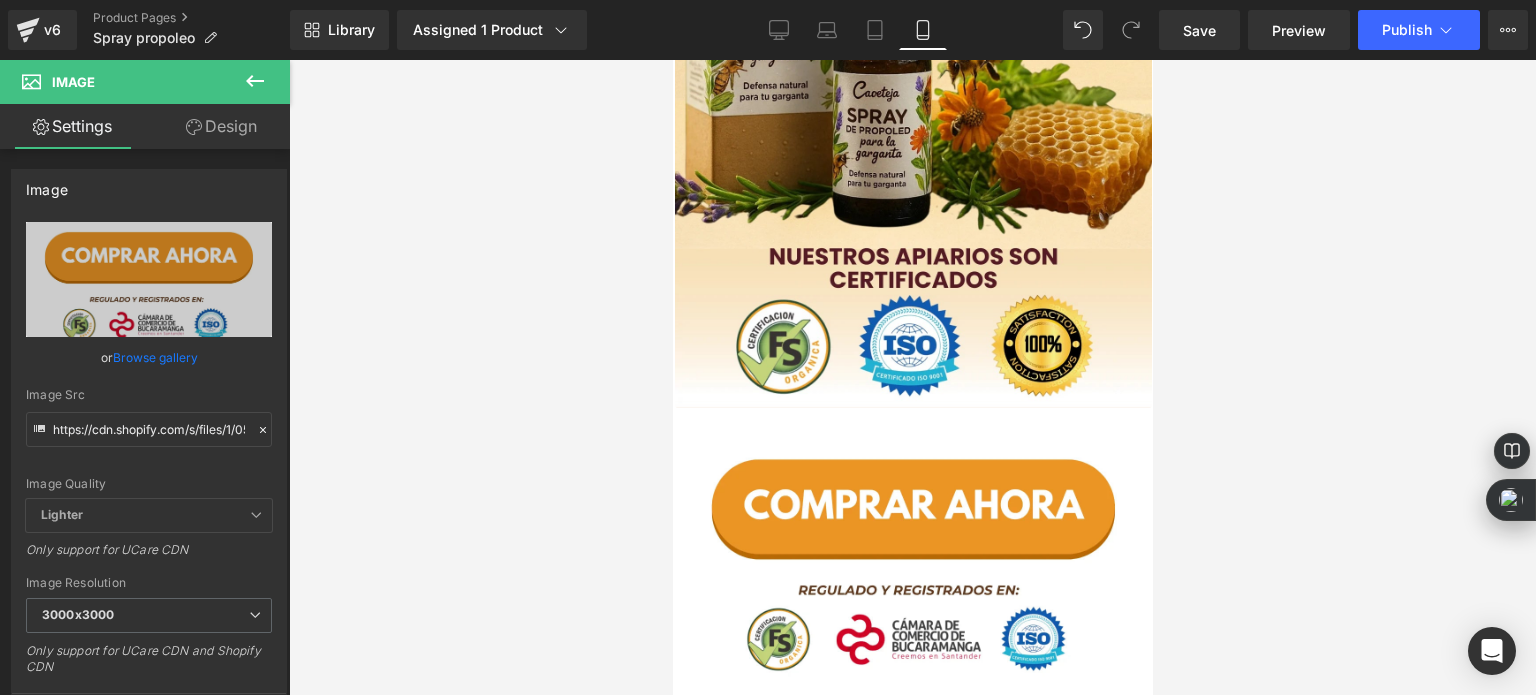click at bounding box center [912, 377] 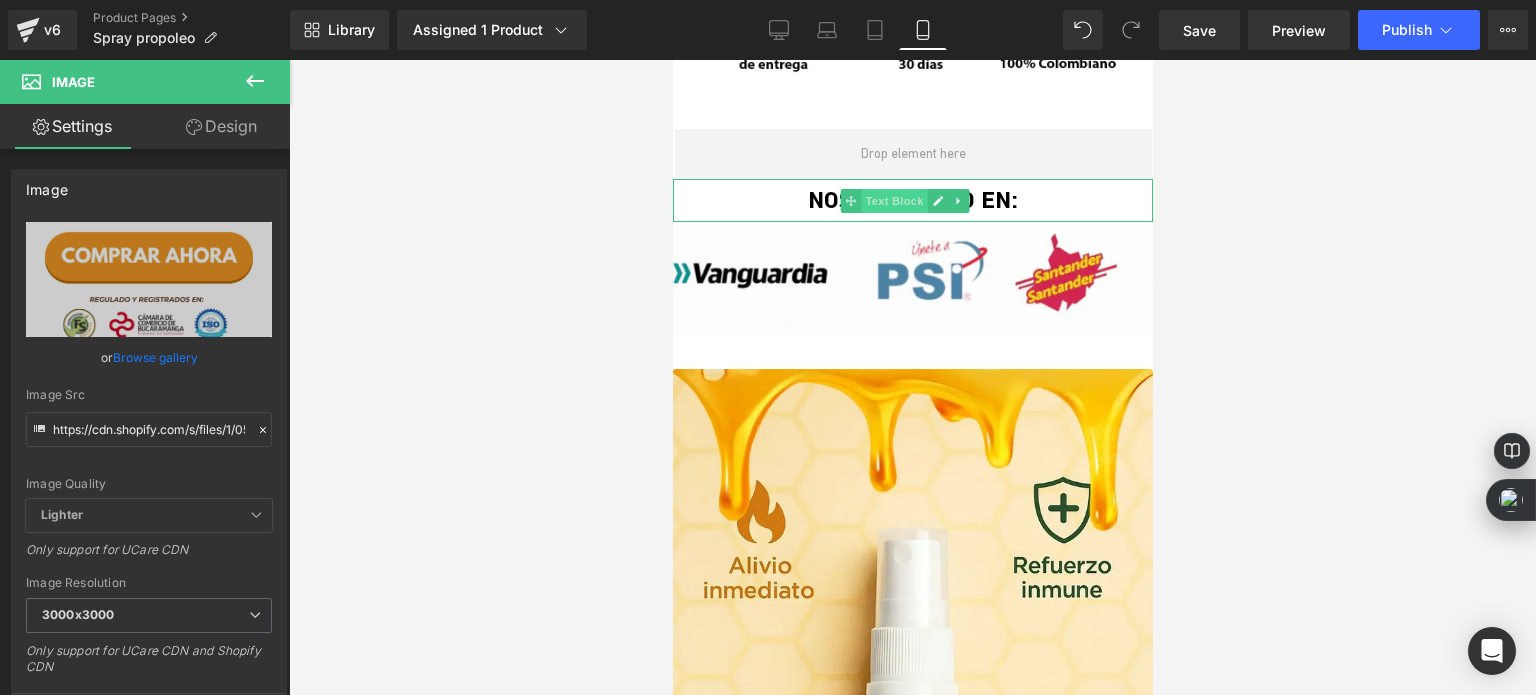 scroll, scrollTop: 1800, scrollLeft: 0, axis: vertical 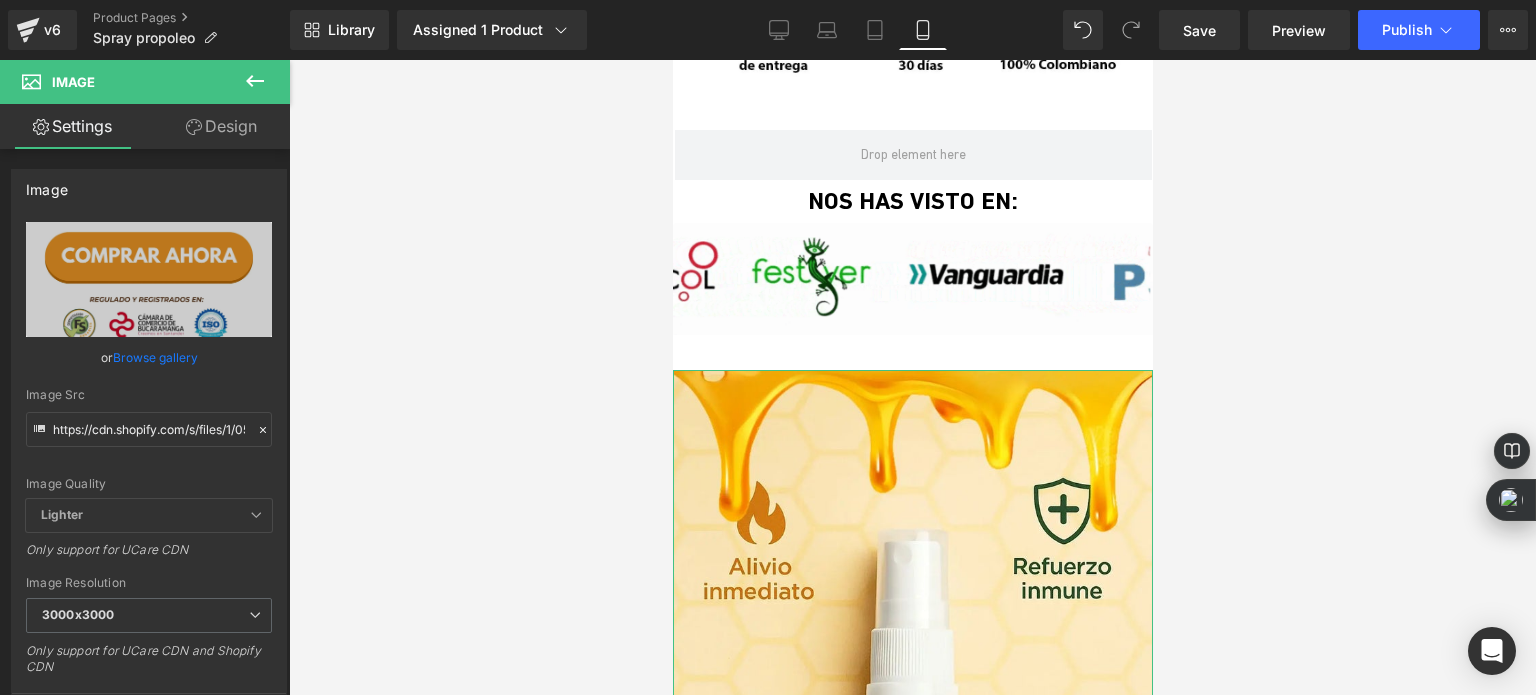 click at bounding box center [912, 1394] 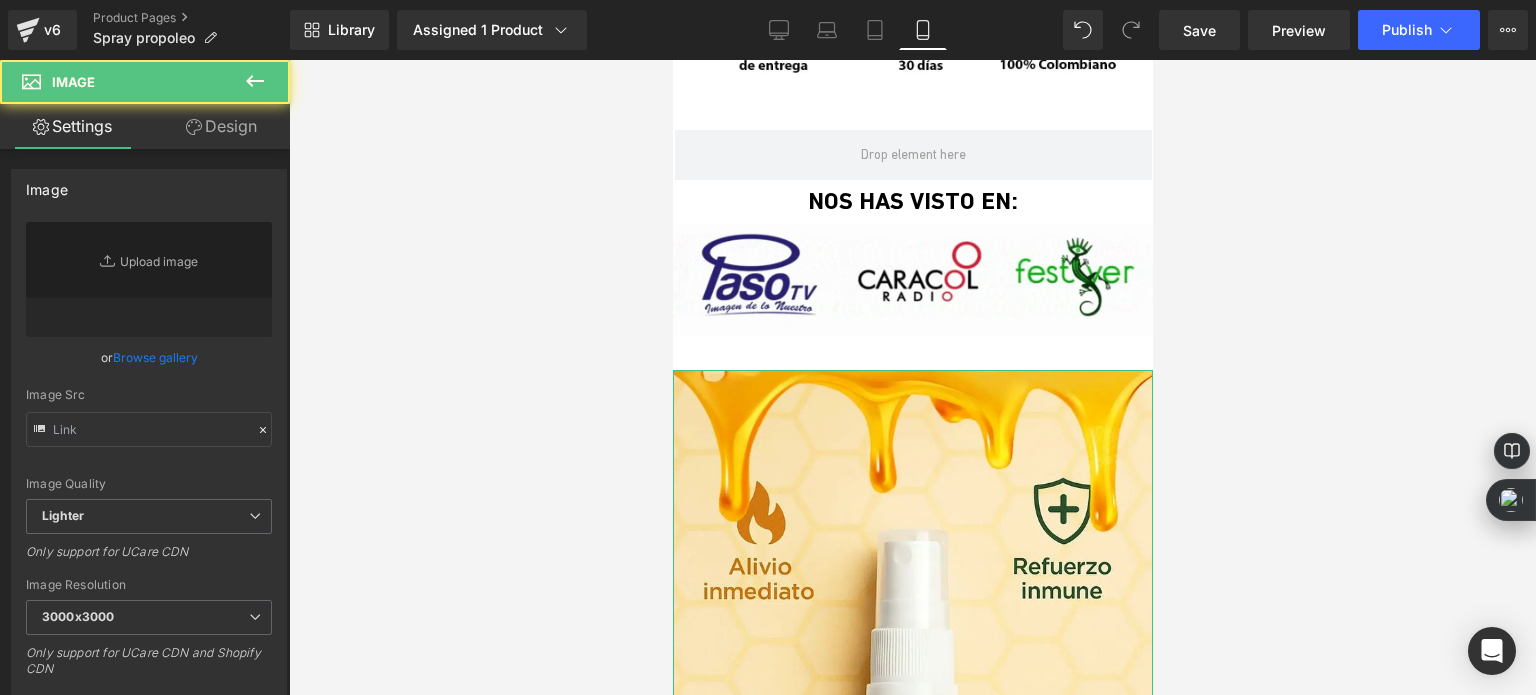 type on "https://cdn.shopify.com/s/files/1/0535/0549/1125/files/01_1_3000x3000.webp?v=1750527645" 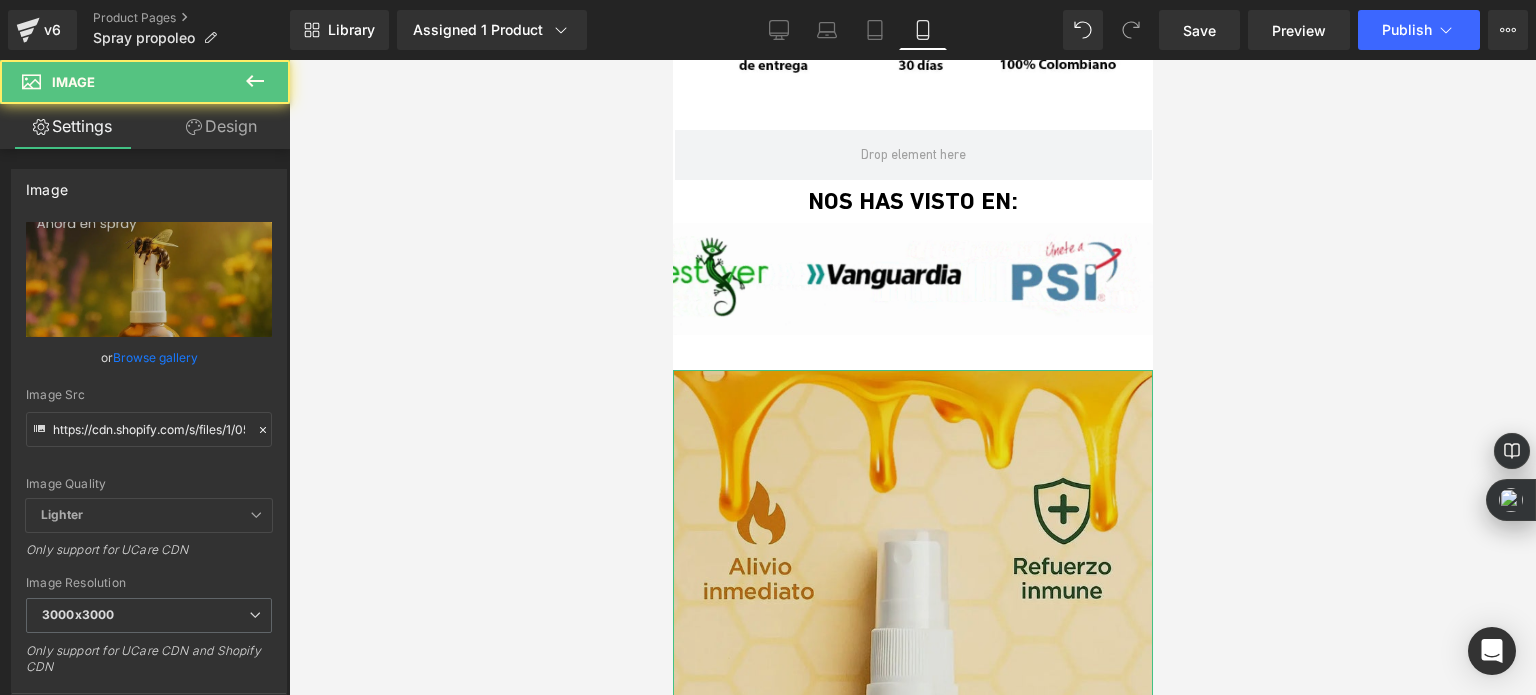 click at bounding box center (912, 1394) 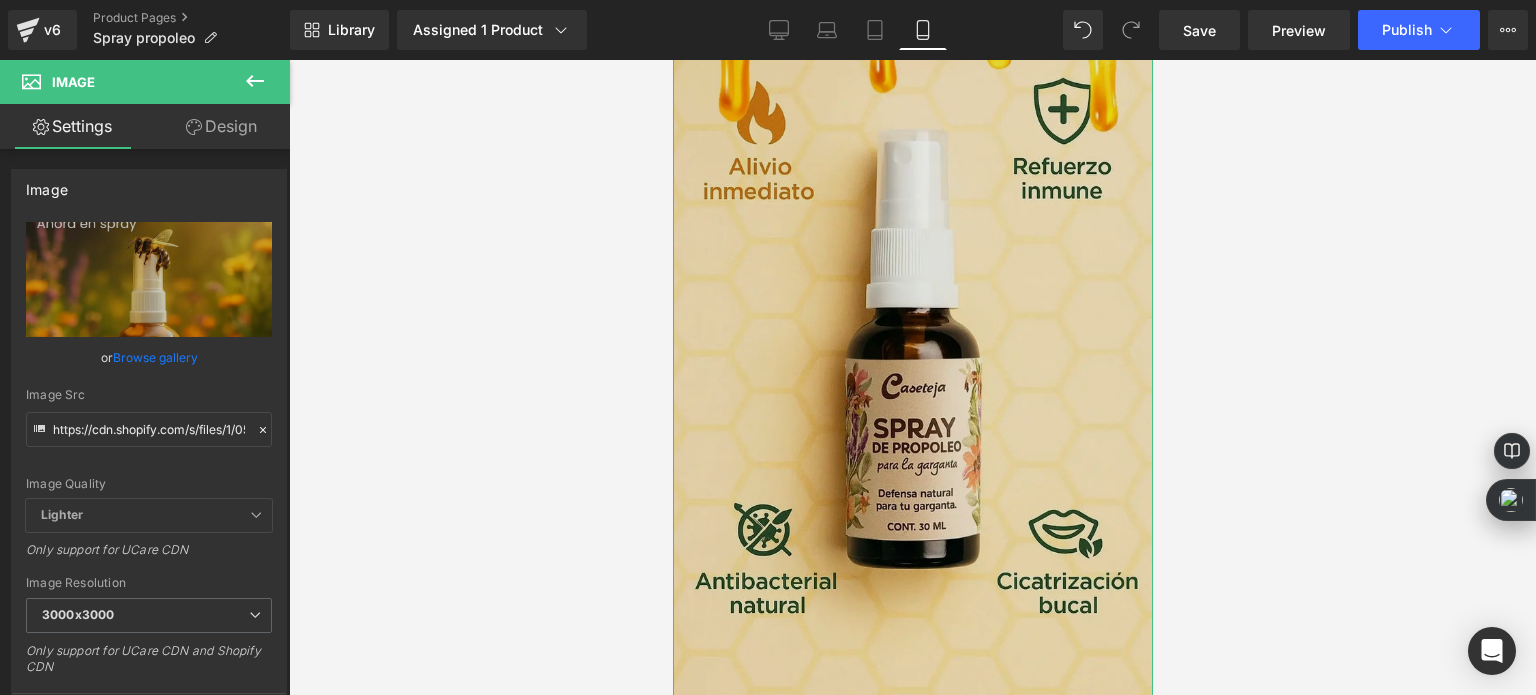 click at bounding box center [912, 994] 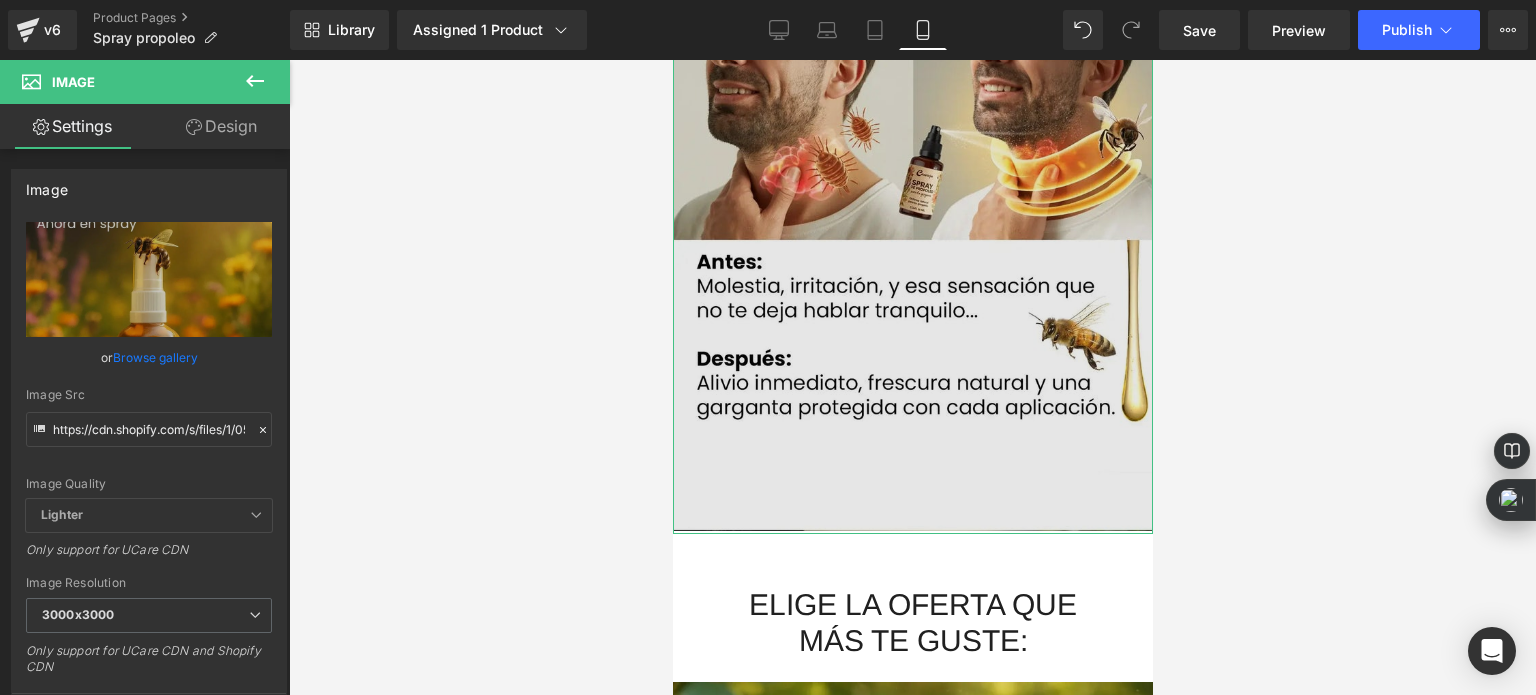 scroll, scrollTop: 3800, scrollLeft: 0, axis: vertical 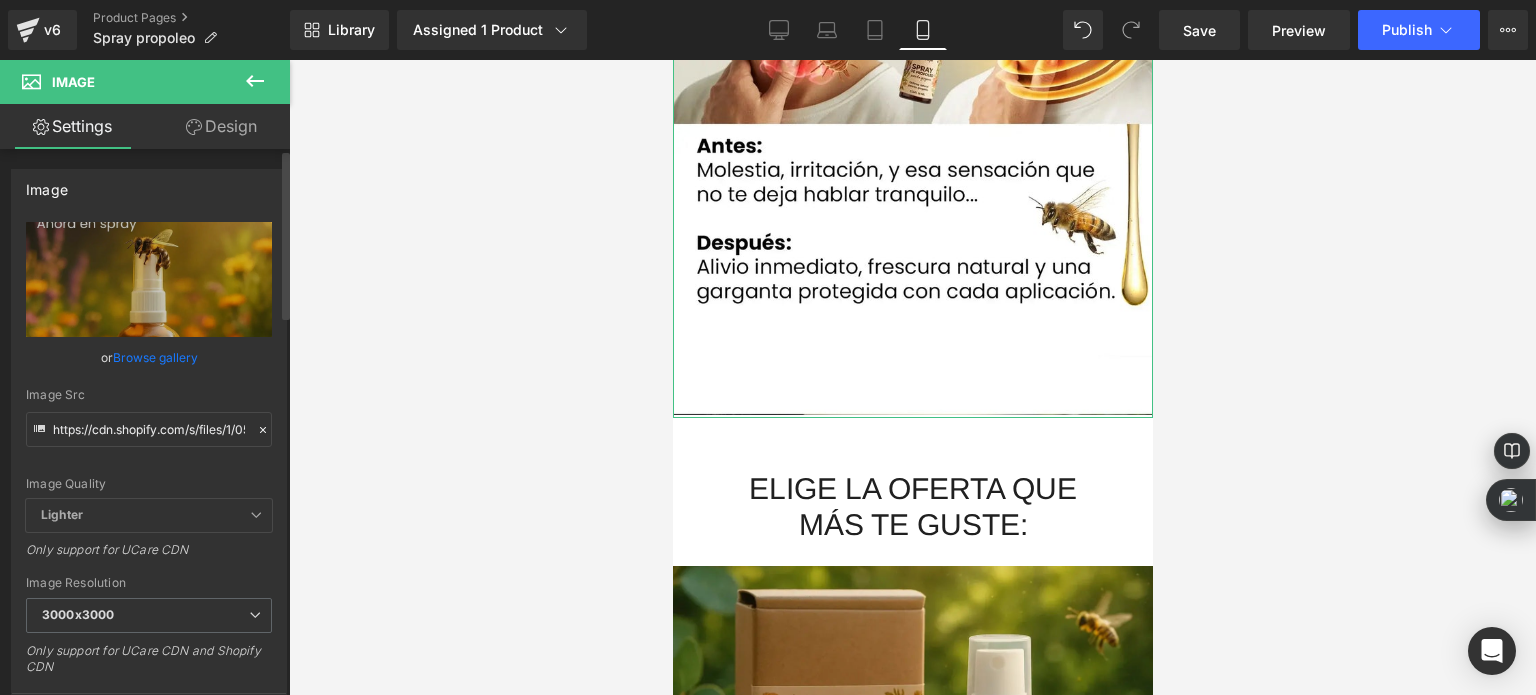 click 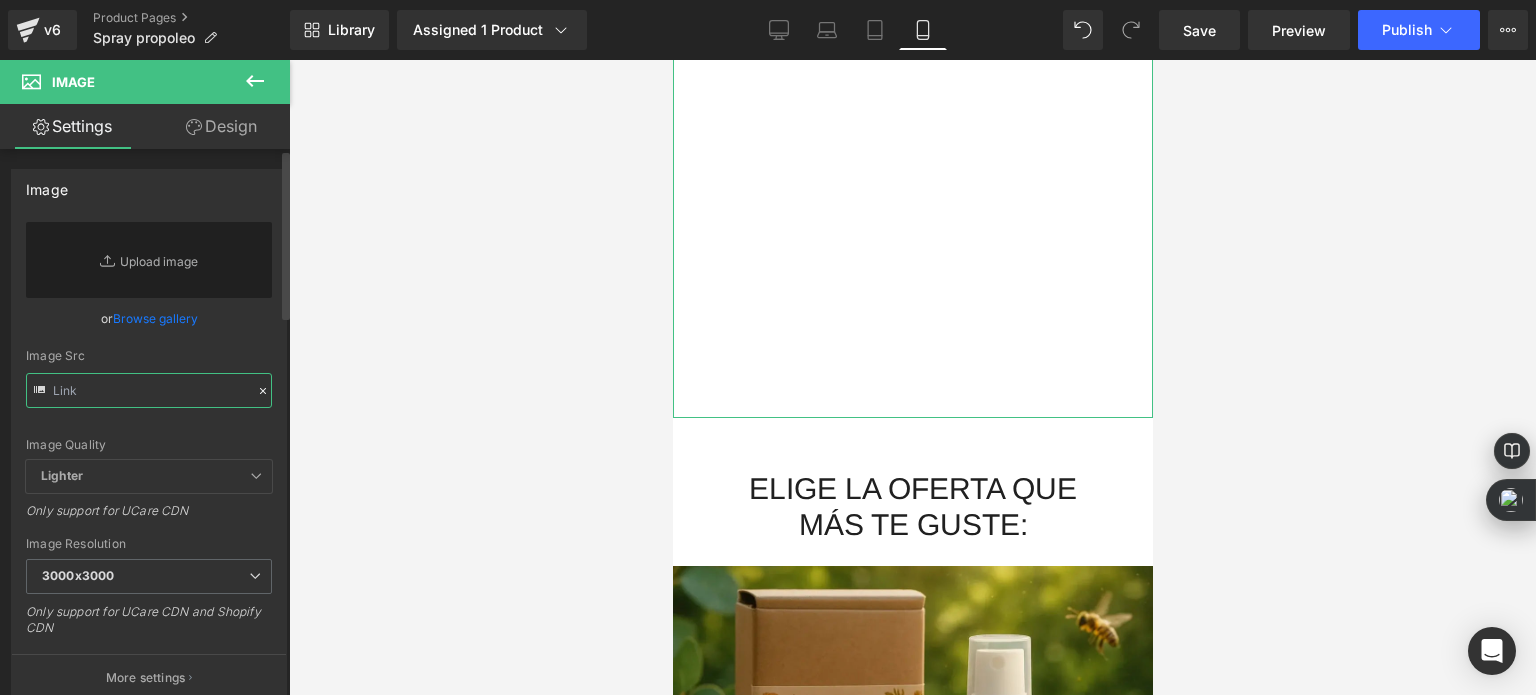 click at bounding box center (149, 390) 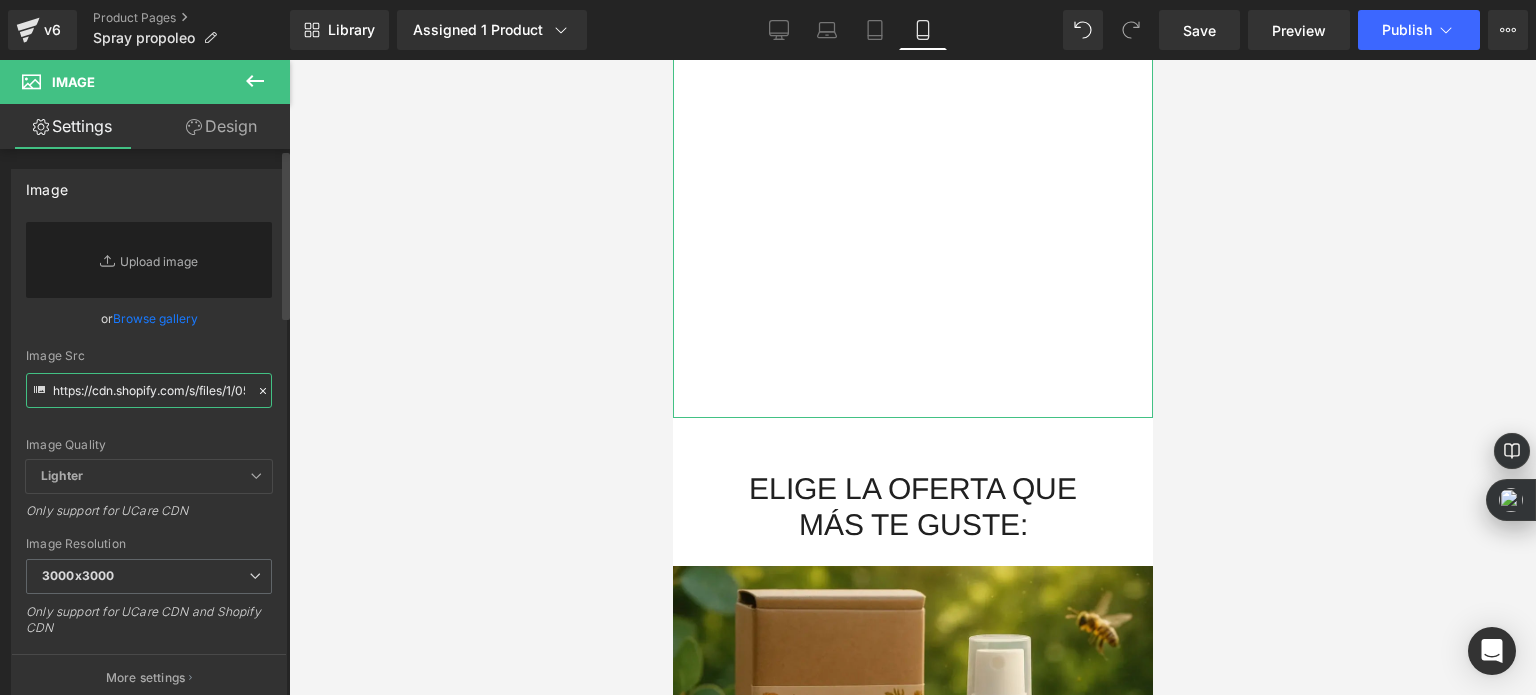 scroll, scrollTop: 0, scrollLeft: 496, axis: horizontal 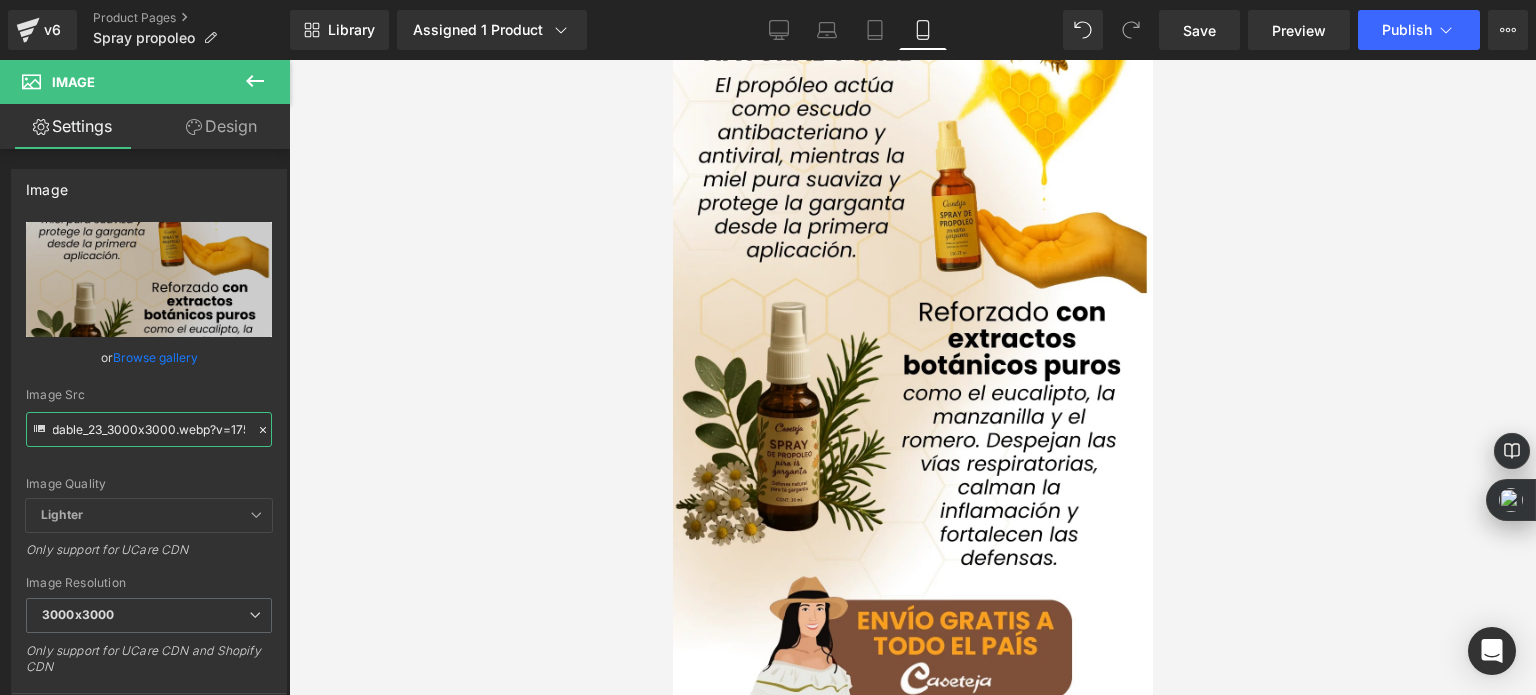 type on "https://cdn.shopify.com/s/files/1/0535/0549/1125/files/Endulza_tus_dias_de_manera_saludable_23_3000x3000.webp?v=1754014309" 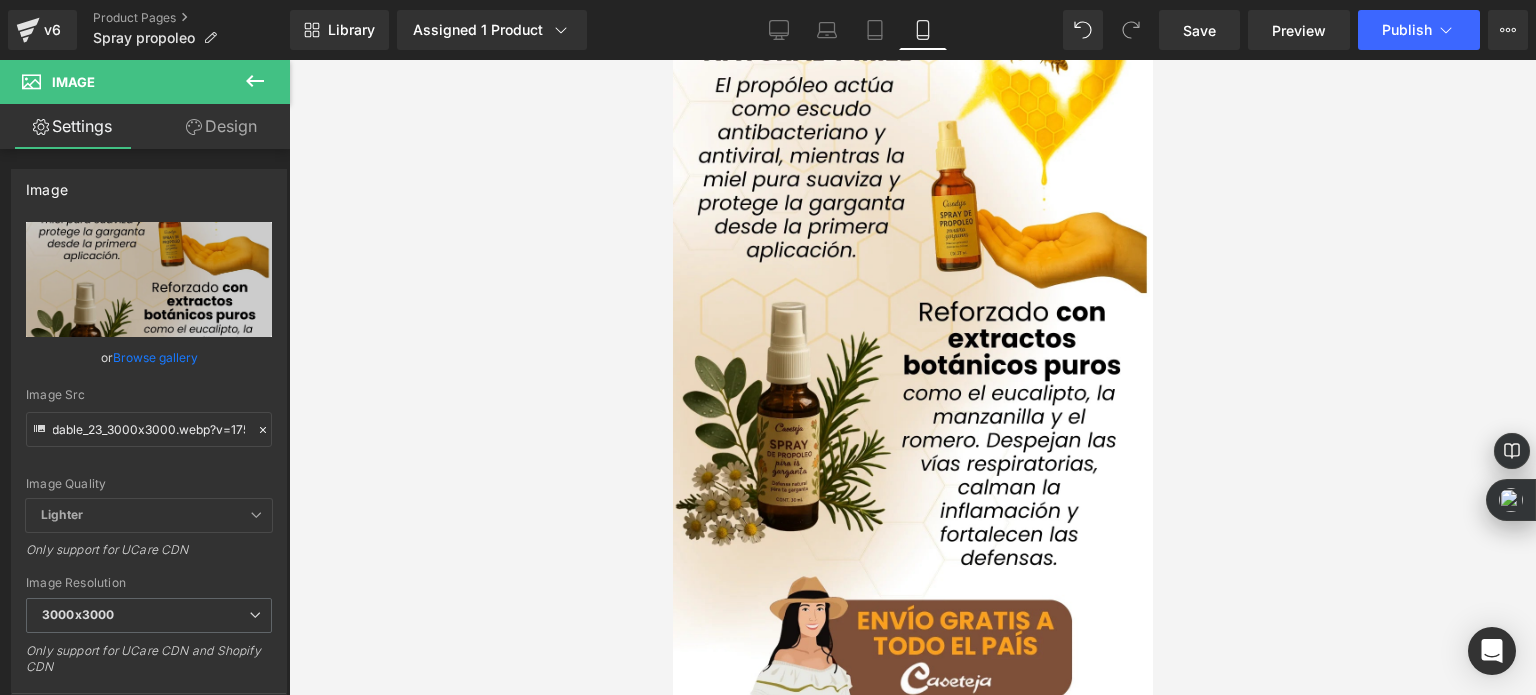 scroll, scrollTop: 0, scrollLeft: 0, axis: both 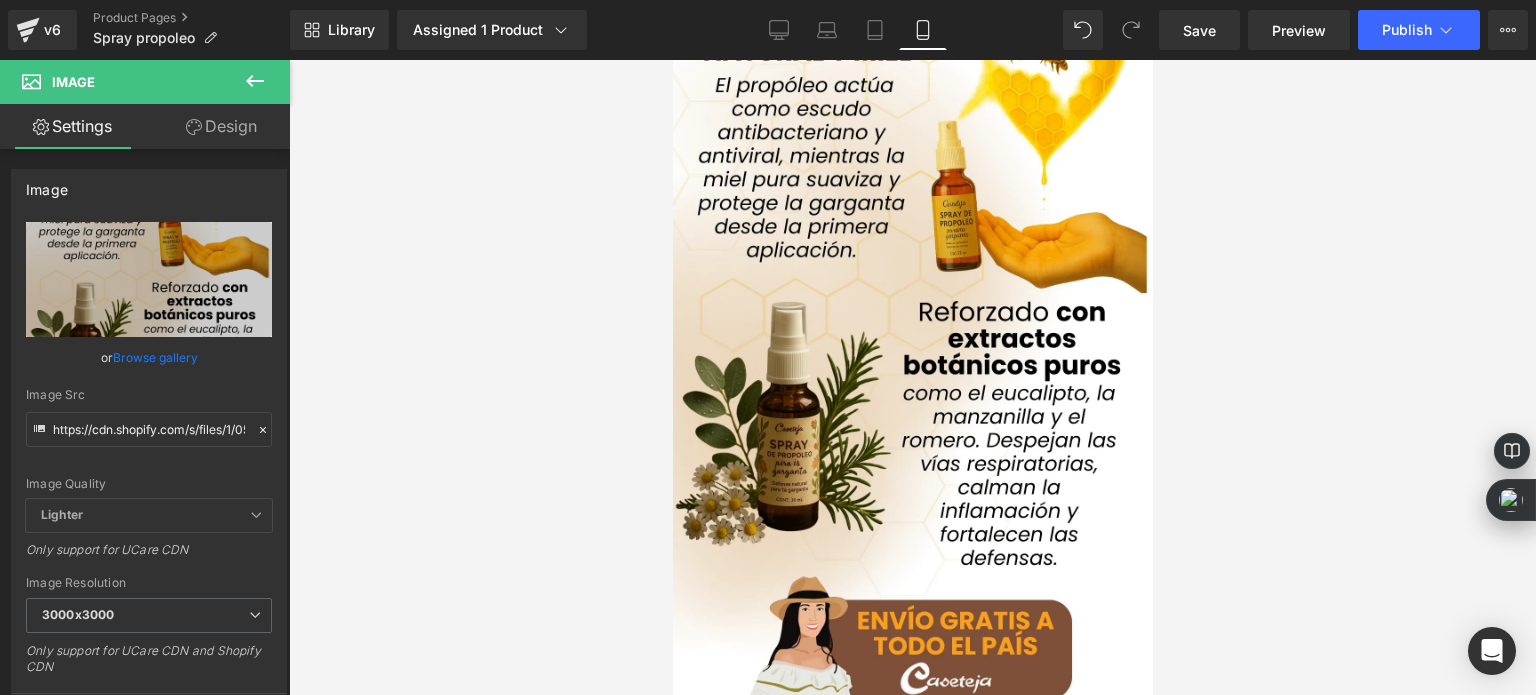 click at bounding box center [912, 377] 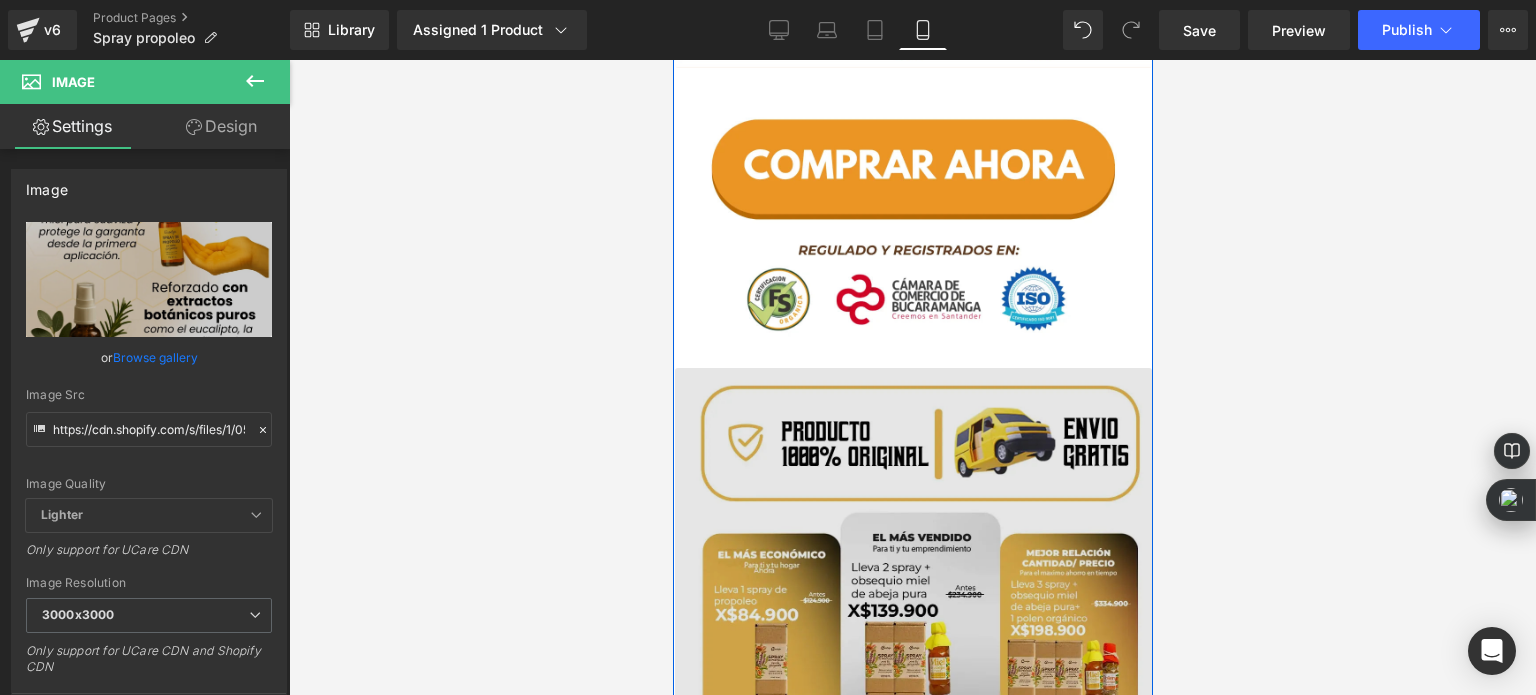 scroll, scrollTop: 888, scrollLeft: 0, axis: vertical 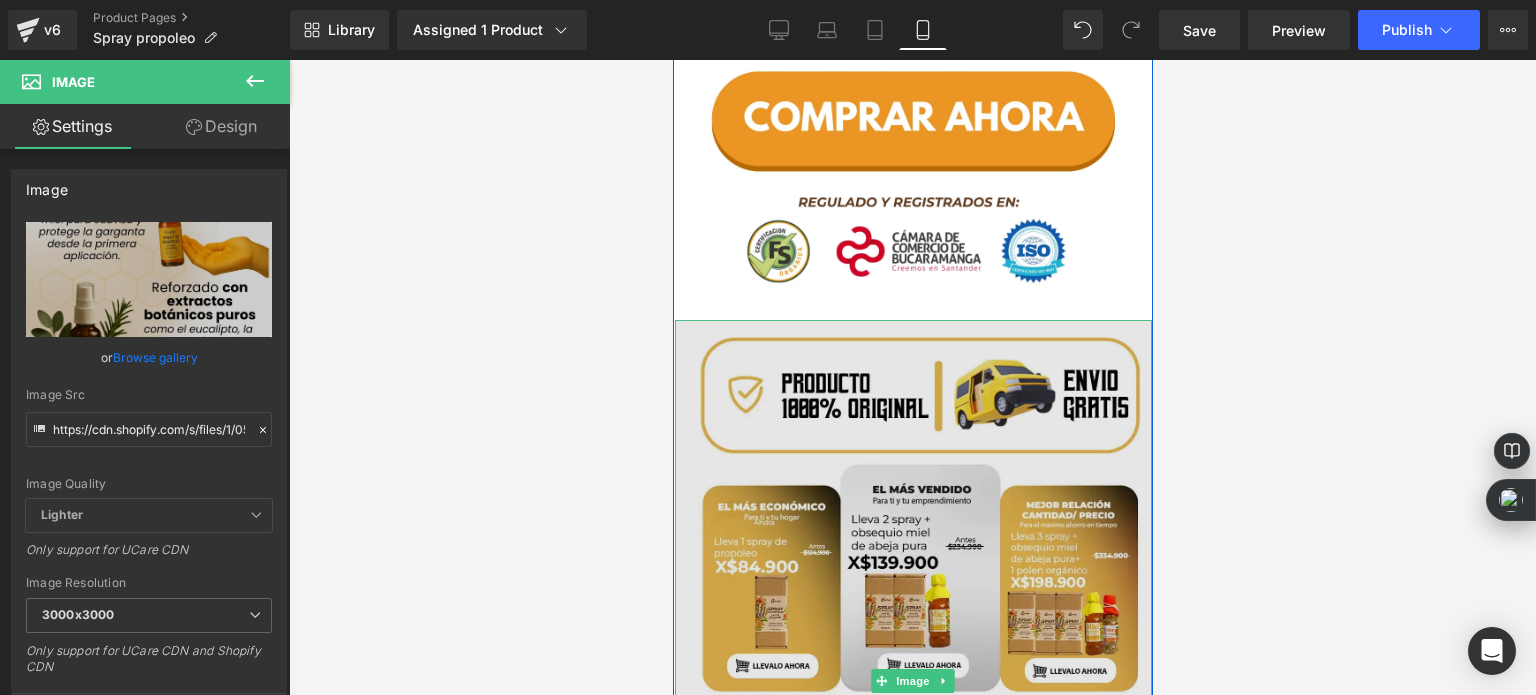 click at bounding box center (912, 681) 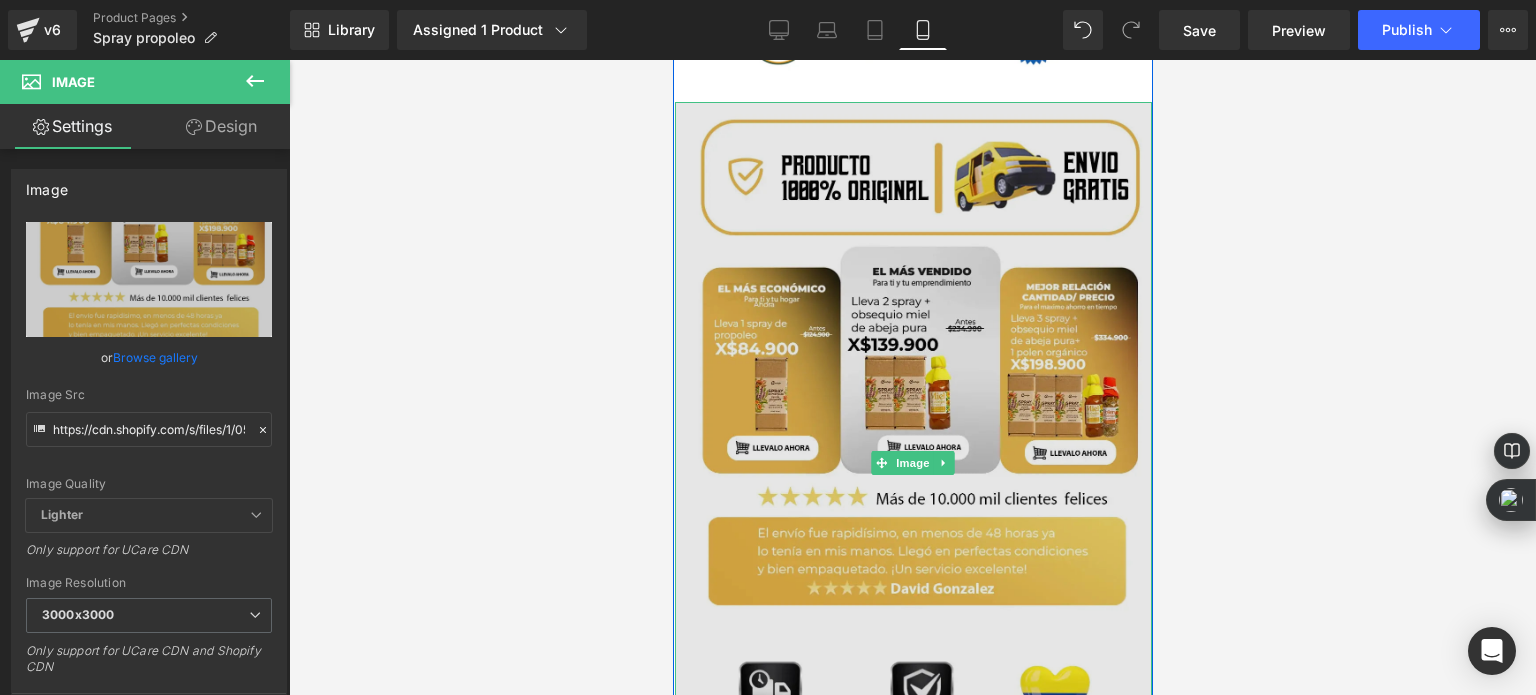 scroll, scrollTop: 1188, scrollLeft: 0, axis: vertical 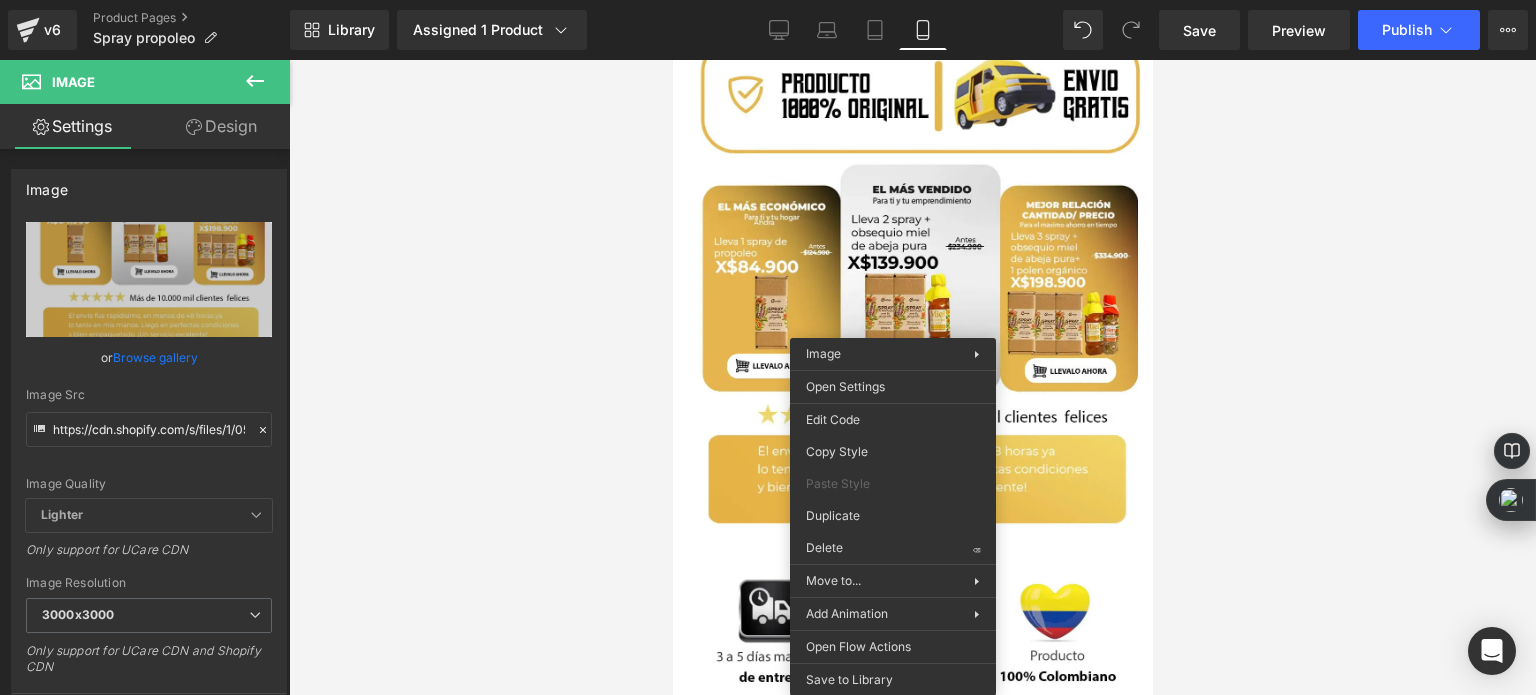 click at bounding box center [912, 377] 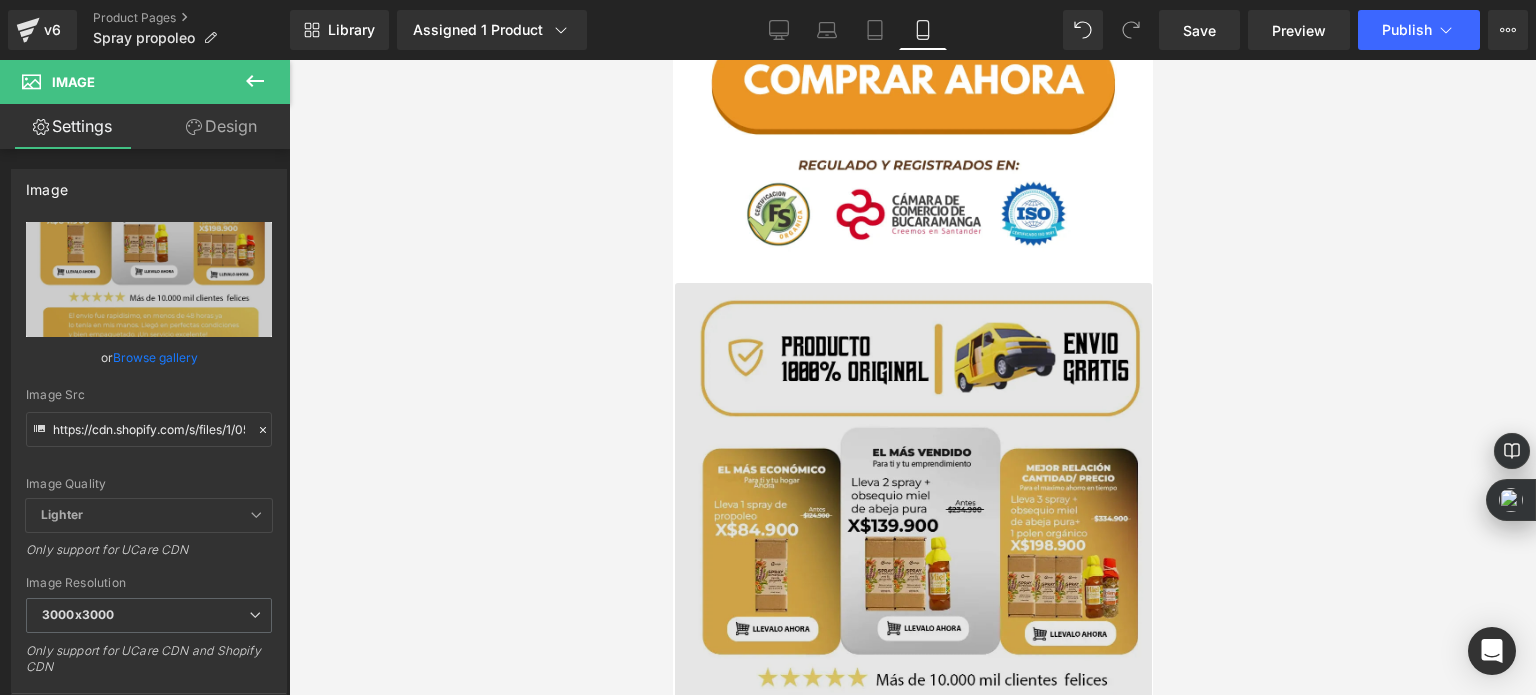 scroll, scrollTop: 888, scrollLeft: 0, axis: vertical 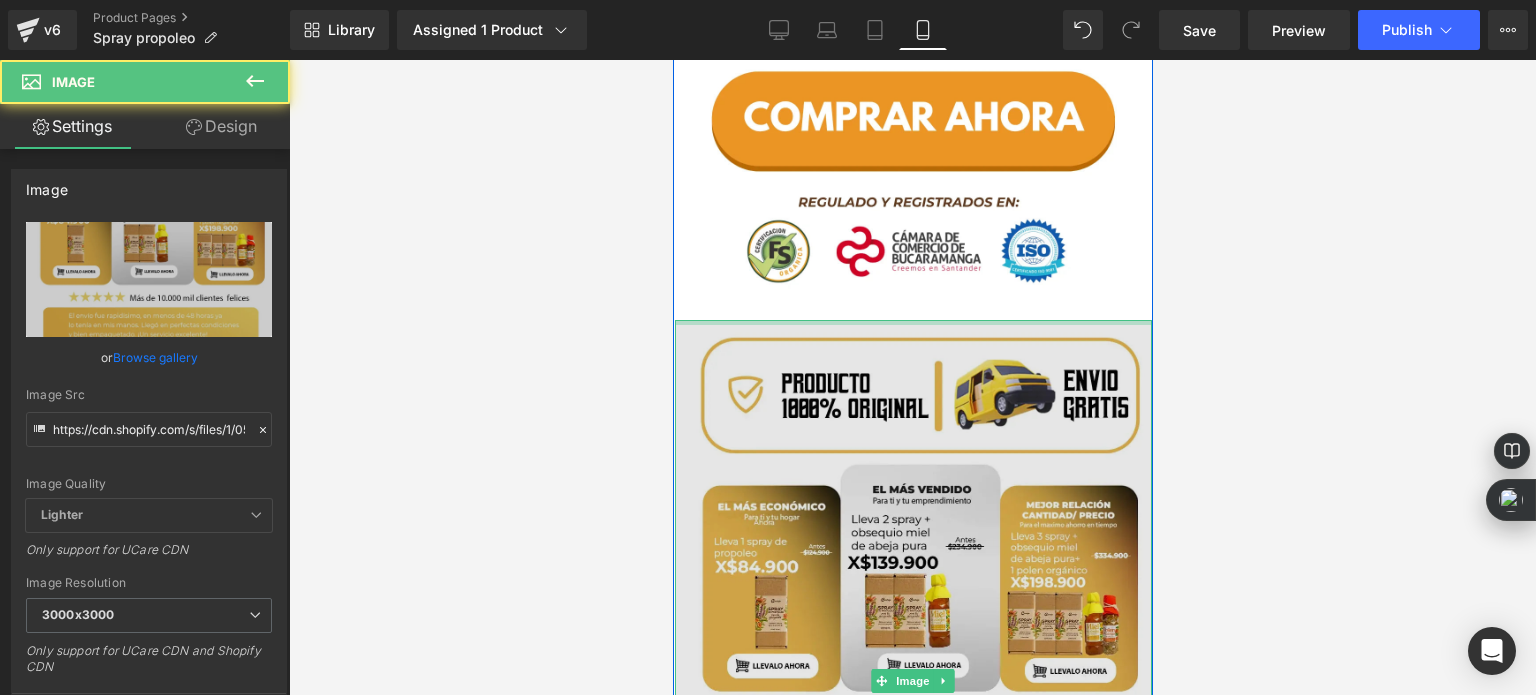 click on "Image" at bounding box center [912, 681] 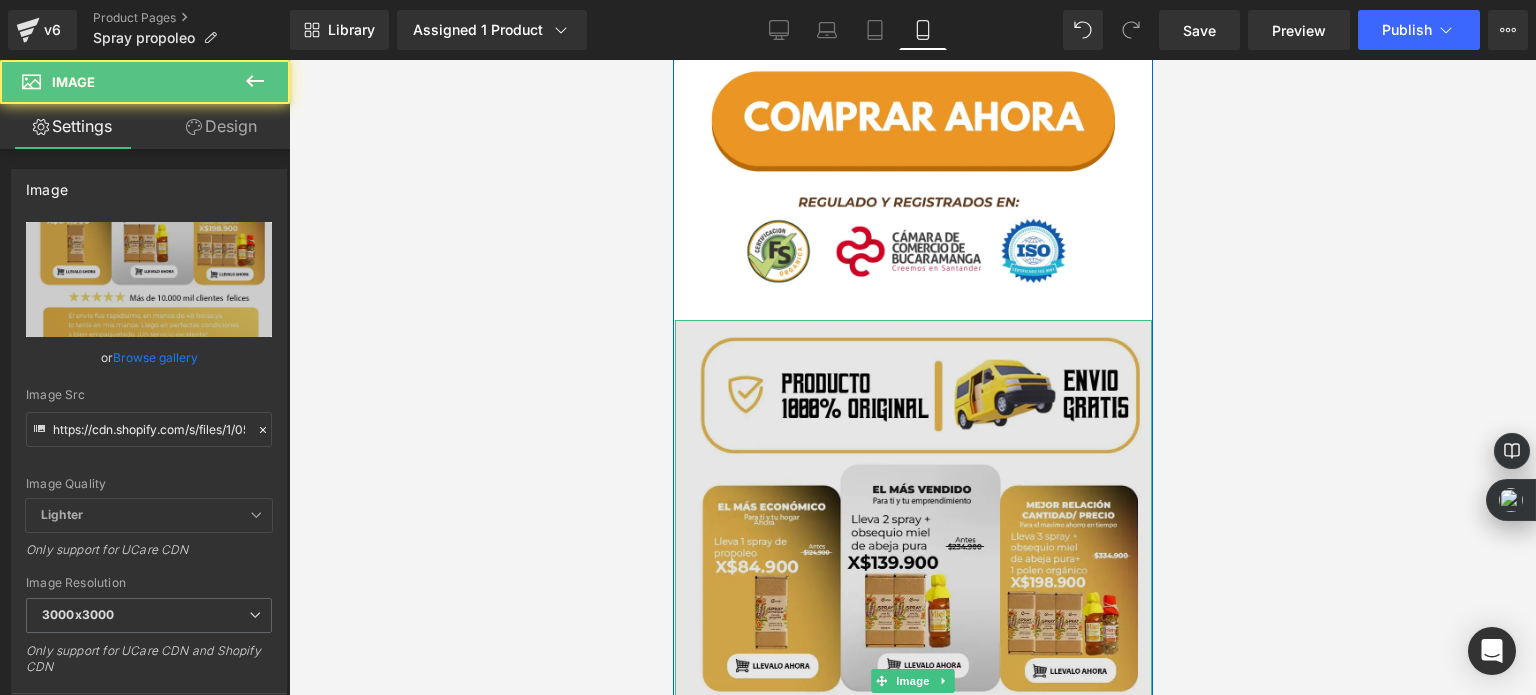 click at bounding box center [912, 681] 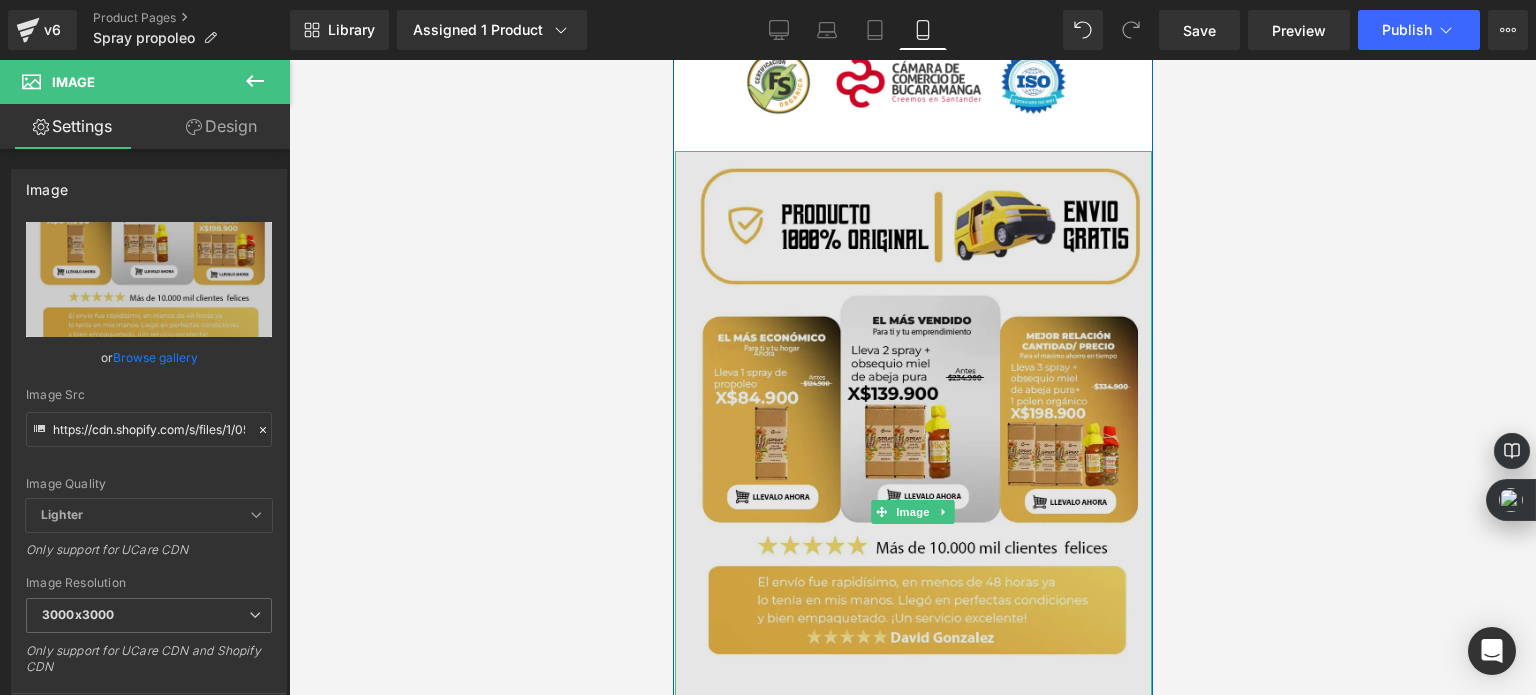 scroll, scrollTop: 1088, scrollLeft: 0, axis: vertical 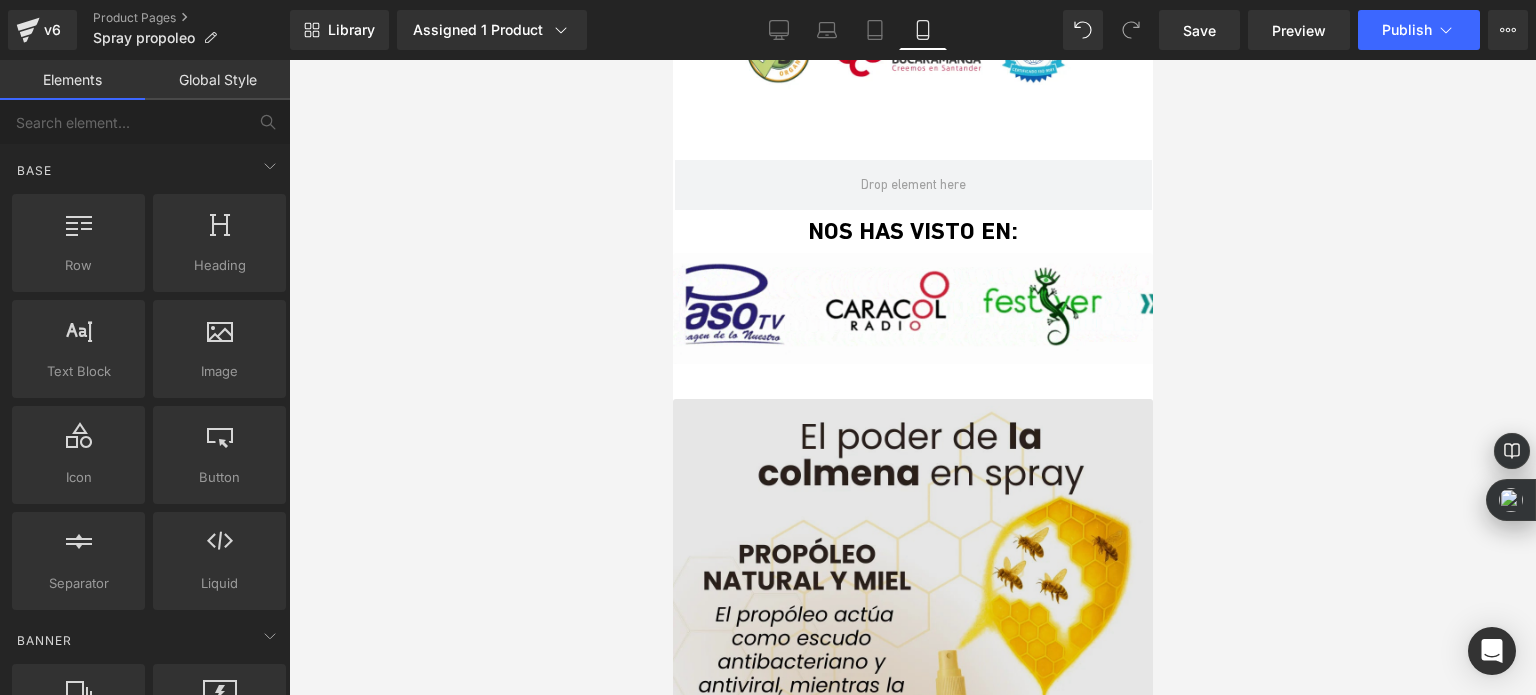 click at bounding box center (912, 827) 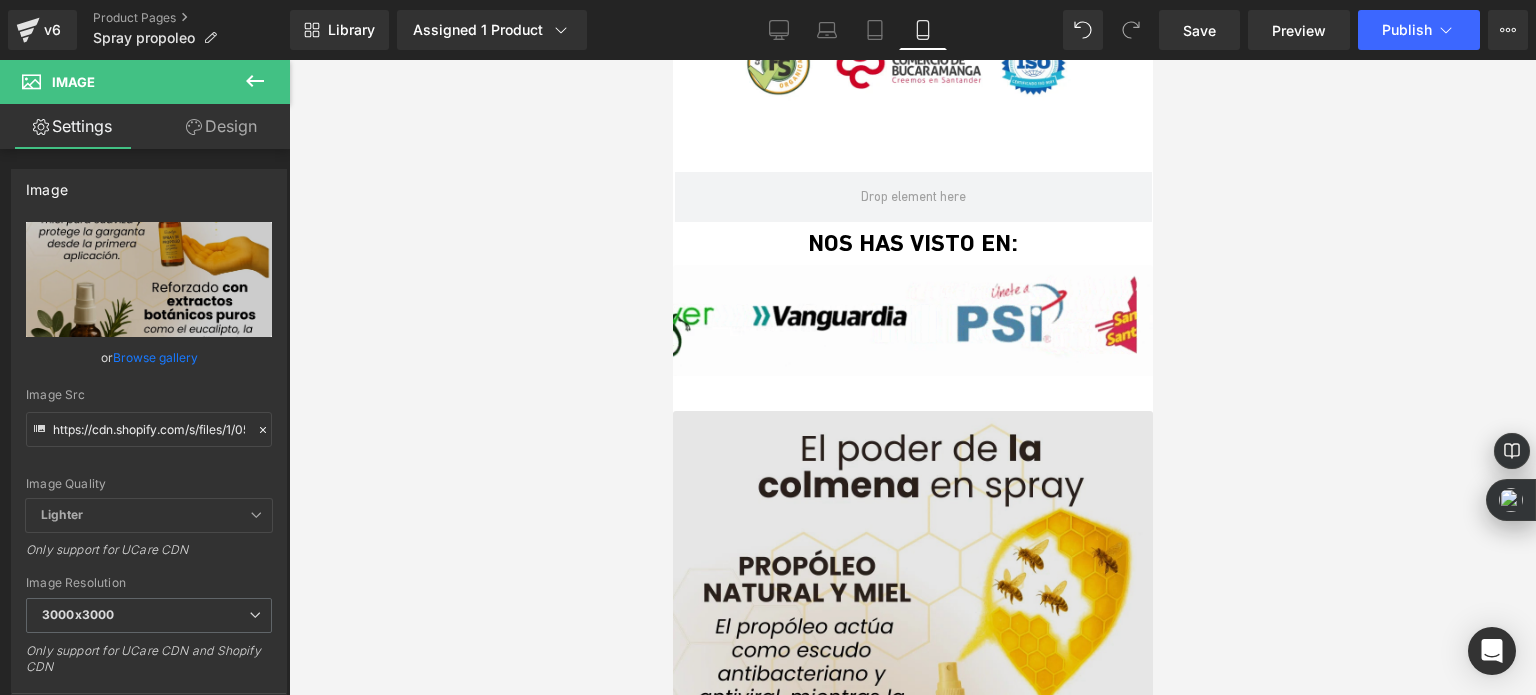 scroll, scrollTop: 1088, scrollLeft: 0, axis: vertical 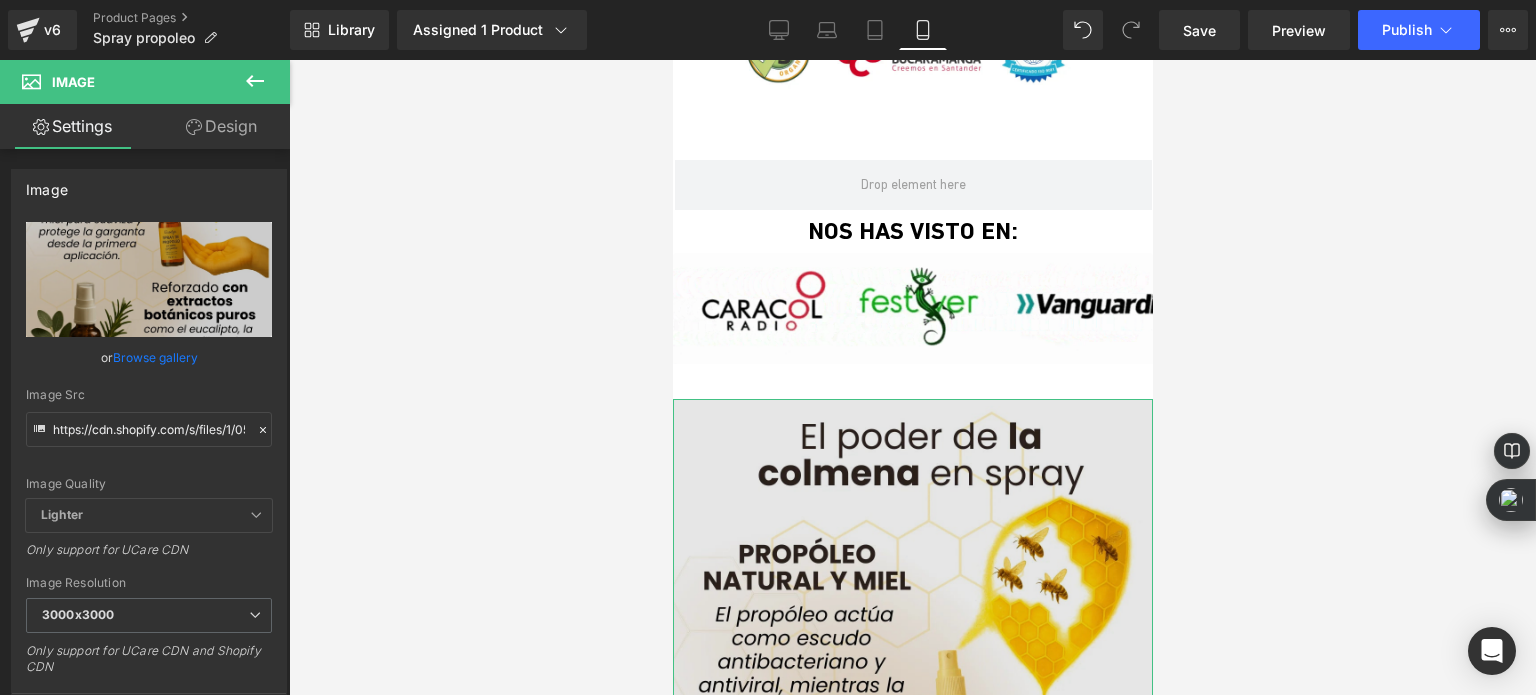 click at bounding box center (912, 827) 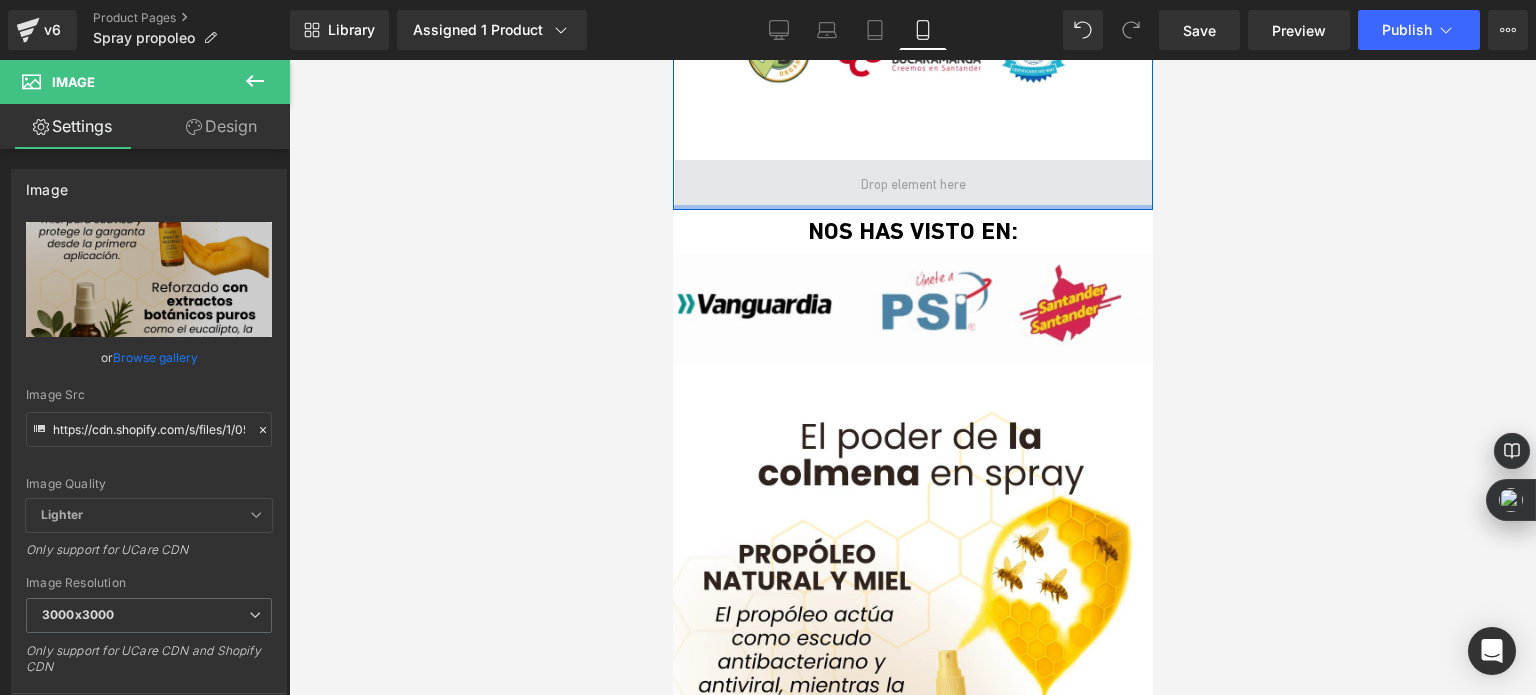 drag, startPoint x: 937, startPoint y: 512, endPoint x: 964, endPoint y: 207, distance: 306.19275 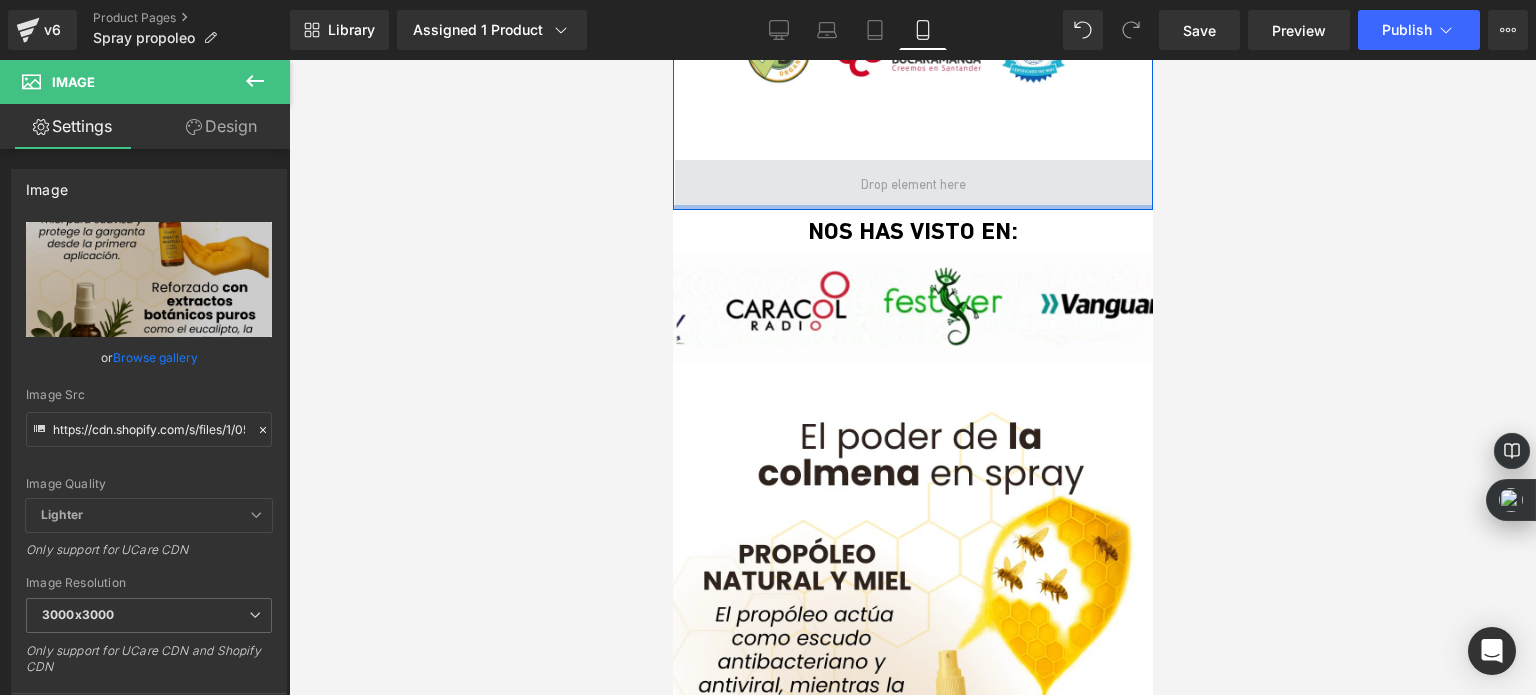 click on "Image         Image         Row         NOS HAS VISTO EN: Text Block         Image         Image         ELIGE LA OFERTA QUE  MÁS TE GUSTE: Heading         Image         1 Spray de Propóleo Heading         Para uso personal Heading         84.900 Heading         Image         Row         Image         2 Spray de propóleo  Heading         De regalo: Miel de abejas pura Heading         139.900 Heading         Image         Image         3 Spray de propóleo Heading         De regalo: 1 Miel de abejas + 1 Polen natural Heading         164.900 Heading         Image         Image         Image         Image         Image         Image         Image         Image
Select your layout" at bounding box center [912, 5500] 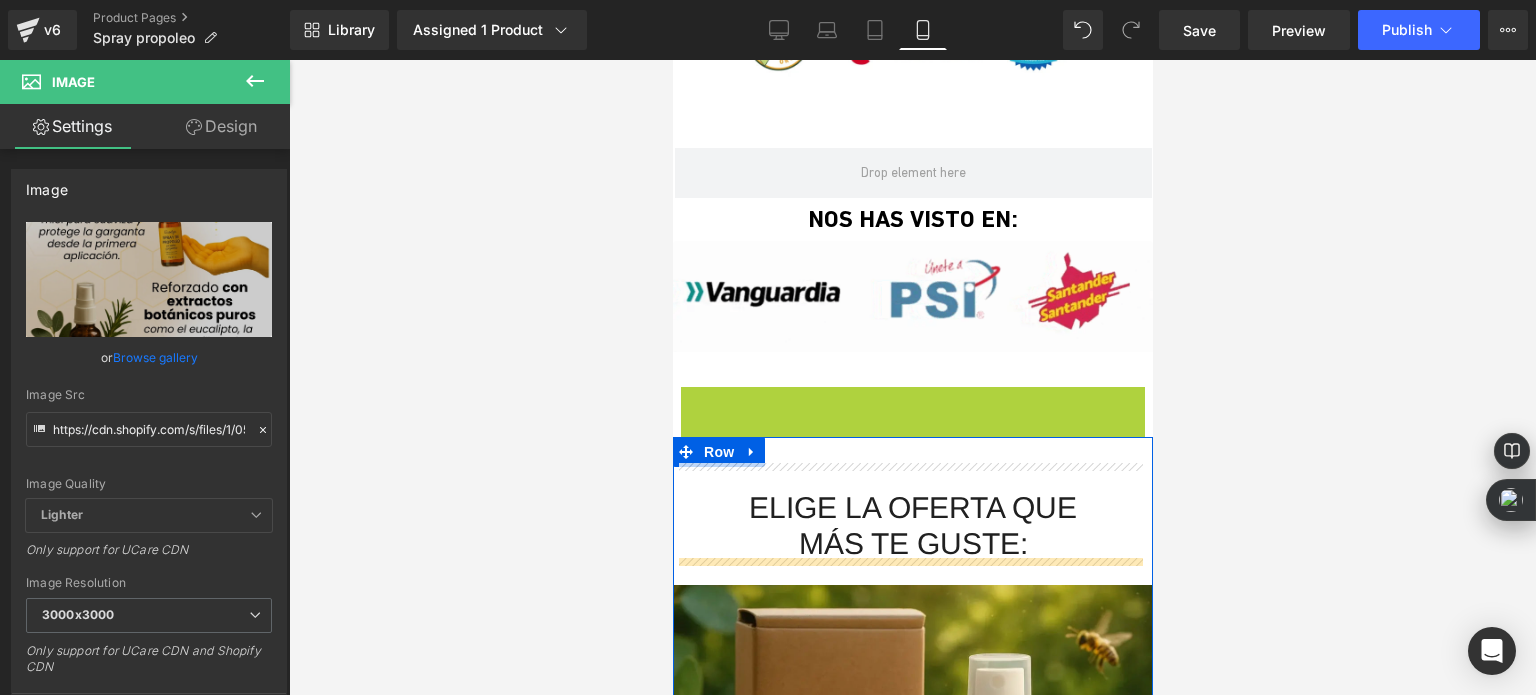 scroll, scrollTop: 988, scrollLeft: 0, axis: vertical 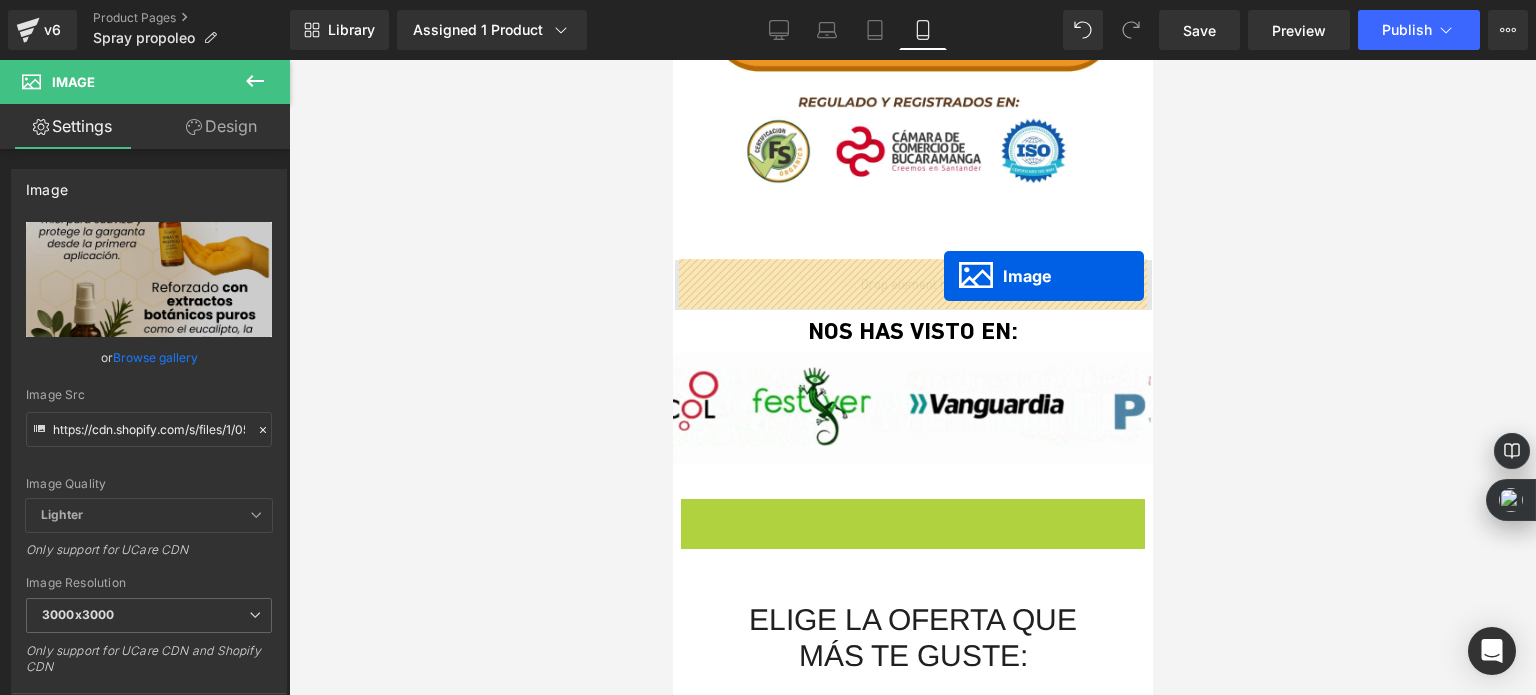 drag, startPoint x: 909, startPoint y: 400, endPoint x: 943, endPoint y: 276, distance: 128.57683 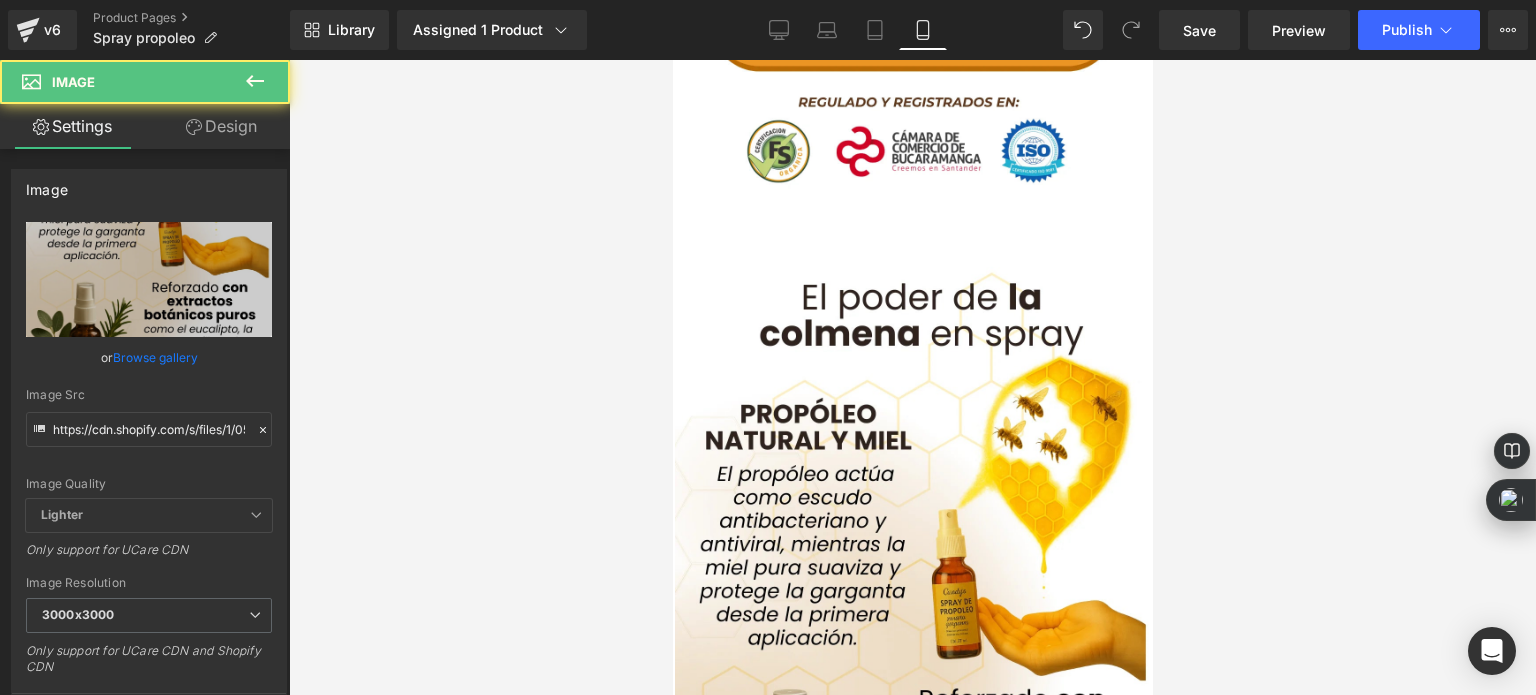 click at bounding box center (912, 377) 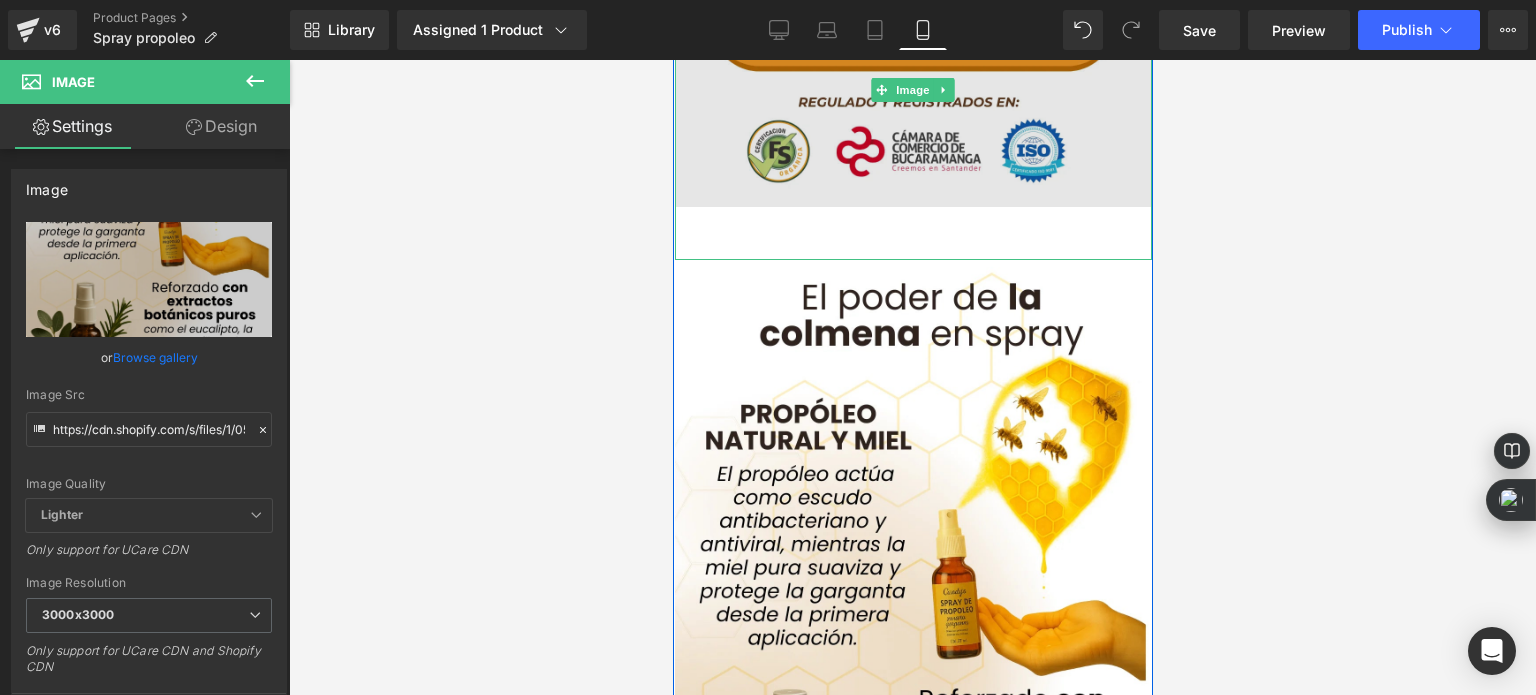 click at bounding box center (912, 90) 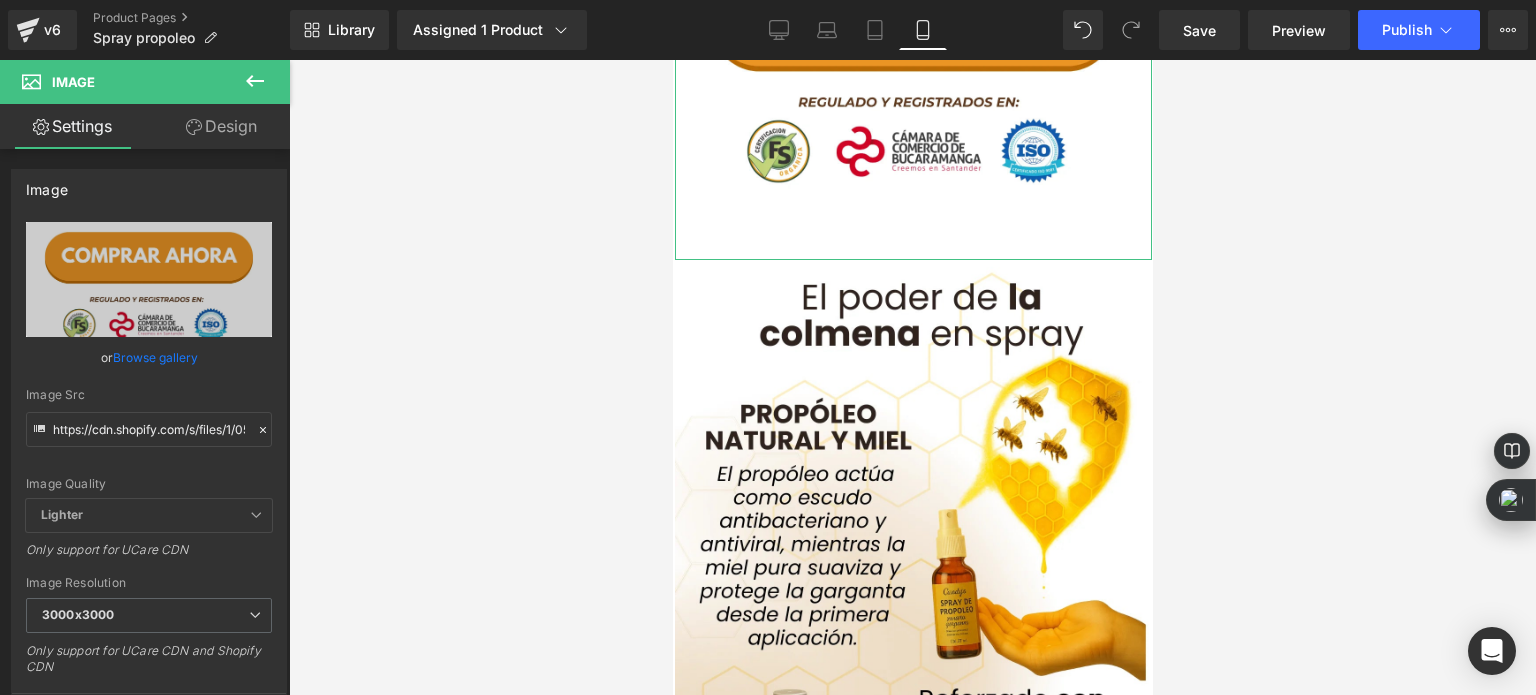 click on "Design" at bounding box center (221, 126) 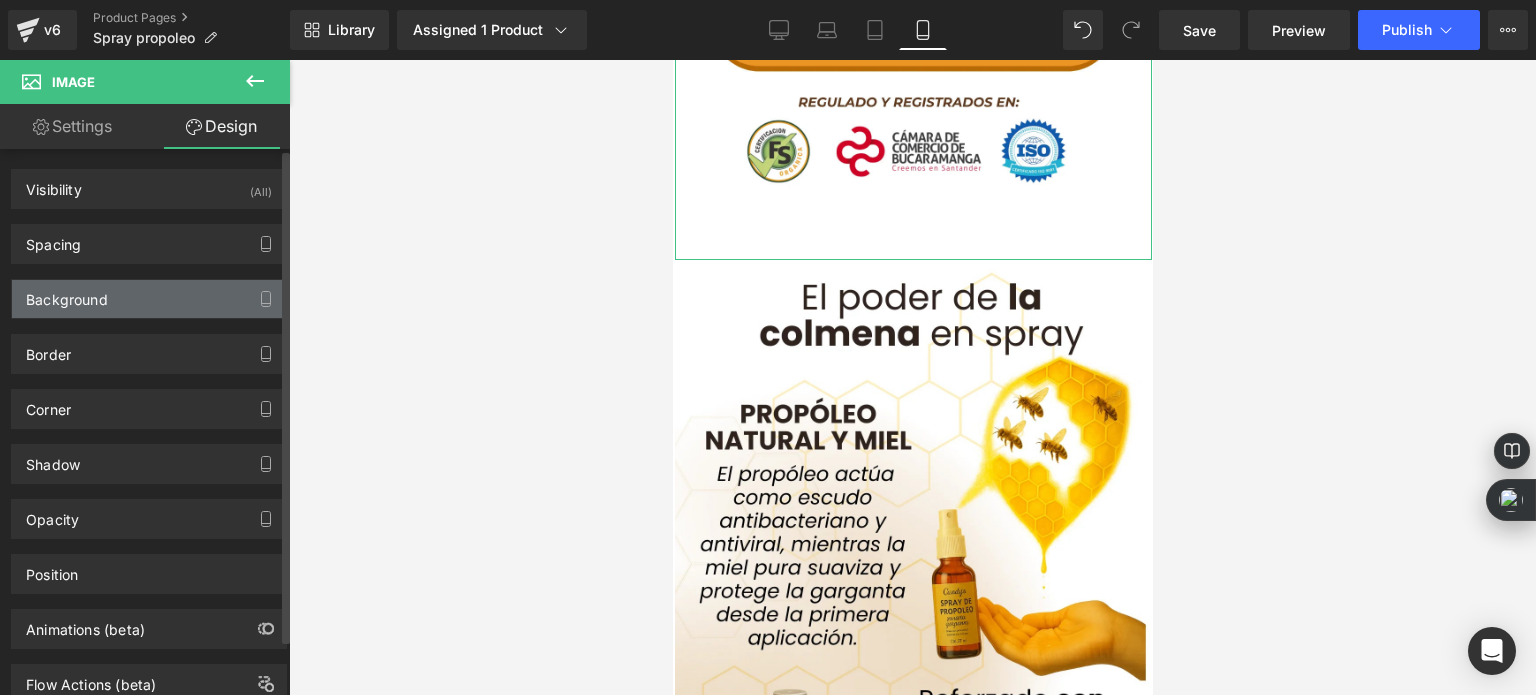 type on "0" 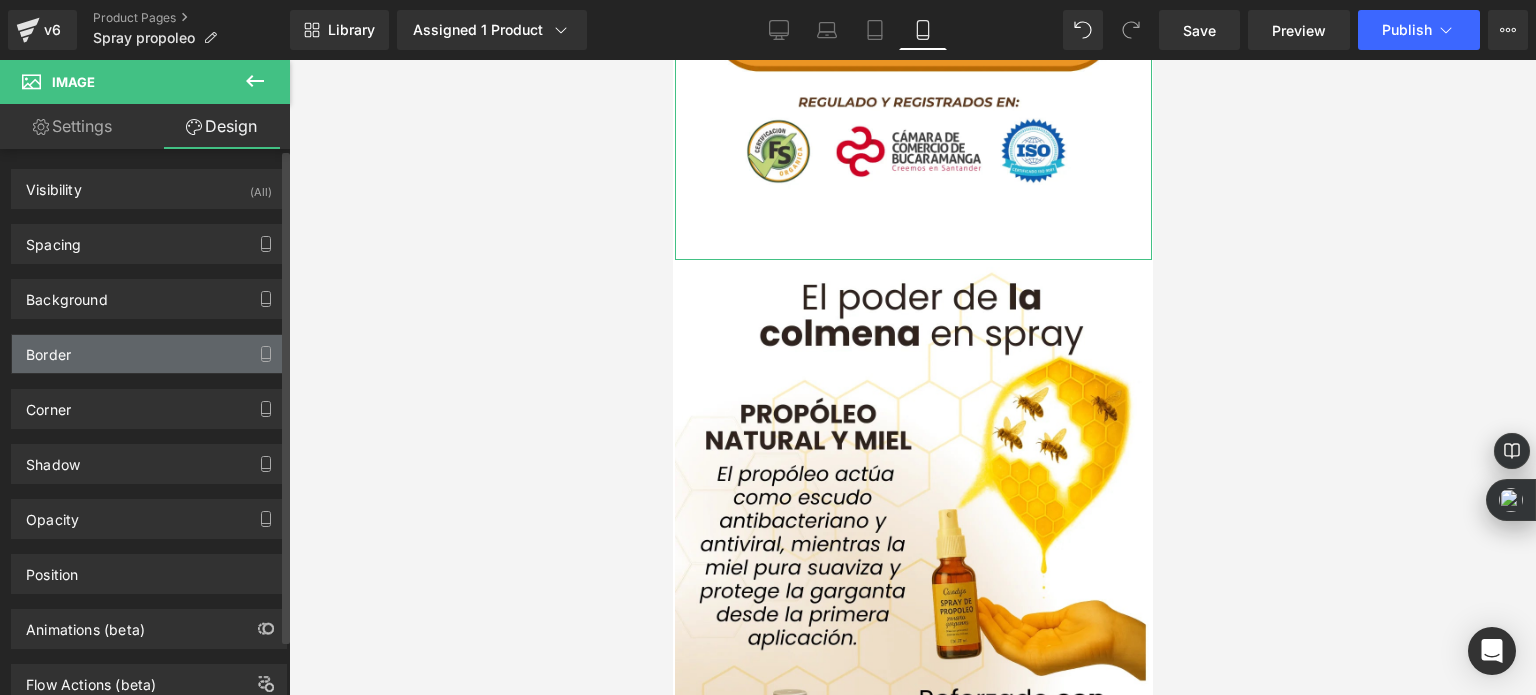 click on "Border" at bounding box center [149, 354] 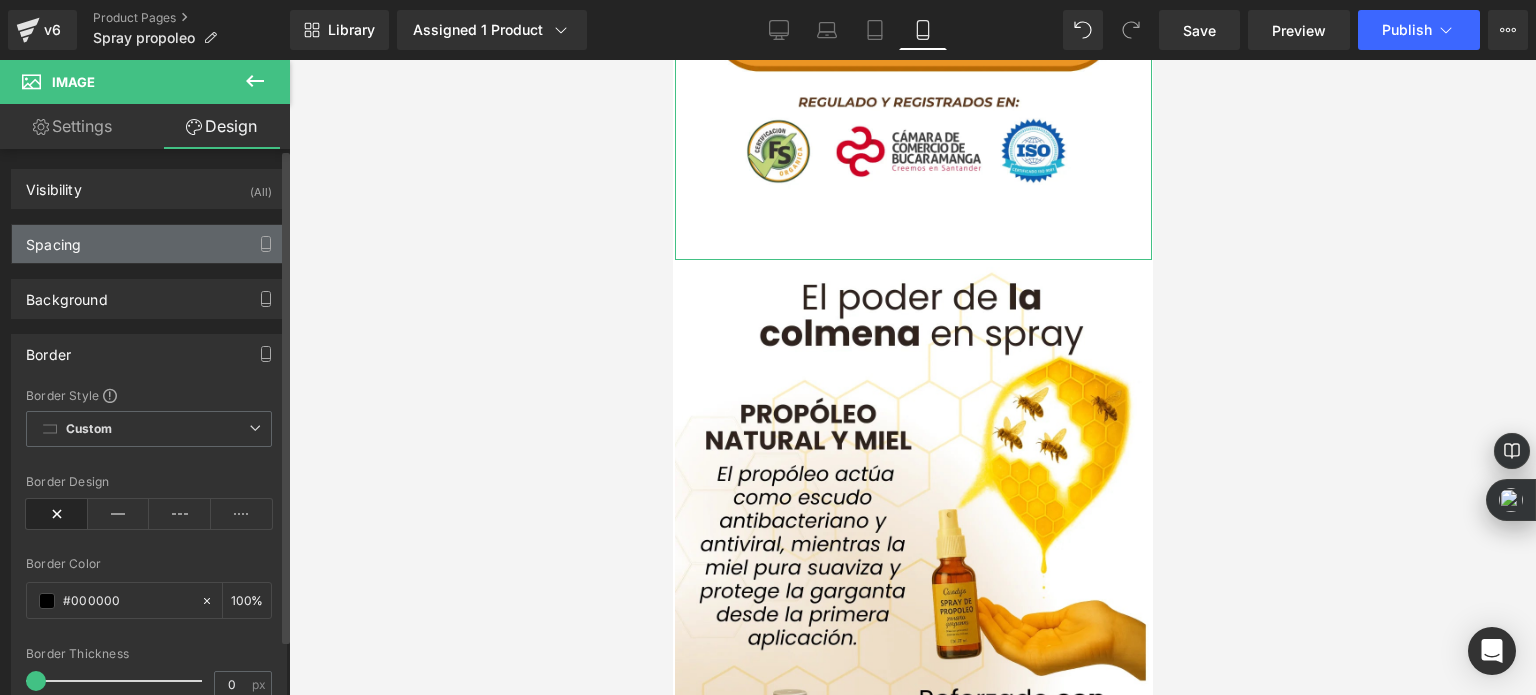 click on "Spacing" at bounding box center (149, 244) 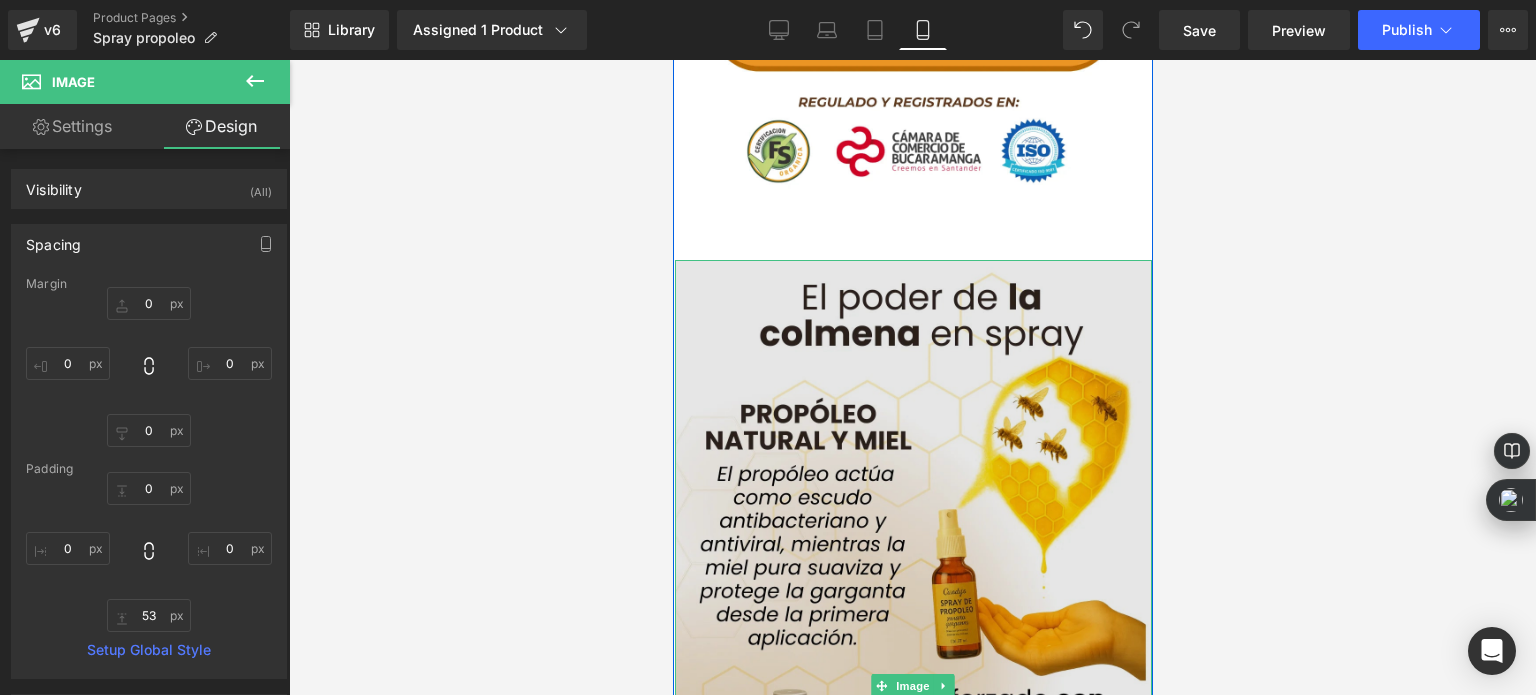 click at bounding box center [912, 685] 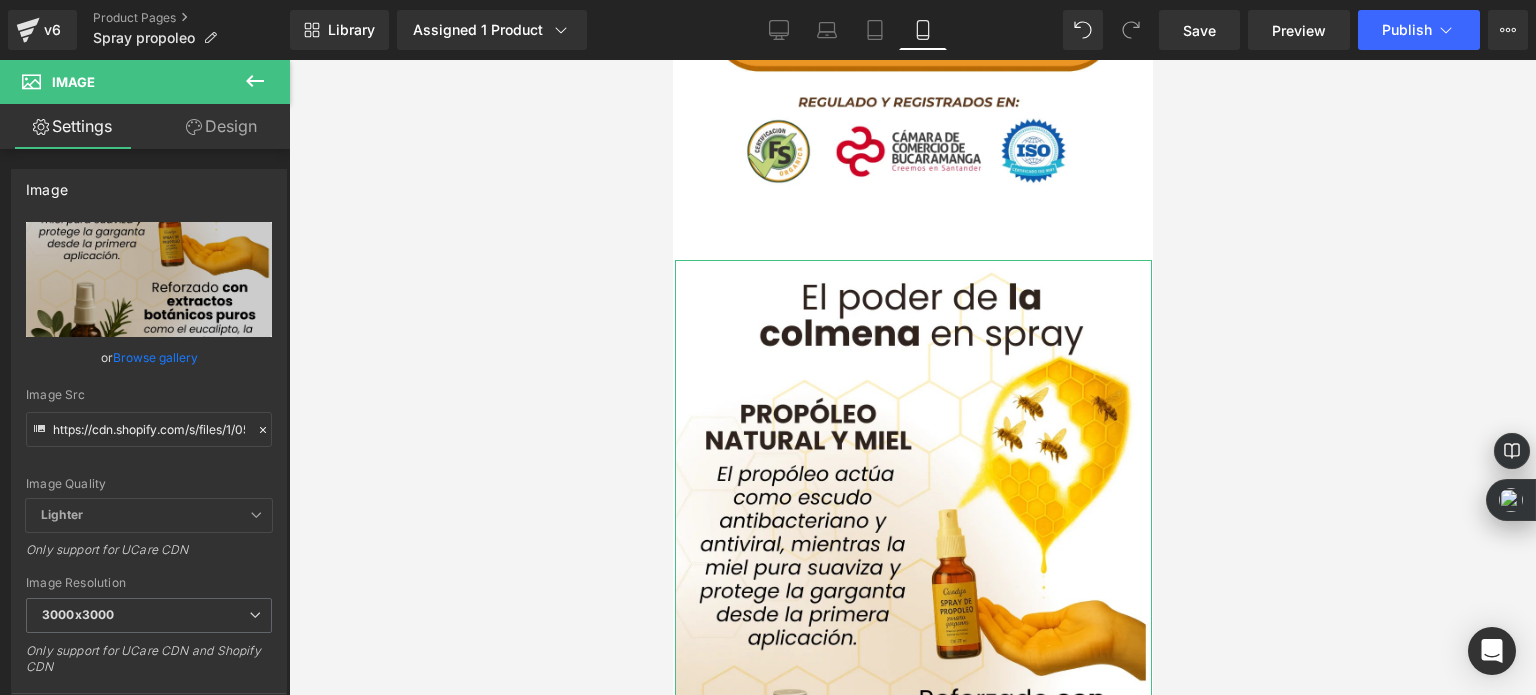 click on "Design" at bounding box center [221, 126] 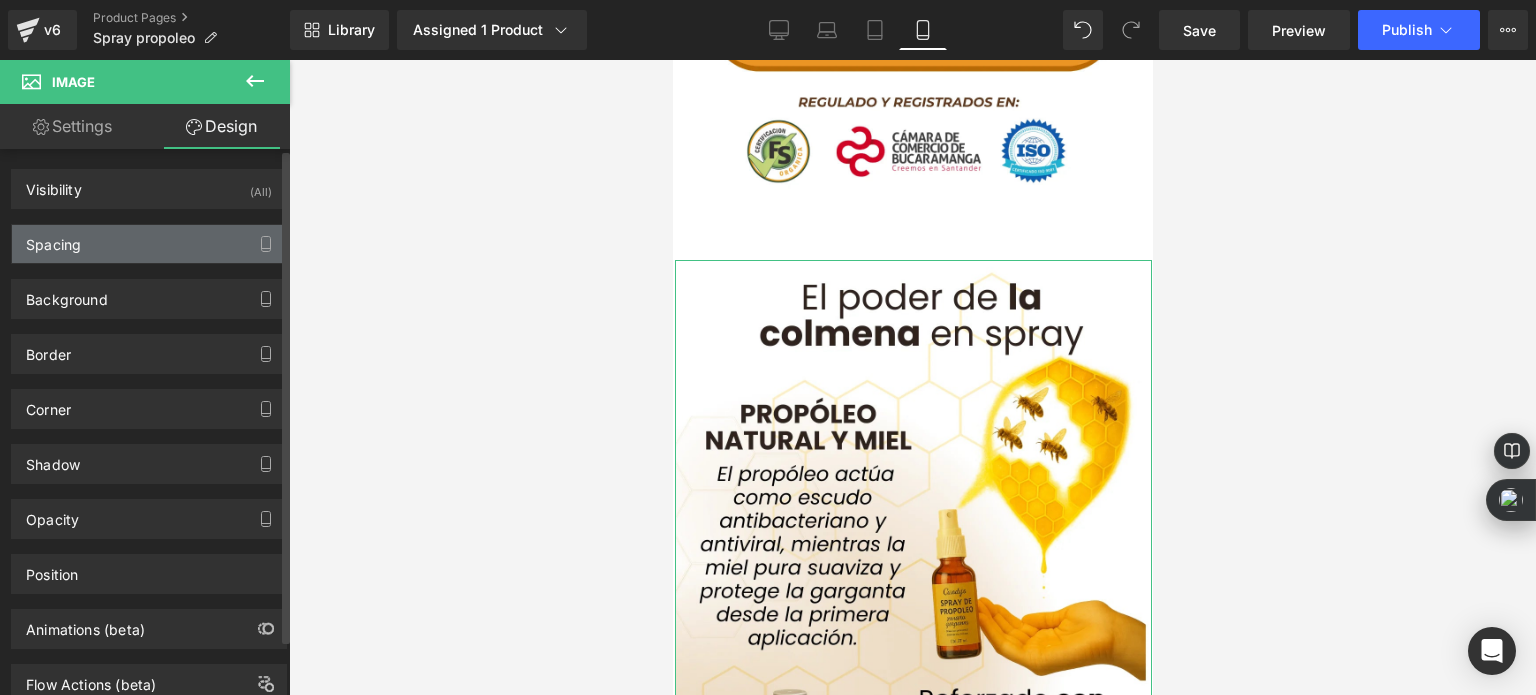 click on "Spacing" at bounding box center (149, 244) 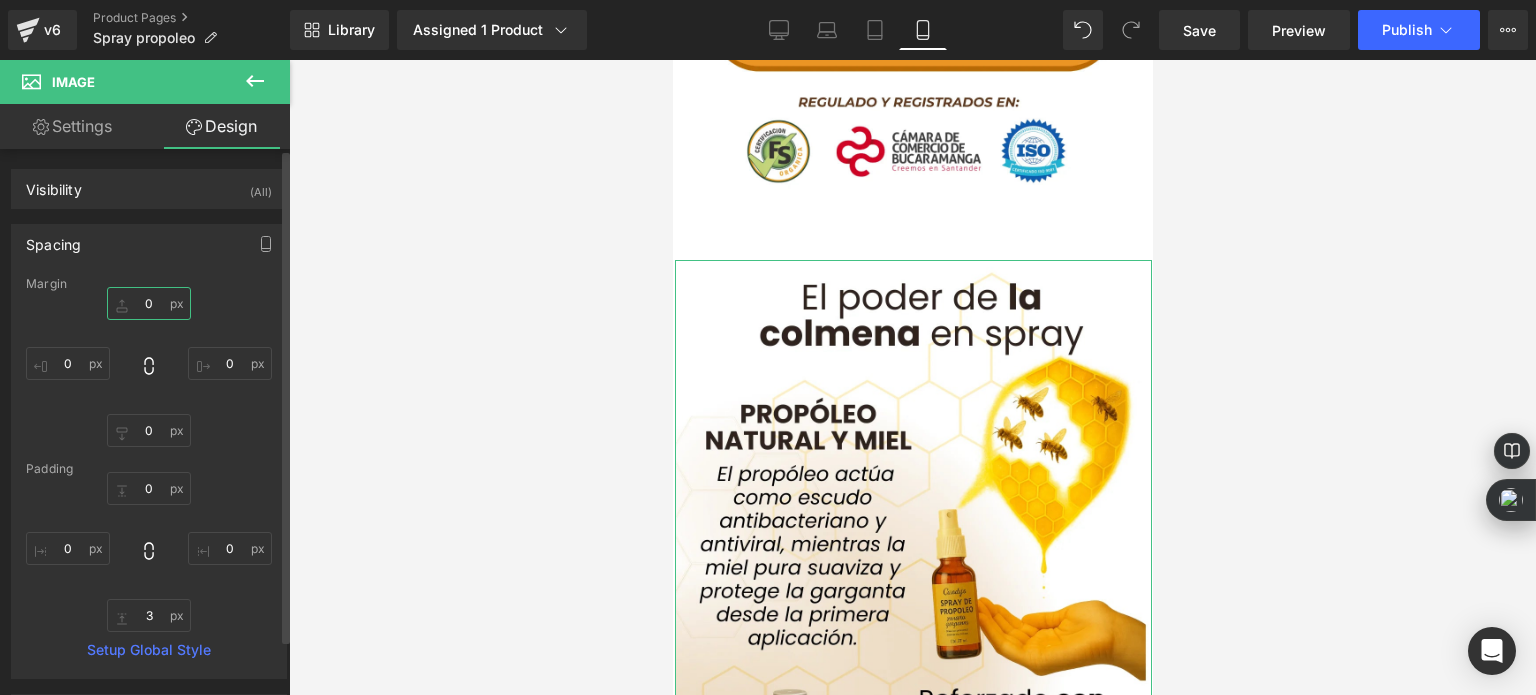 click on "0" at bounding box center (149, 303) 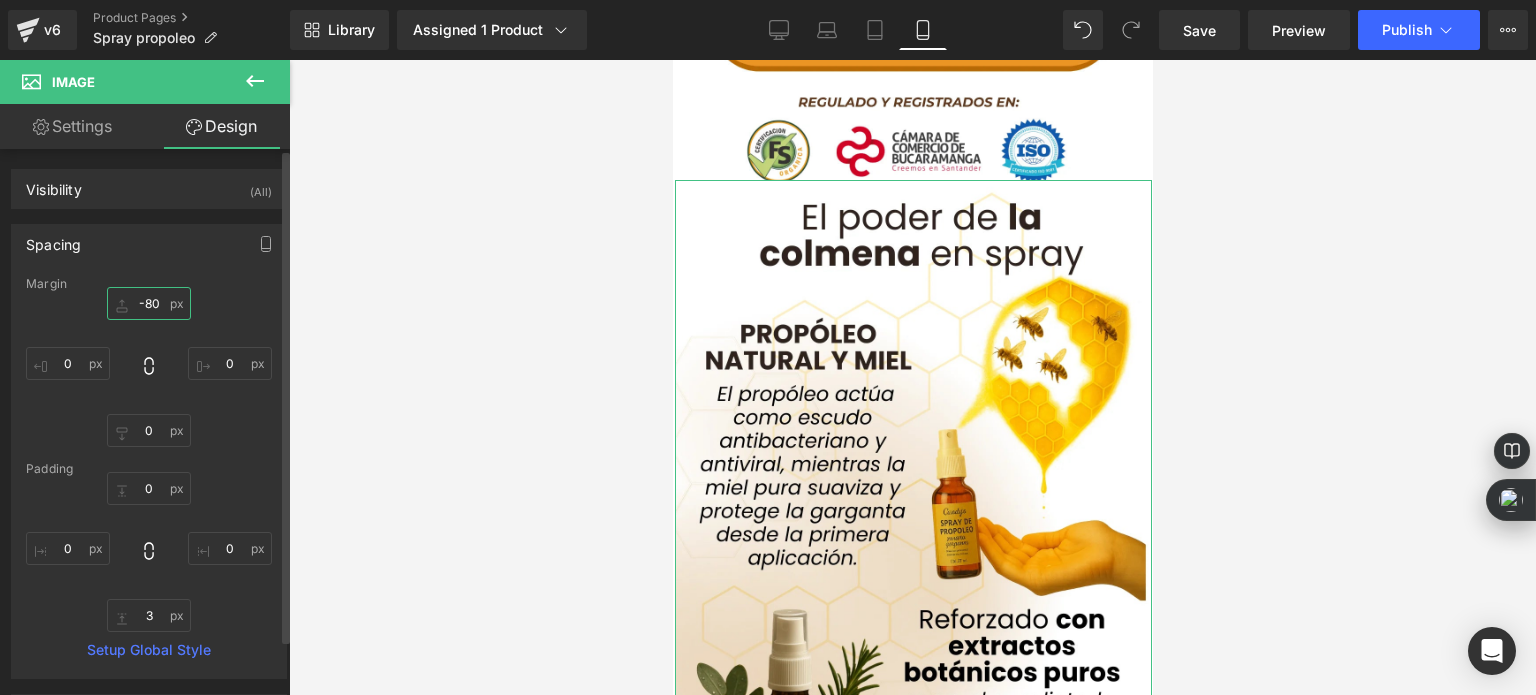 click on "-80" at bounding box center [149, 303] 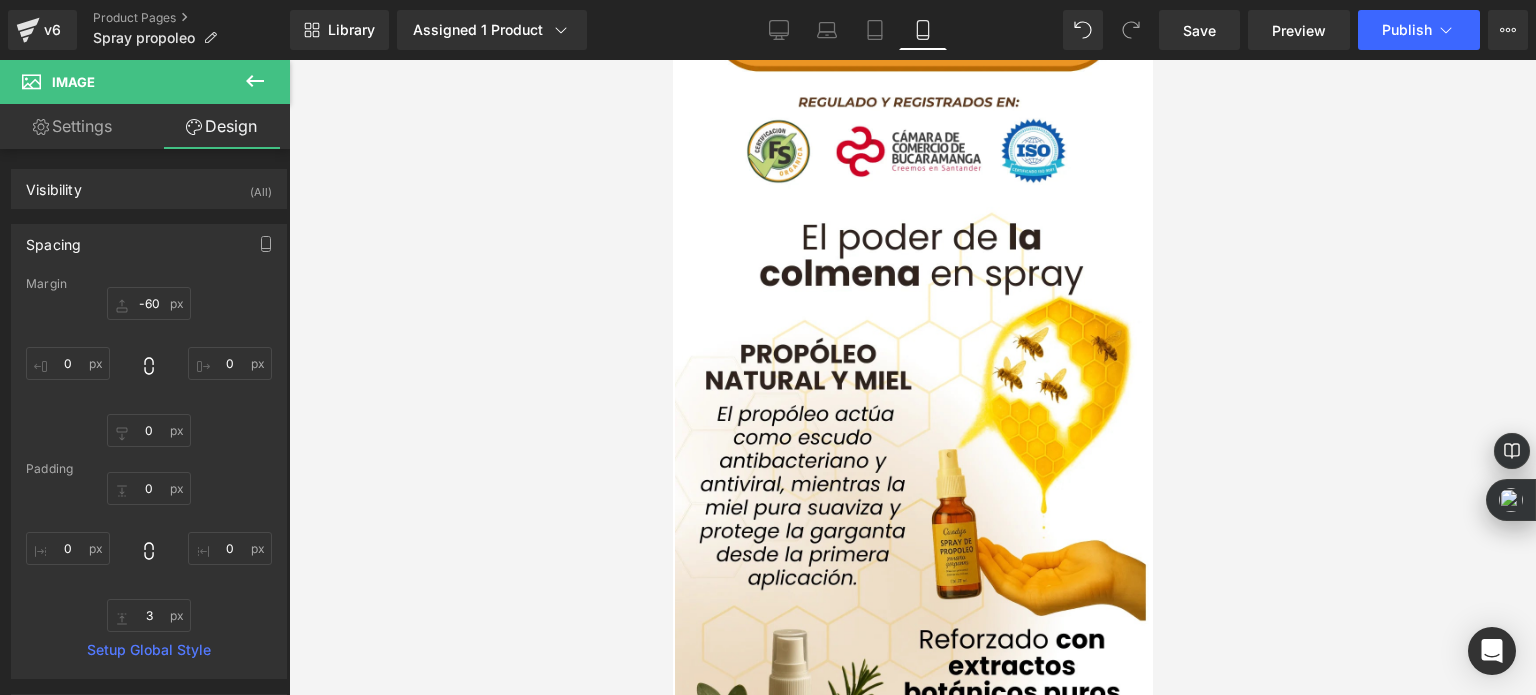 click at bounding box center (912, 377) 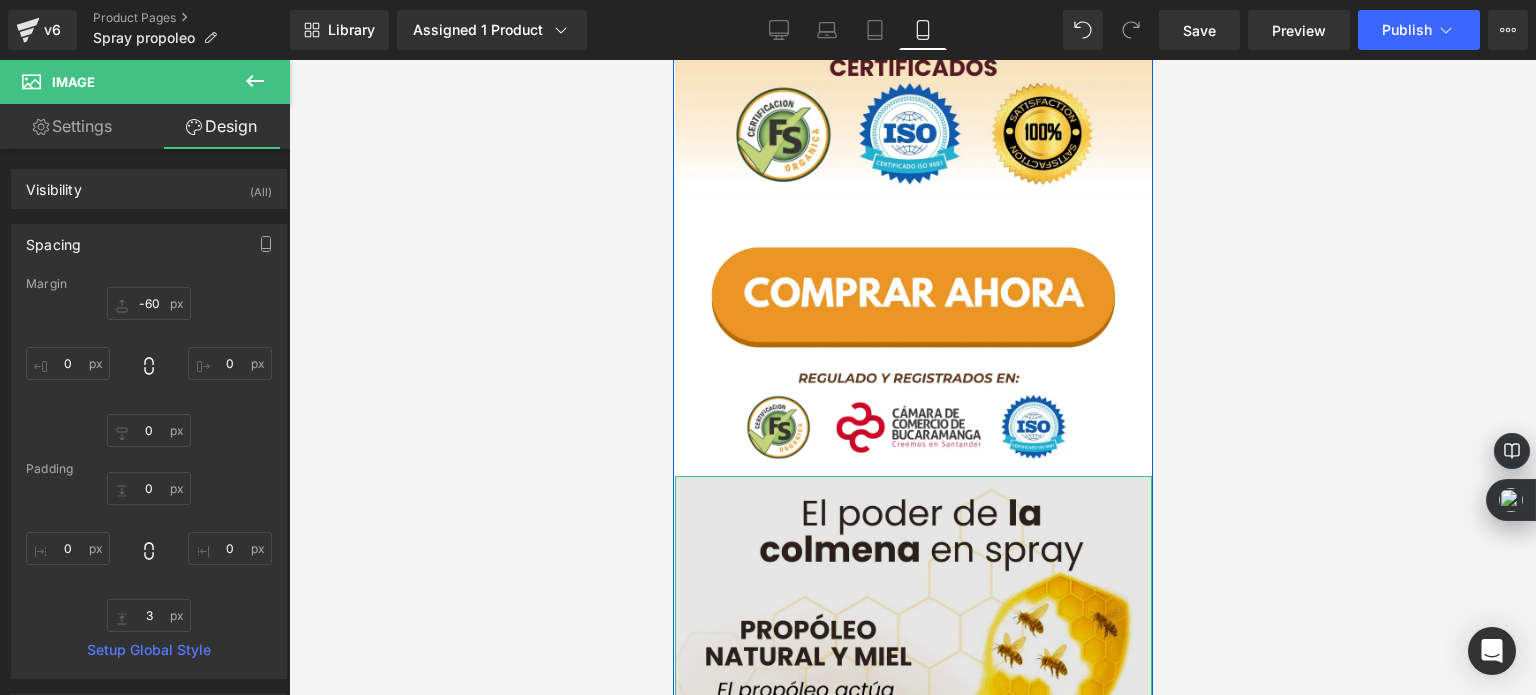 scroll, scrollTop: 688, scrollLeft: 0, axis: vertical 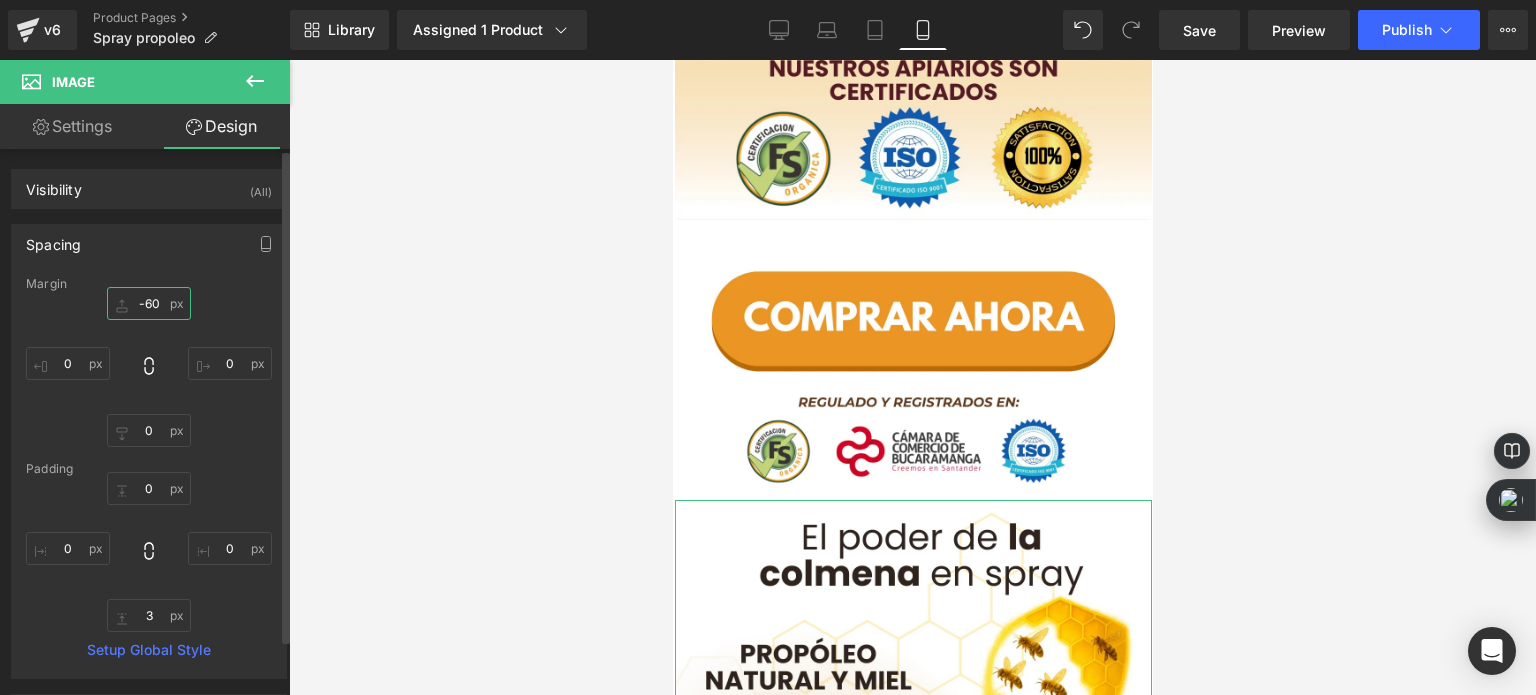 click on "-60" at bounding box center [149, 303] 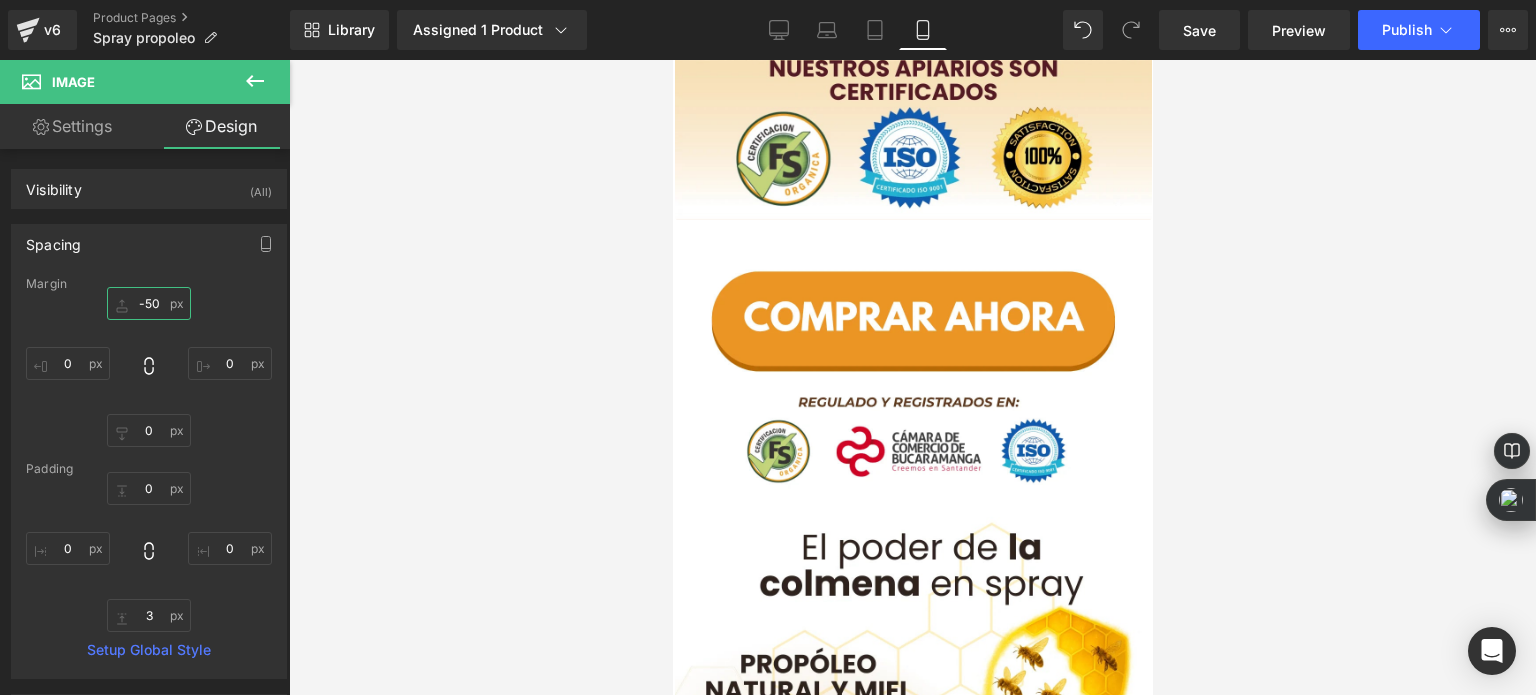 type on "-50" 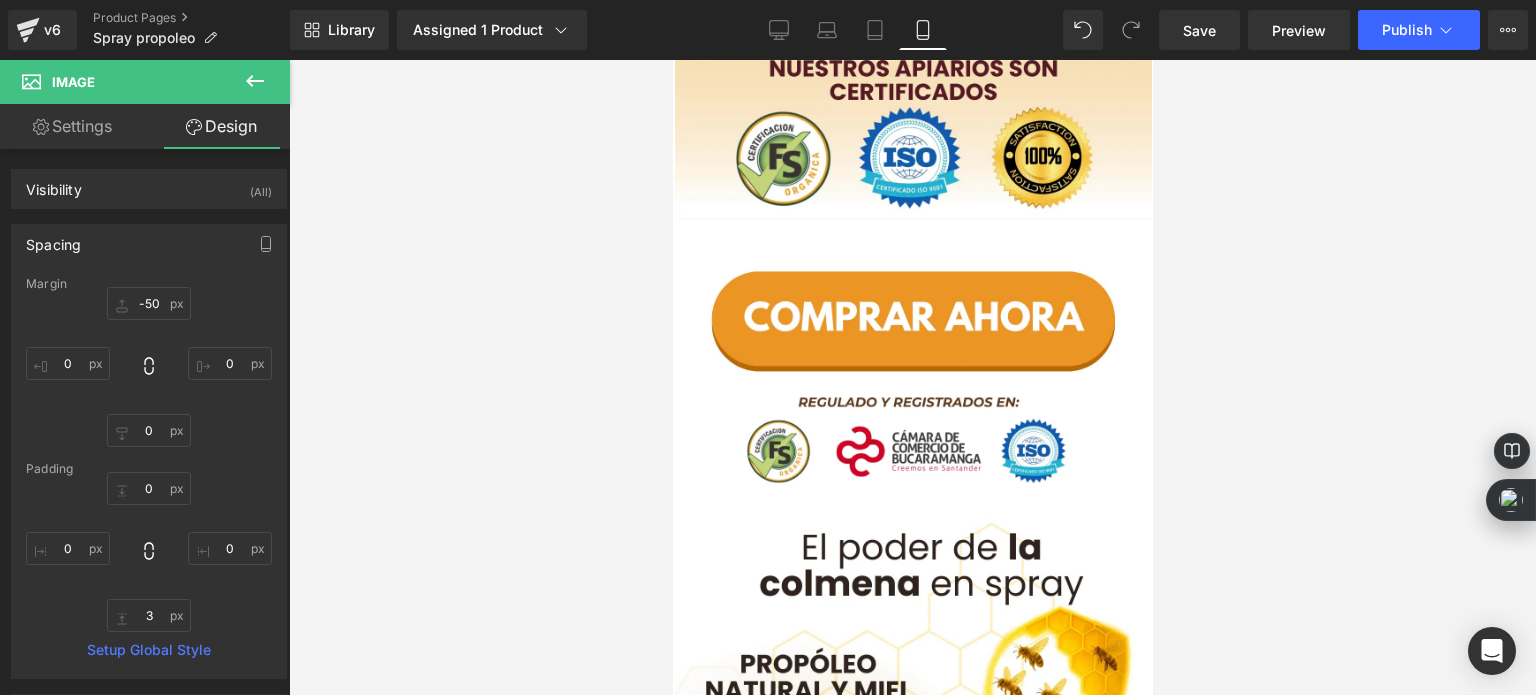 click at bounding box center [912, 377] 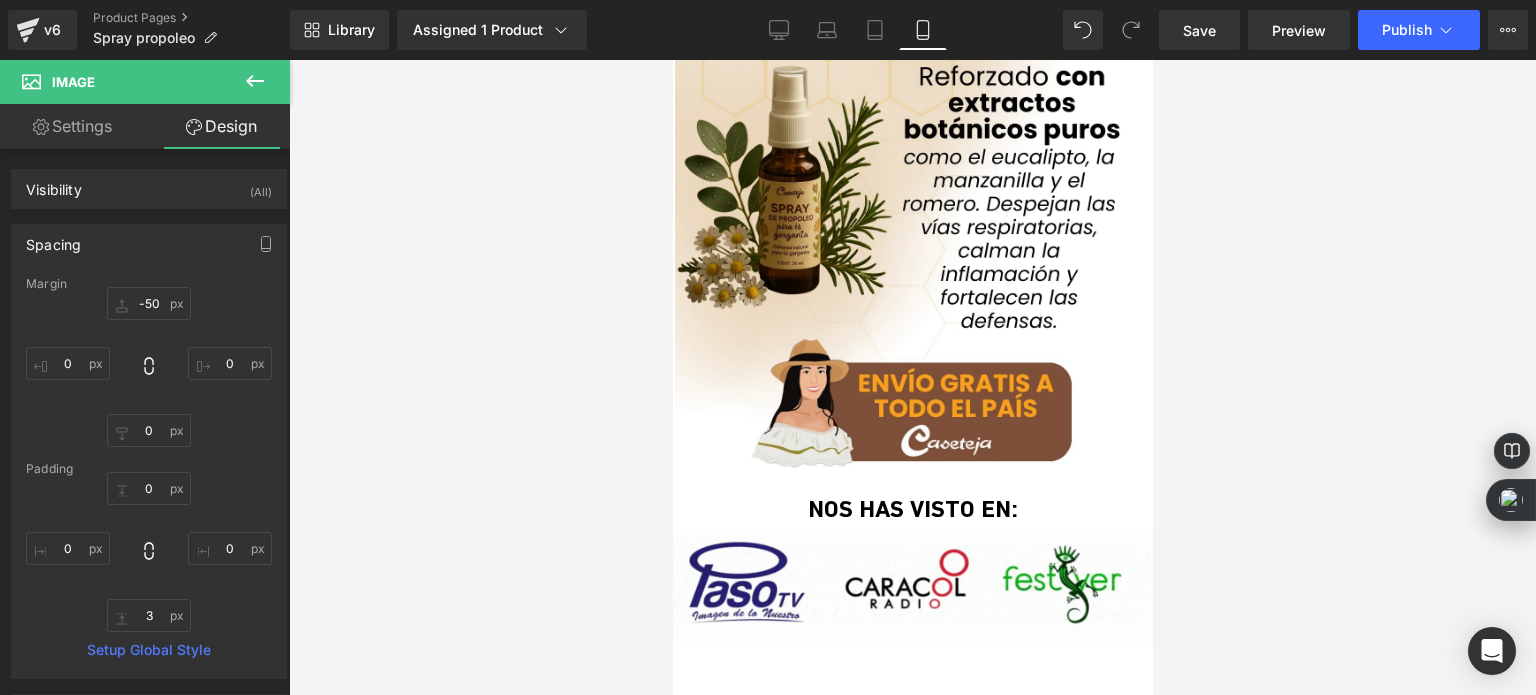 scroll, scrollTop: 1612, scrollLeft: 0, axis: vertical 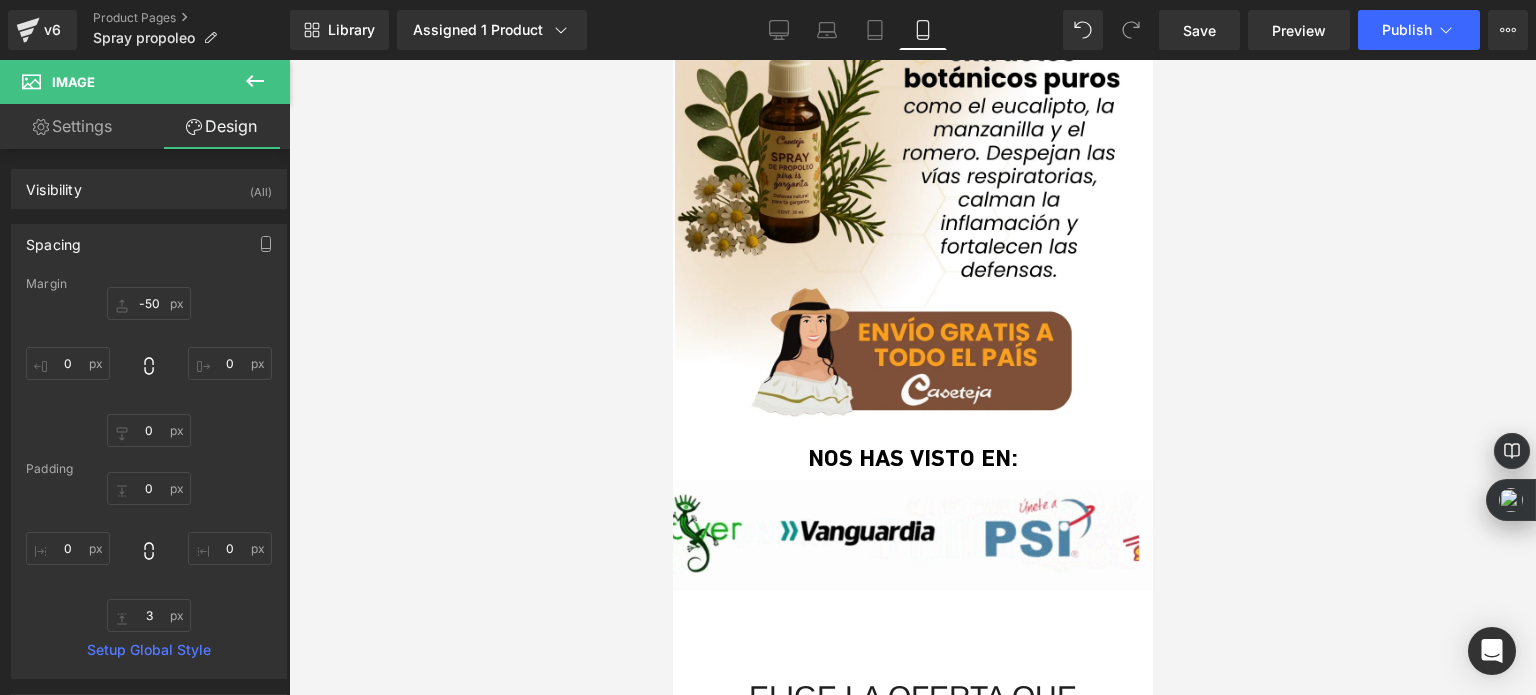 drag, startPoint x: 1146, startPoint y: 86, endPoint x: 1828, endPoint y: 225, distance: 696.0208 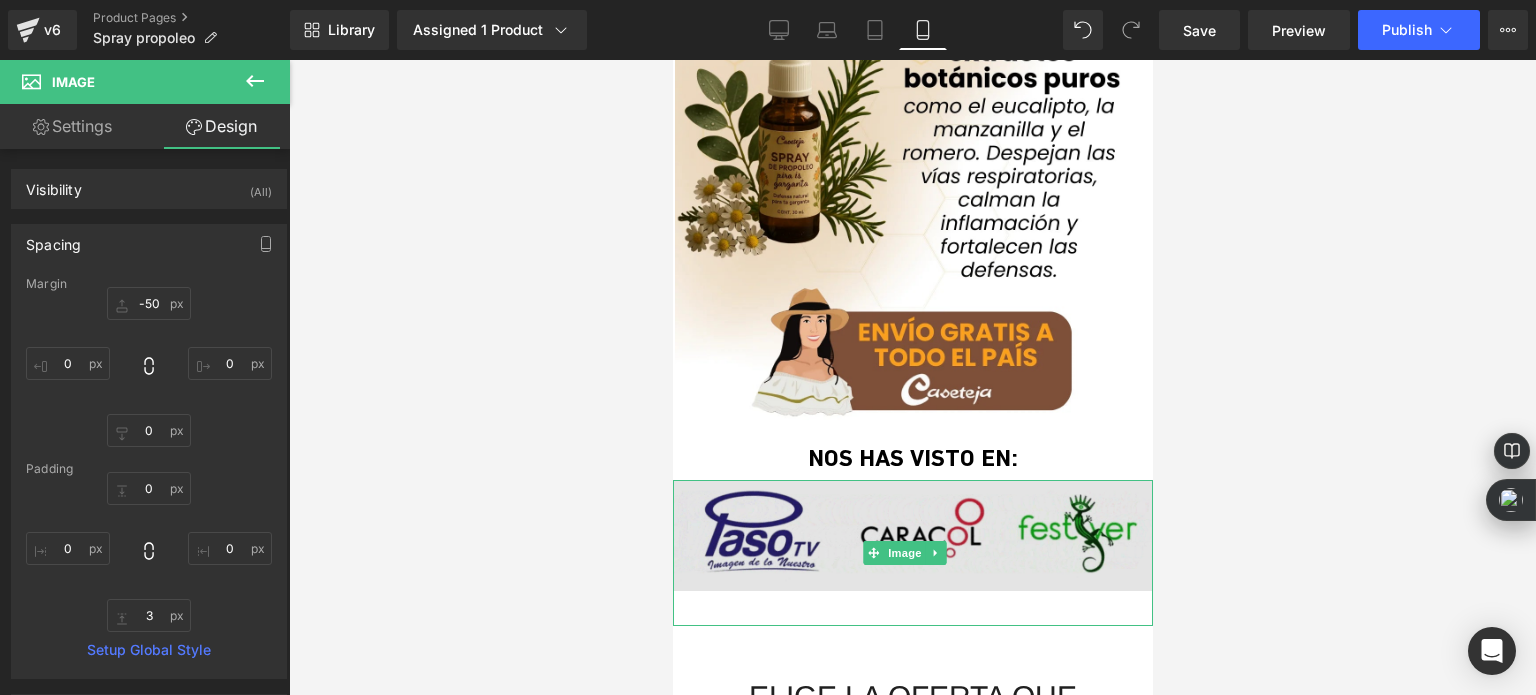 click at bounding box center (912, 553) 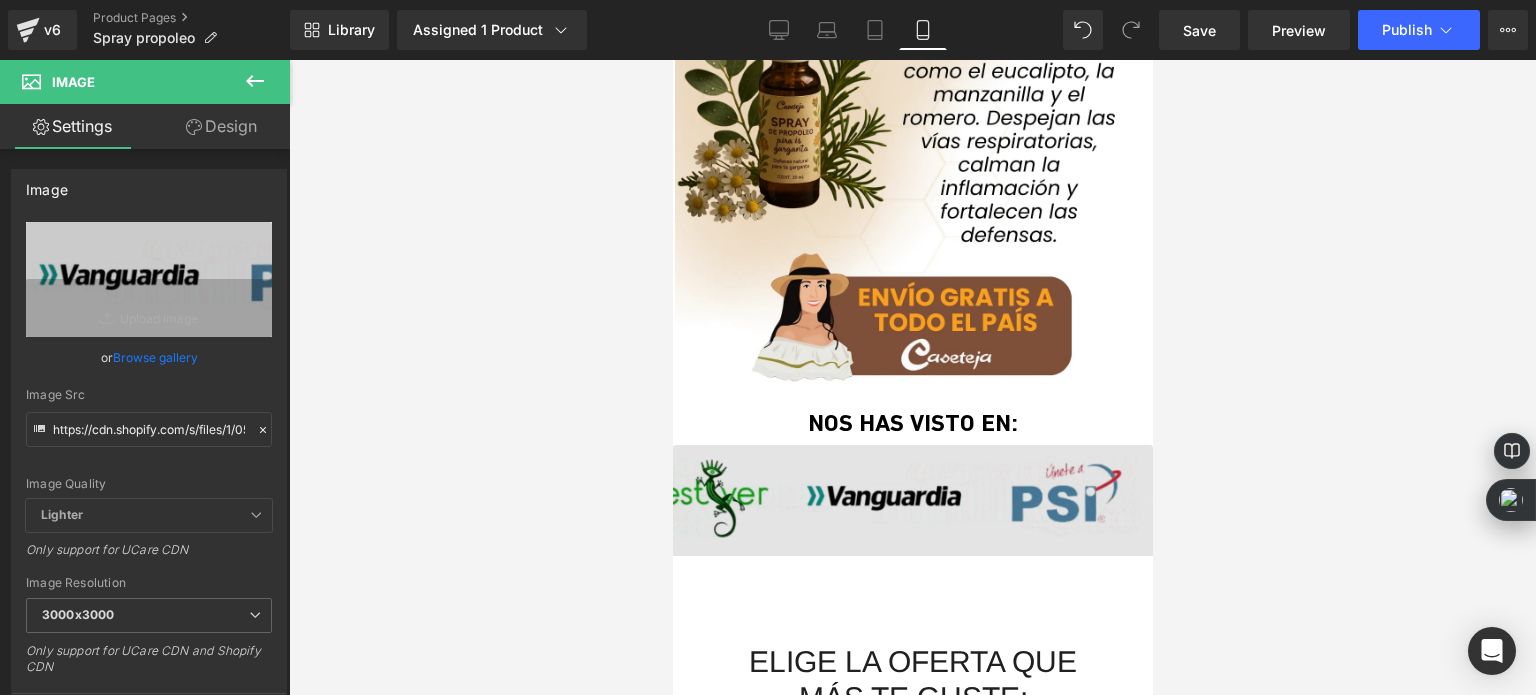scroll, scrollTop: 1812, scrollLeft: 0, axis: vertical 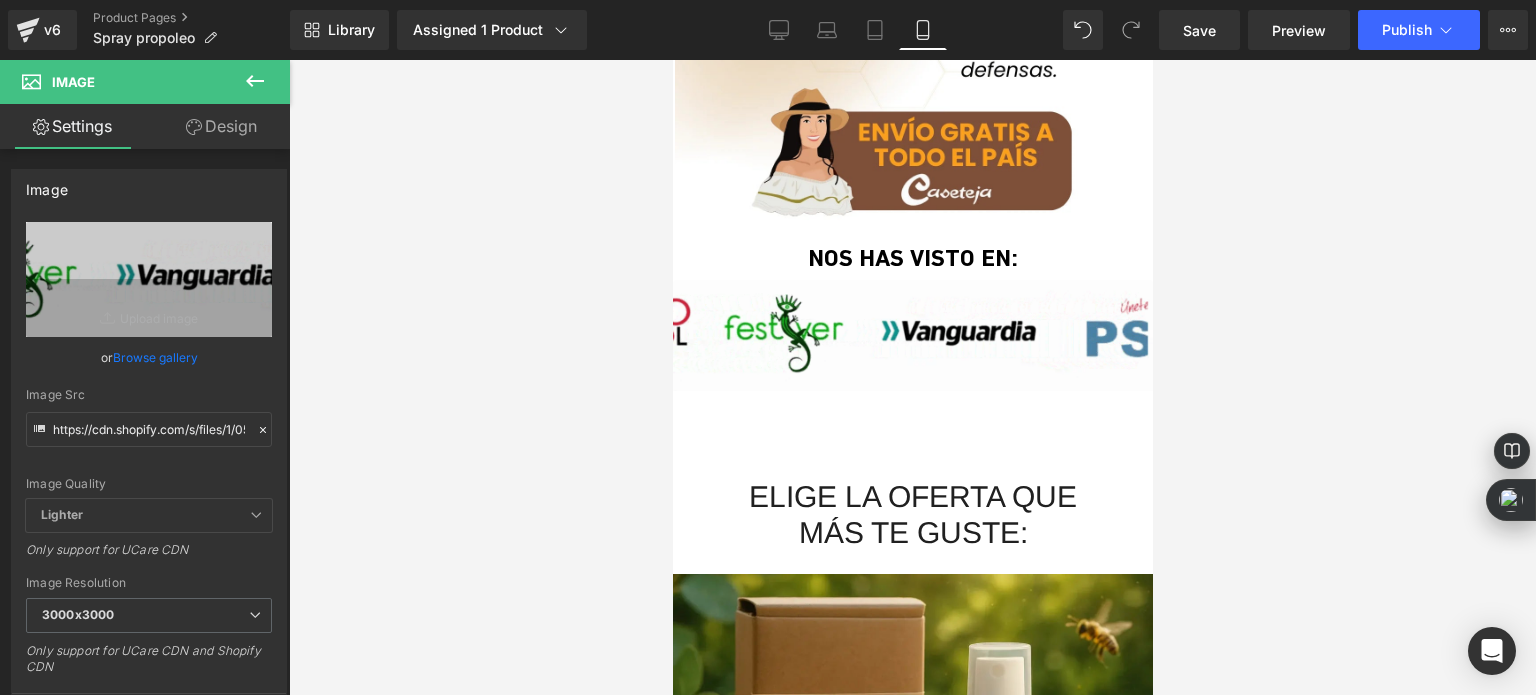 click on "NOS HAS VISTO EN: Text Block" at bounding box center (912, 258) 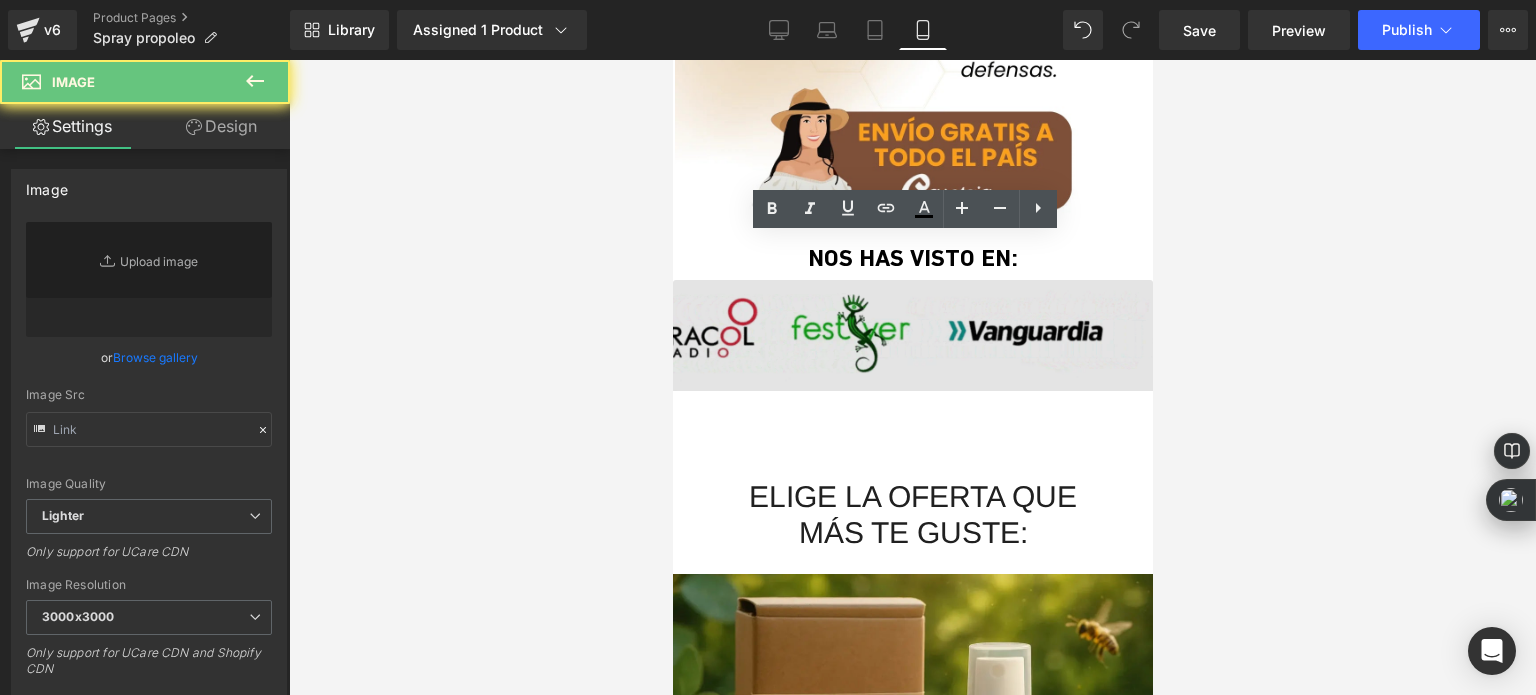 click at bounding box center [912, 353] 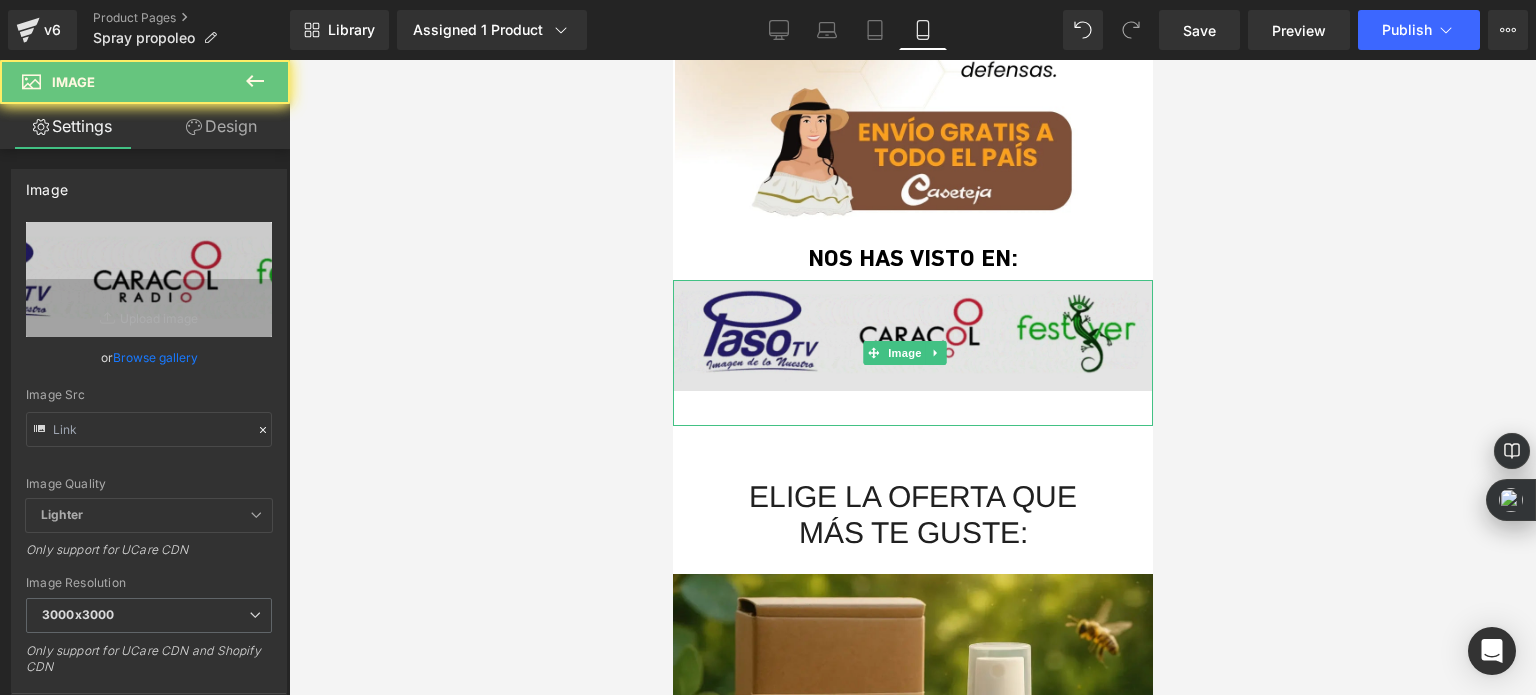 type on "https://cdn.shopify.com/s/files/1/0535/0549/1125/files/Diseosinttulo-ezgif.com-optiwebp_3000x3000.webp?v=1728525155" 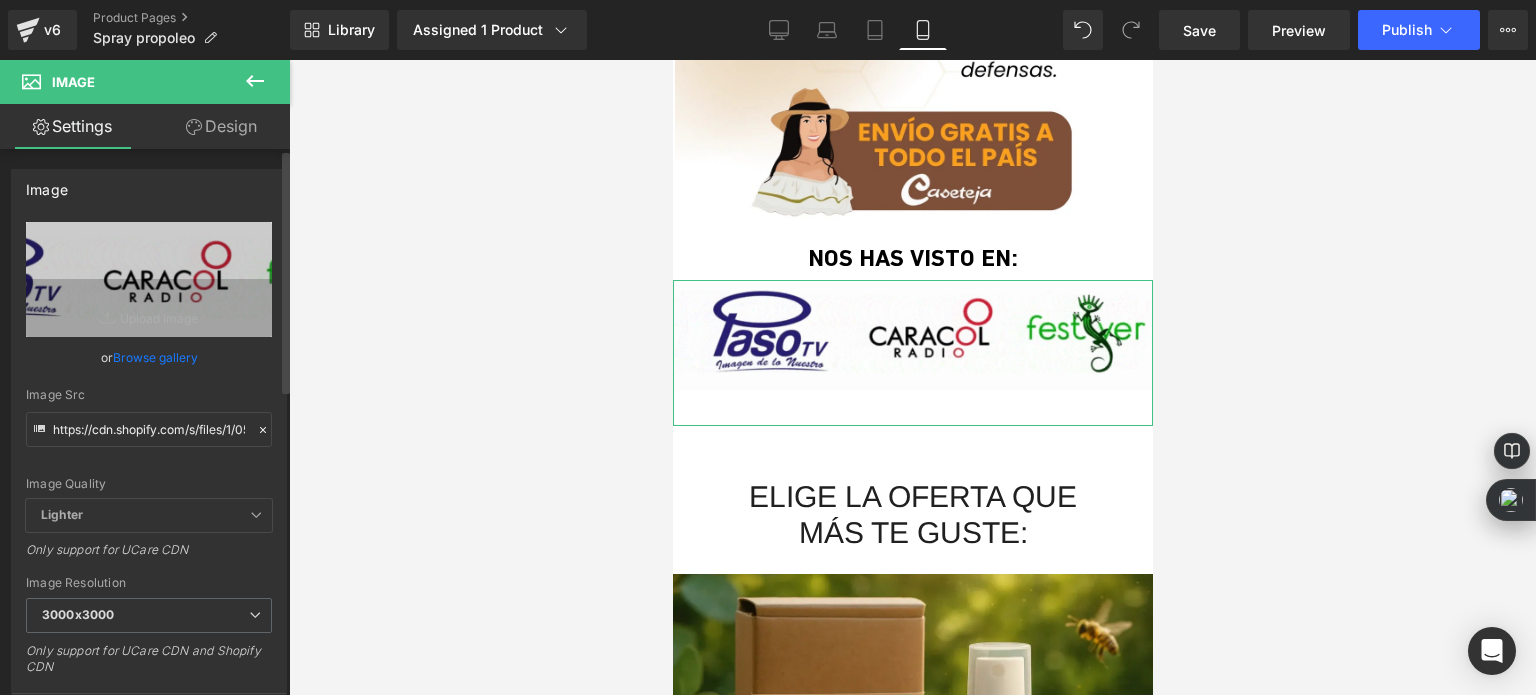 click 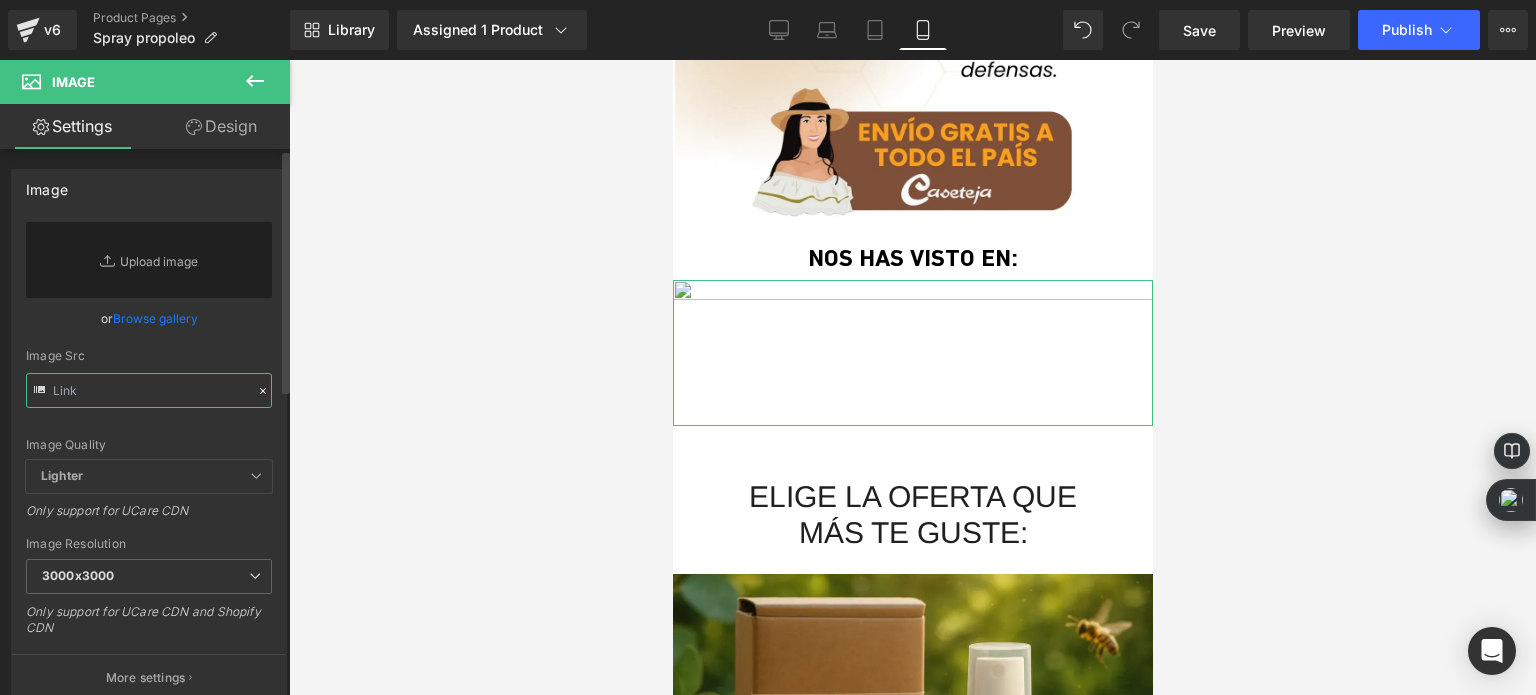 click at bounding box center [149, 390] 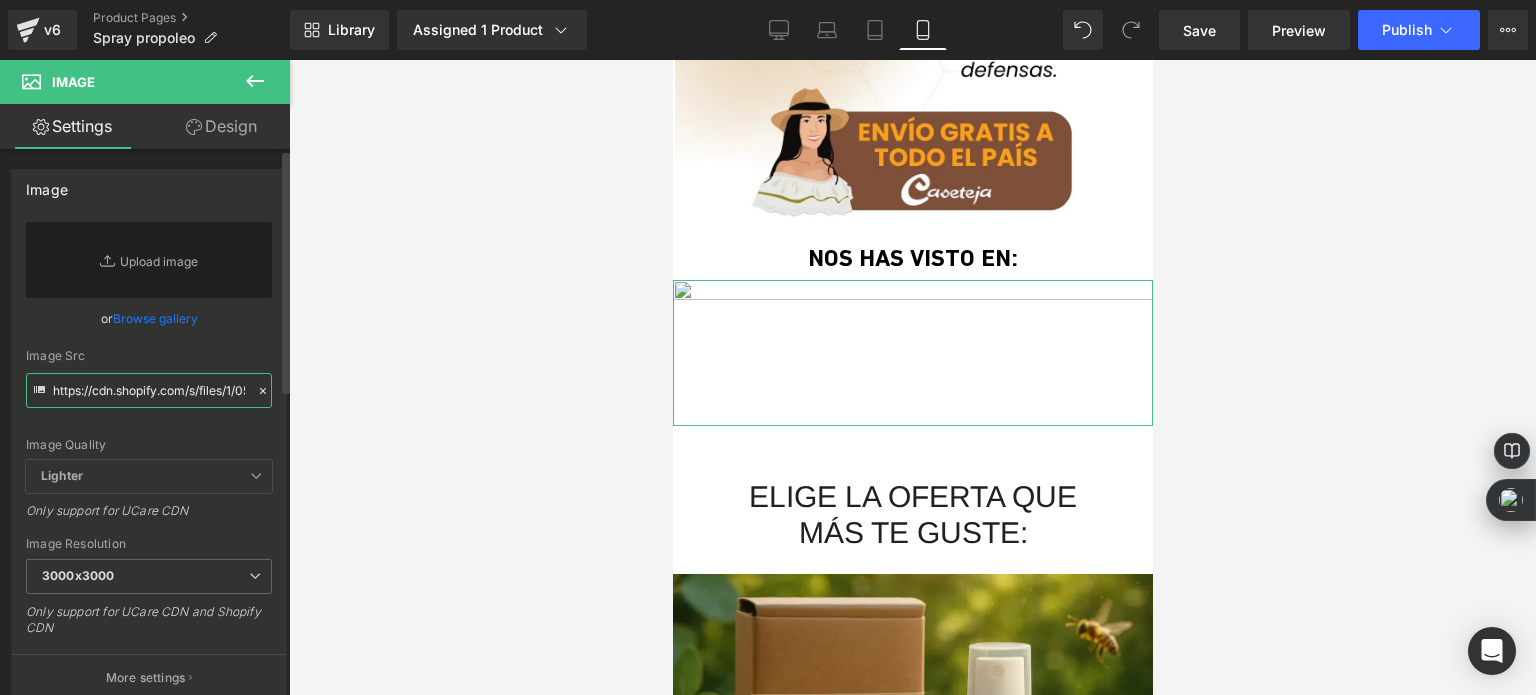 scroll, scrollTop: 0, scrollLeft: 377, axis: horizontal 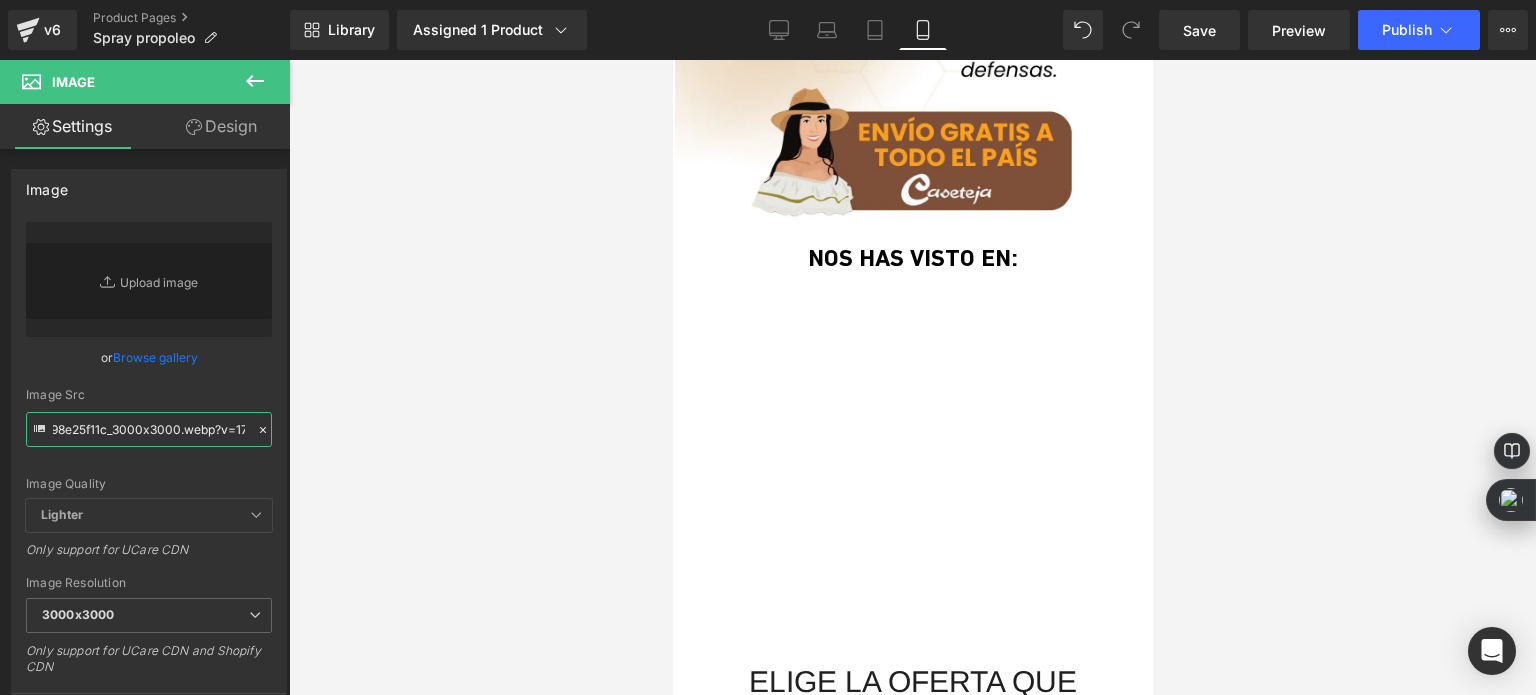 type on "https://cdn.shopify.com/s/files/1/0535/0549/1125/files/ezgif-5d47498e25f11c_3000x3000.webp?v=1754015027" 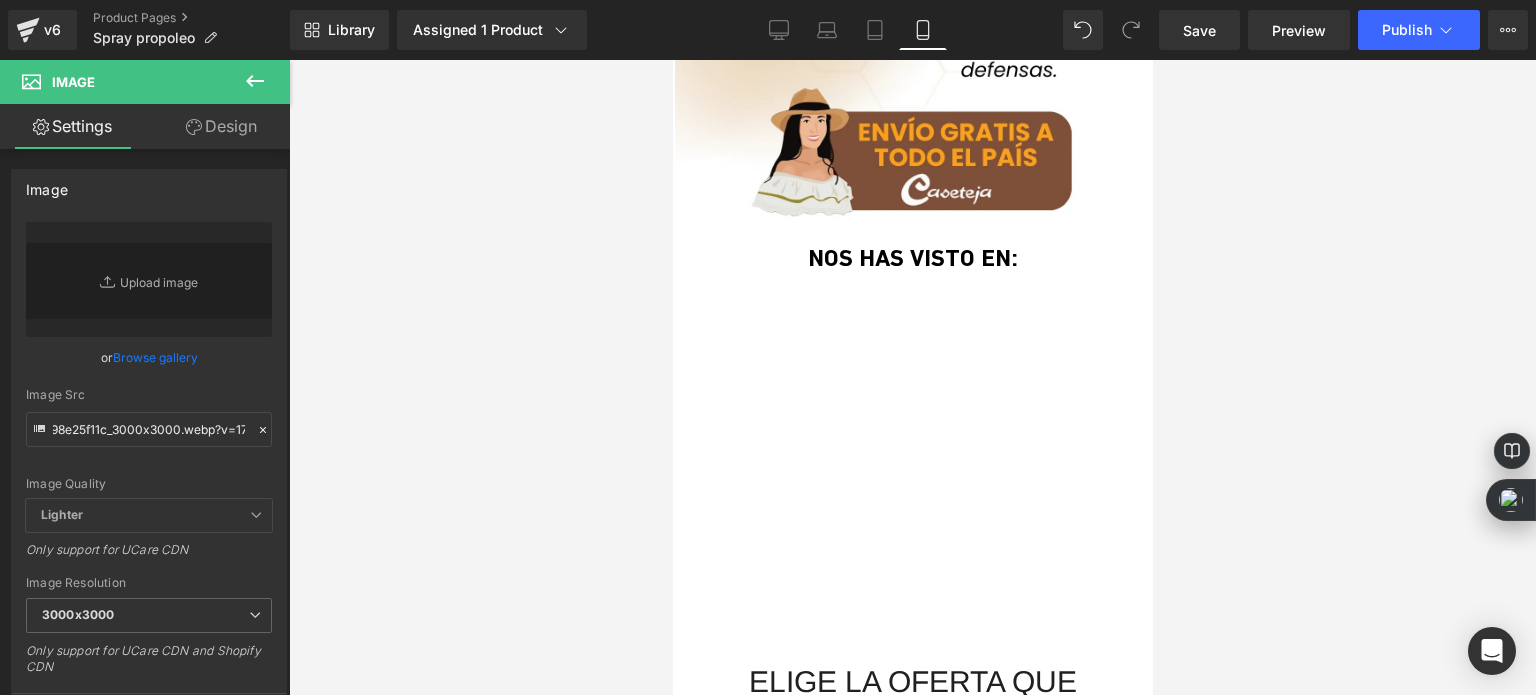 scroll, scrollTop: 0, scrollLeft: 0, axis: both 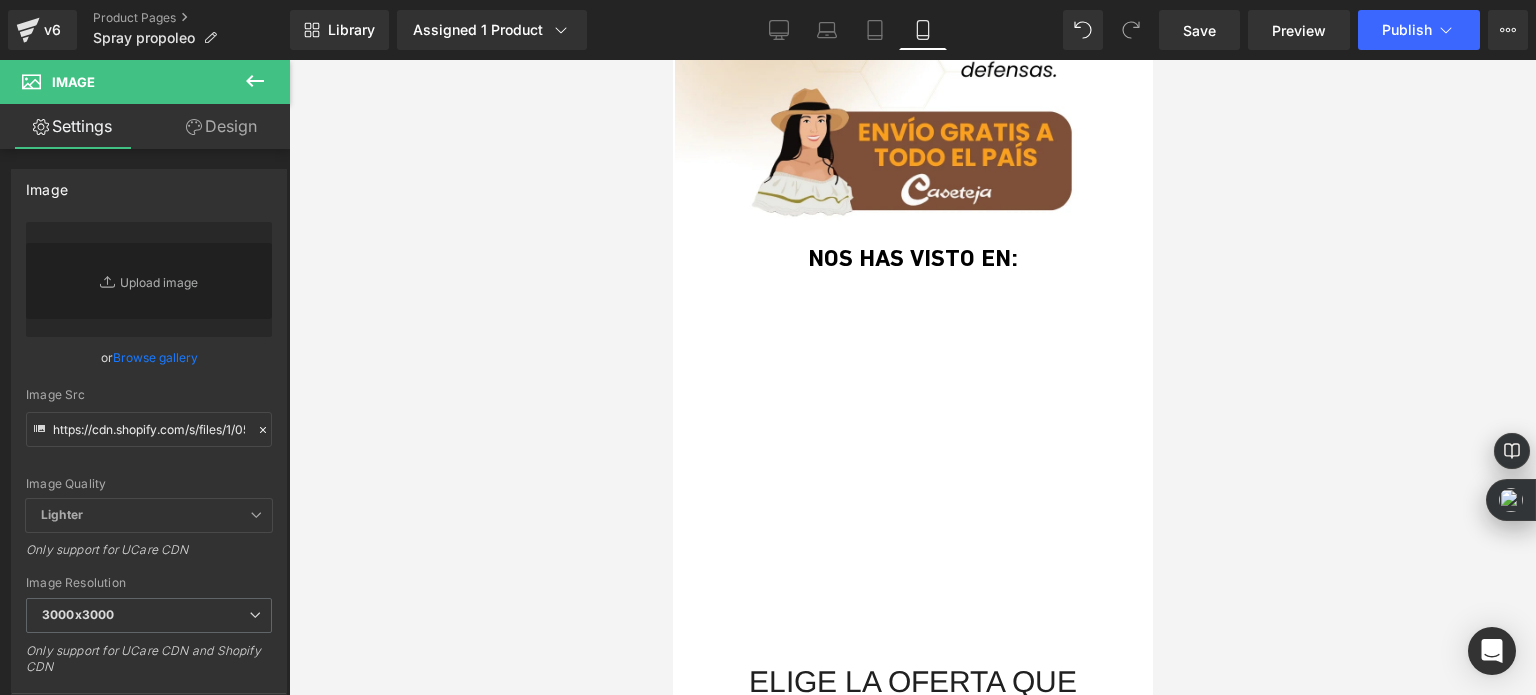 click at bounding box center (912, 377) 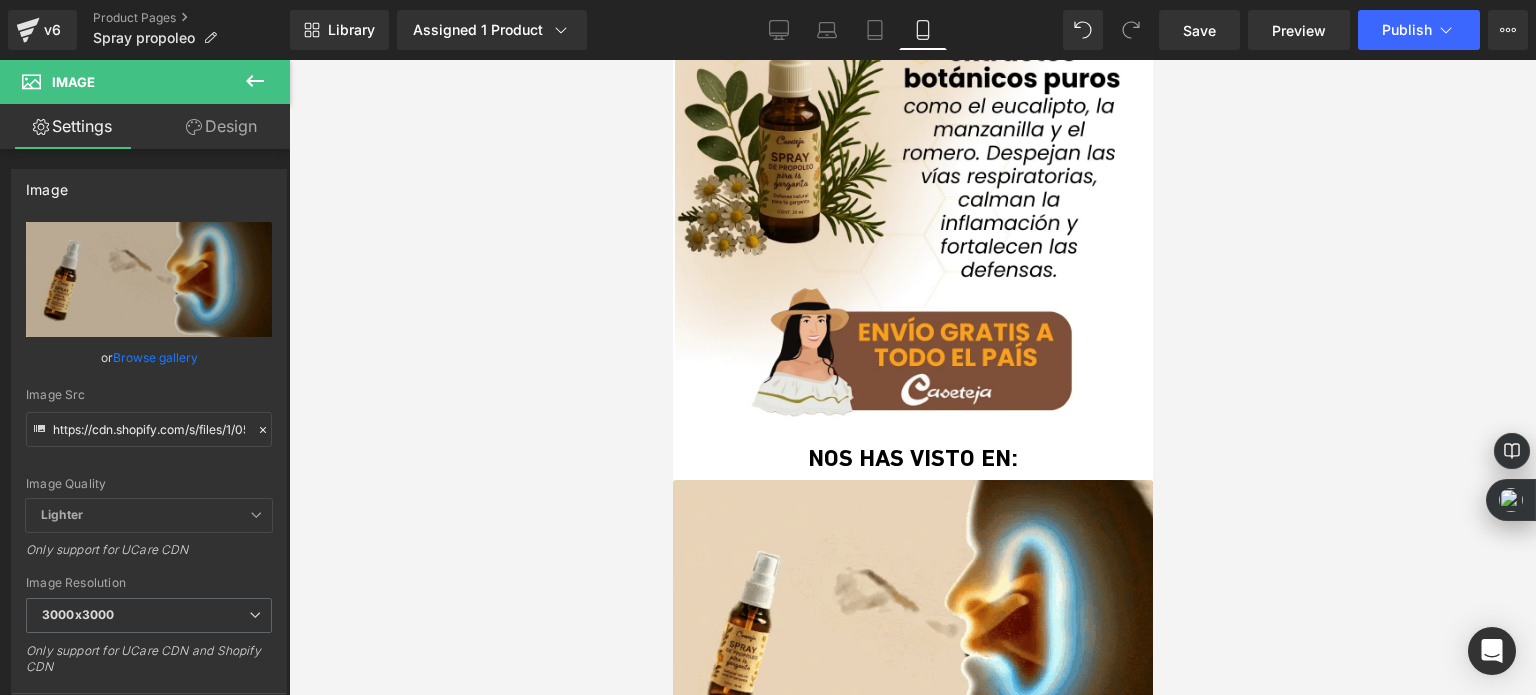 click at bounding box center (912, 377) 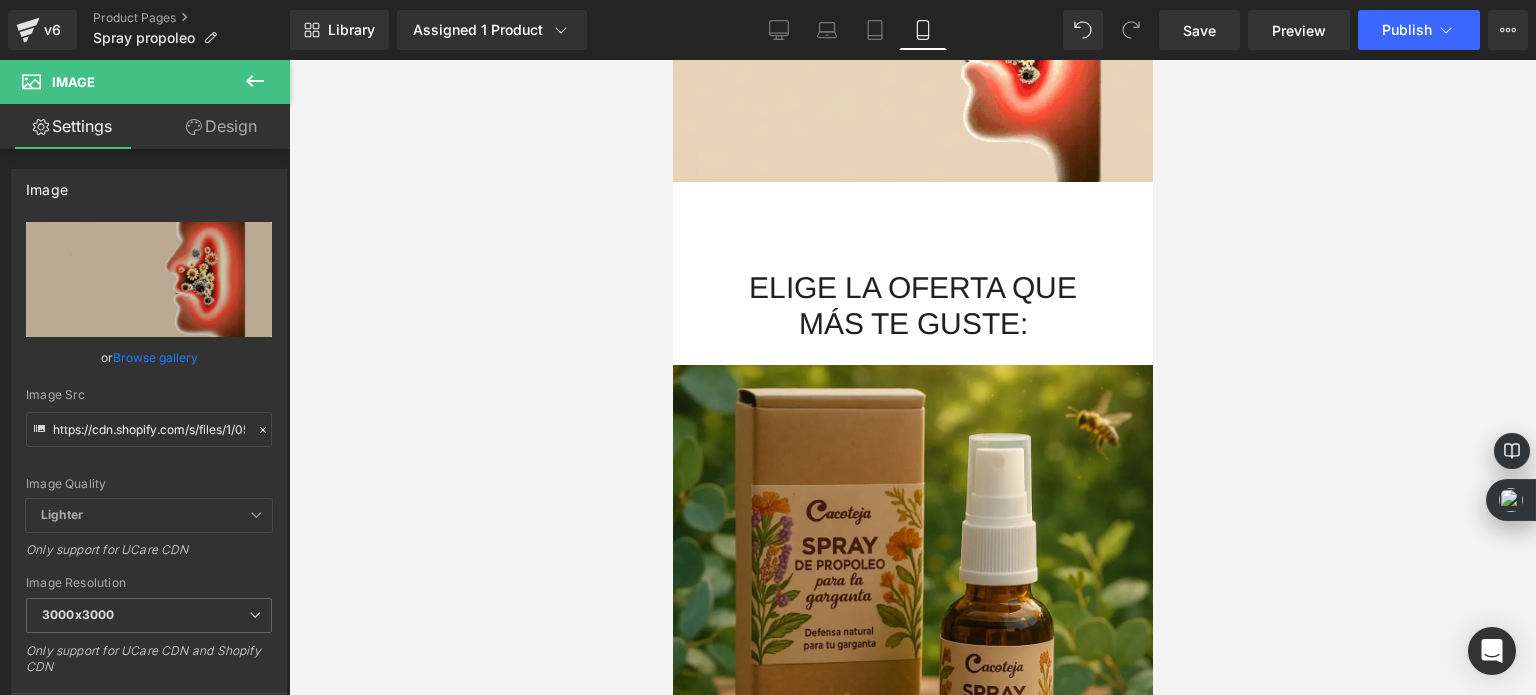 scroll, scrollTop: 2212, scrollLeft: 0, axis: vertical 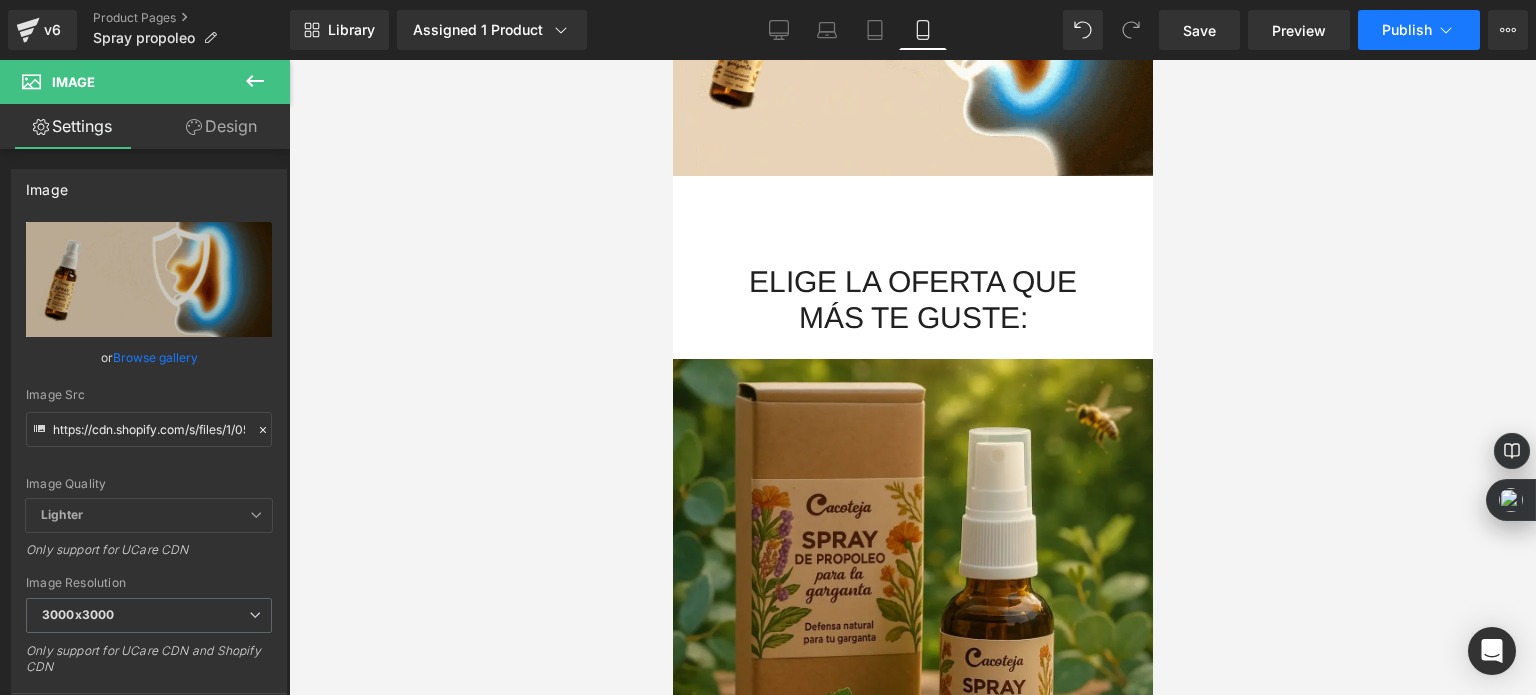 click on "Publish" at bounding box center [1419, 30] 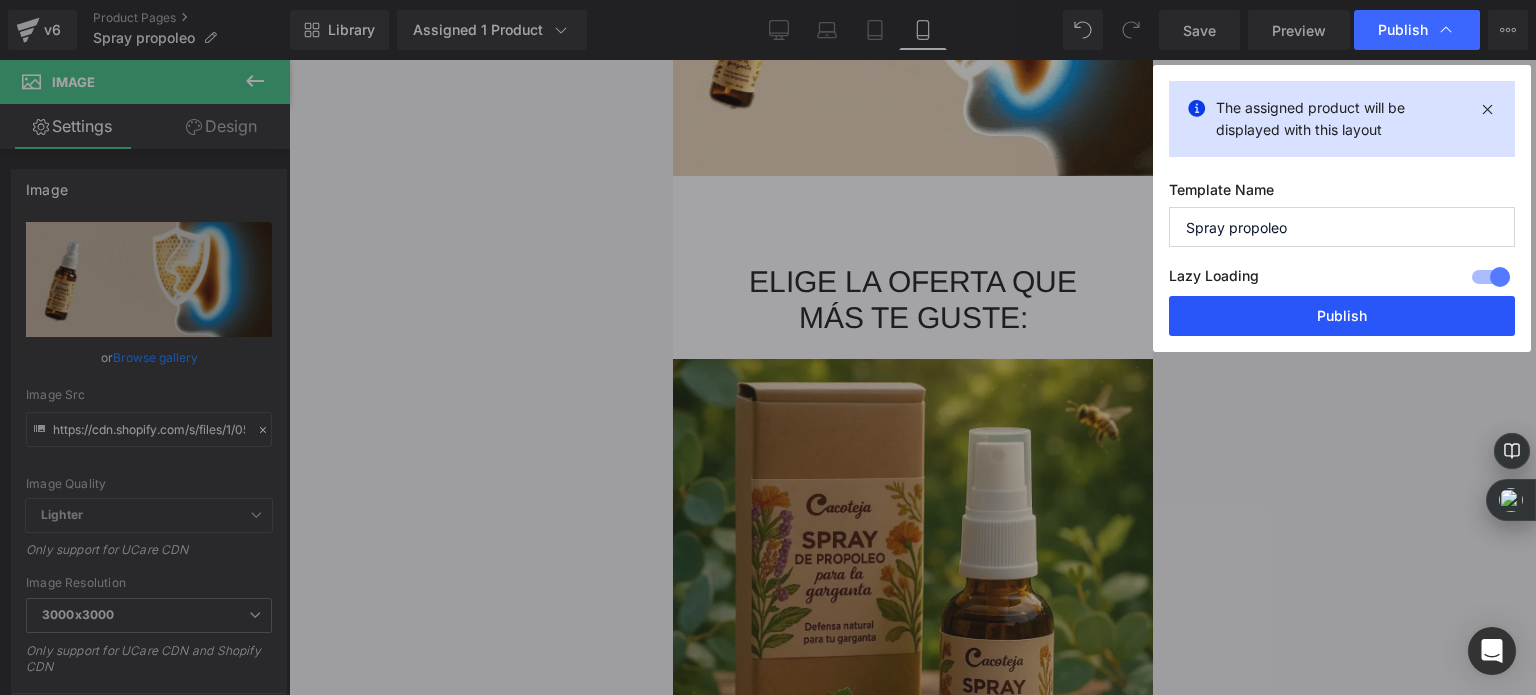 click on "Publish" at bounding box center [1342, 316] 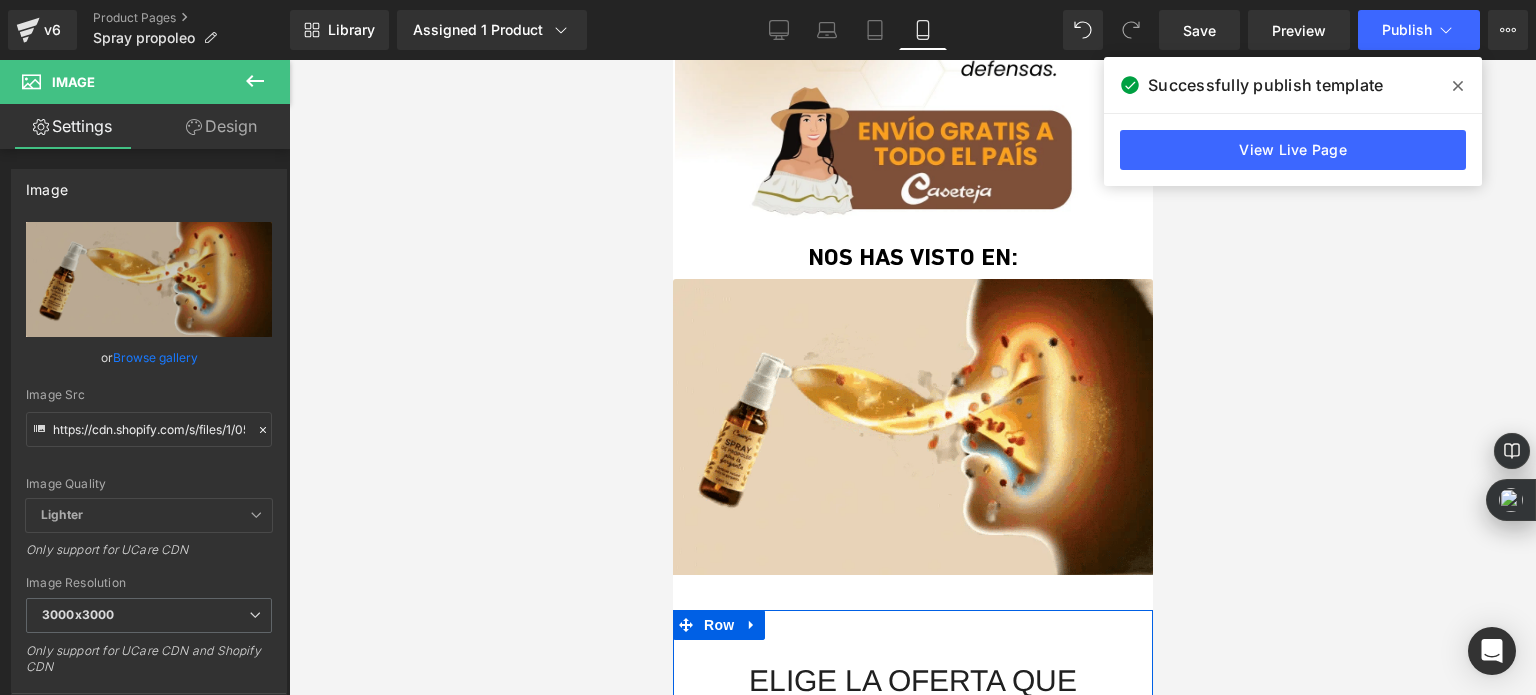 scroll, scrollTop: 1812, scrollLeft: 0, axis: vertical 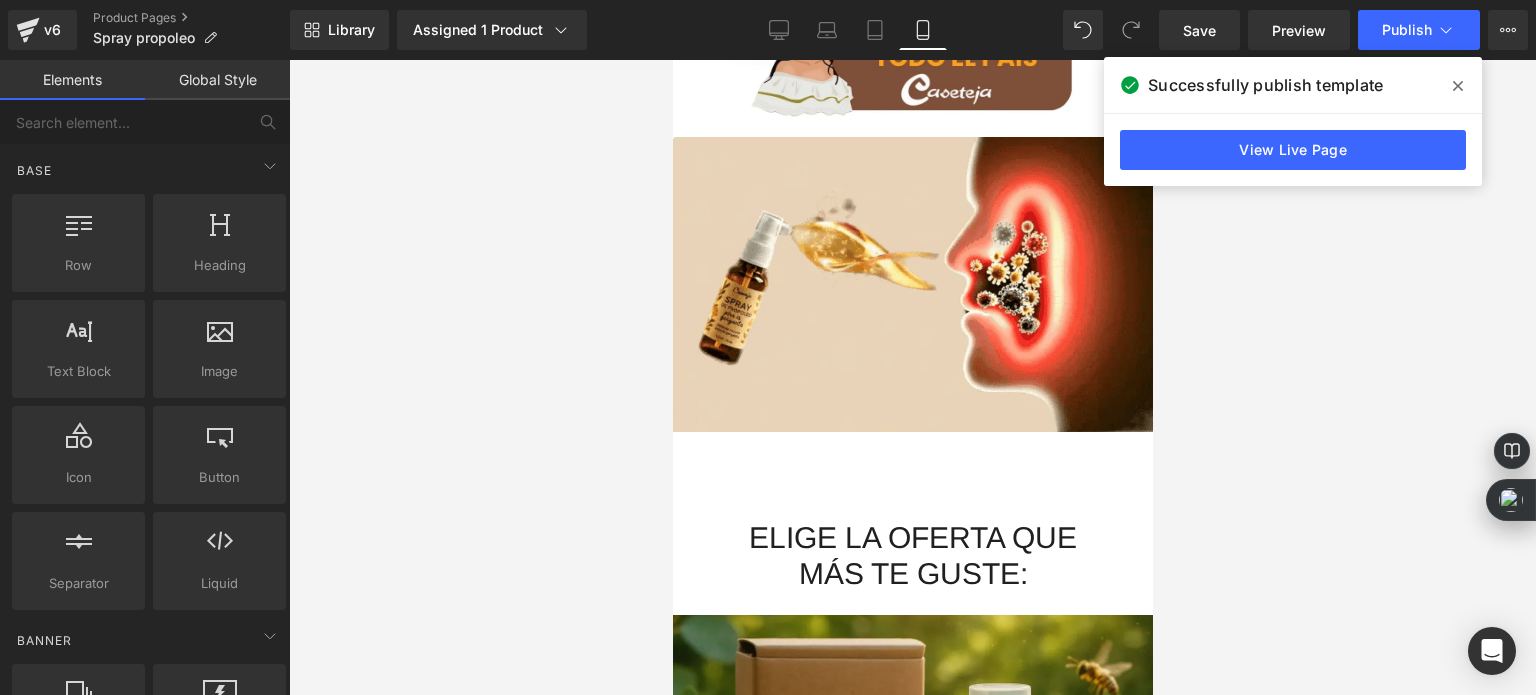click on "ELIGE LA OFERTA QUE" at bounding box center [912, 538] 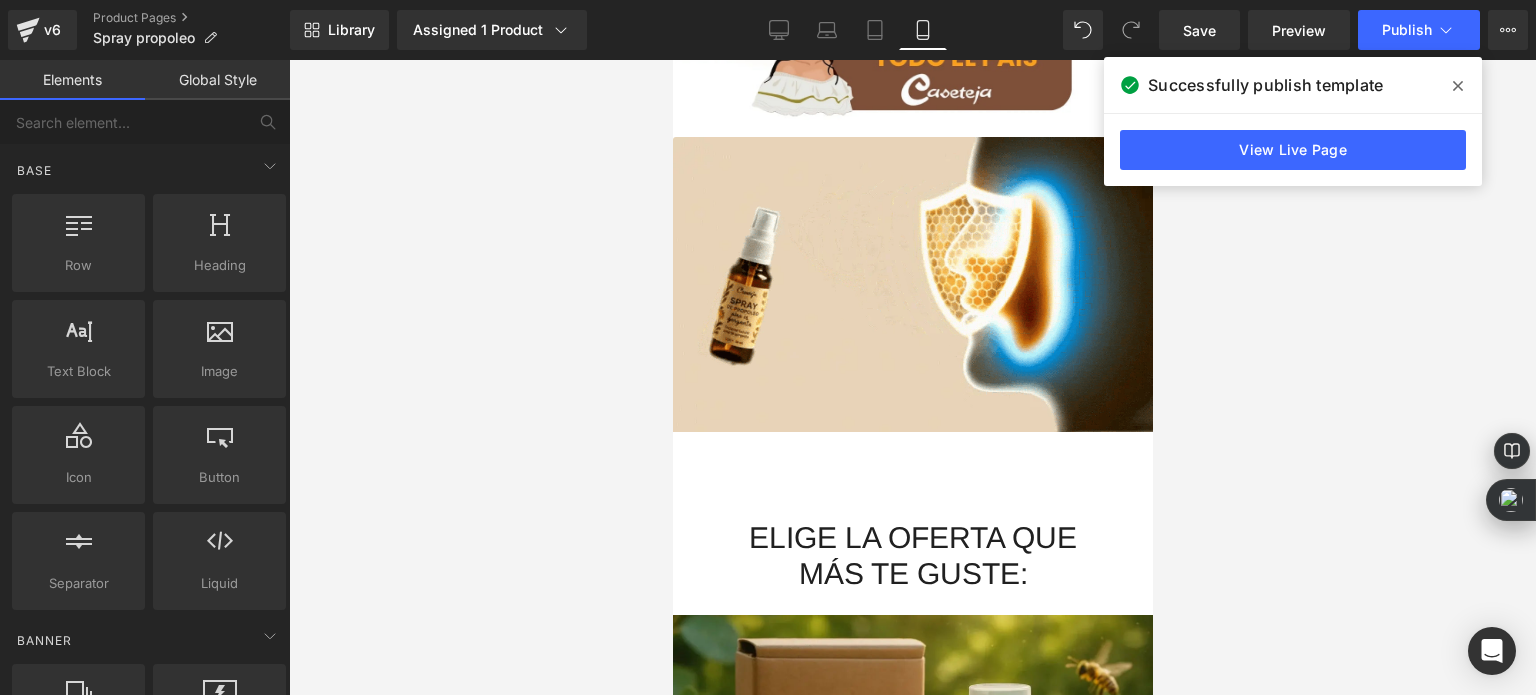click on "ELIGE LA OFERTA QUE" at bounding box center [912, 538] 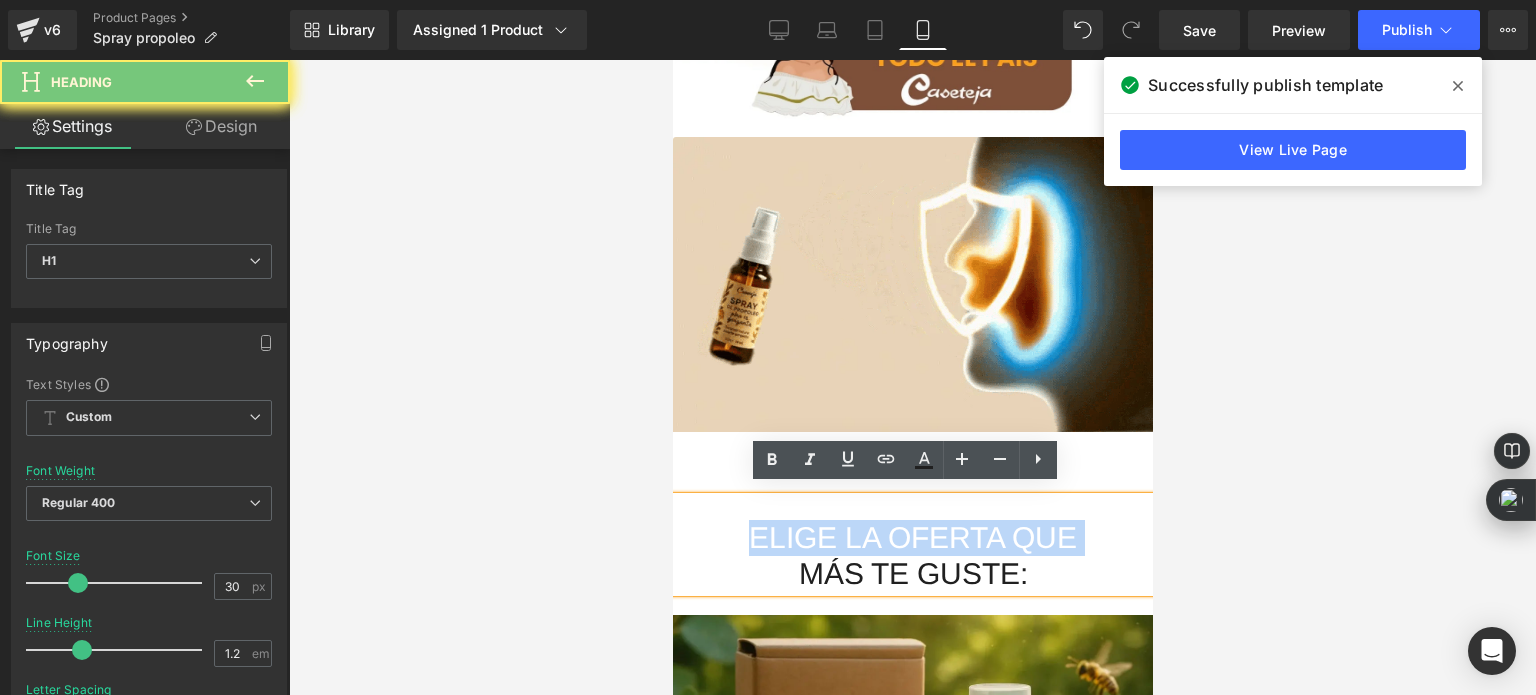 click on "ELIGE LA OFERTA QUE" at bounding box center (912, 538) 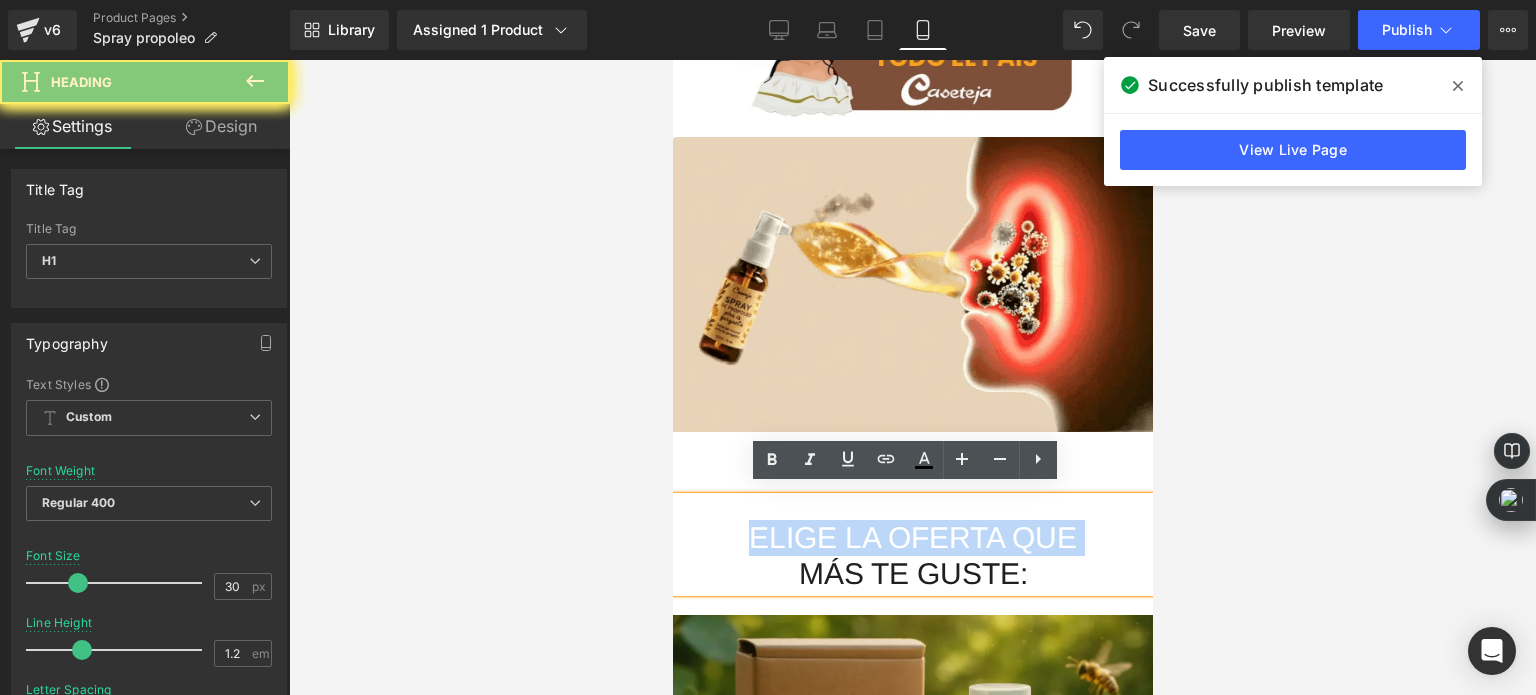 click on "ELIGE LA OFERTA QUE" at bounding box center (912, 538) 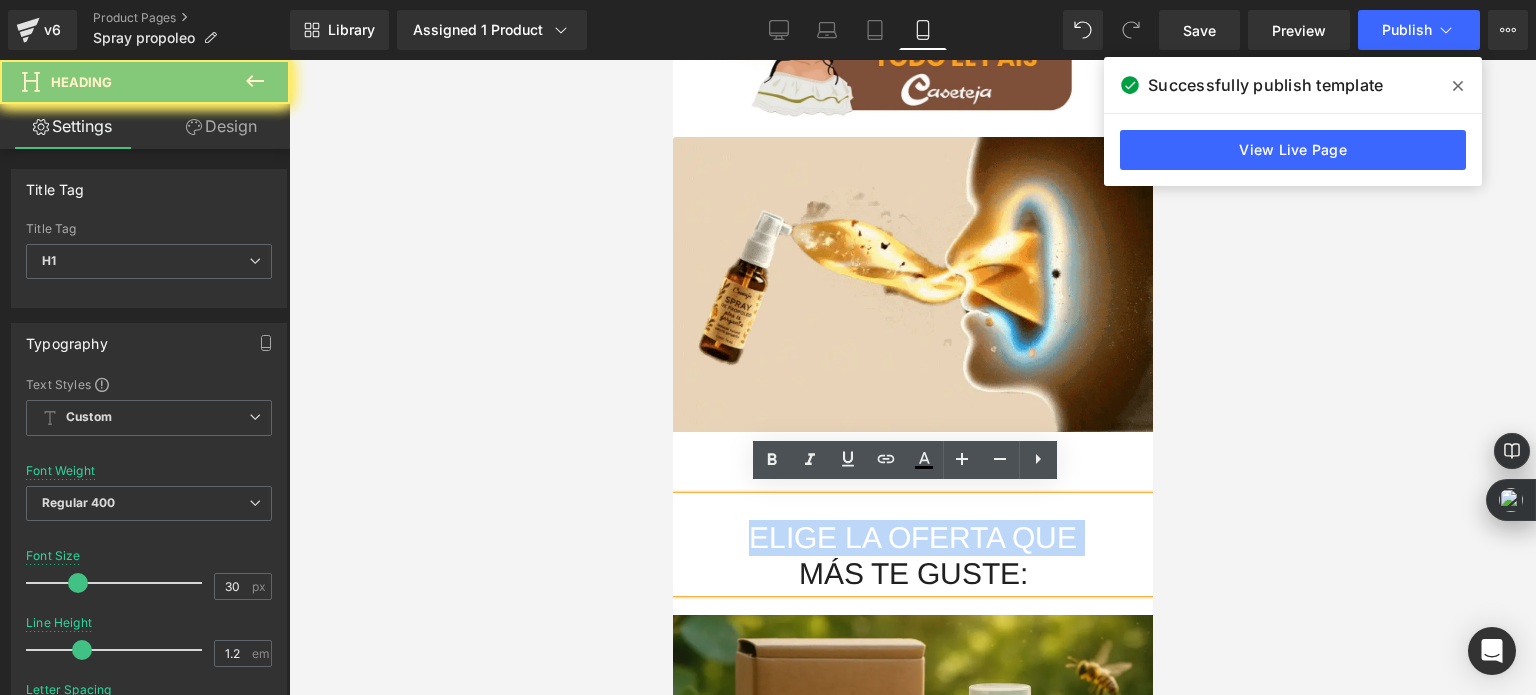 click on "ELIGE LA OFERTA QUE" at bounding box center (912, 538) 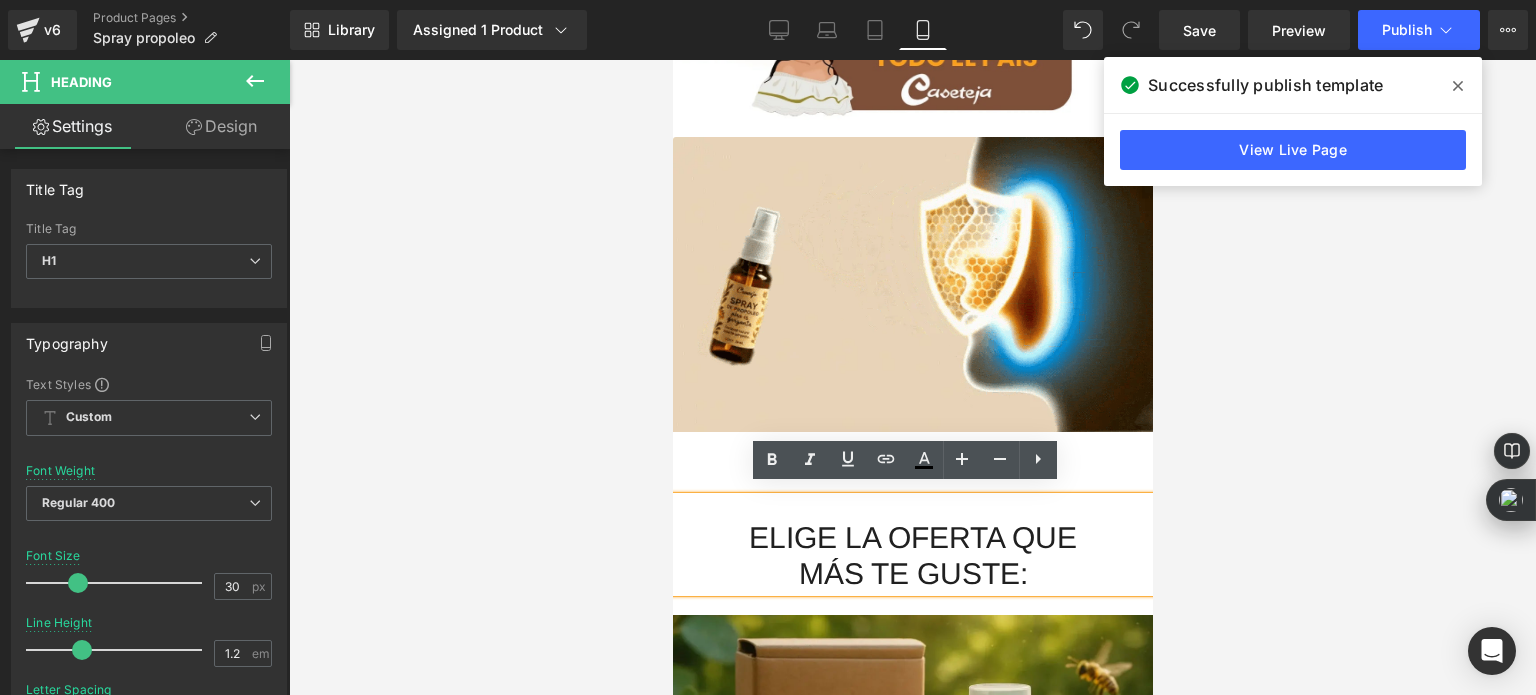 click on "MÁS TE GUSTE:" at bounding box center (912, 574) 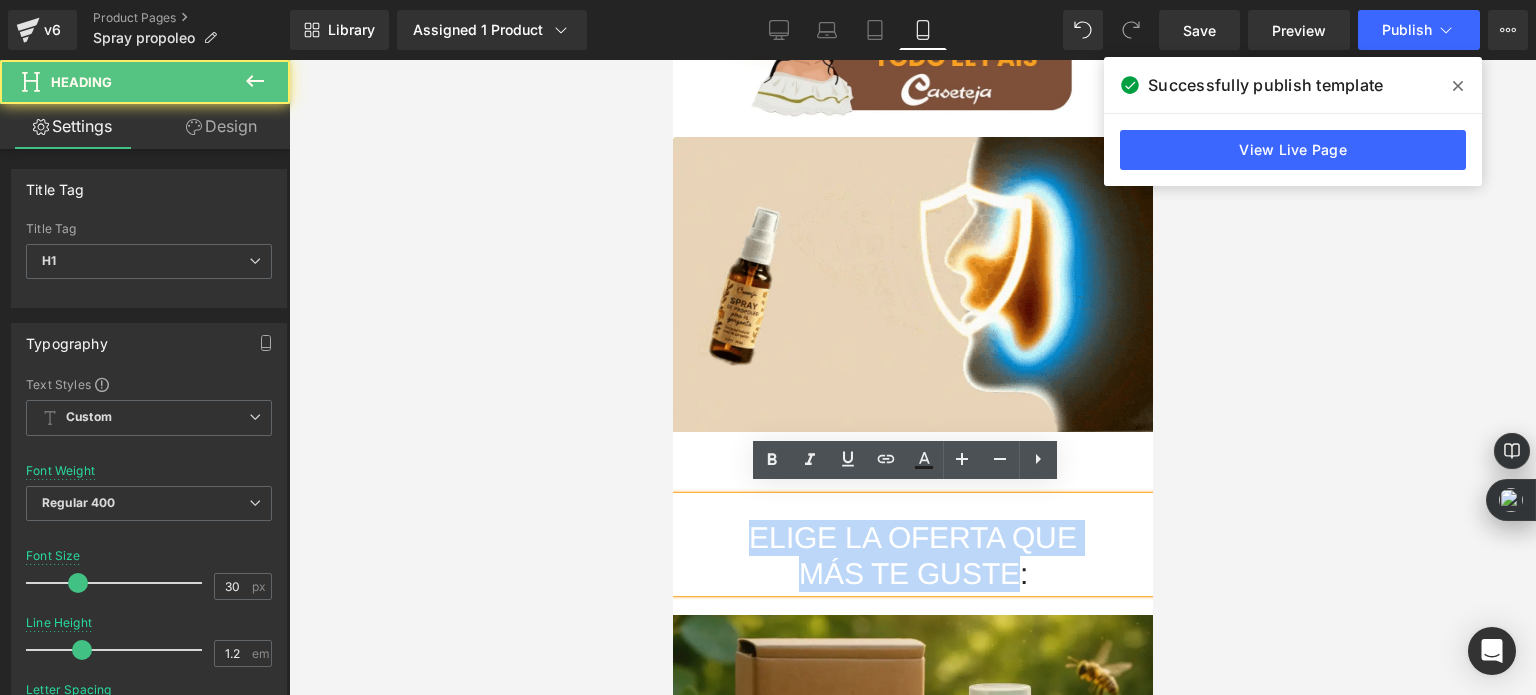 drag, startPoint x: 1011, startPoint y: 563, endPoint x: 741, endPoint y: 528, distance: 272.25906 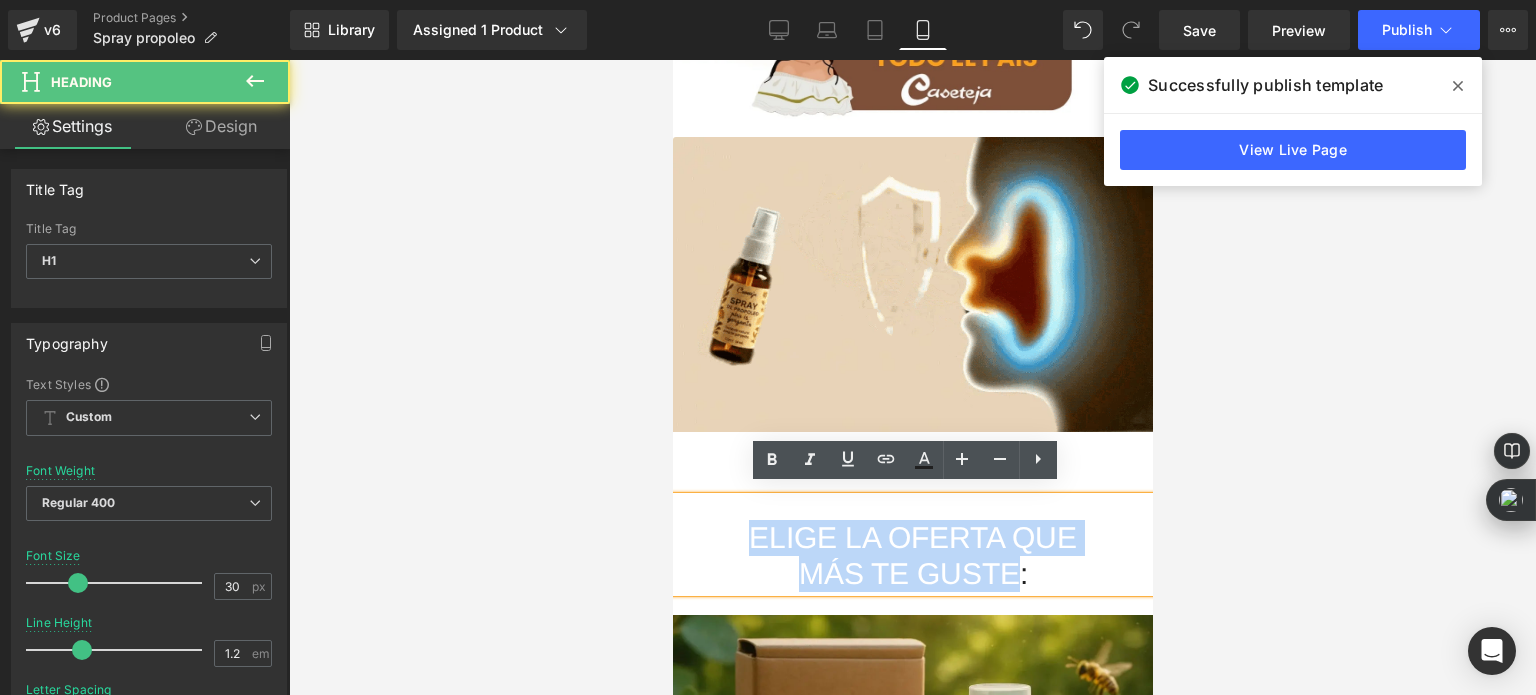 click on "ELIGE LA OFERTA QUE  MÁS TE GUSTE:" at bounding box center (912, 544) 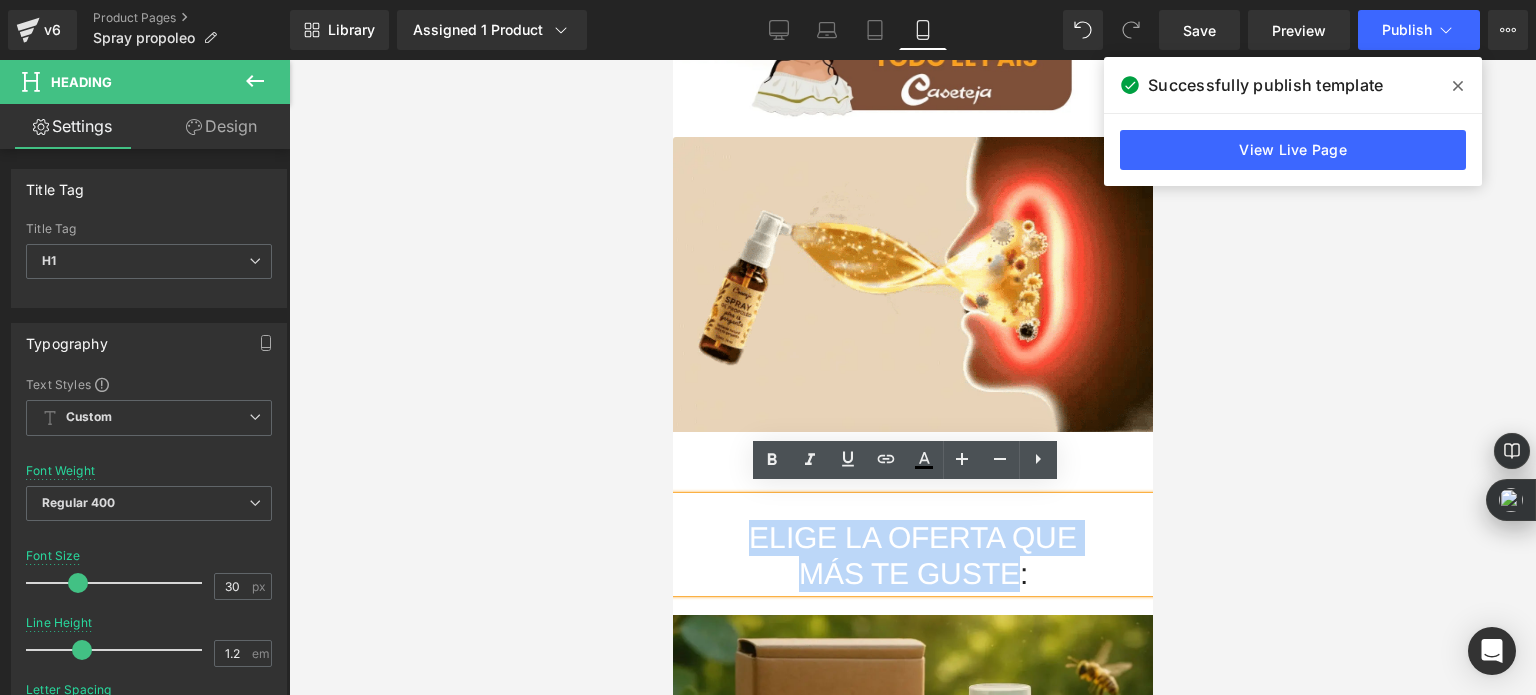 type 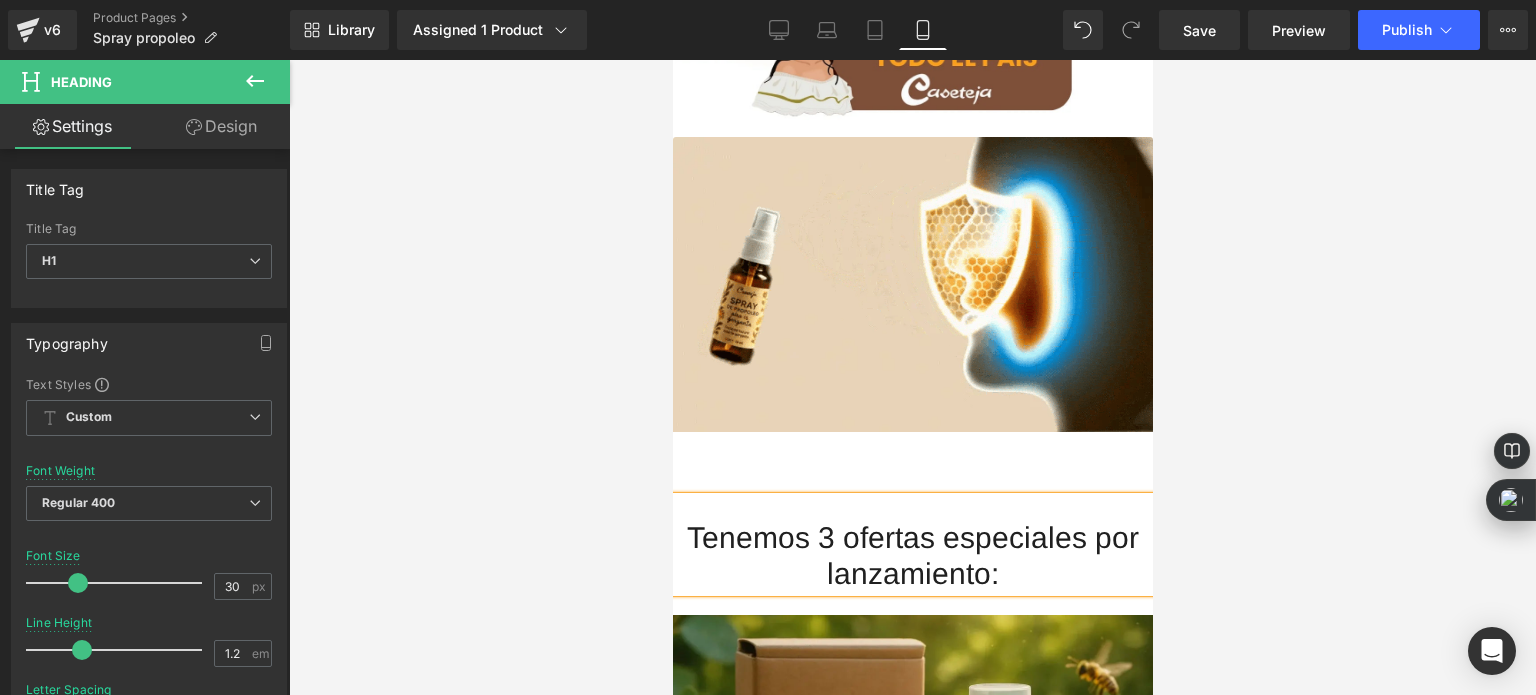 click on "Tenemos 3 ofertas especiales por lanzamiento:" at bounding box center (912, 555) 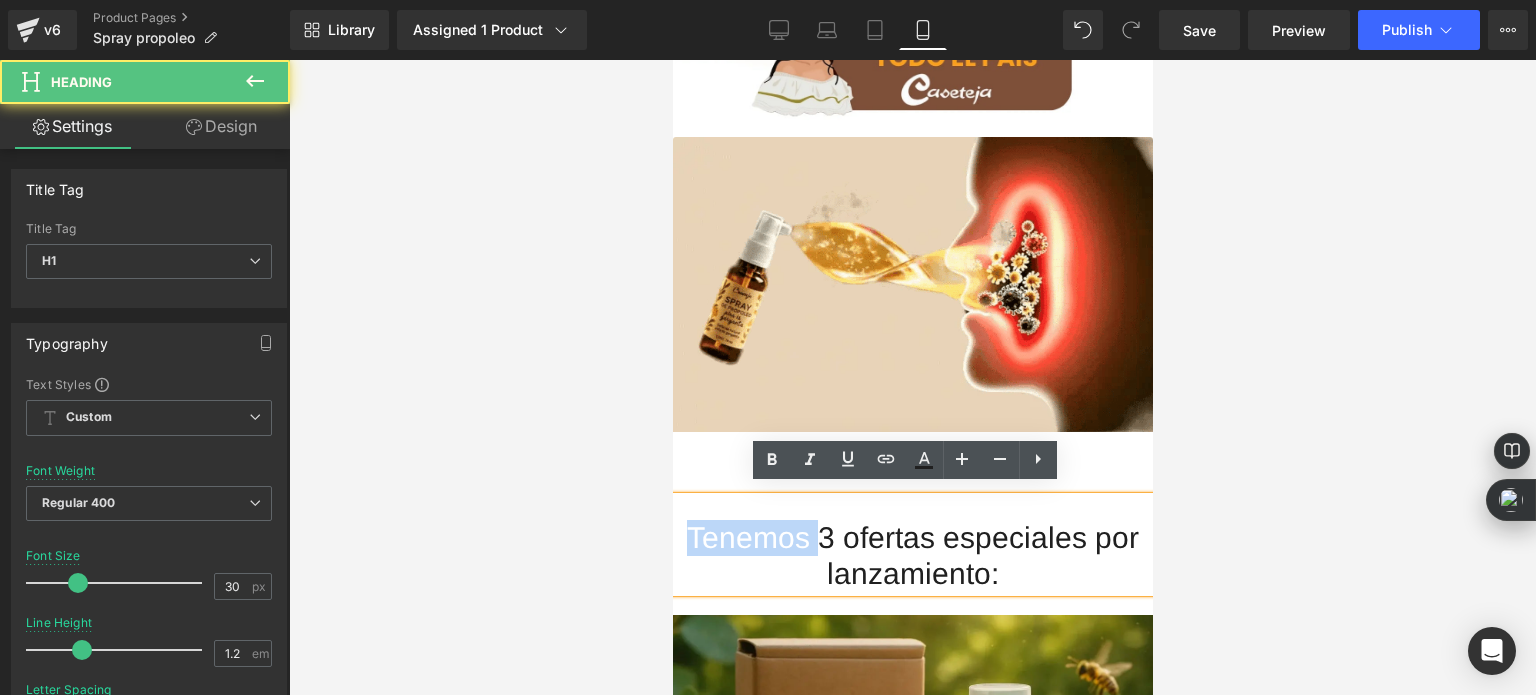click on "Tenemos 3 ofertas especiales por lanzamiento:" at bounding box center [912, 555] 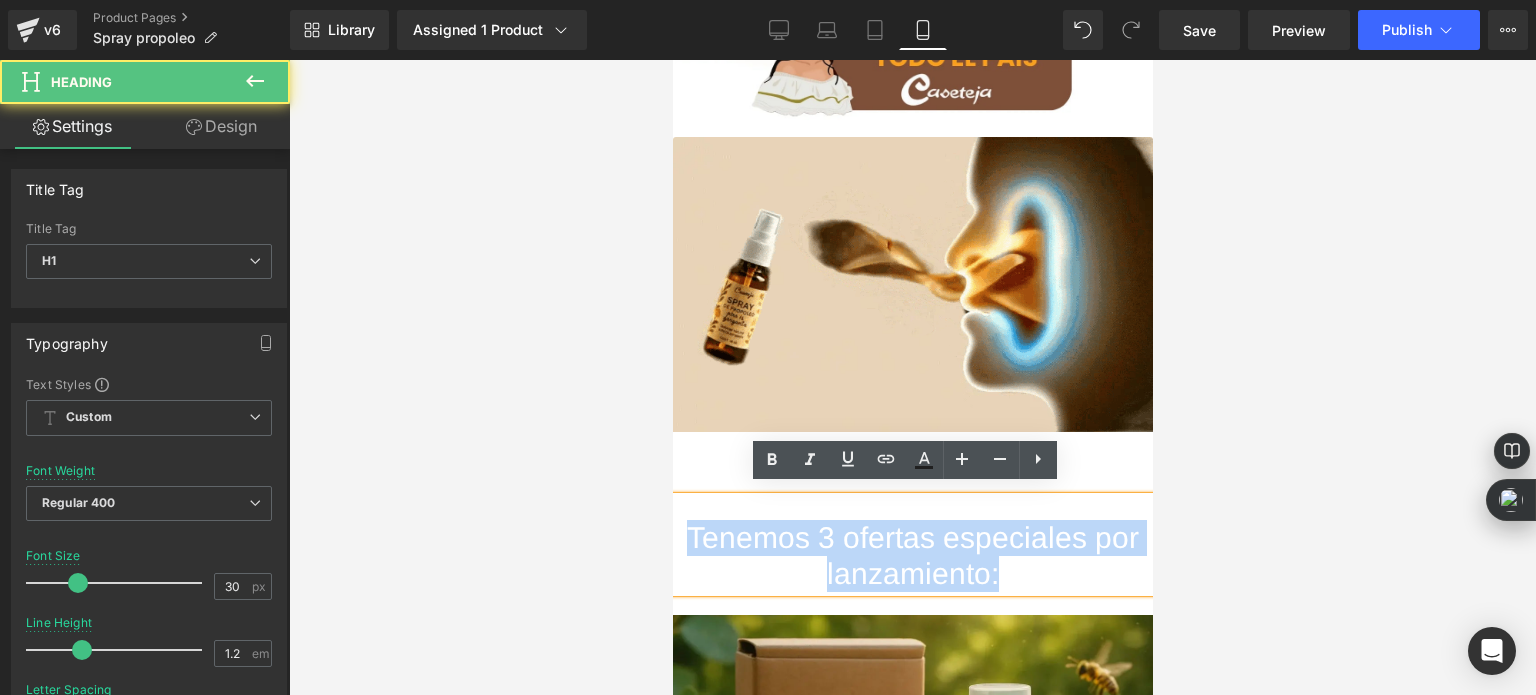 click on "Tenemos 3 ofertas especiales por lanzamiento:" at bounding box center [912, 555] 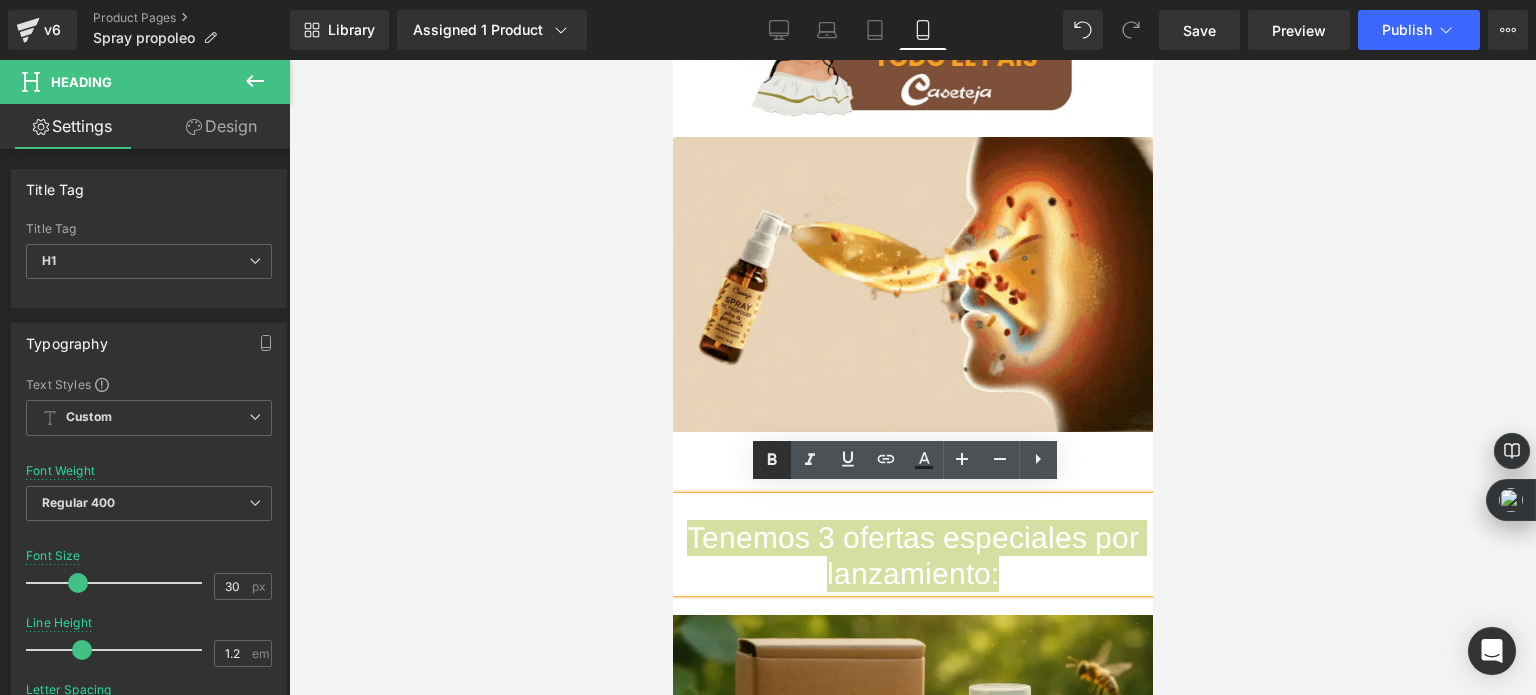 click 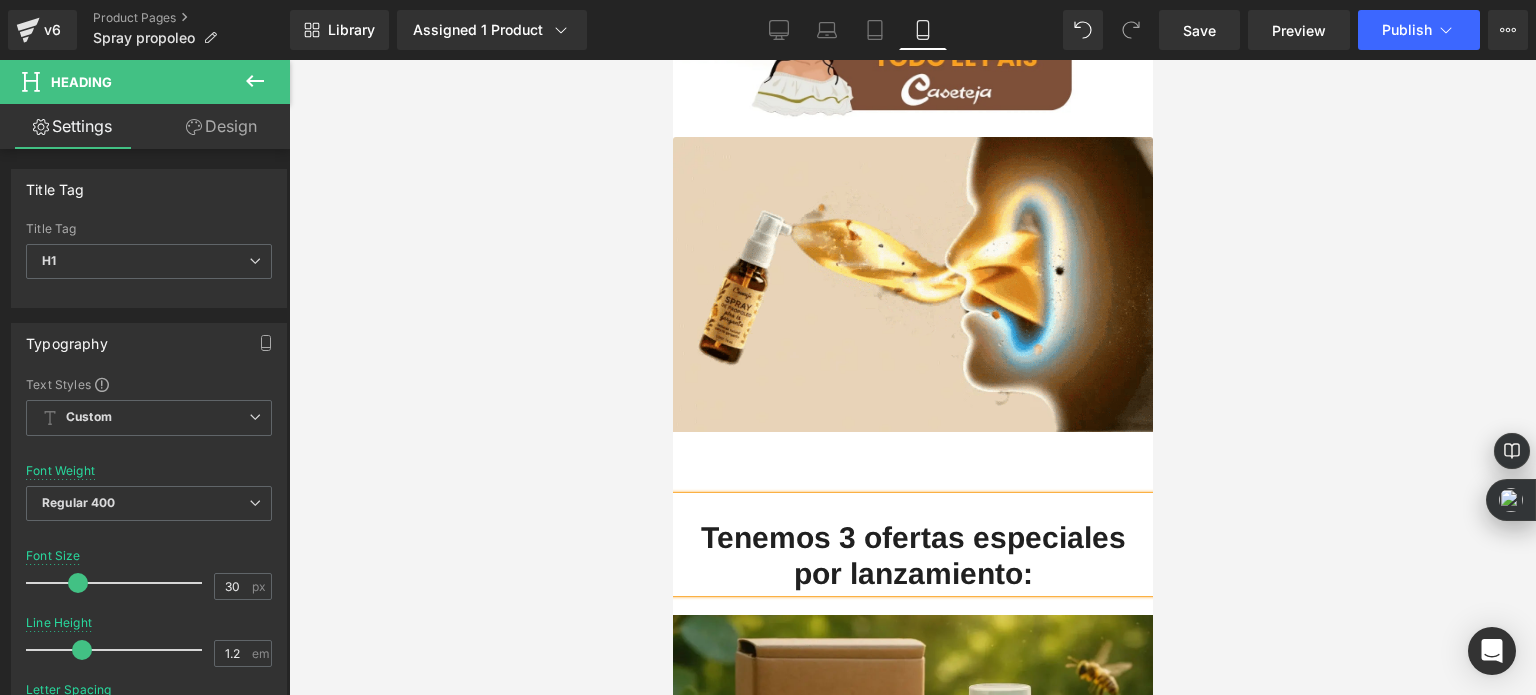click at bounding box center [912, 377] 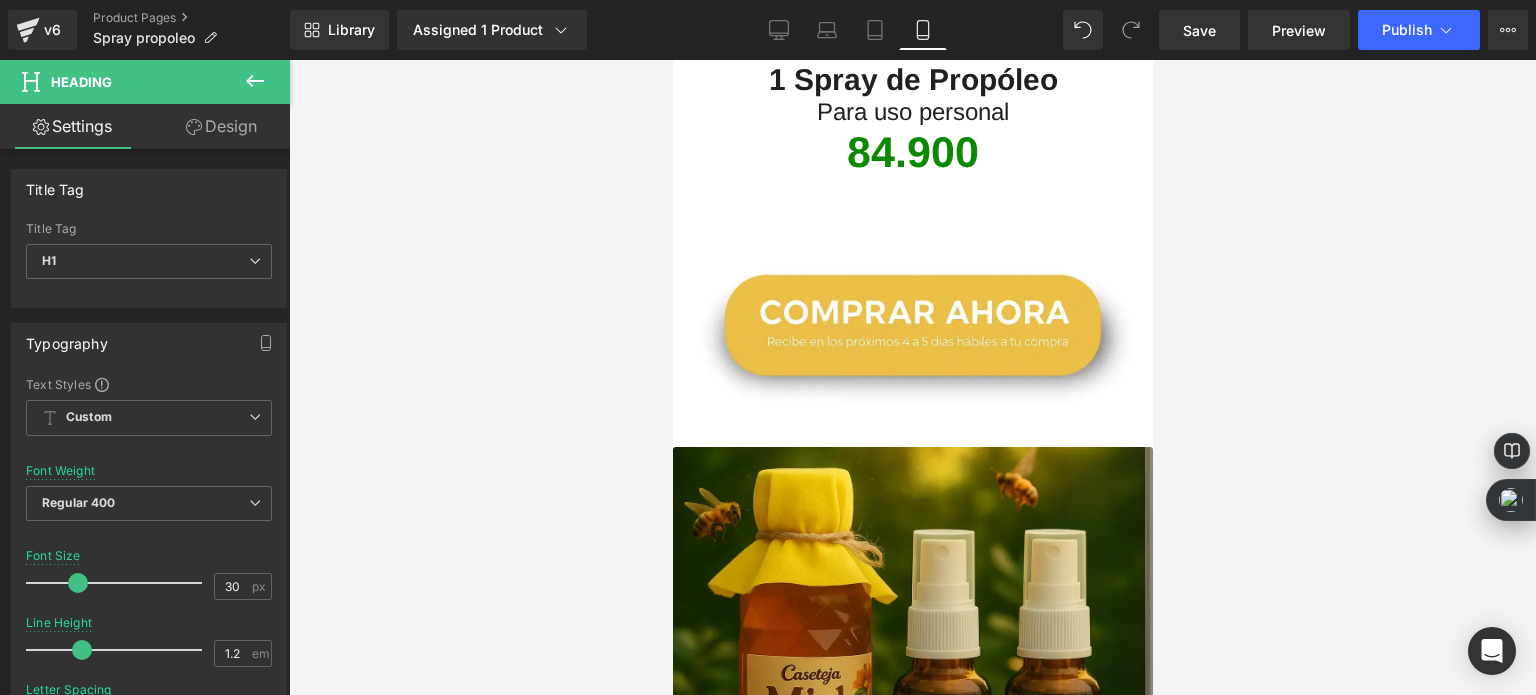 scroll, scrollTop: 3012, scrollLeft: 0, axis: vertical 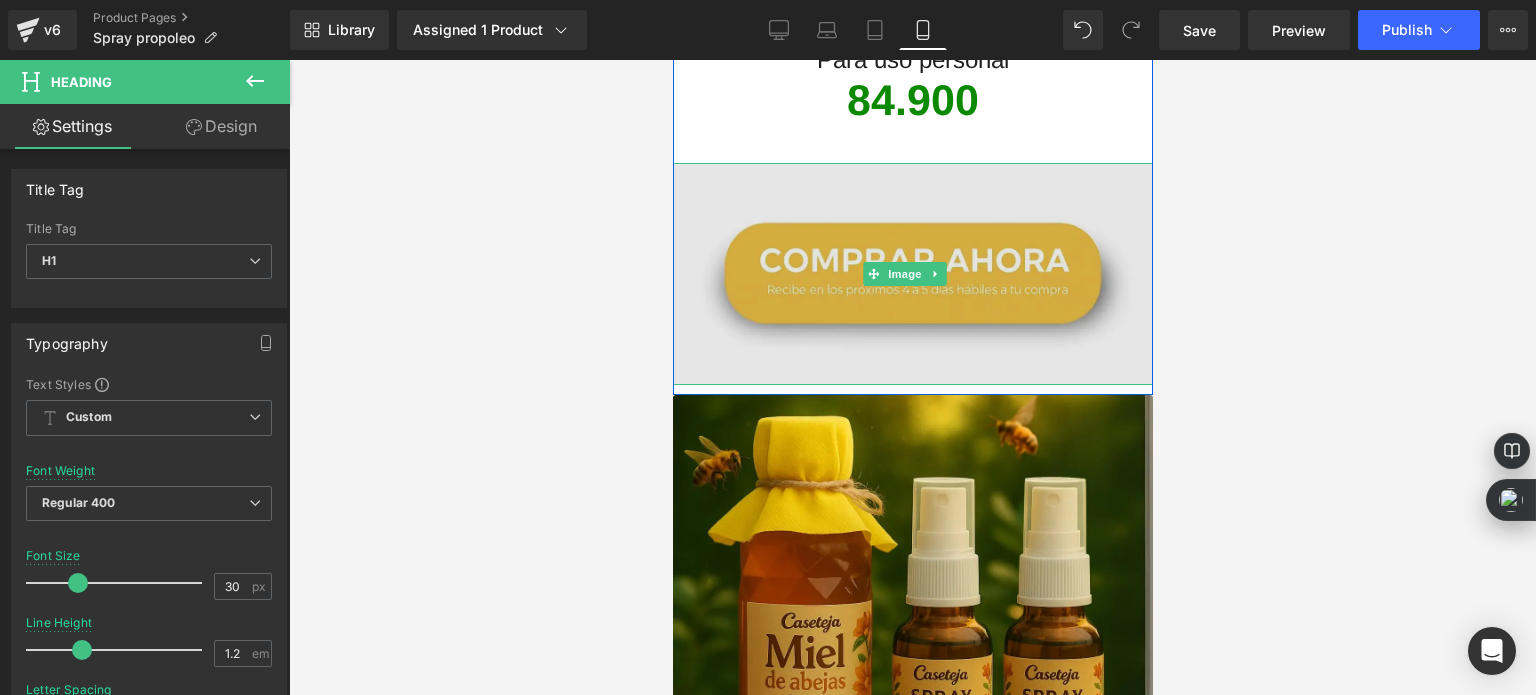 click at bounding box center (912, 274) 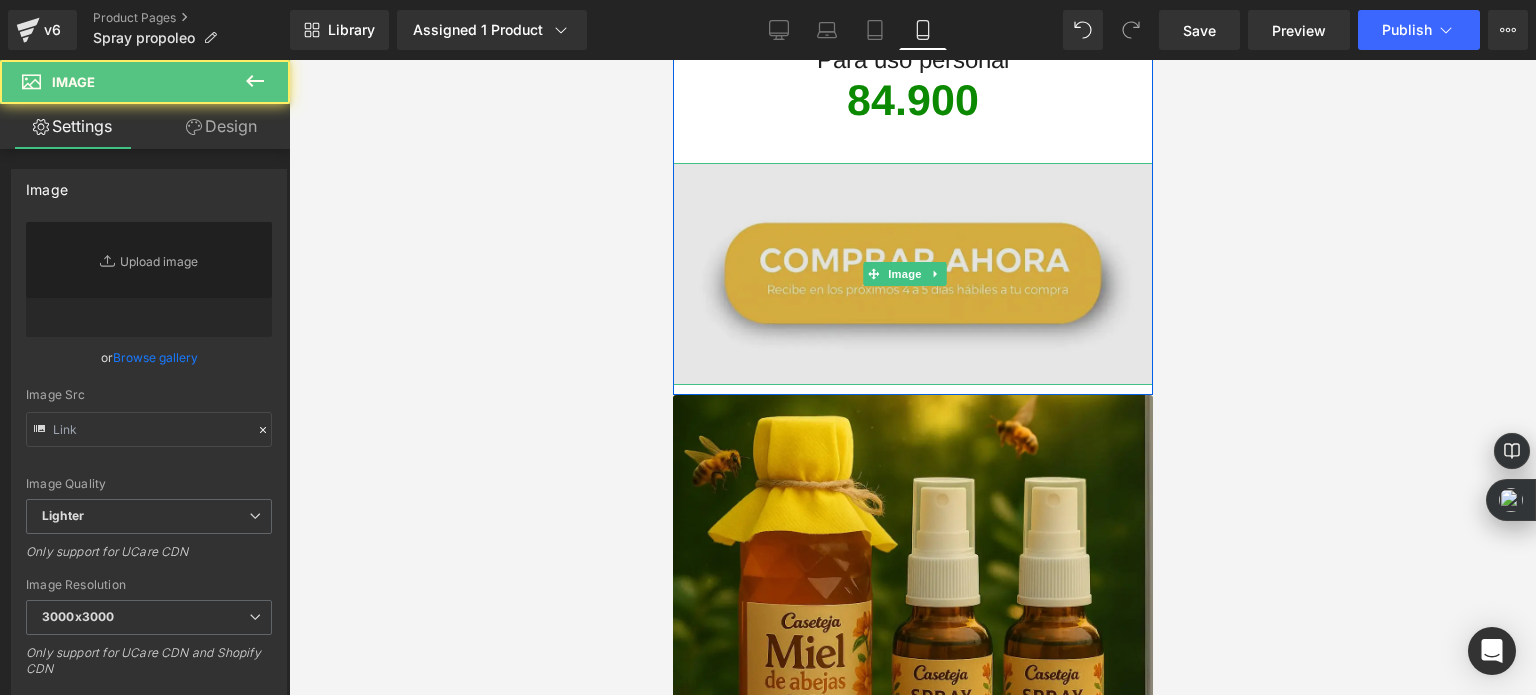 type on "https://cdn.shopify.com/s/files/1/0535/0549/1125/files/Anadir_un_titulo_1_1_3000x3000.webp?v=1750536760" 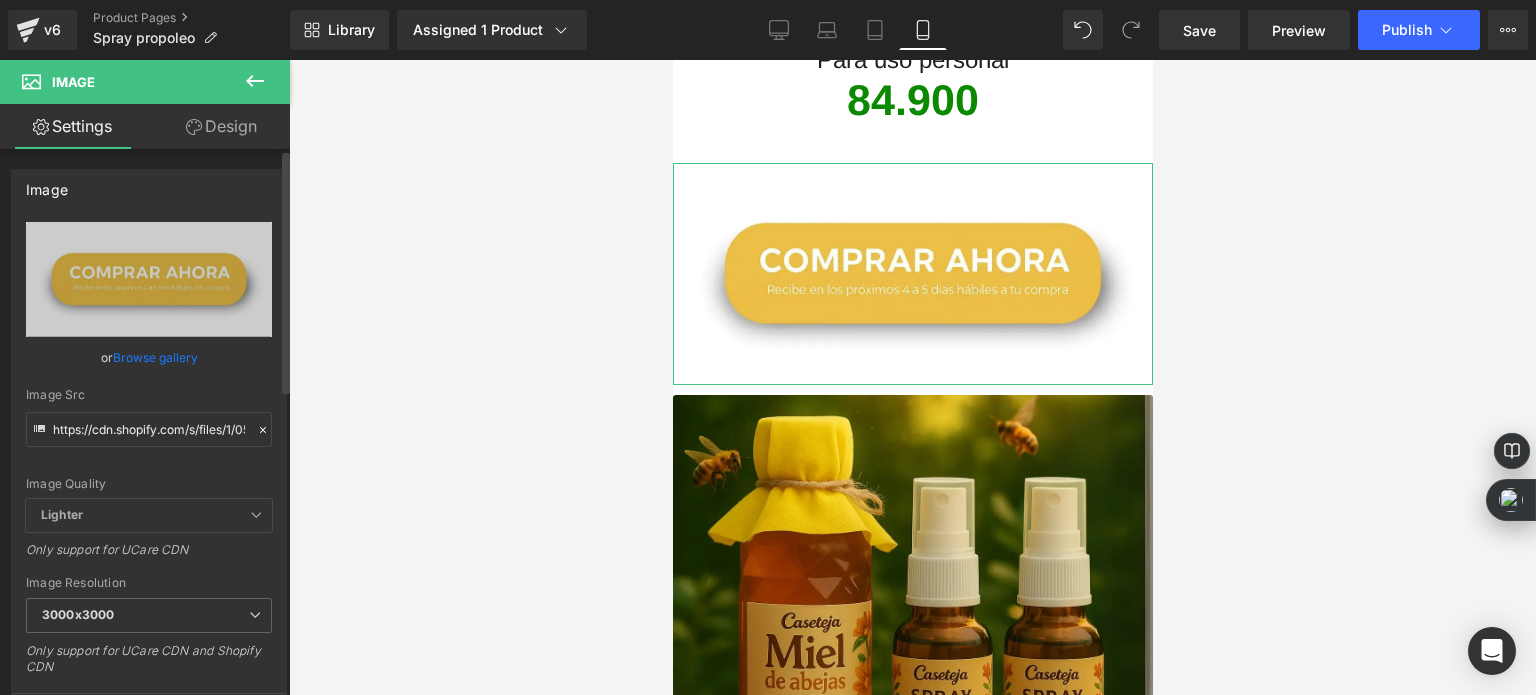 click 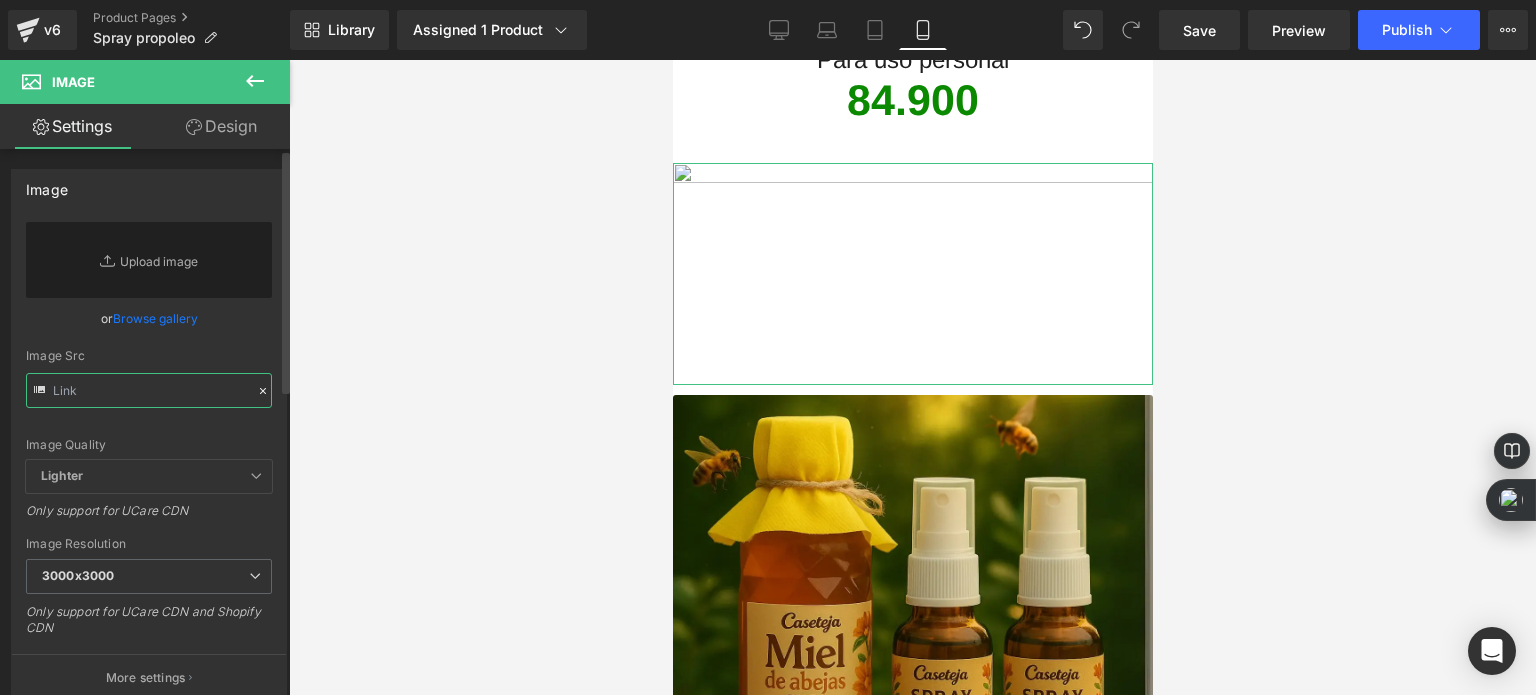 click at bounding box center (149, 390) 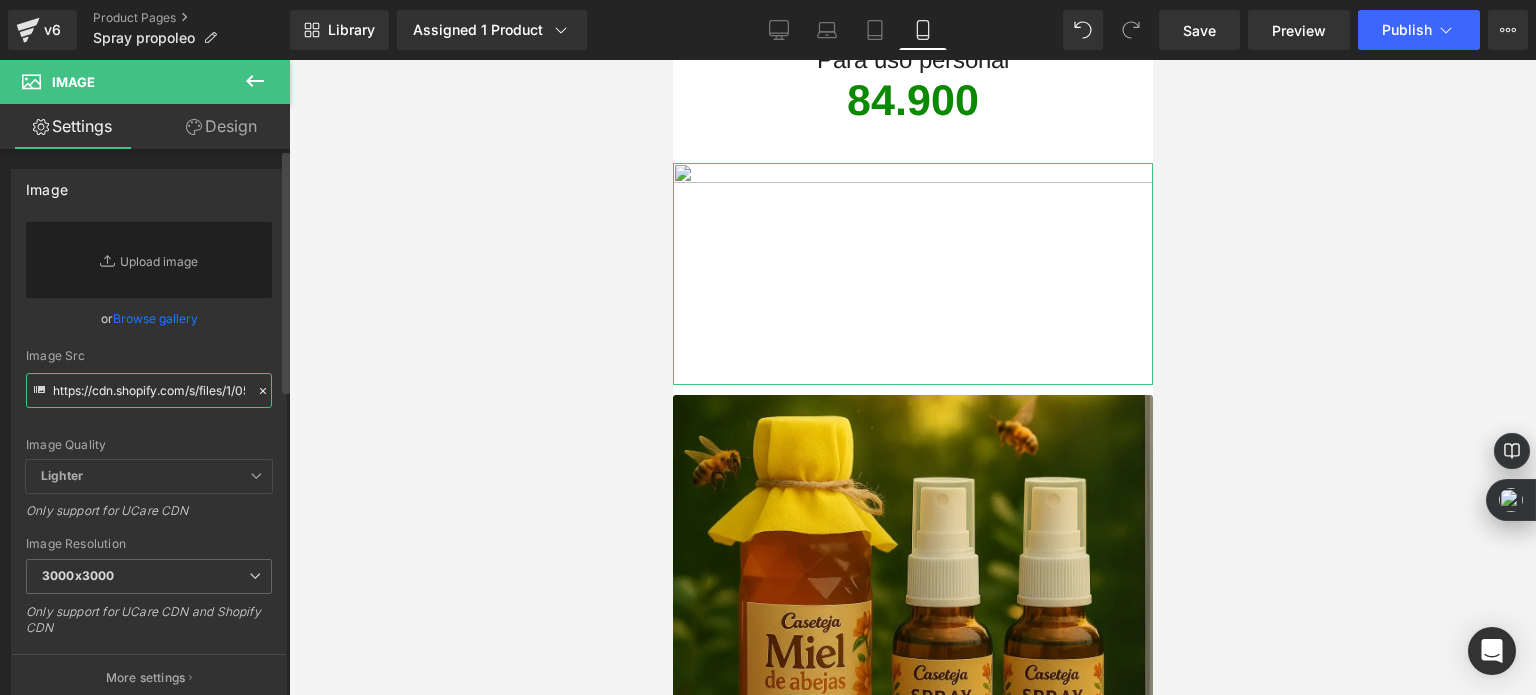 scroll, scrollTop: 0, scrollLeft: 359, axis: horizontal 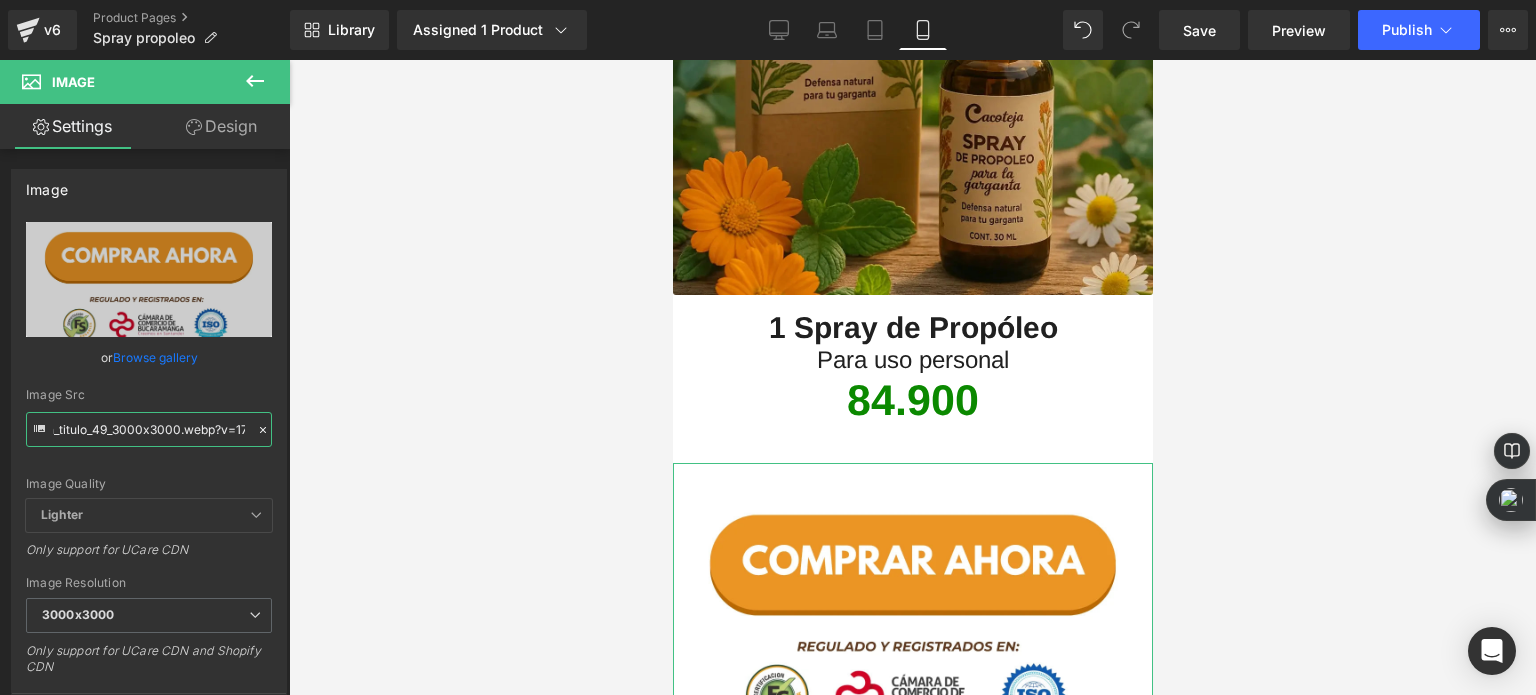 type on "https://cdn.shopify.com/s/files/1/0535/0549/1125/files/Anadir_un_titulo_49_3000x3000.webp?v=1754014316" 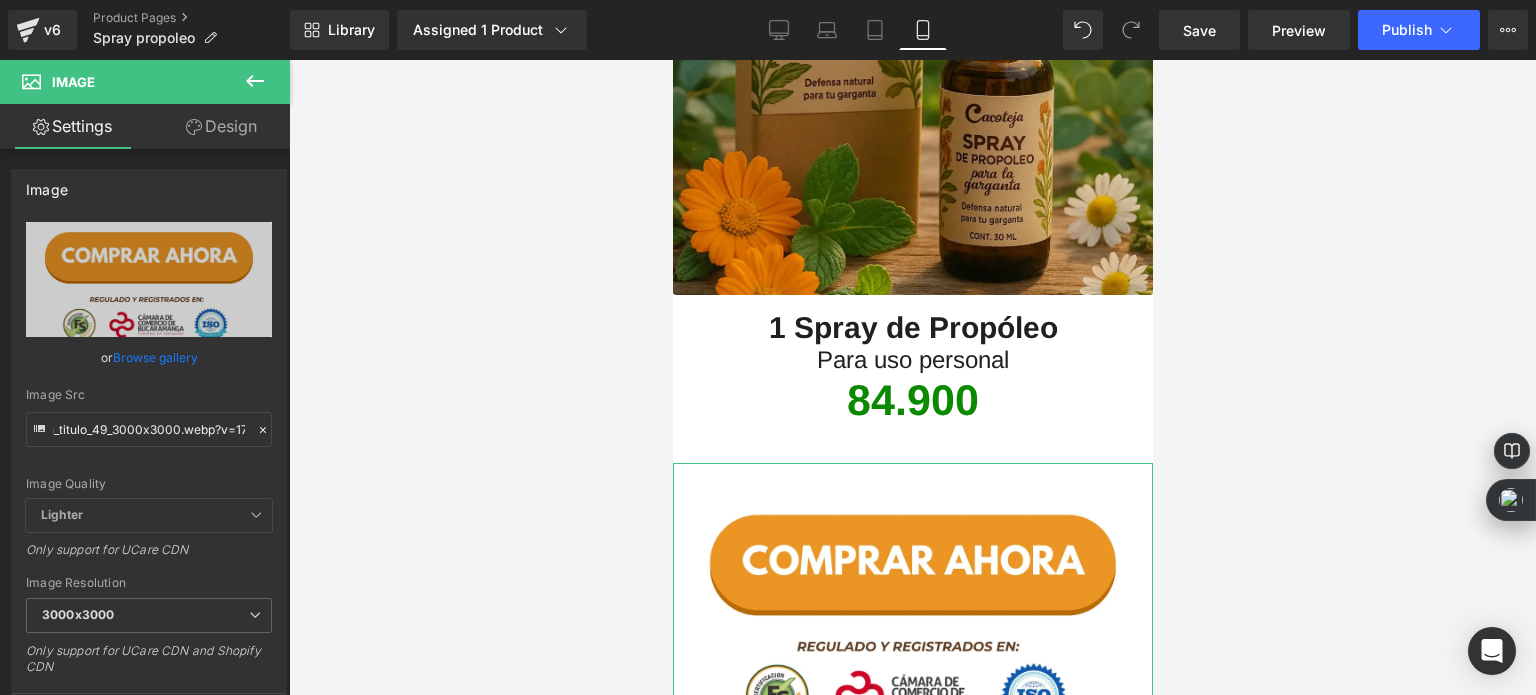 scroll, scrollTop: 0, scrollLeft: 0, axis: both 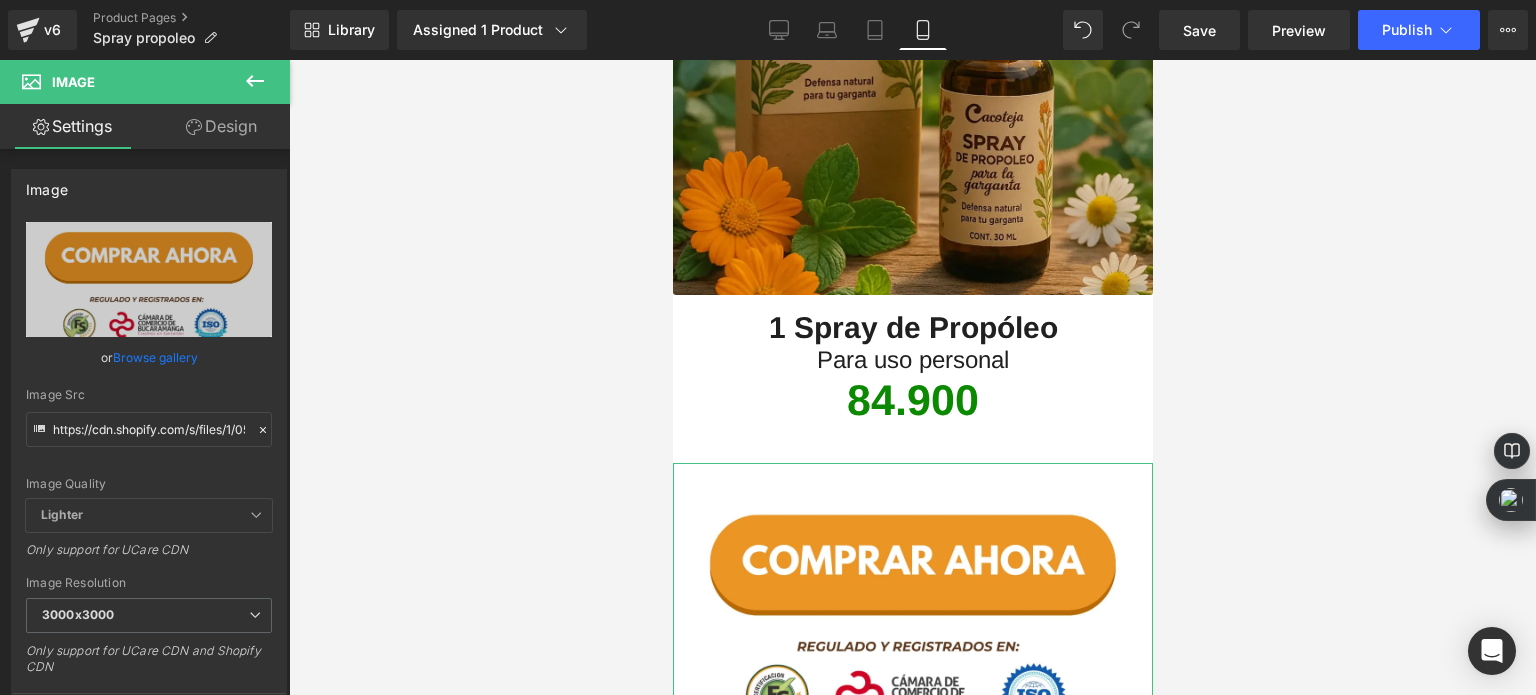 click on "Design" at bounding box center [221, 126] 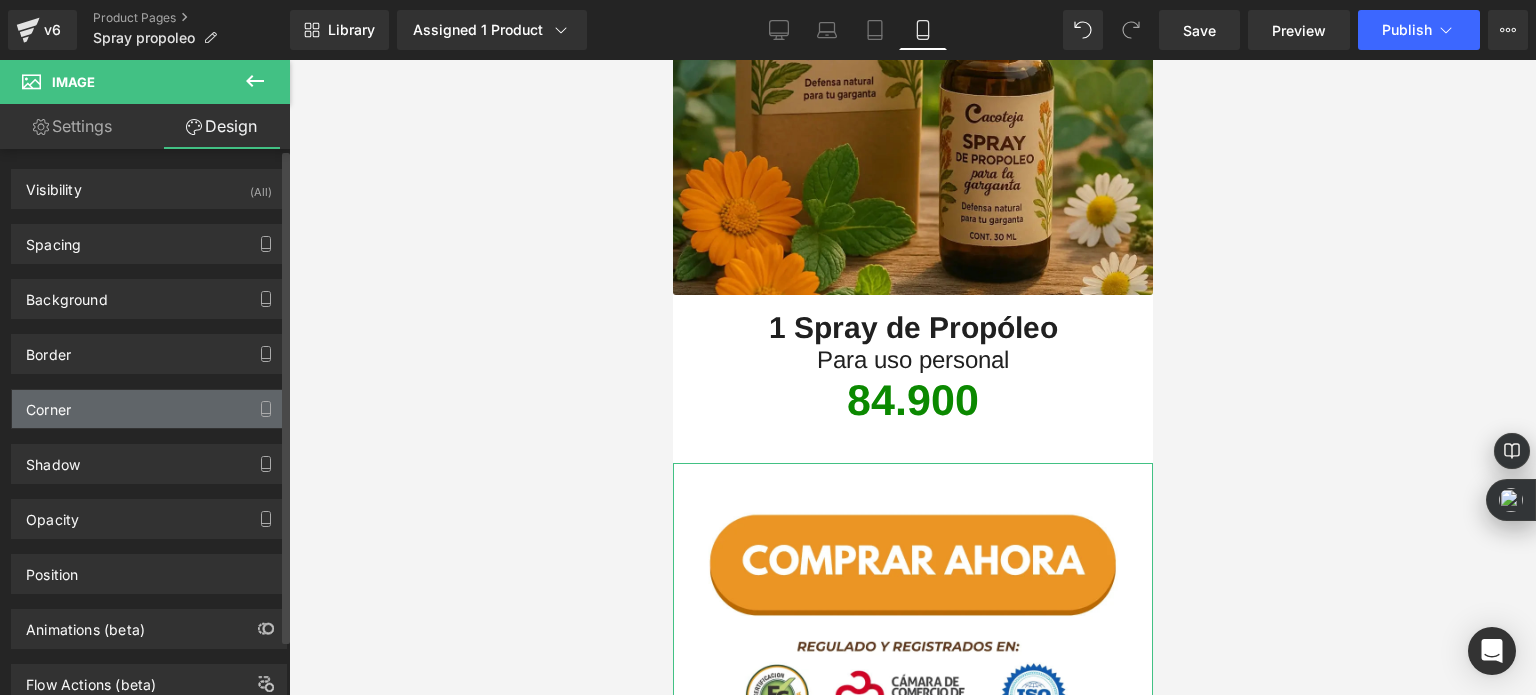 type on "0" 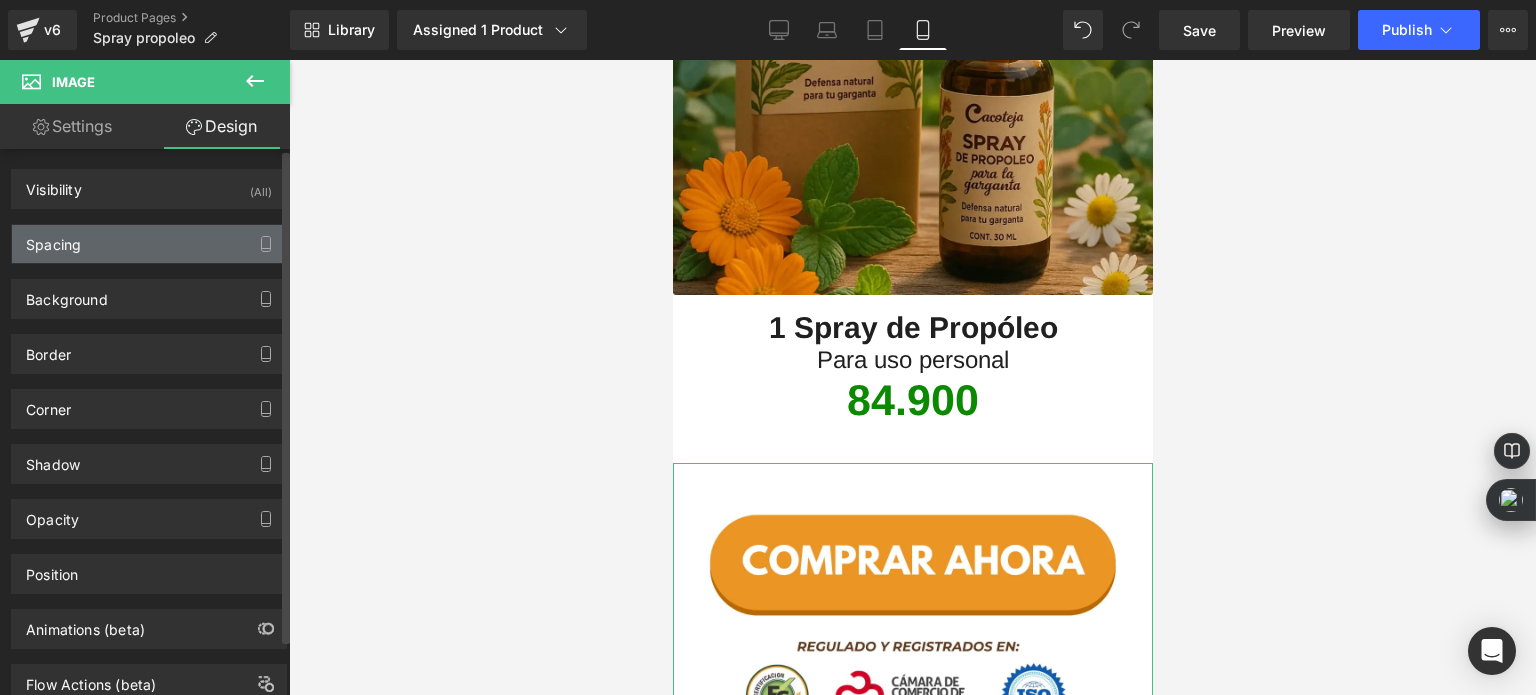 click on "Spacing" at bounding box center (149, 244) 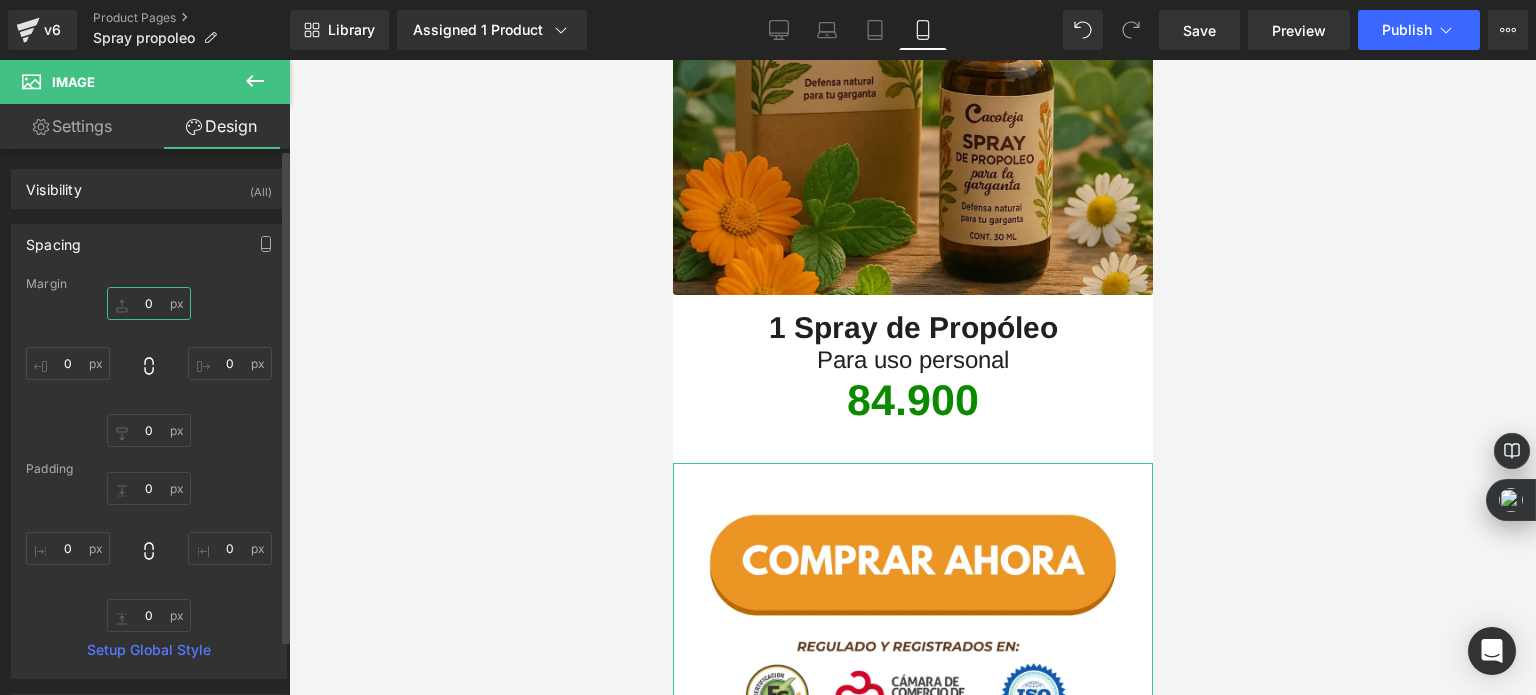 click on "0" at bounding box center (149, 303) 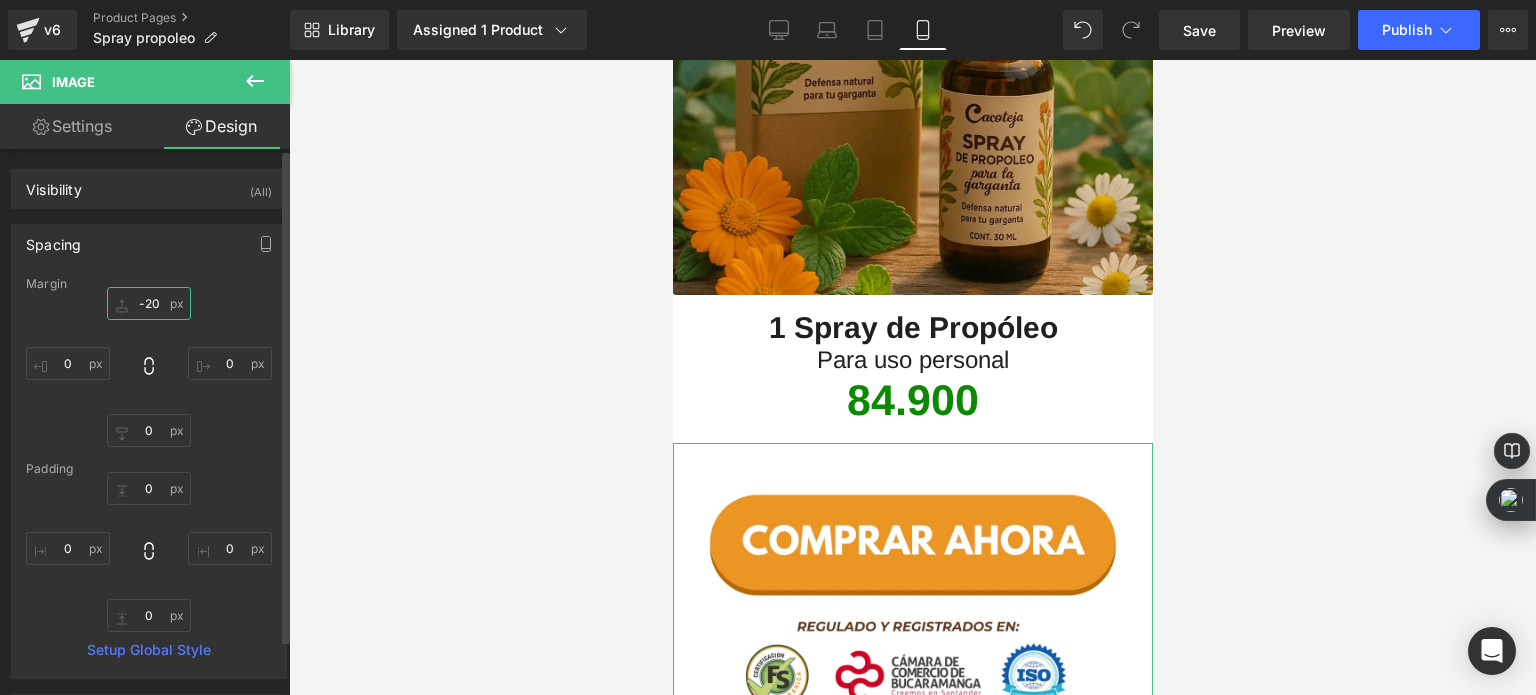 click on "-20" at bounding box center (149, 303) 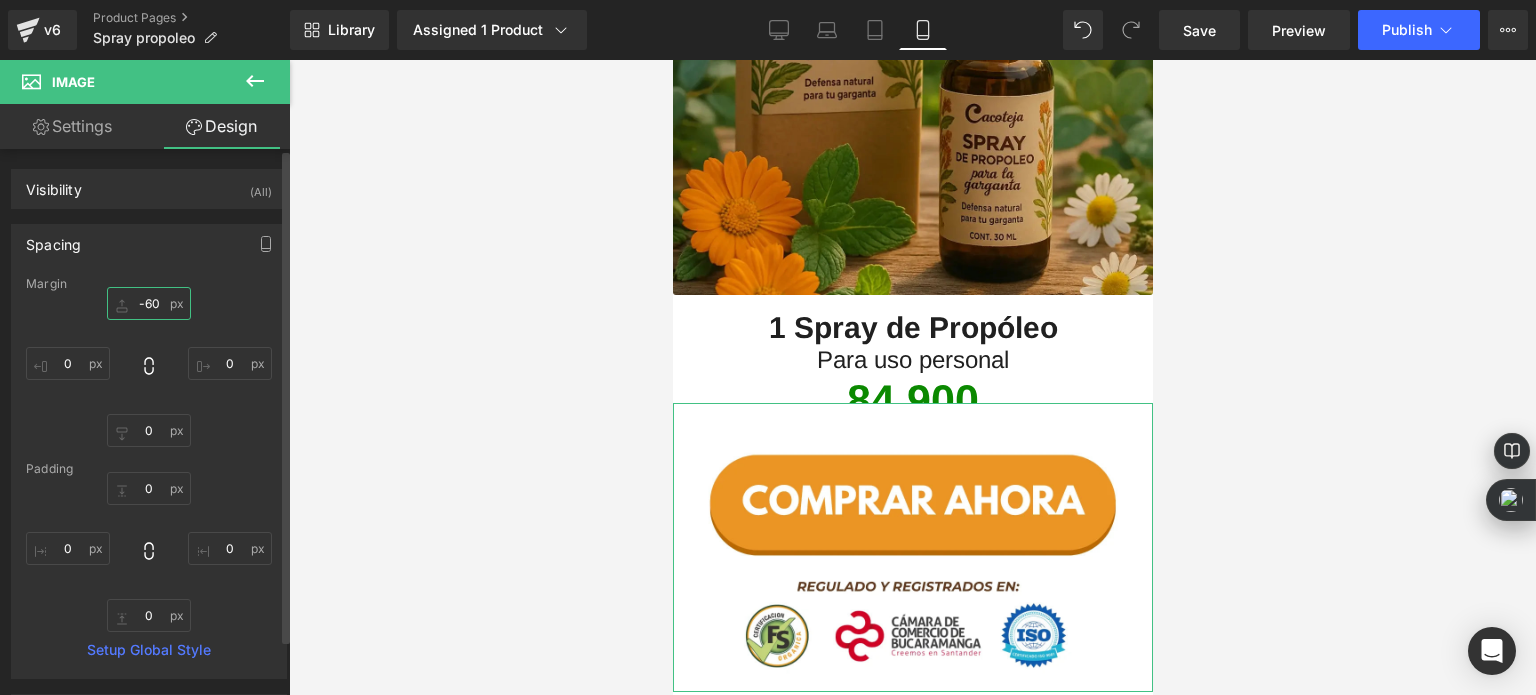click on "-60" at bounding box center (149, 303) 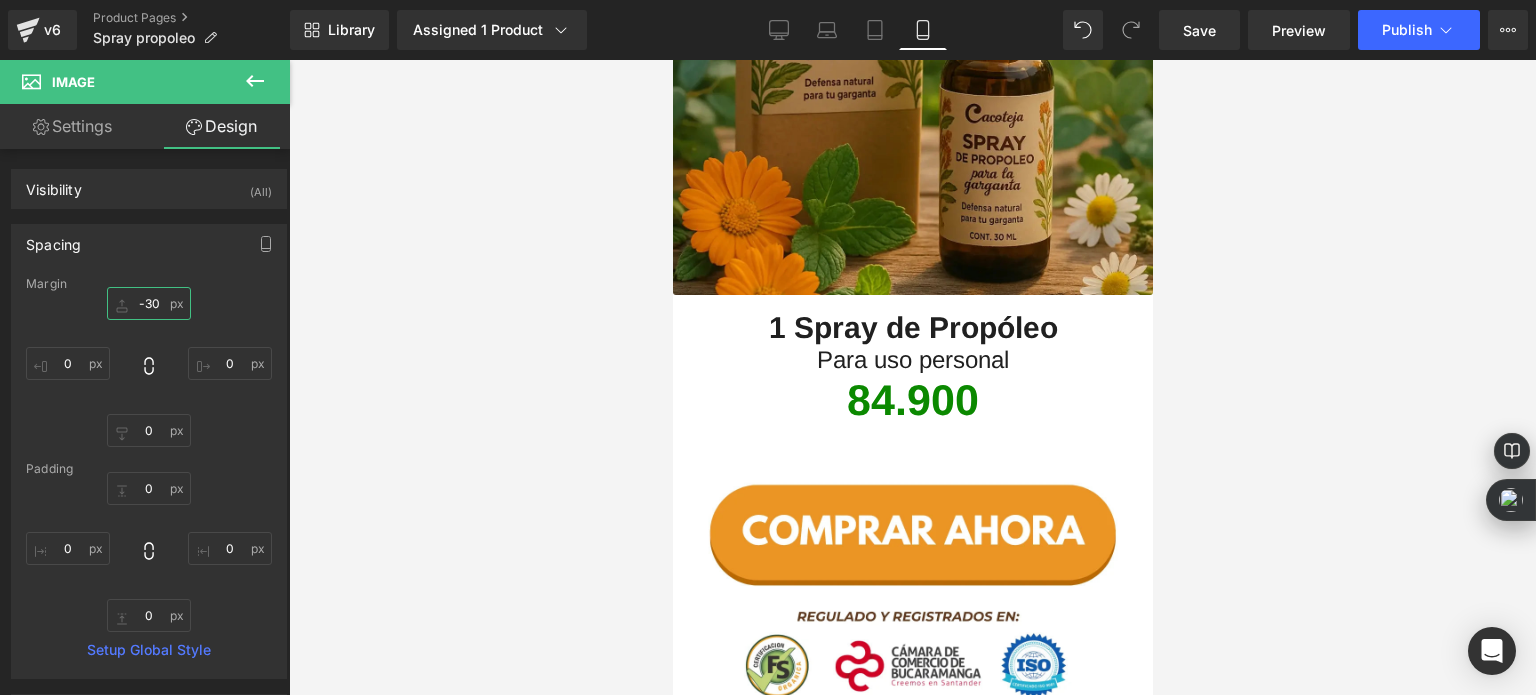 type on "-30" 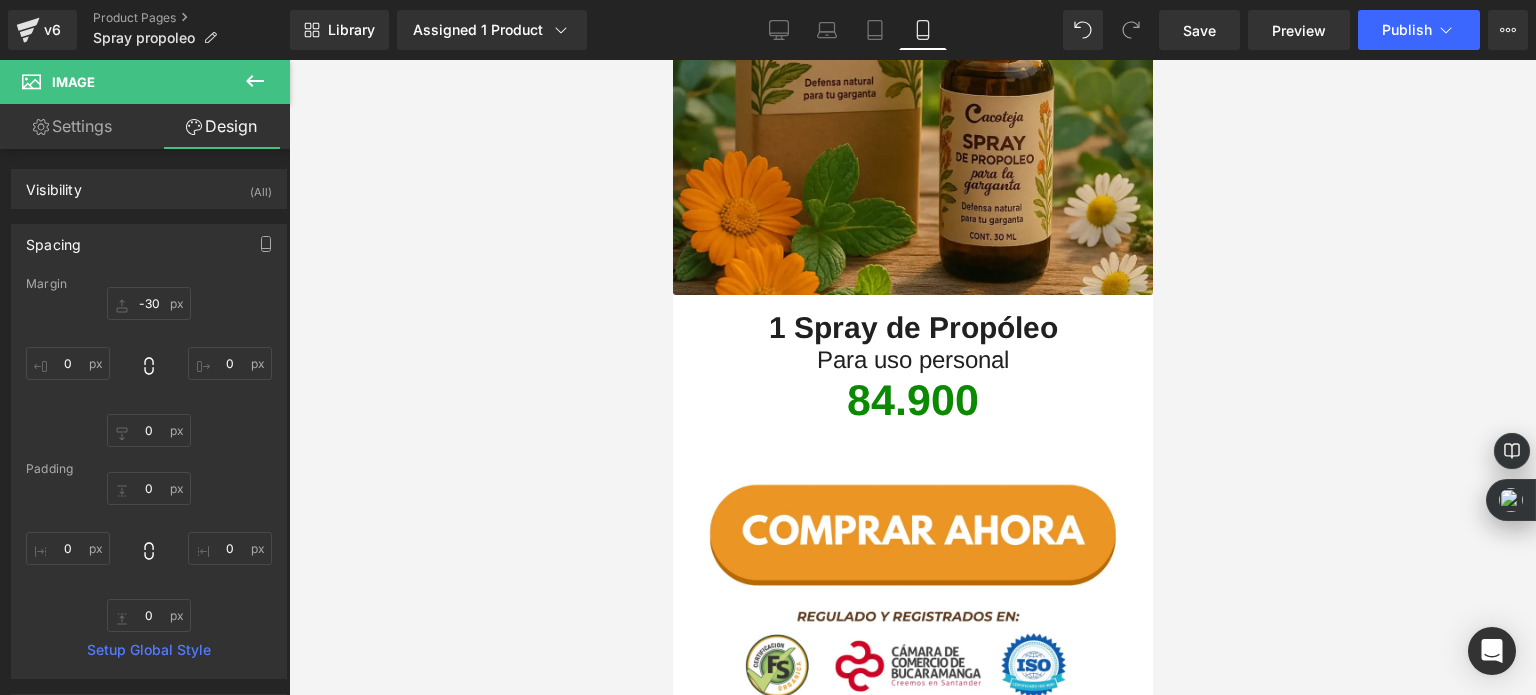 click at bounding box center [912, 377] 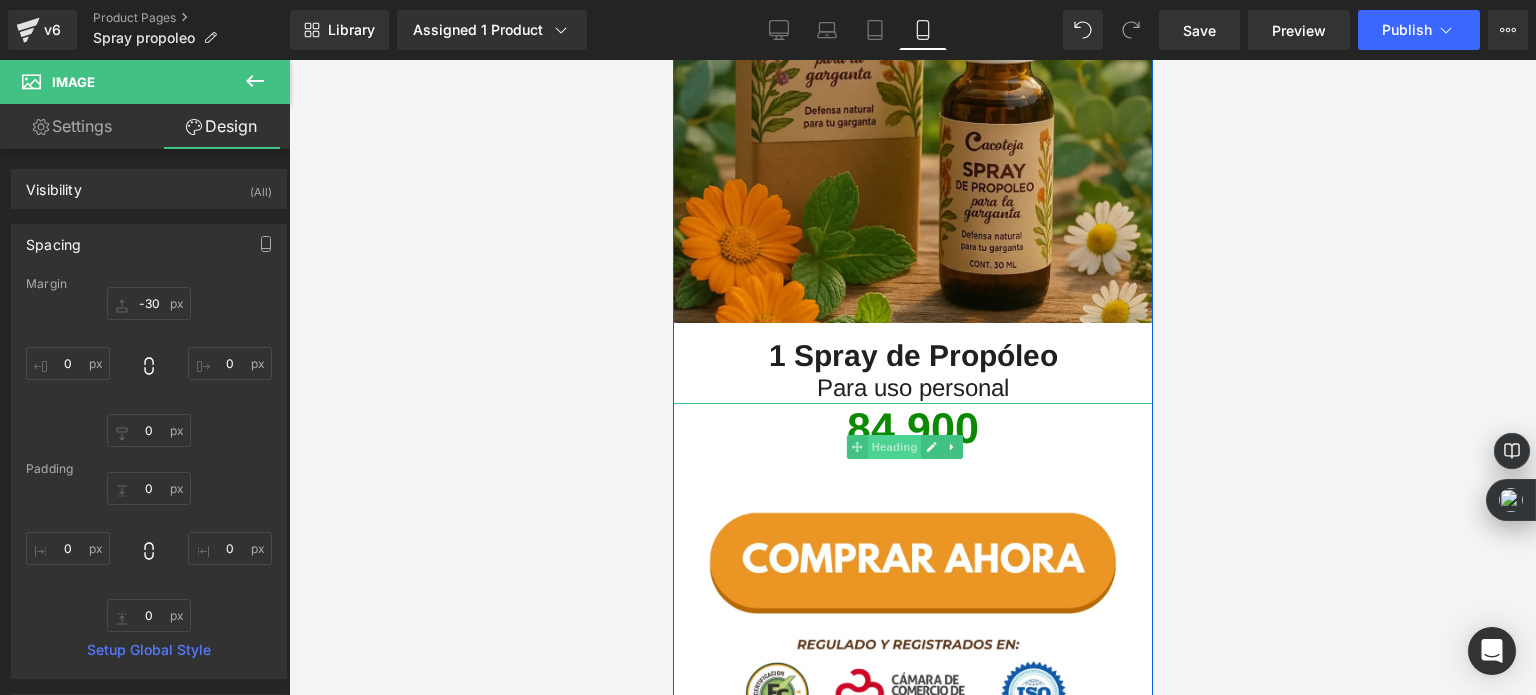 scroll, scrollTop: 2712, scrollLeft: 0, axis: vertical 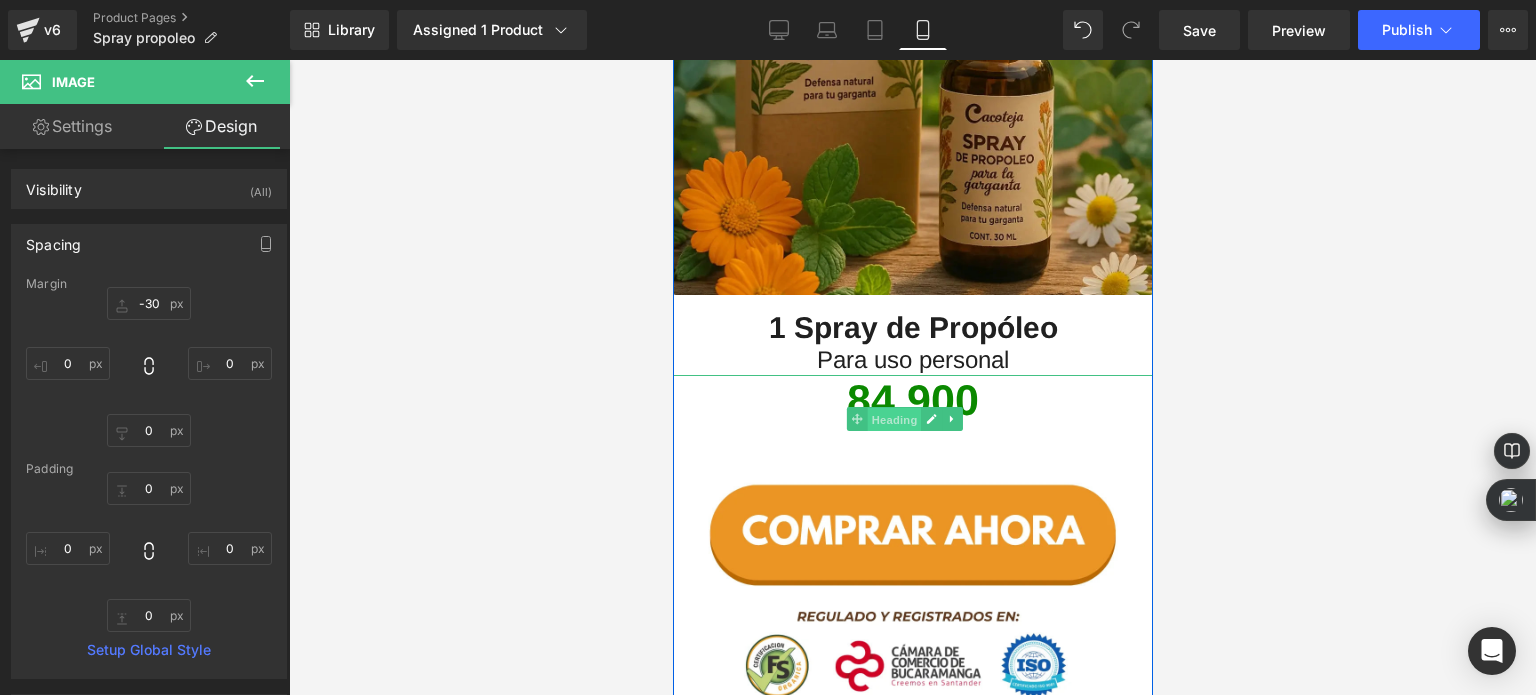 click on "Heading" at bounding box center [894, 420] 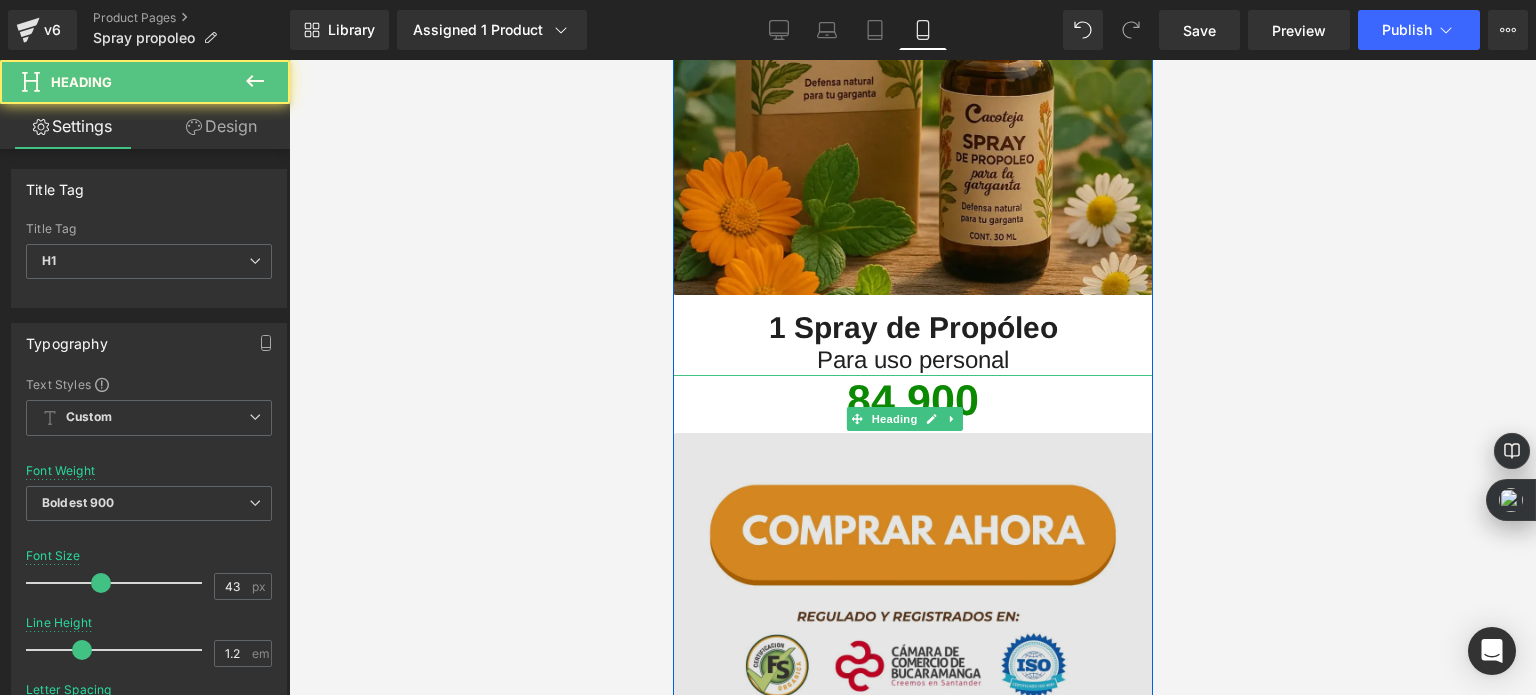 click at bounding box center (912, 577) 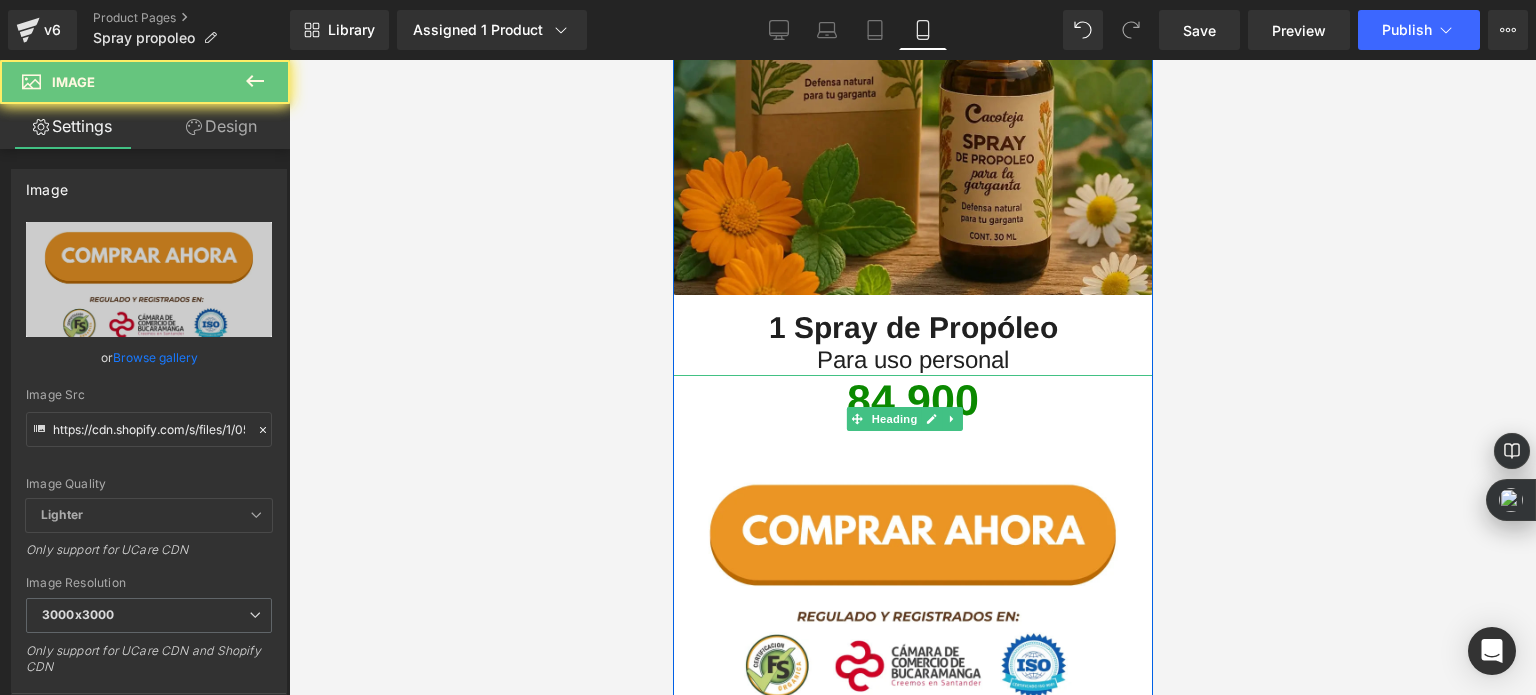 click on "84.900" at bounding box center [912, 401] 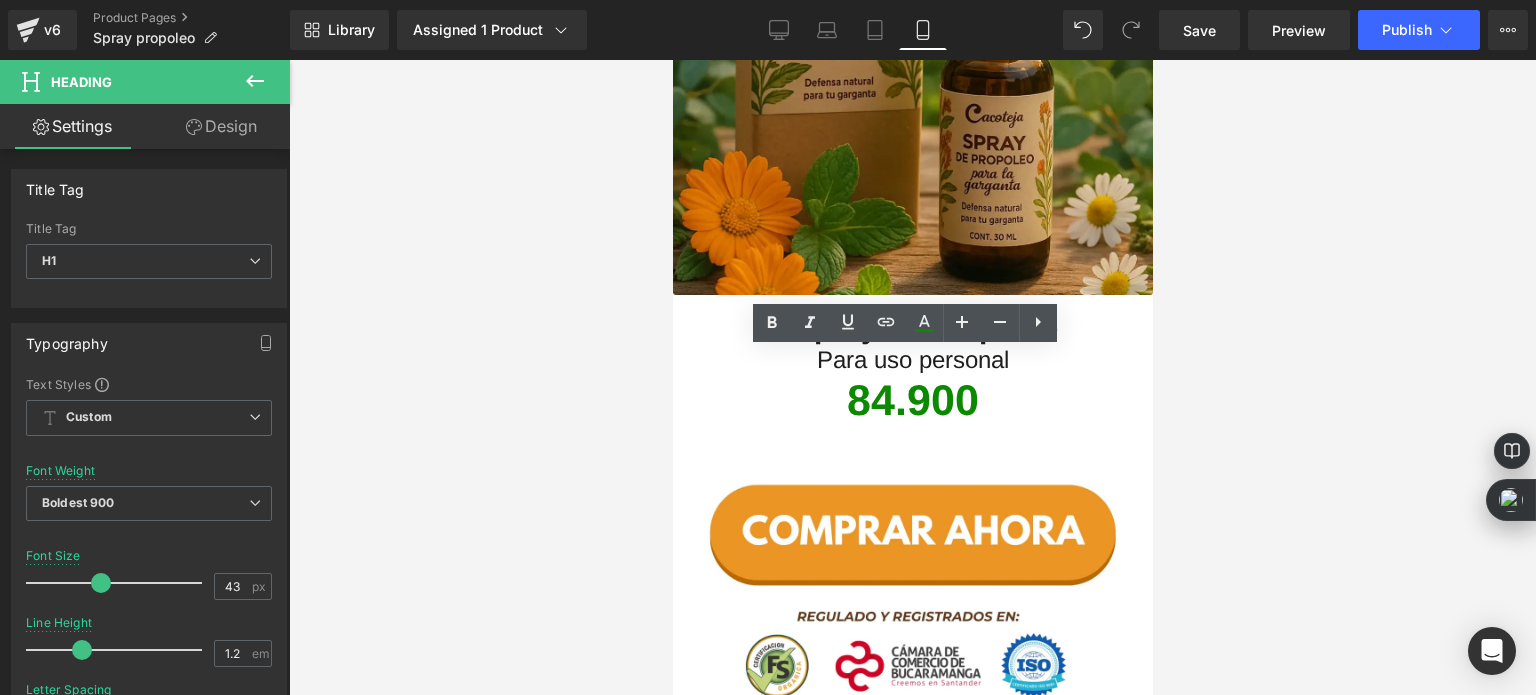 click at bounding box center [912, 377] 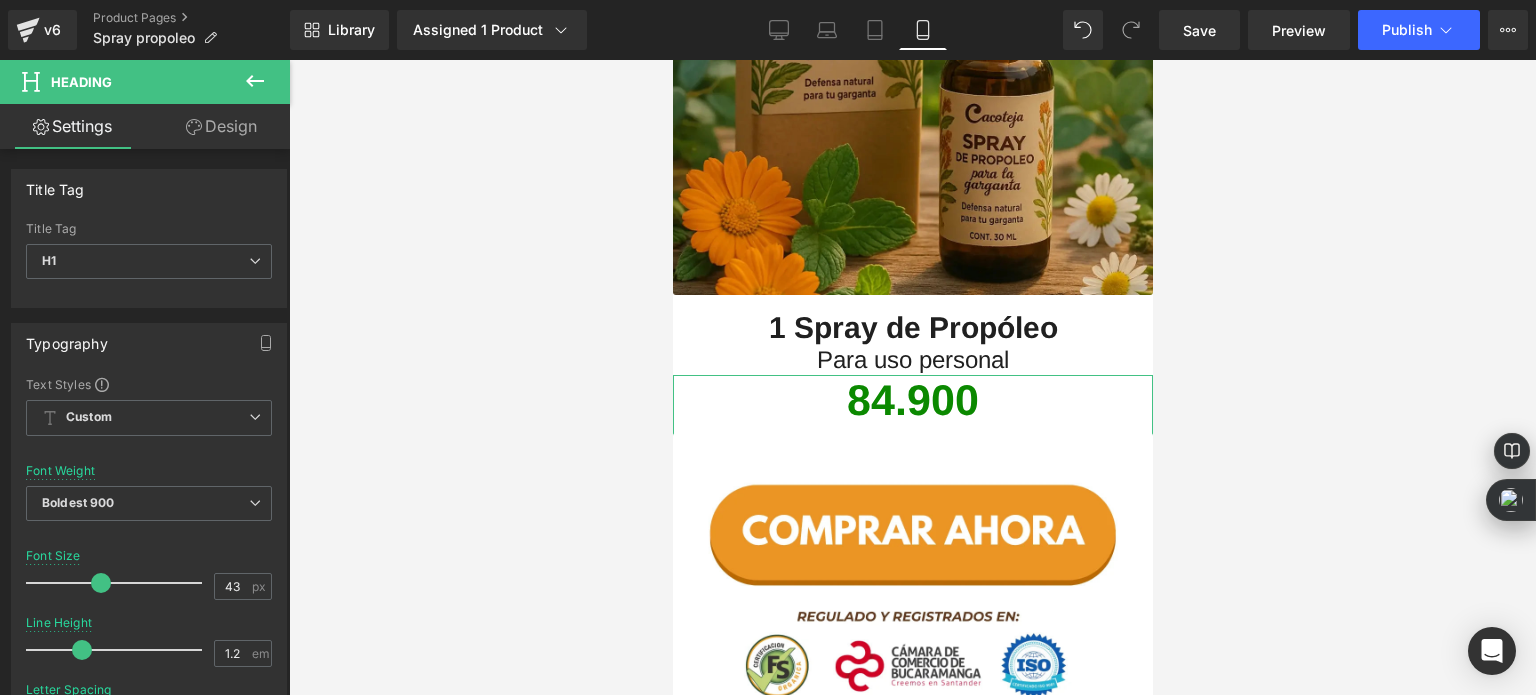 click on "Design" at bounding box center (221, 126) 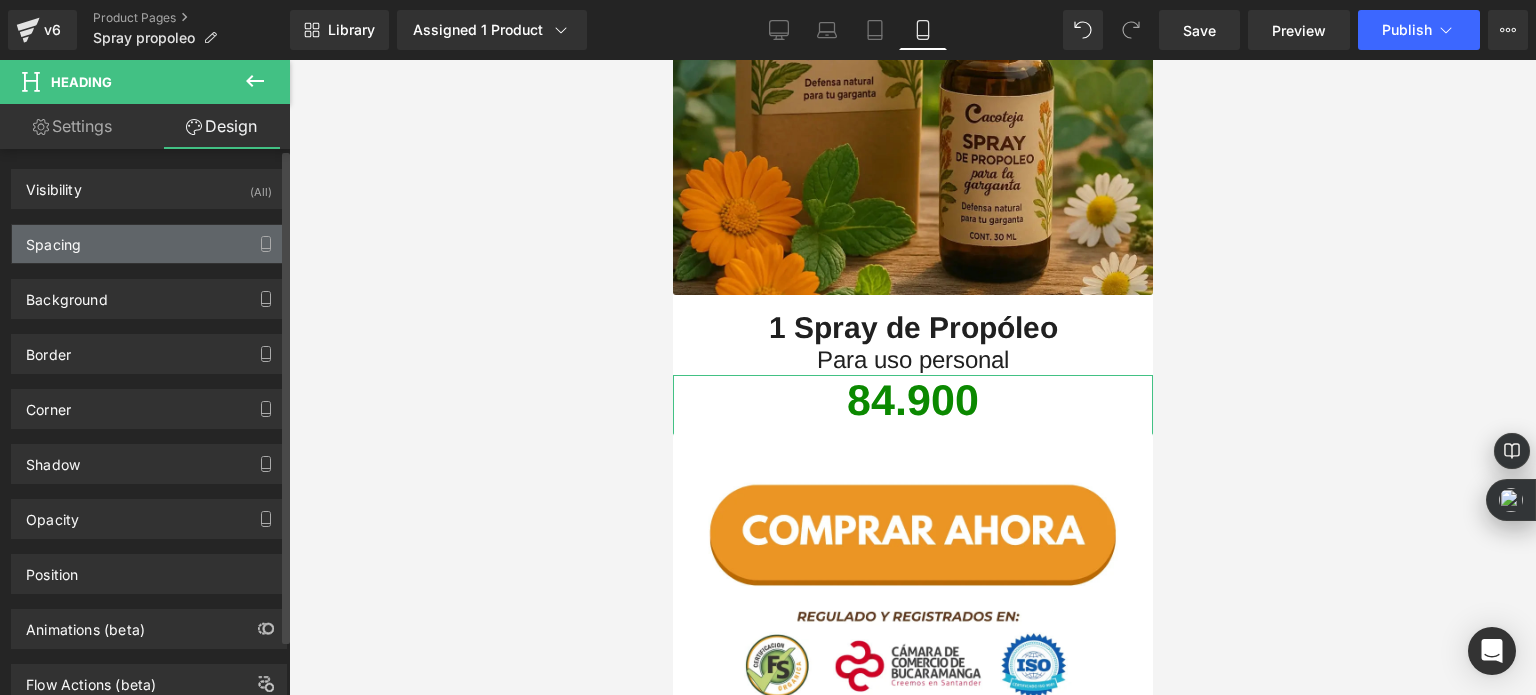 click on "Spacing" at bounding box center [149, 244] 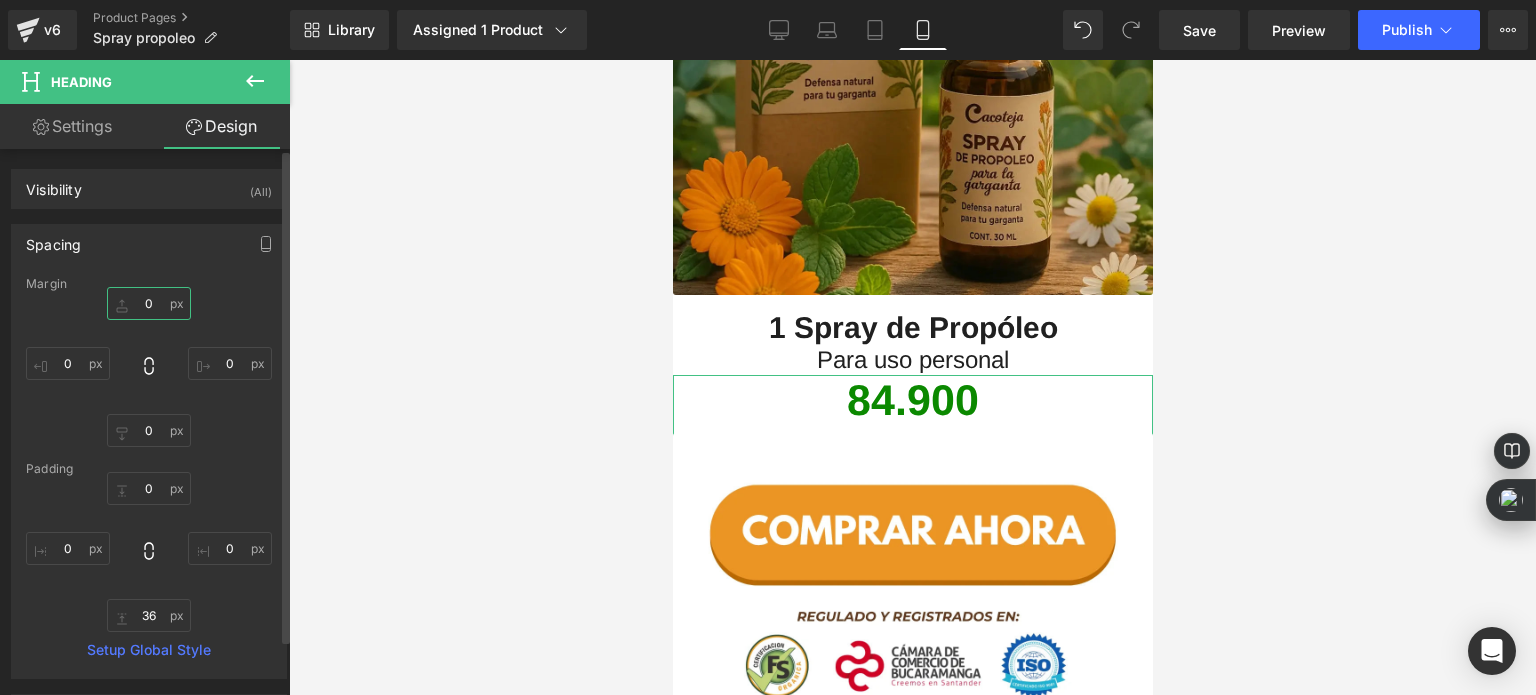 click on "0" at bounding box center [149, 303] 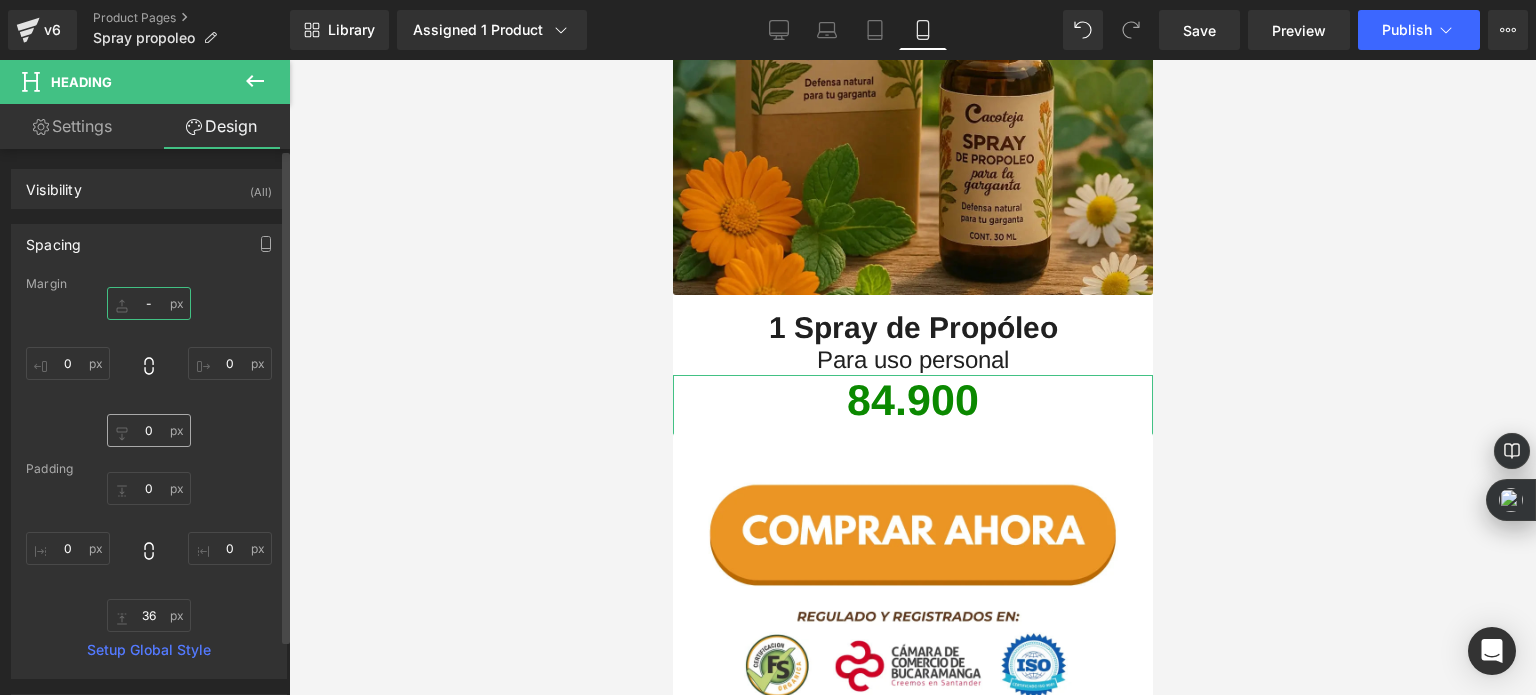 type on "-" 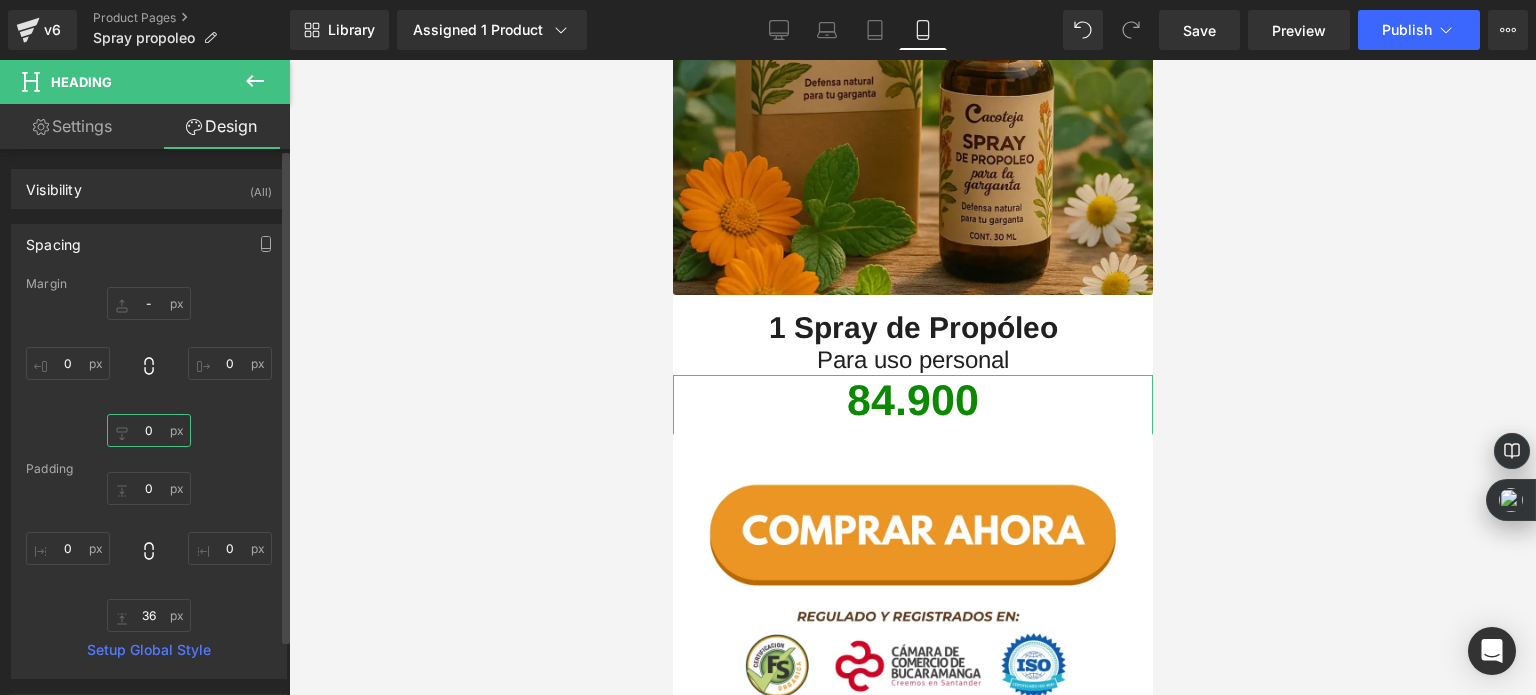 click on "0" at bounding box center (149, 430) 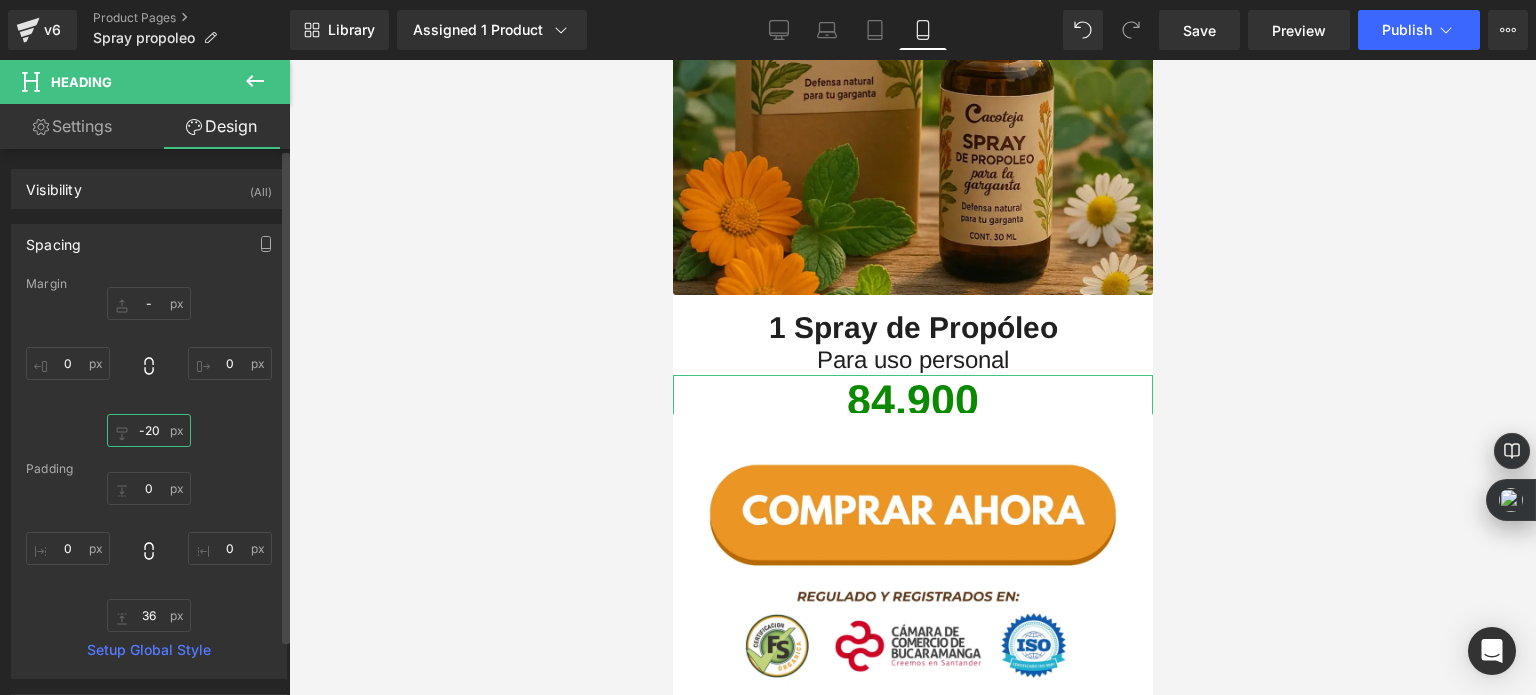 click on "-20" at bounding box center [149, 430] 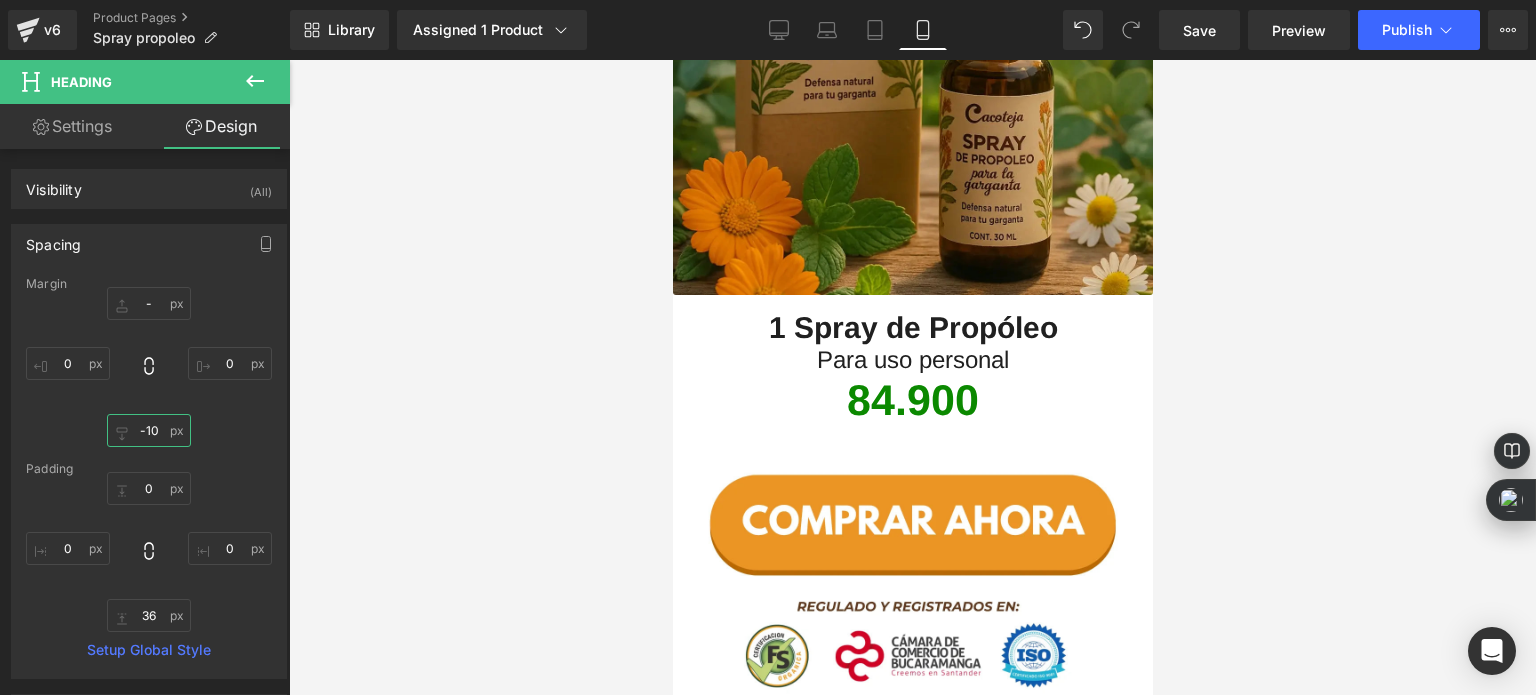 type on "-10" 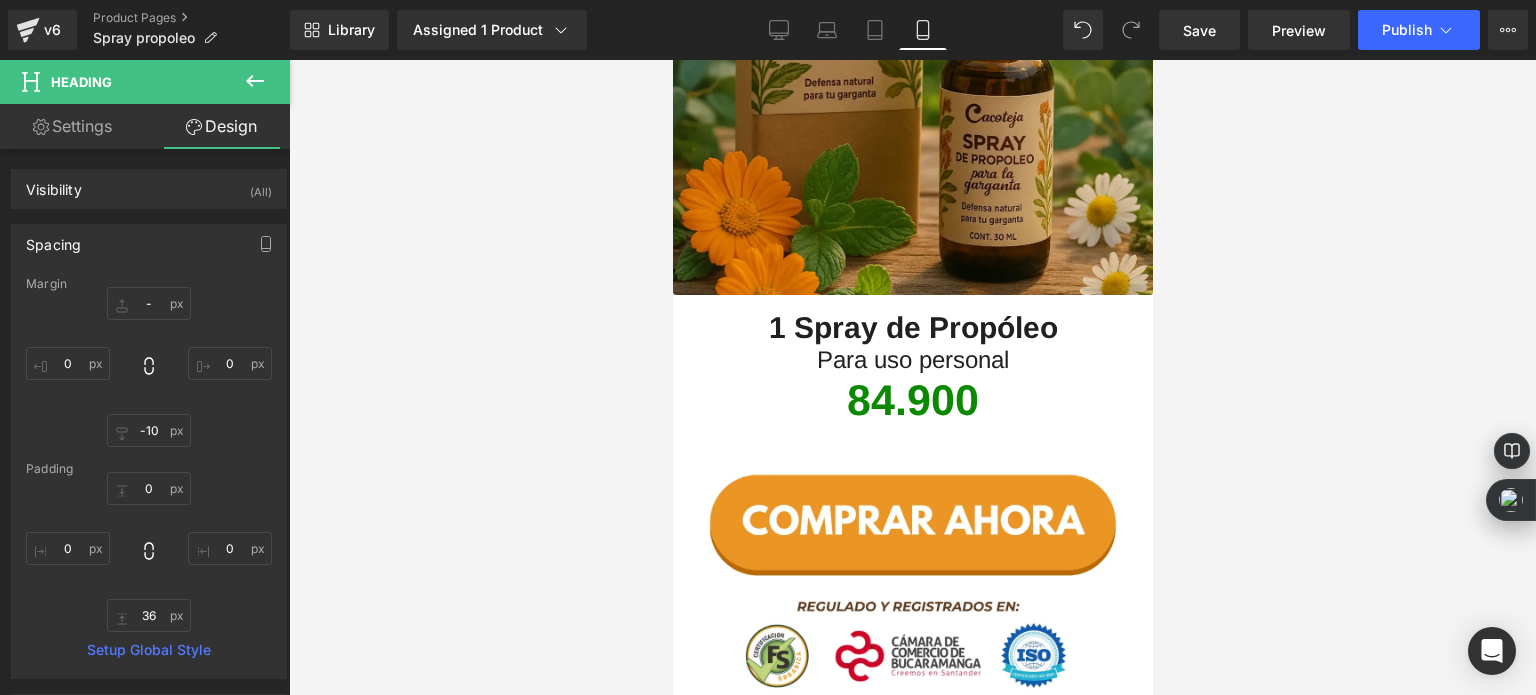 click at bounding box center (912, 377) 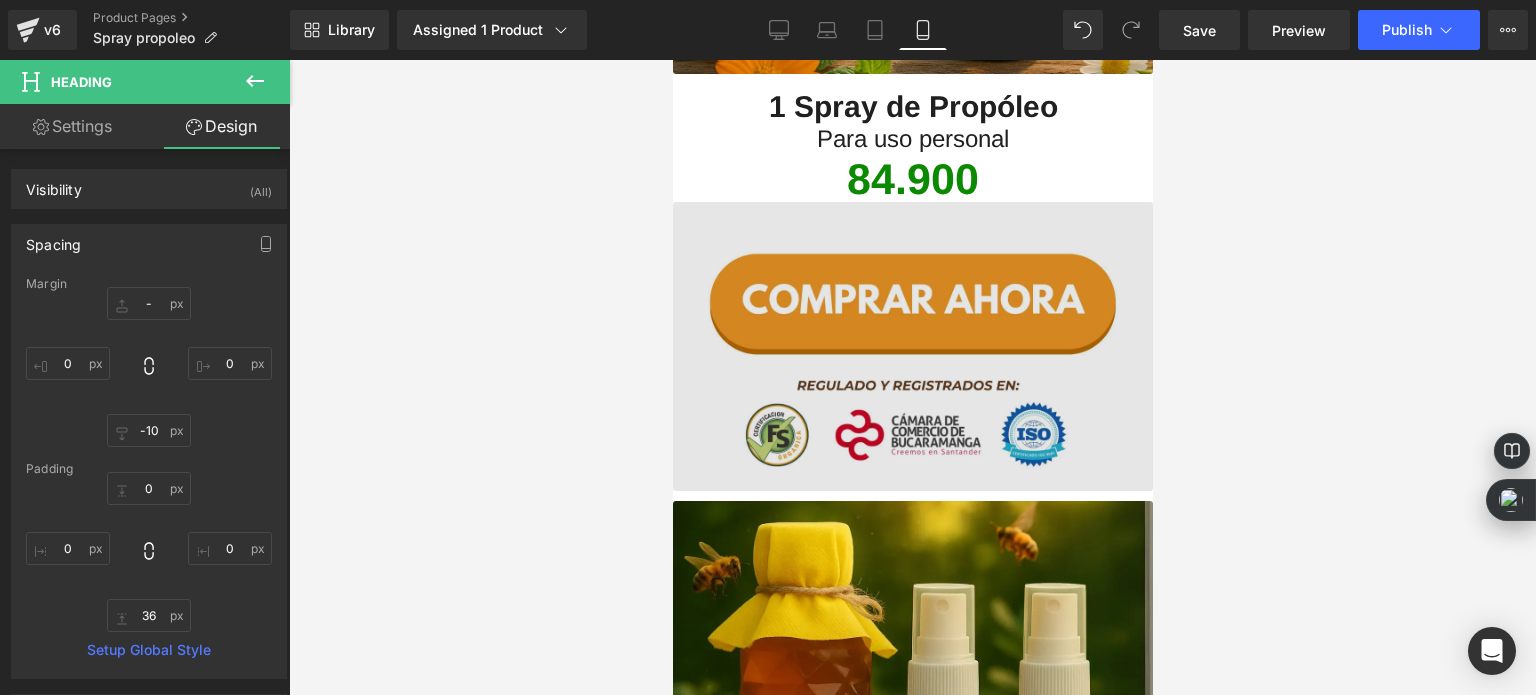 scroll, scrollTop: 2912, scrollLeft: 0, axis: vertical 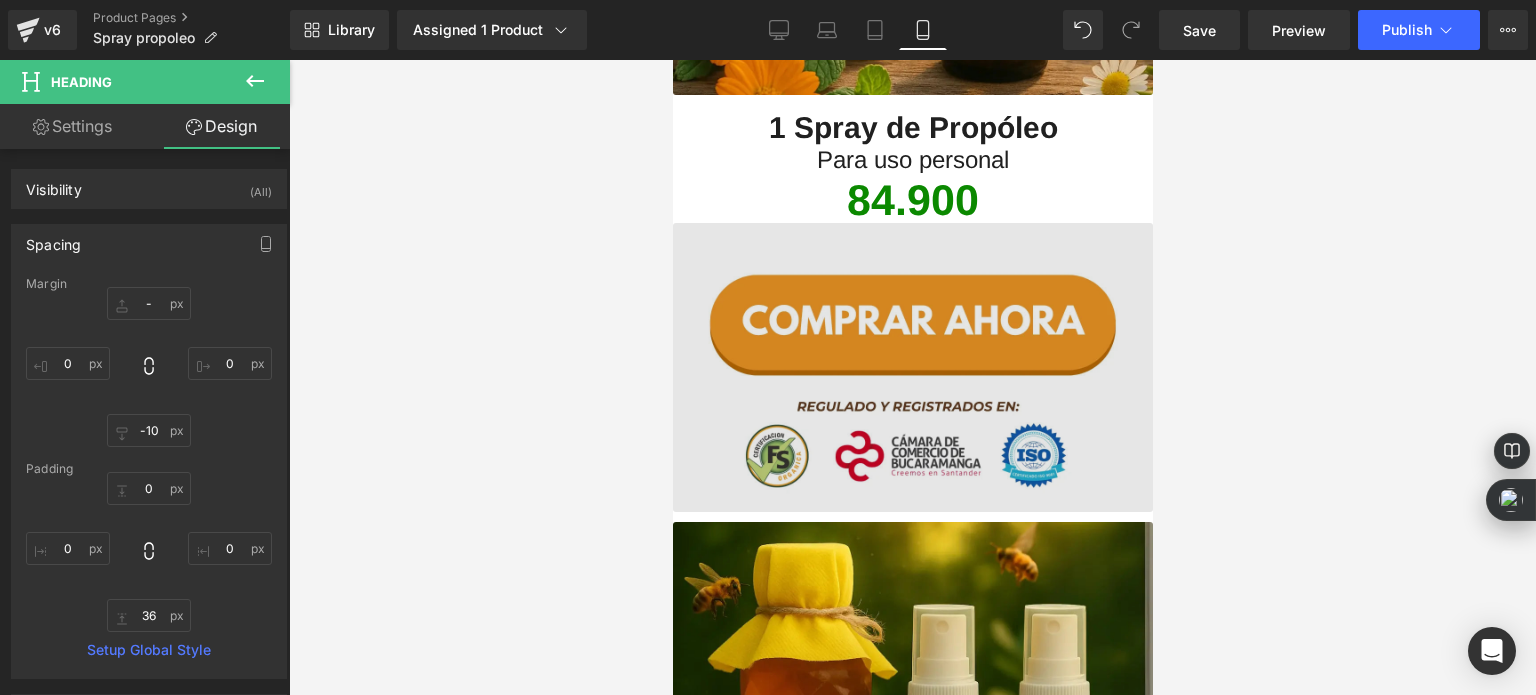 click at bounding box center (912, 367) 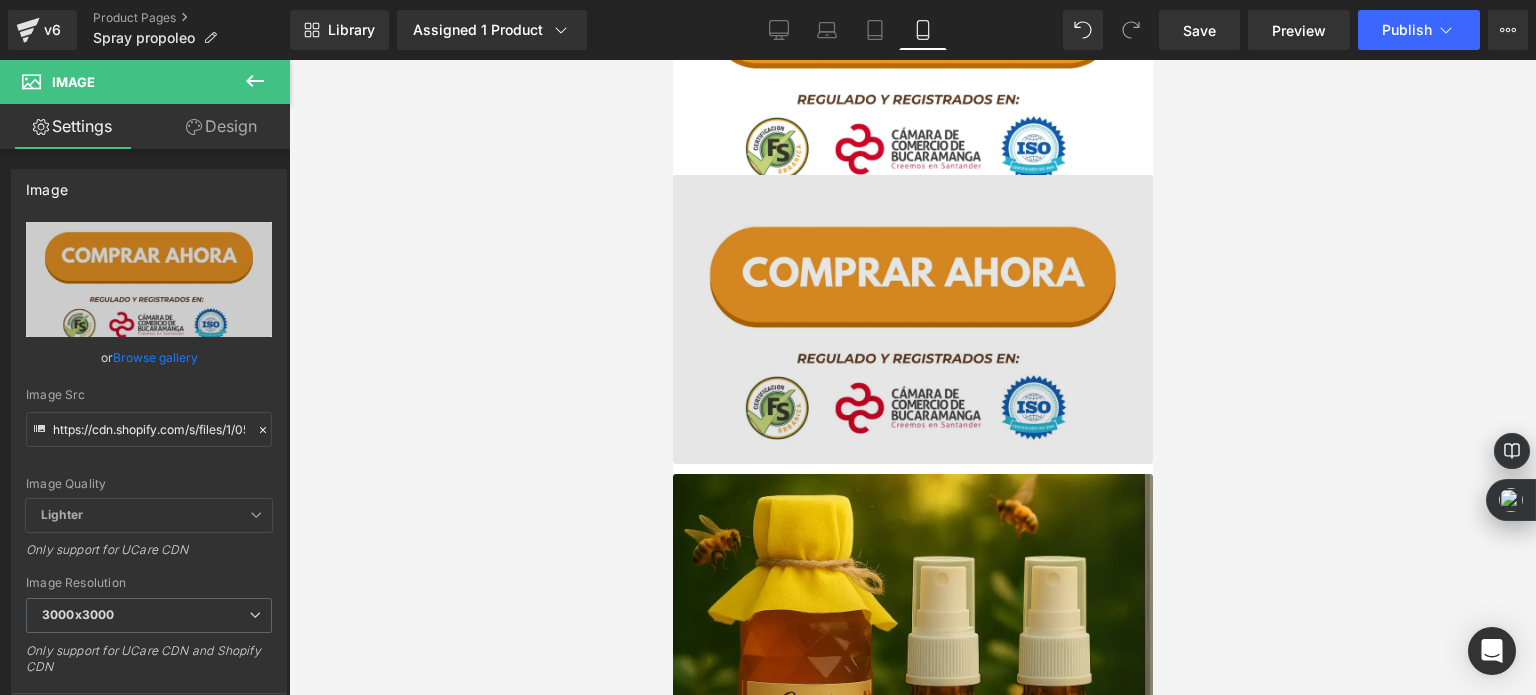 scroll, scrollTop: 3220, scrollLeft: 0, axis: vertical 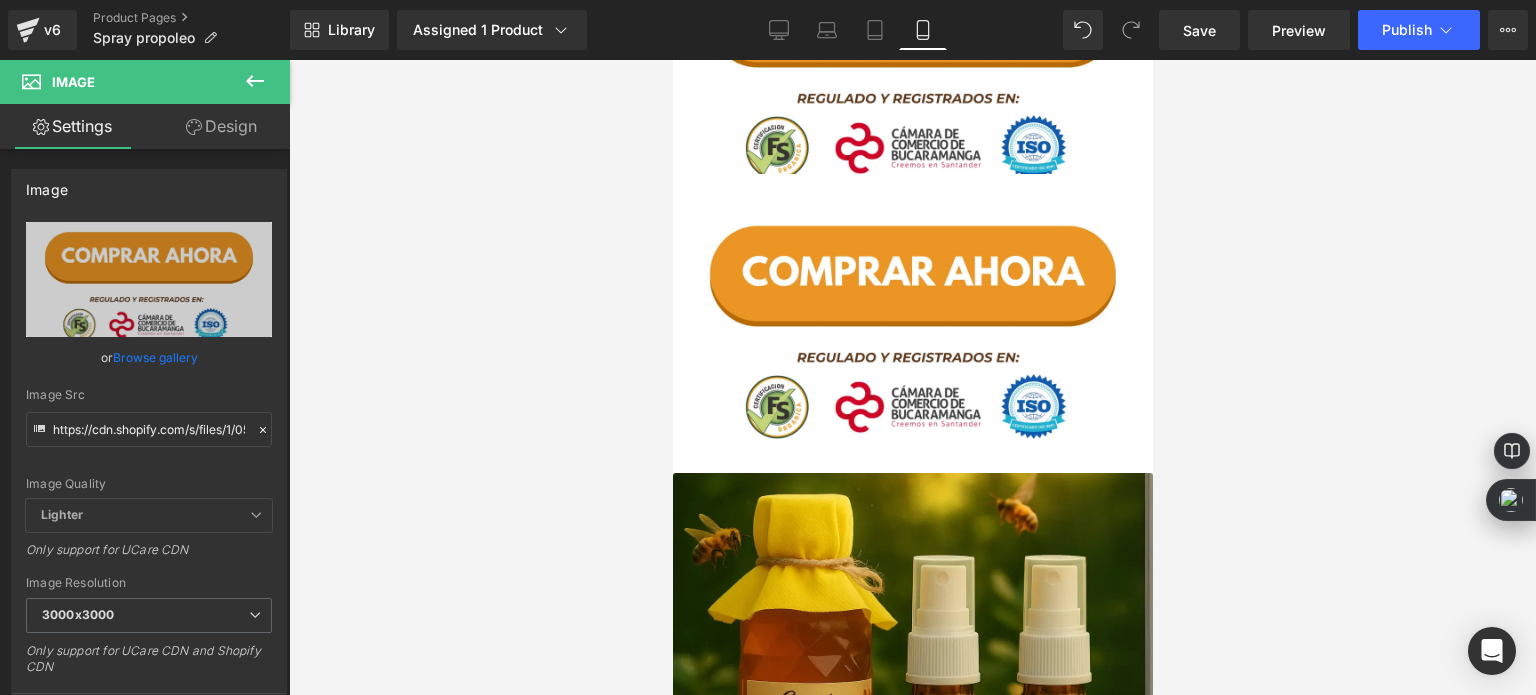drag, startPoint x: 586, startPoint y: 216, endPoint x: 3, endPoint y: 165, distance: 585.22644 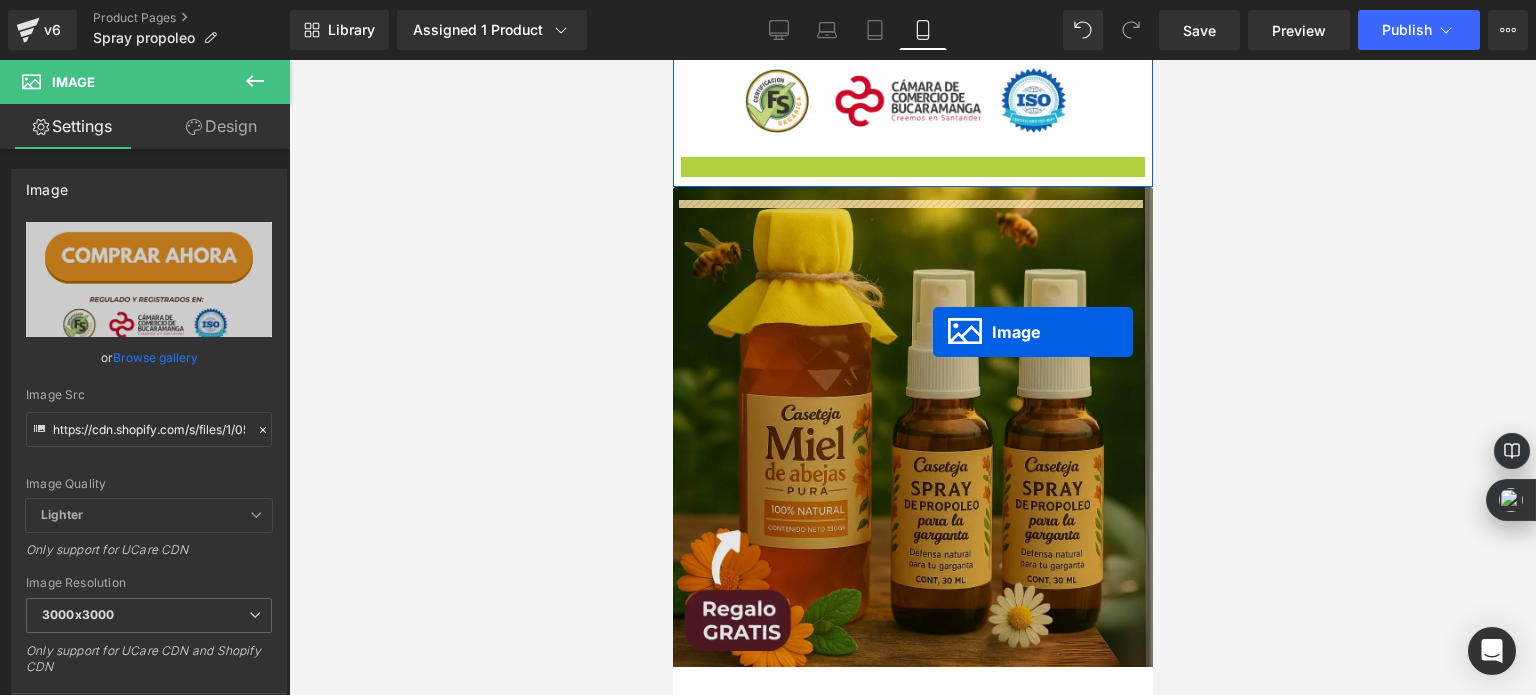 scroll, scrollTop: 3520, scrollLeft: 0, axis: vertical 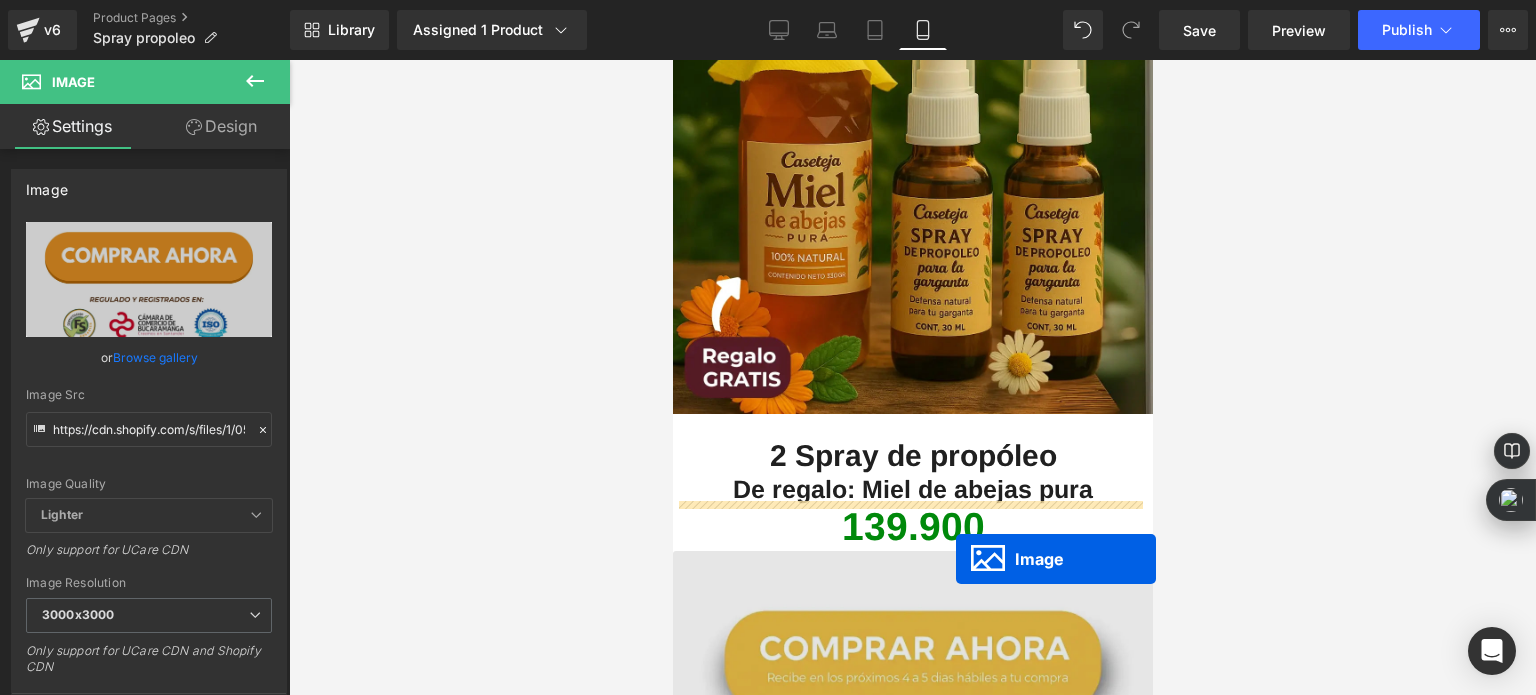 drag, startPoint x: 905, startPoint y: 270, endPoint x: 955, endPoint y: 559, distance: 293.29337 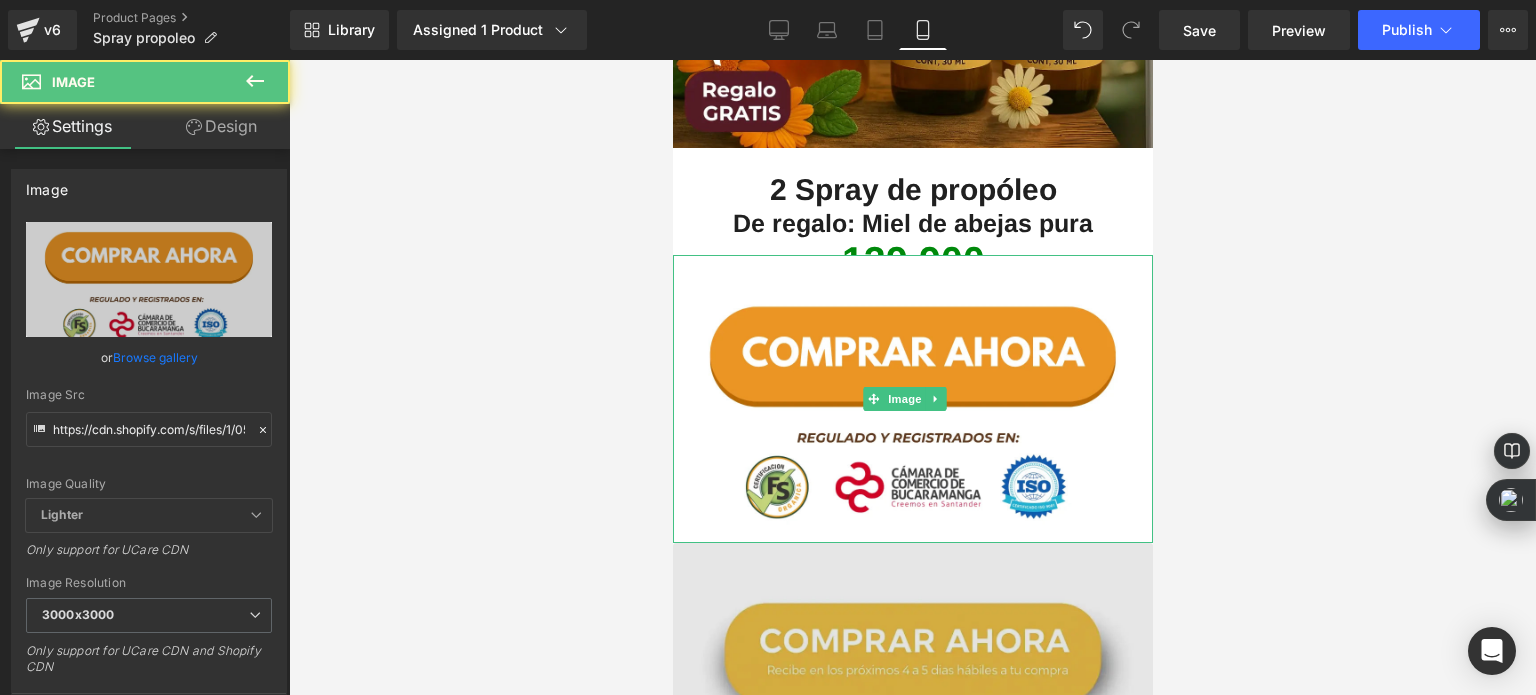 scroll, scrollTop: 3800, scrollLeft: 0, axis: vertical 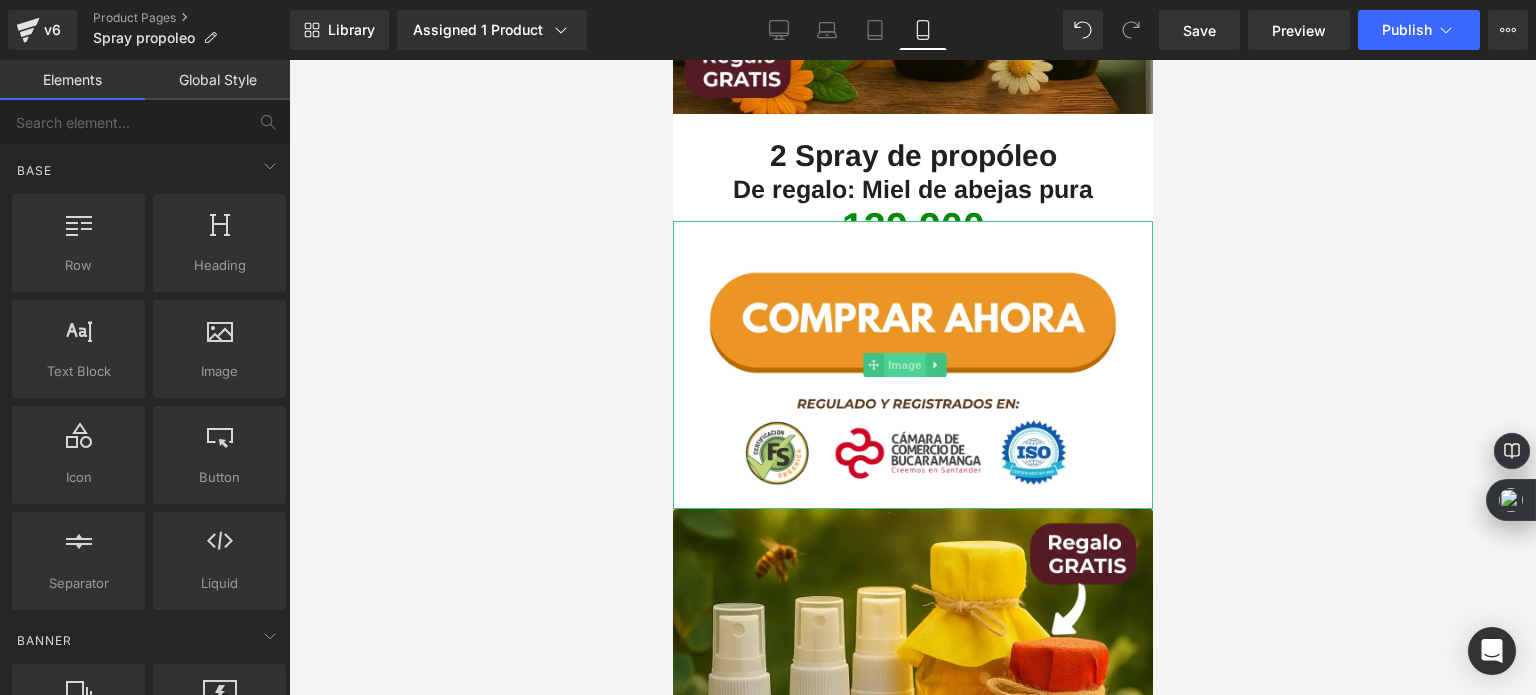 click on "Image" at bounding box center [905, 365] 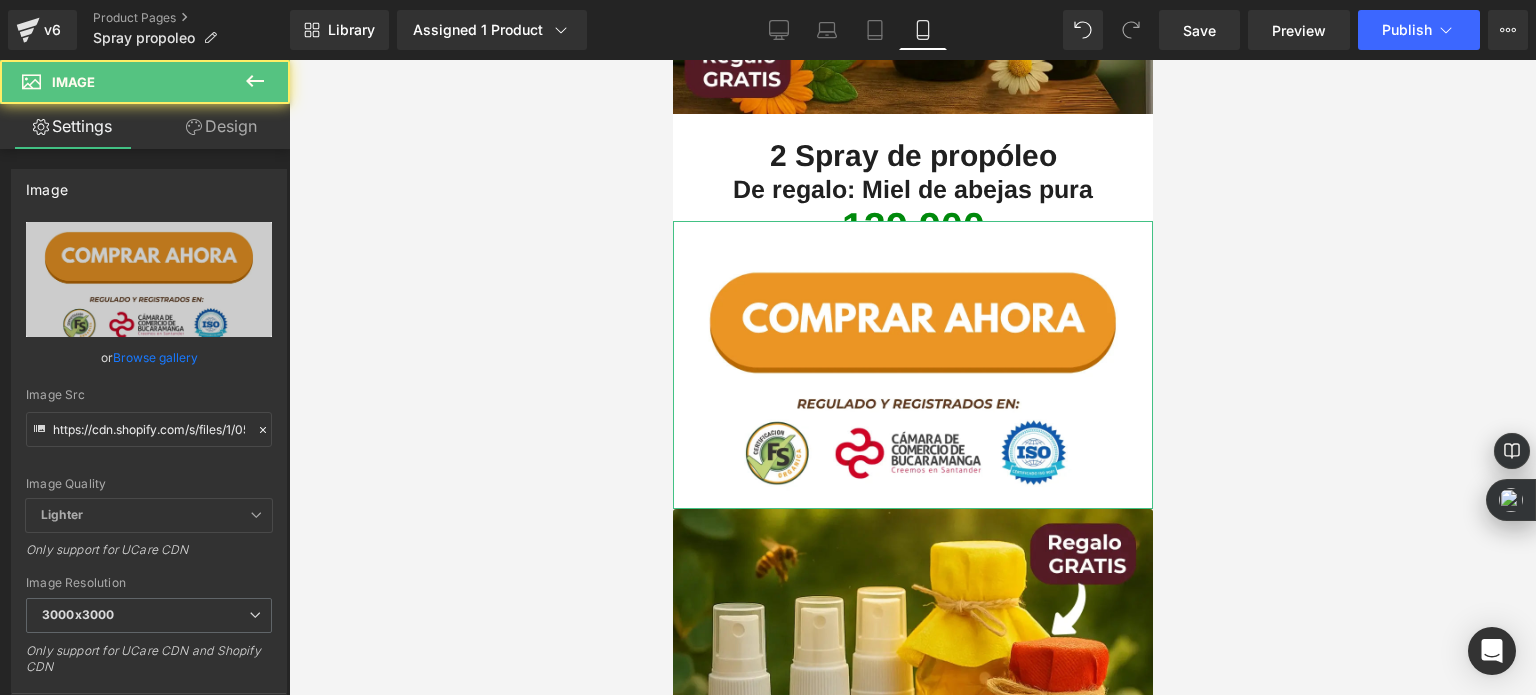 click on "Design" at bounding box center [221, 126] 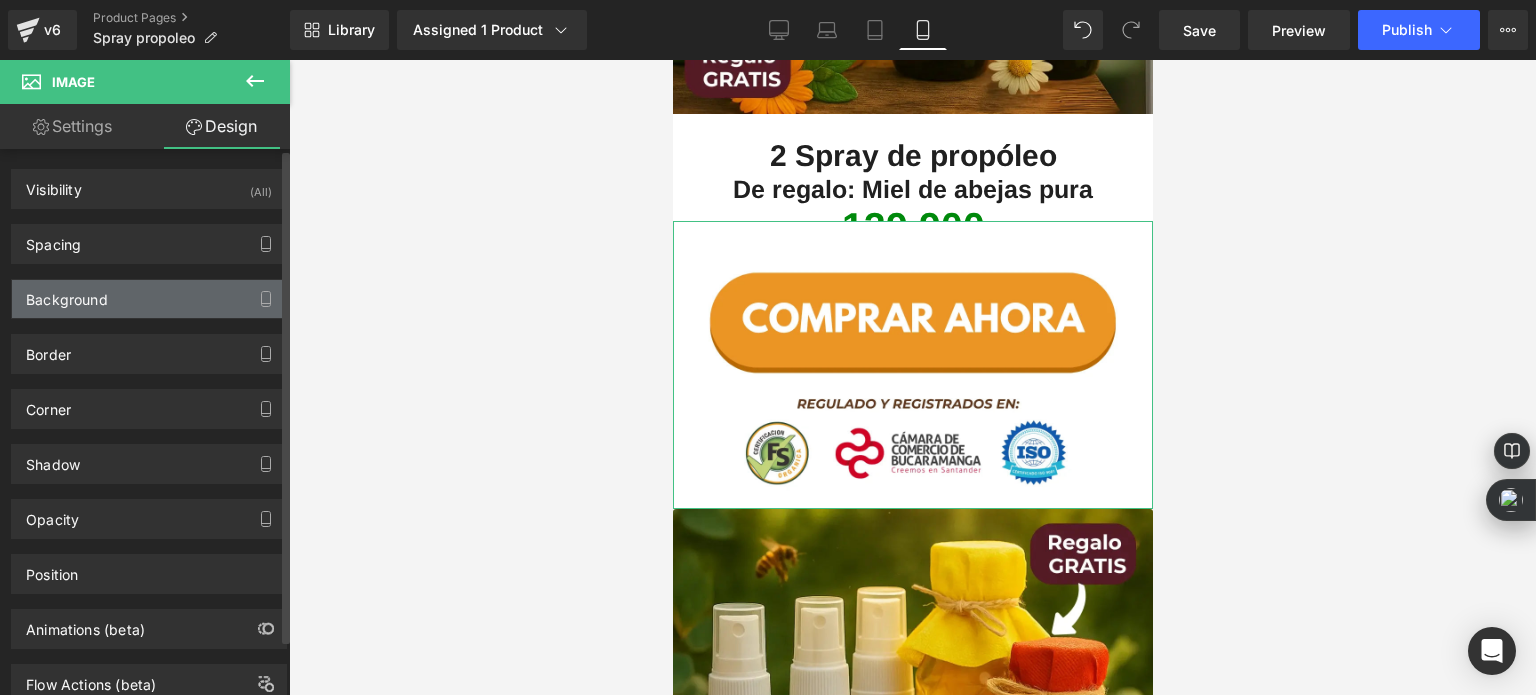 type on "-30" 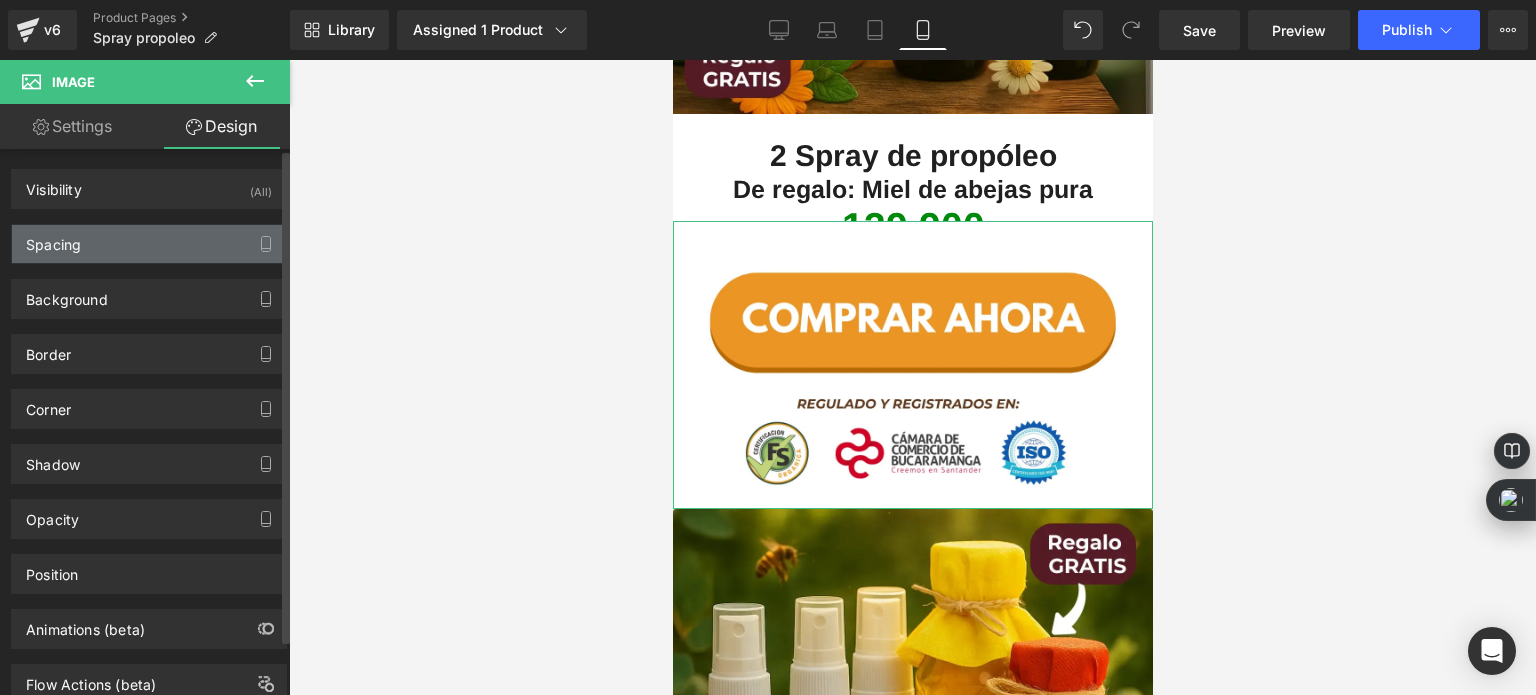 click on "Spacing" at bounding box center [149, 244] 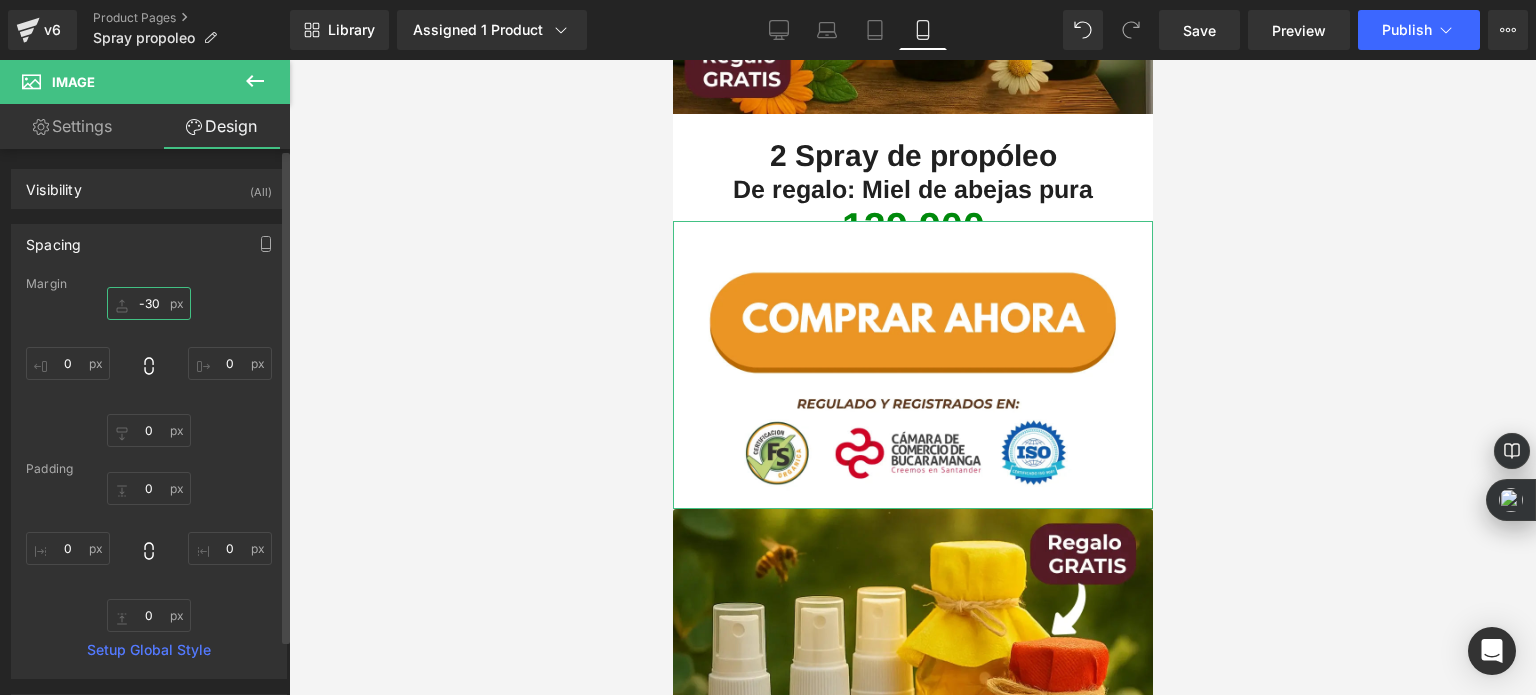 click on "-30" at bounding box center (149, 303) 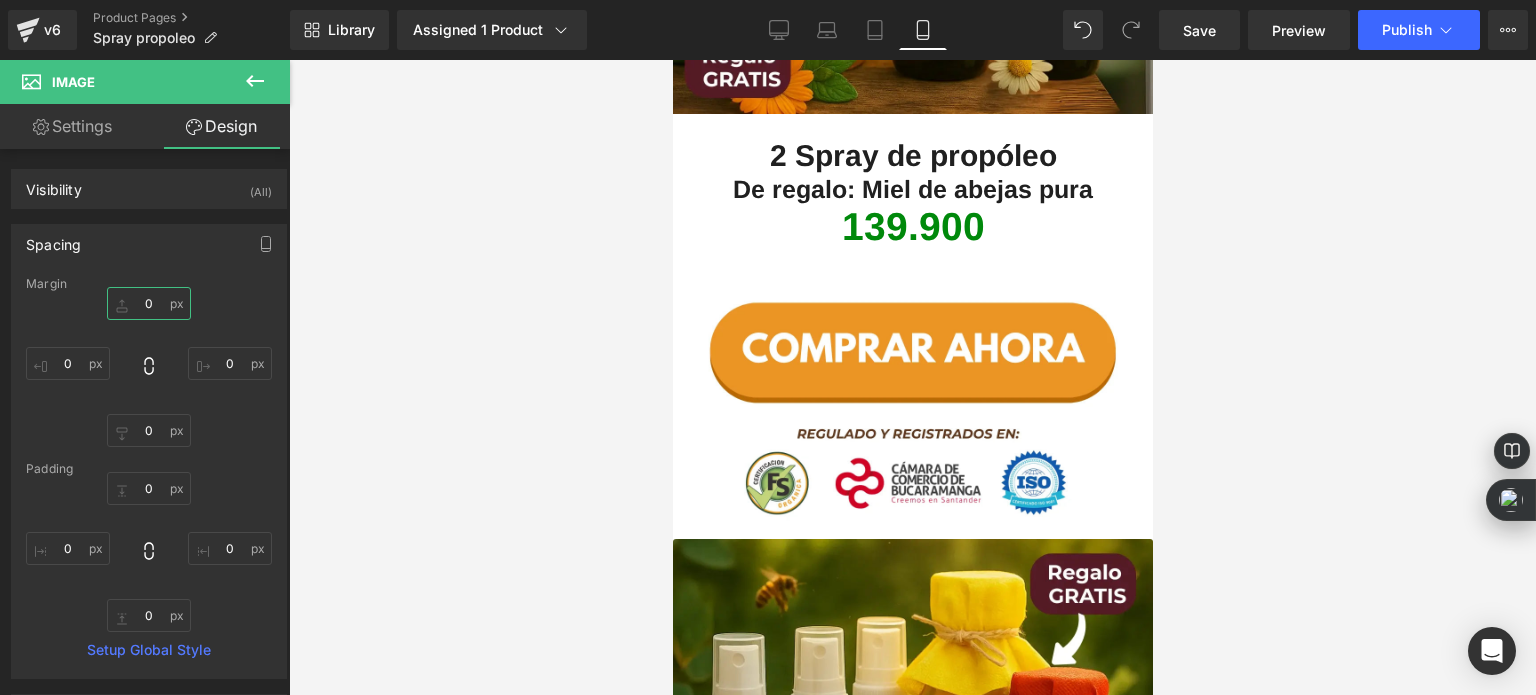 type 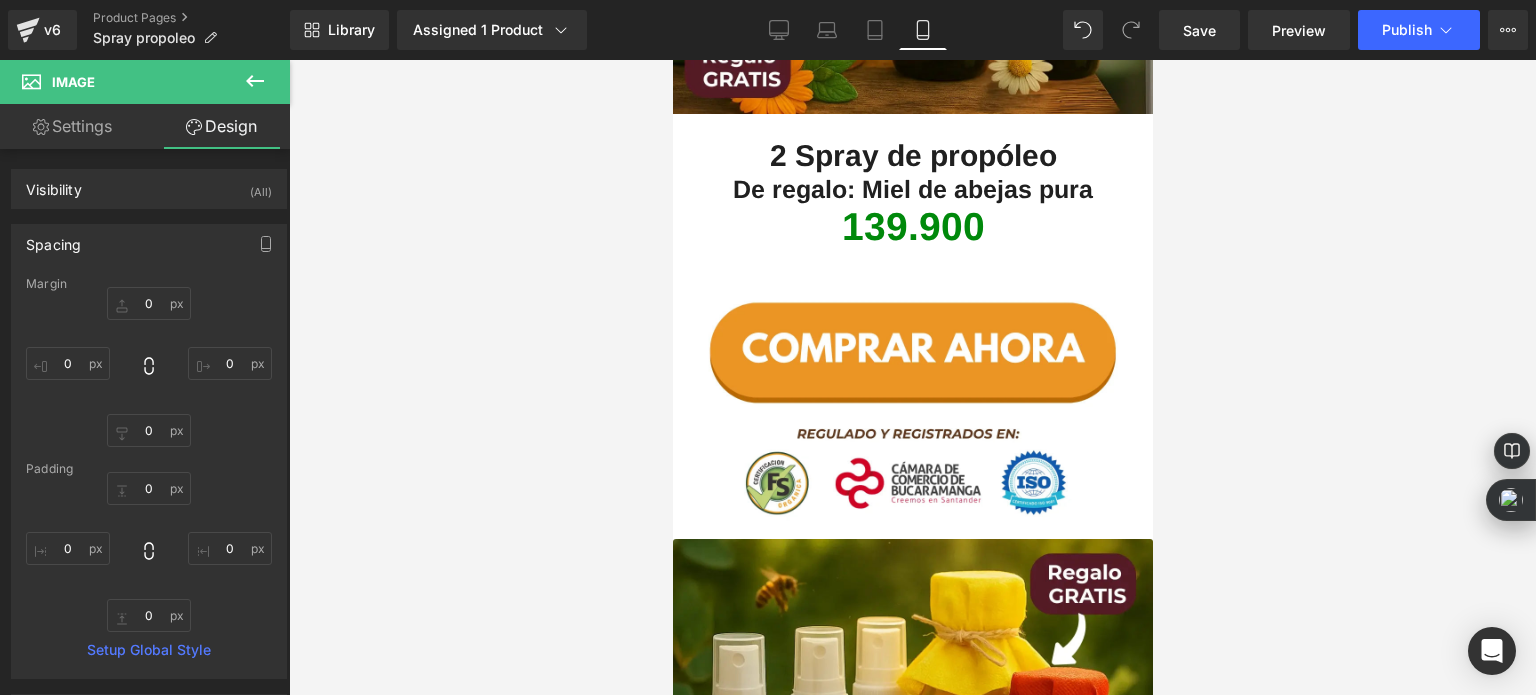 click at bounding box center [912, 377] 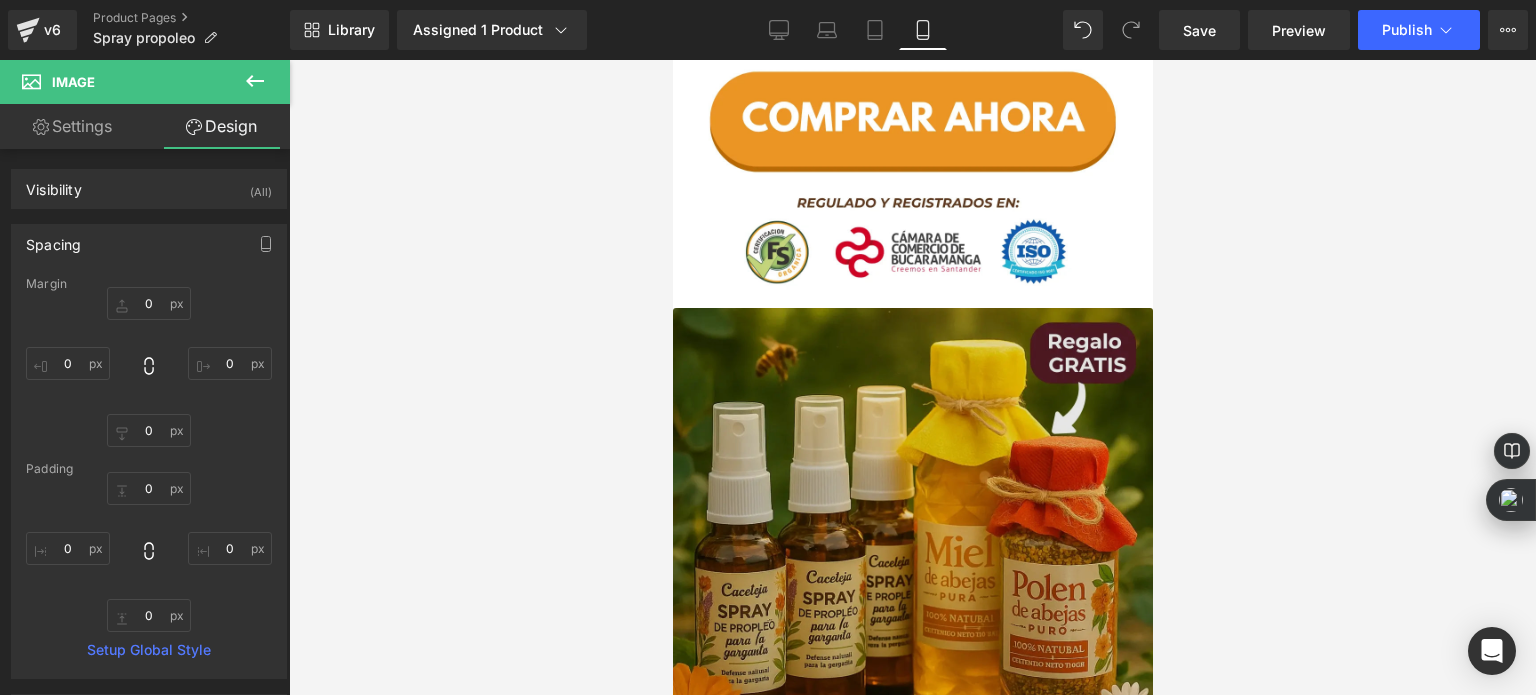 scroll, scrollTop: 3800, scrollLeft: 0, axis: vertical 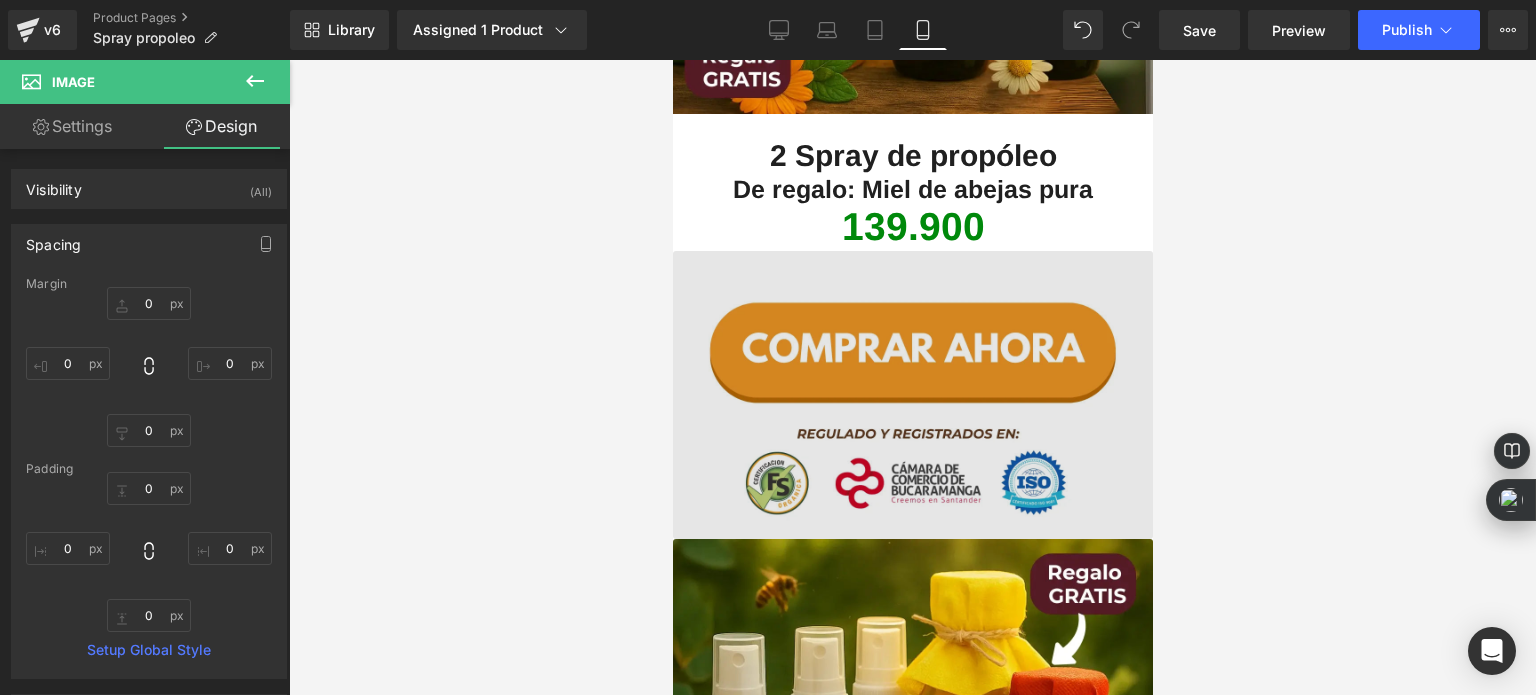 click at bounding box center [912, 395] 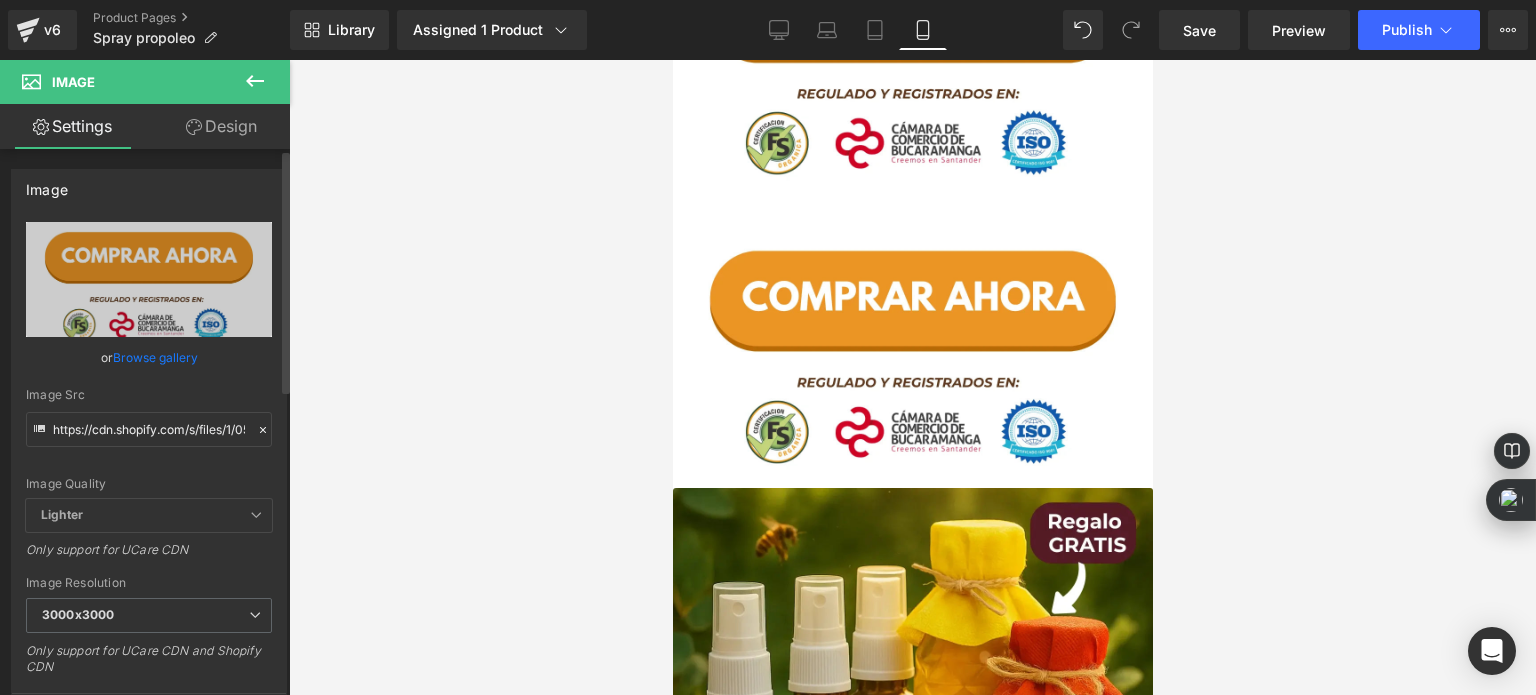scroll, scrollTop: 4141, scrollLeft: 0, axis: vertical 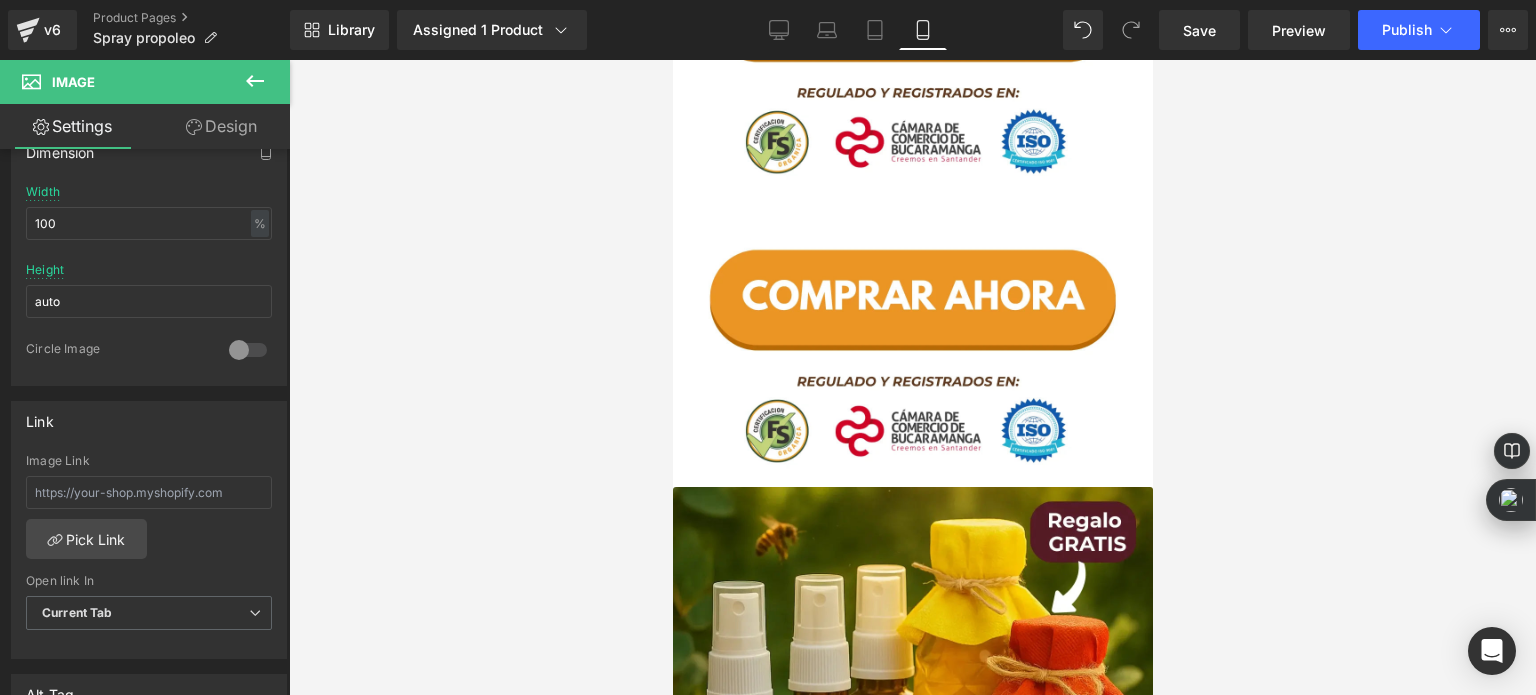 click at bounding box center [912, 377] 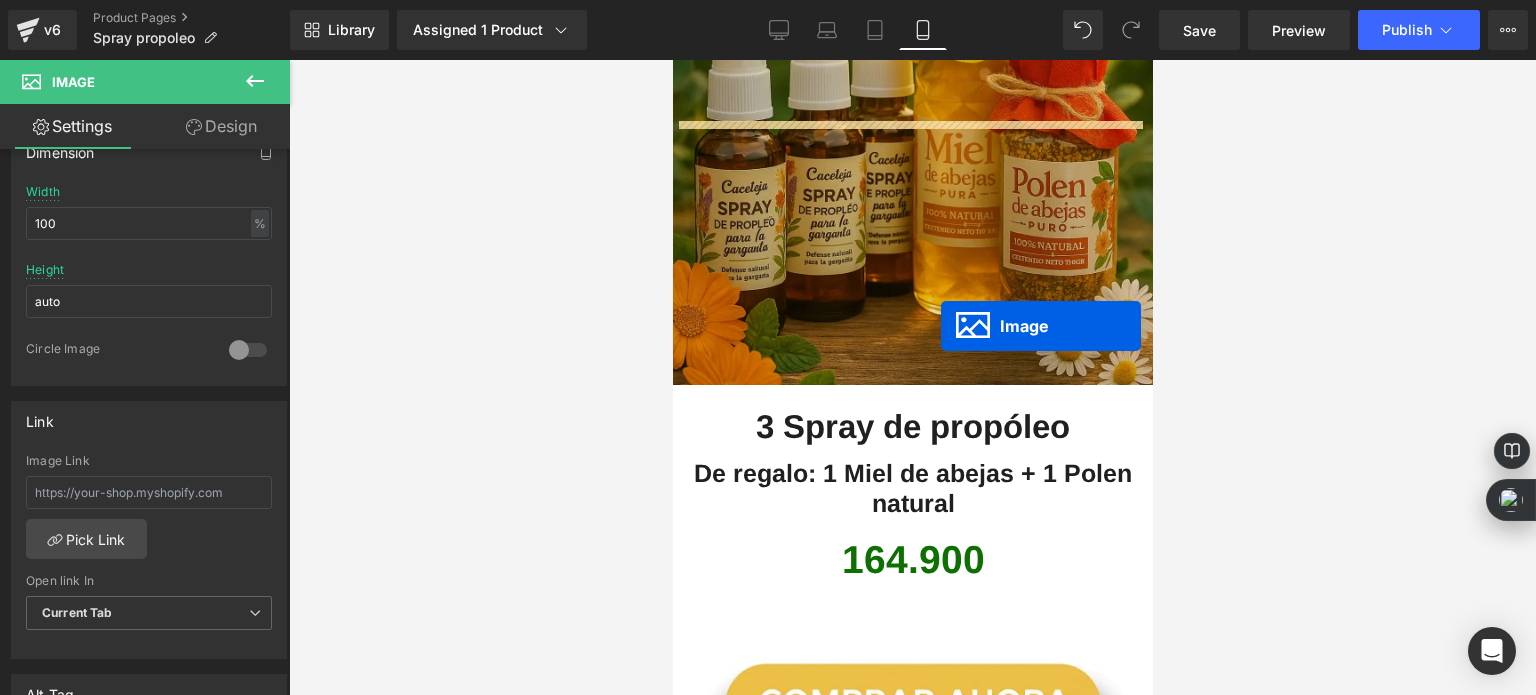 scroll, scrollTop: 4541, scrollLeft: 0, axis: vertical 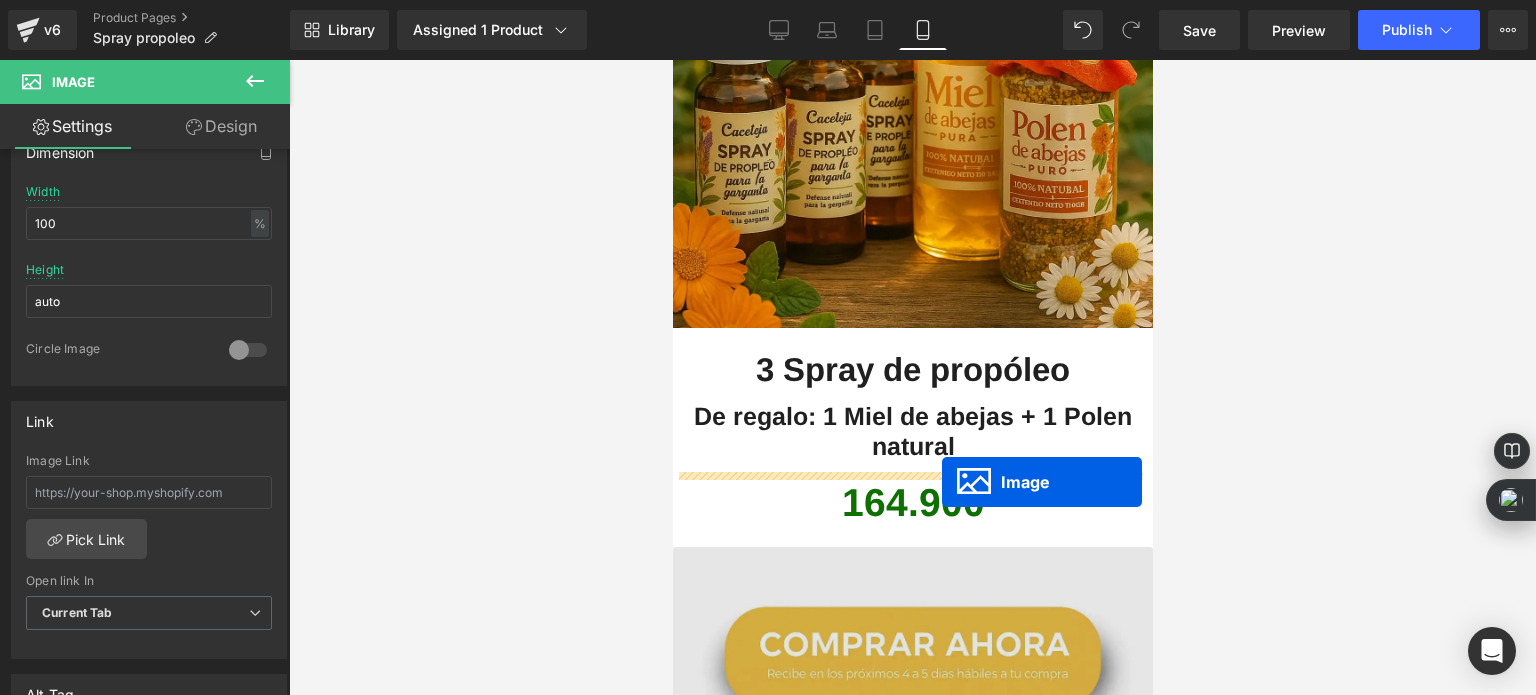 drag, startPoint x: 908, startPoint y: 272, endPoint x: 941, endPoint y: 483, distance: 213.56497 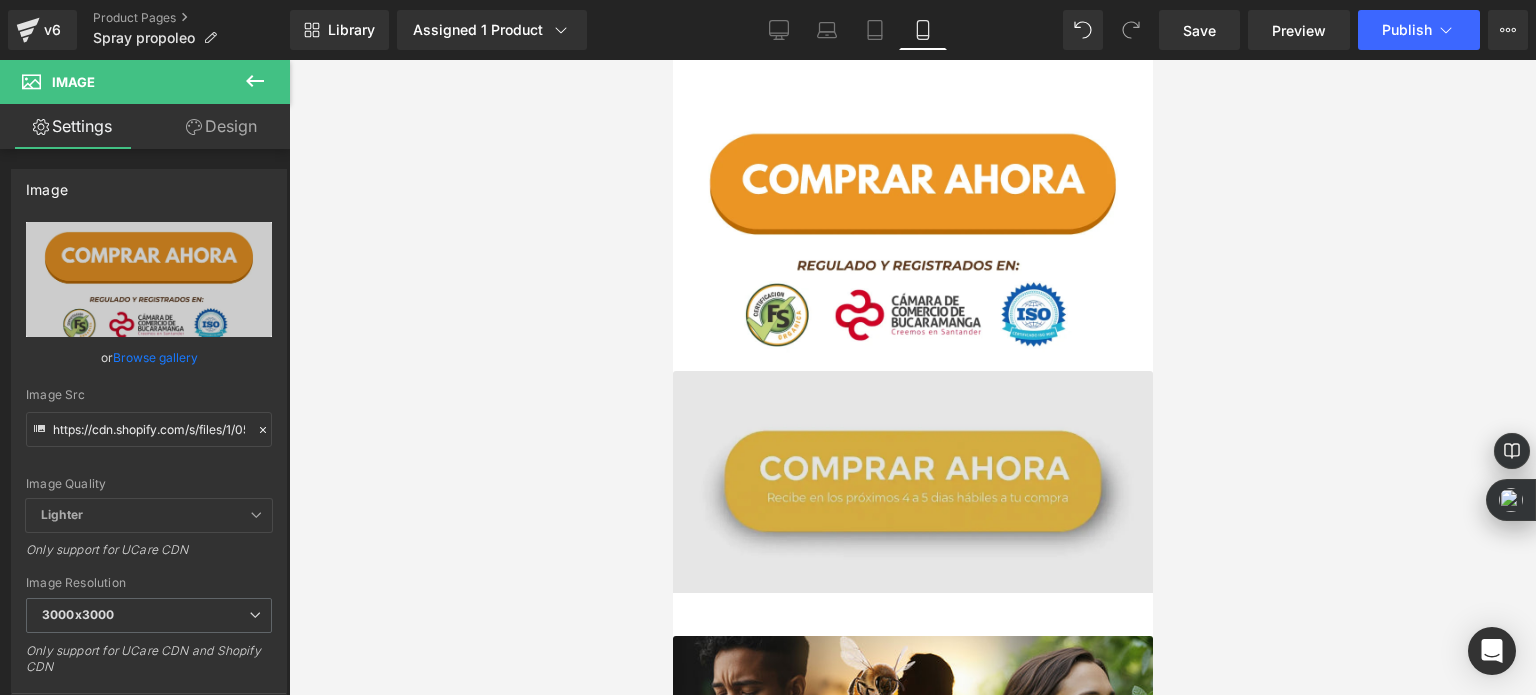 scroll, scrollTop: 4992, scrollLeft: 0, axis: vertical 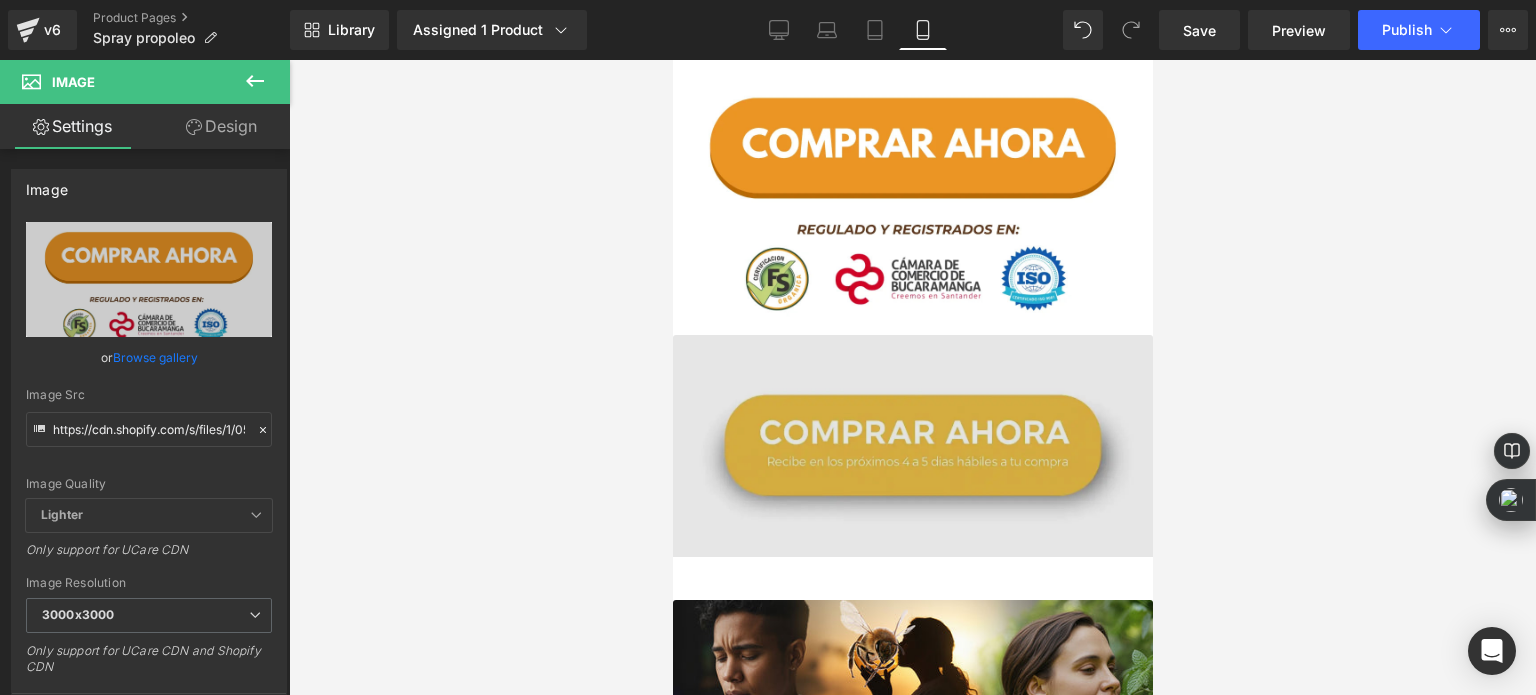 click at bounding box center (912, 467) 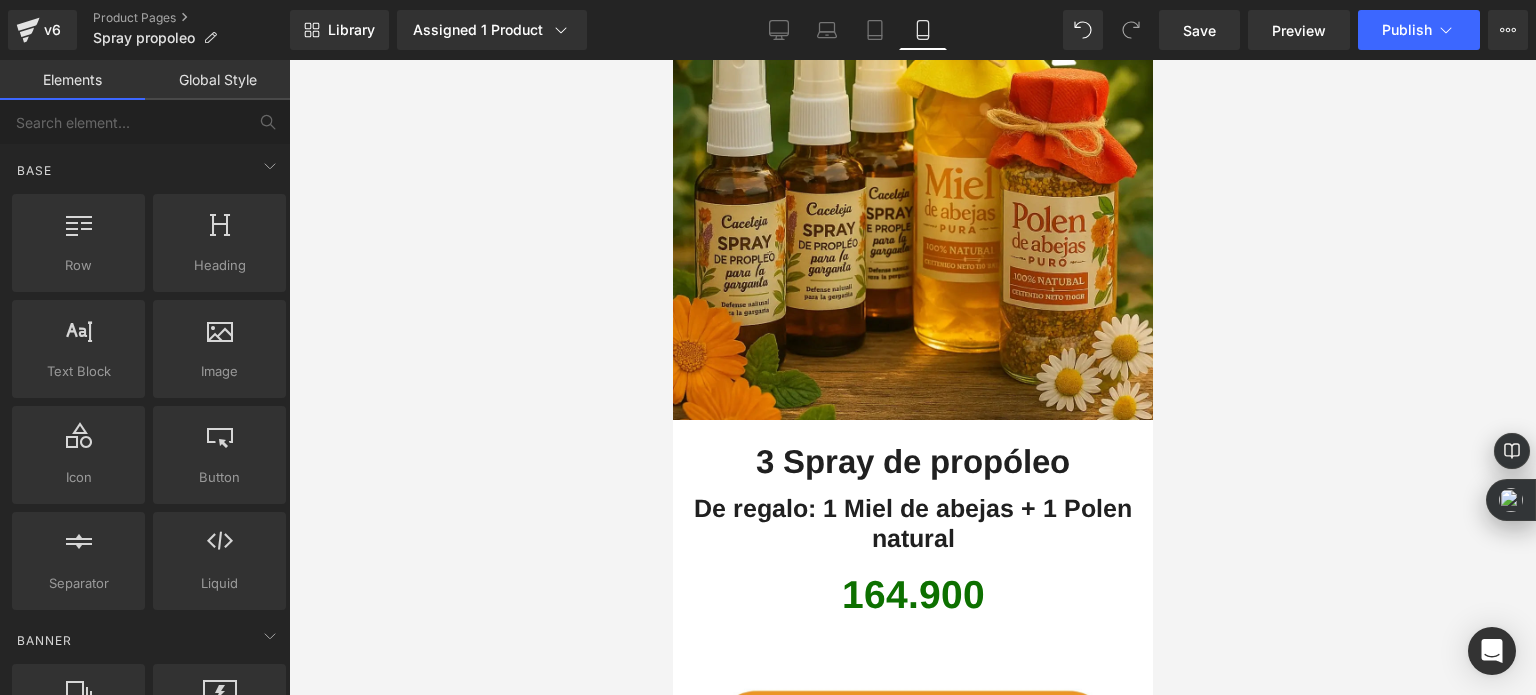 scroll, scrollTop: 4392, scrollLeft: 0, axis: vertical 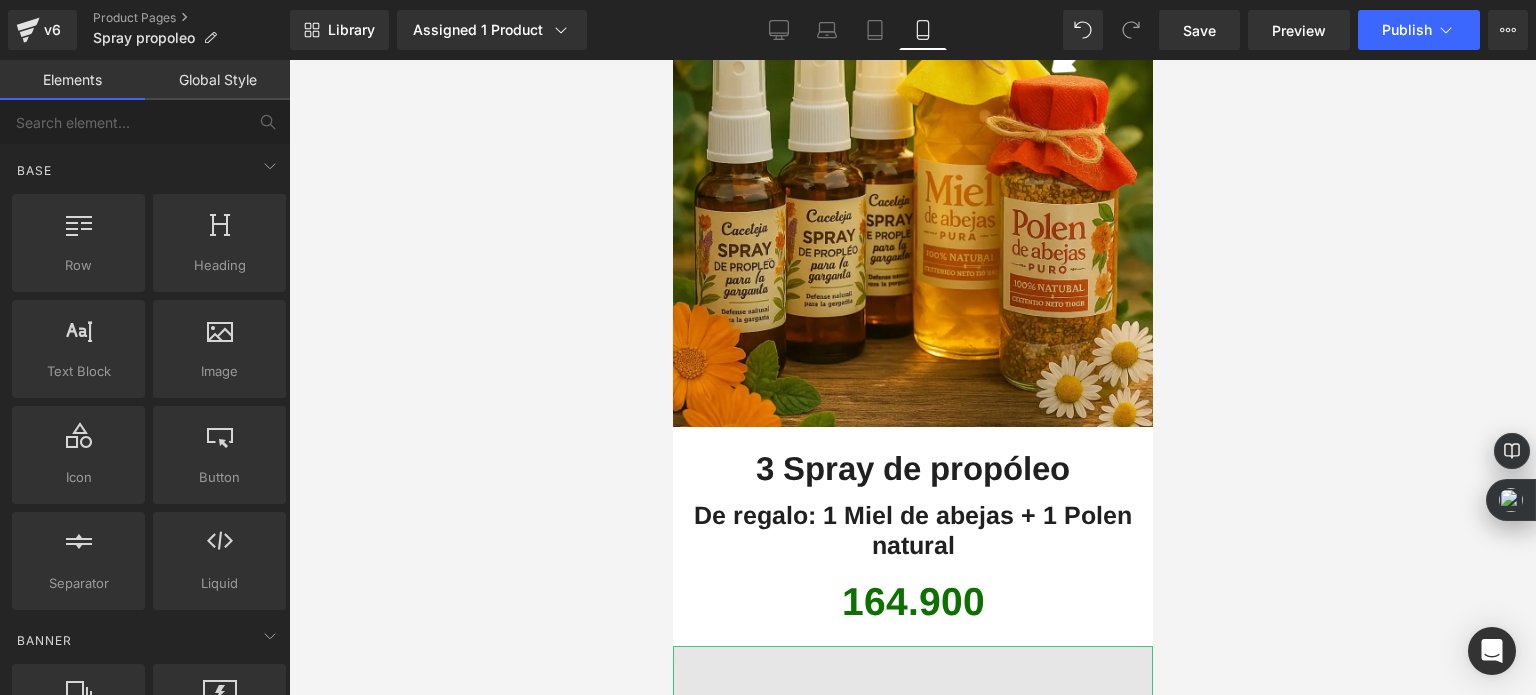 click at bounding box center (912, 790) 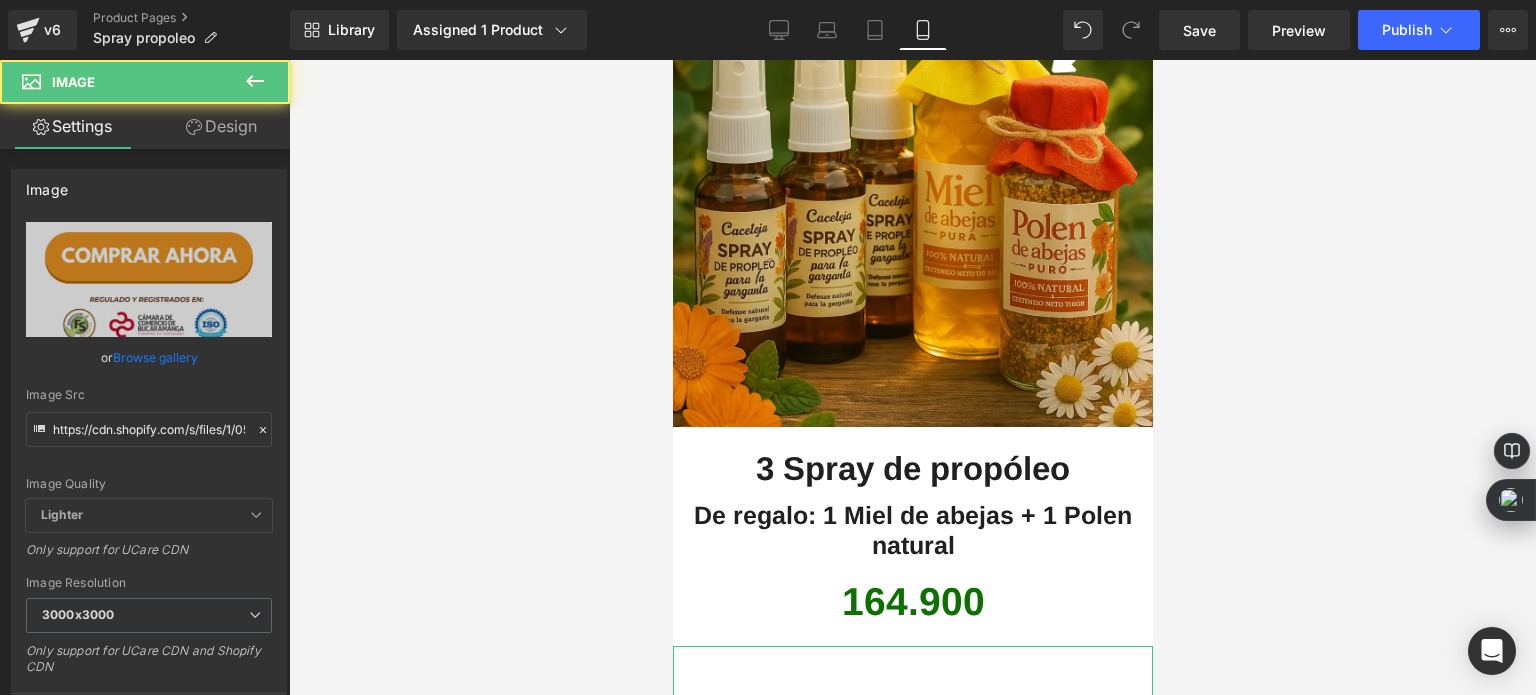 click on "Design" at bounding box center [221, 126] 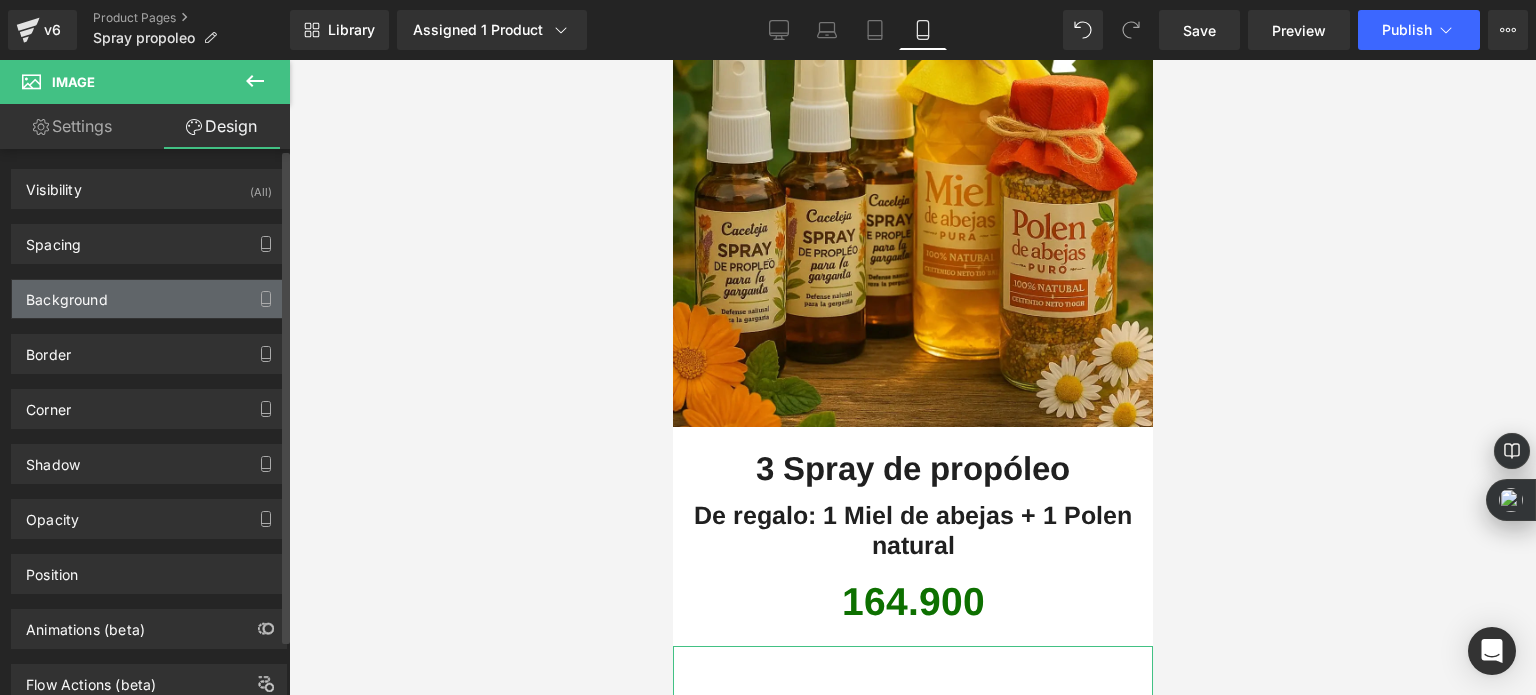 type on "0" 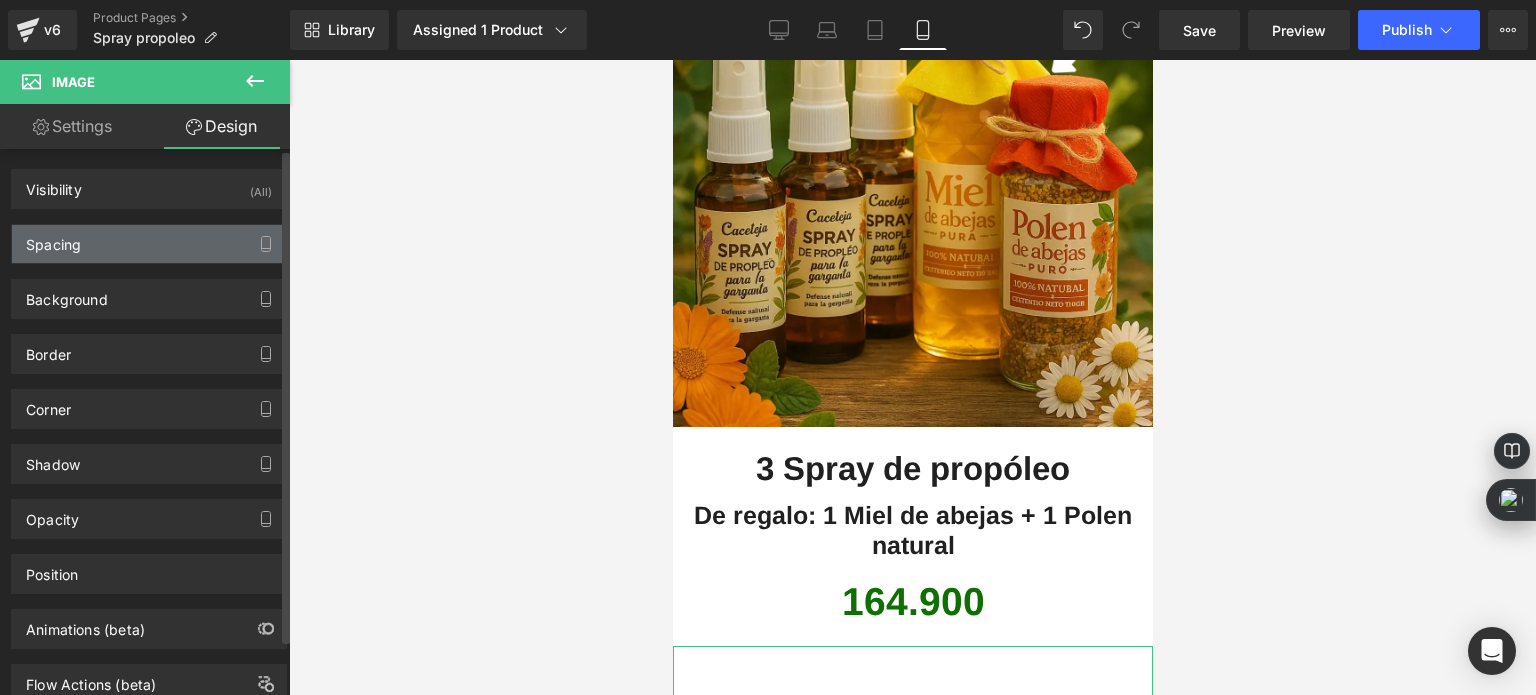 click on "Spacing" at bounding box center [149, 244] 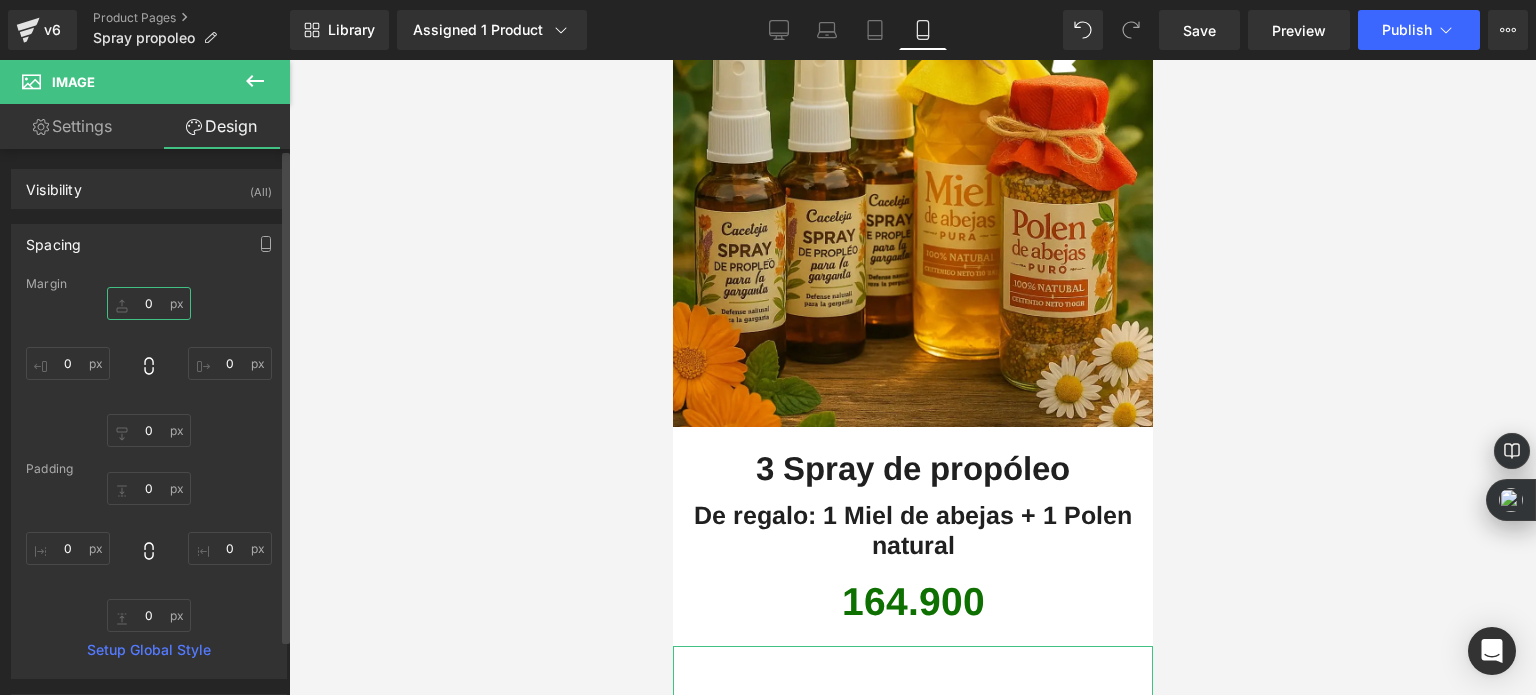 click on "0" at bounding box center [149, 303] 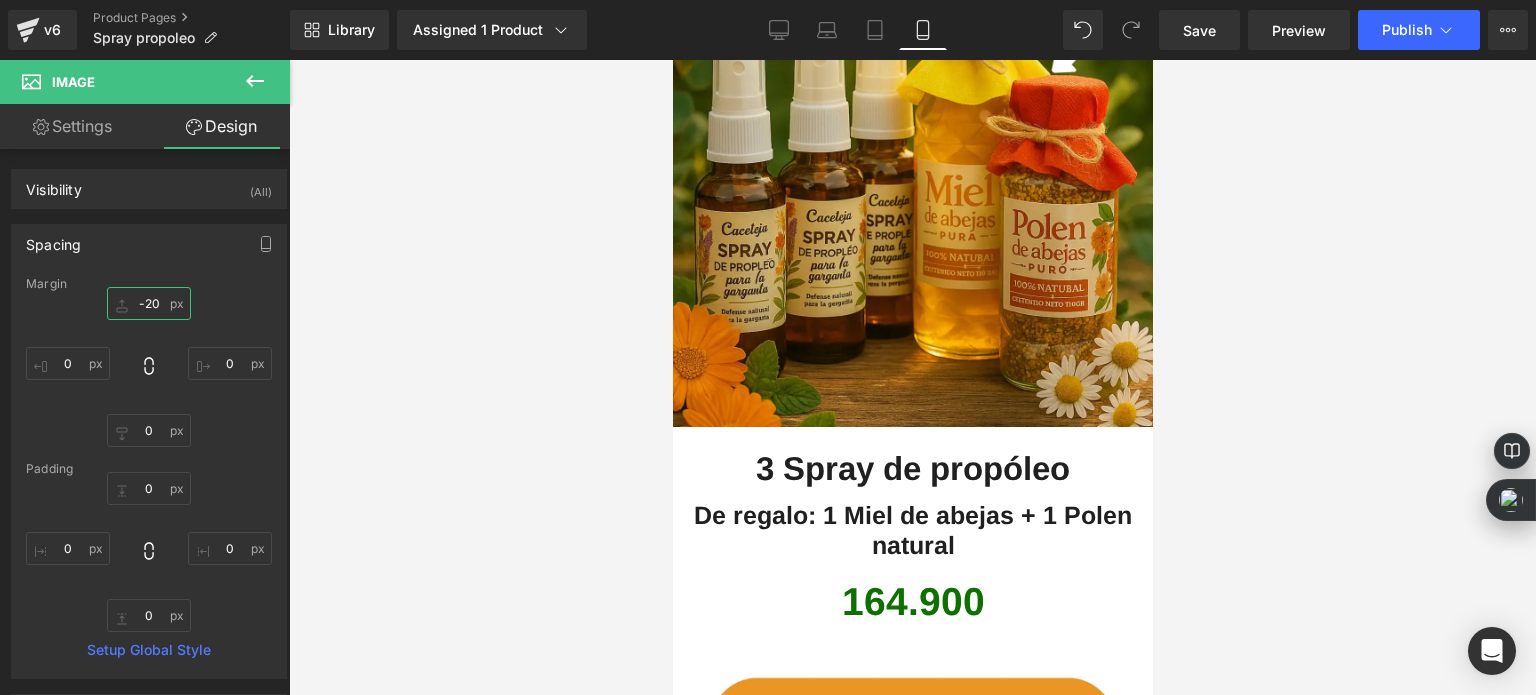 type on "-20" 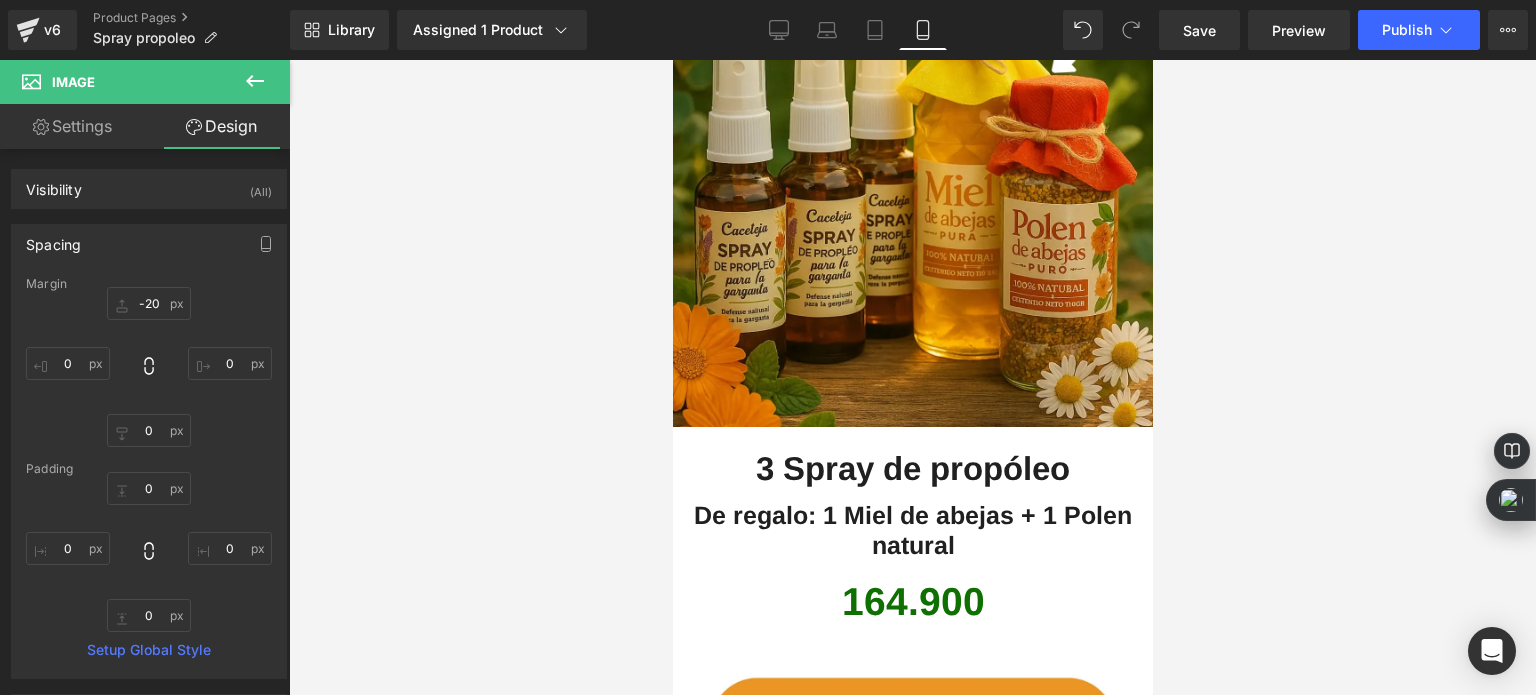 click at bounding box center (912, 377) 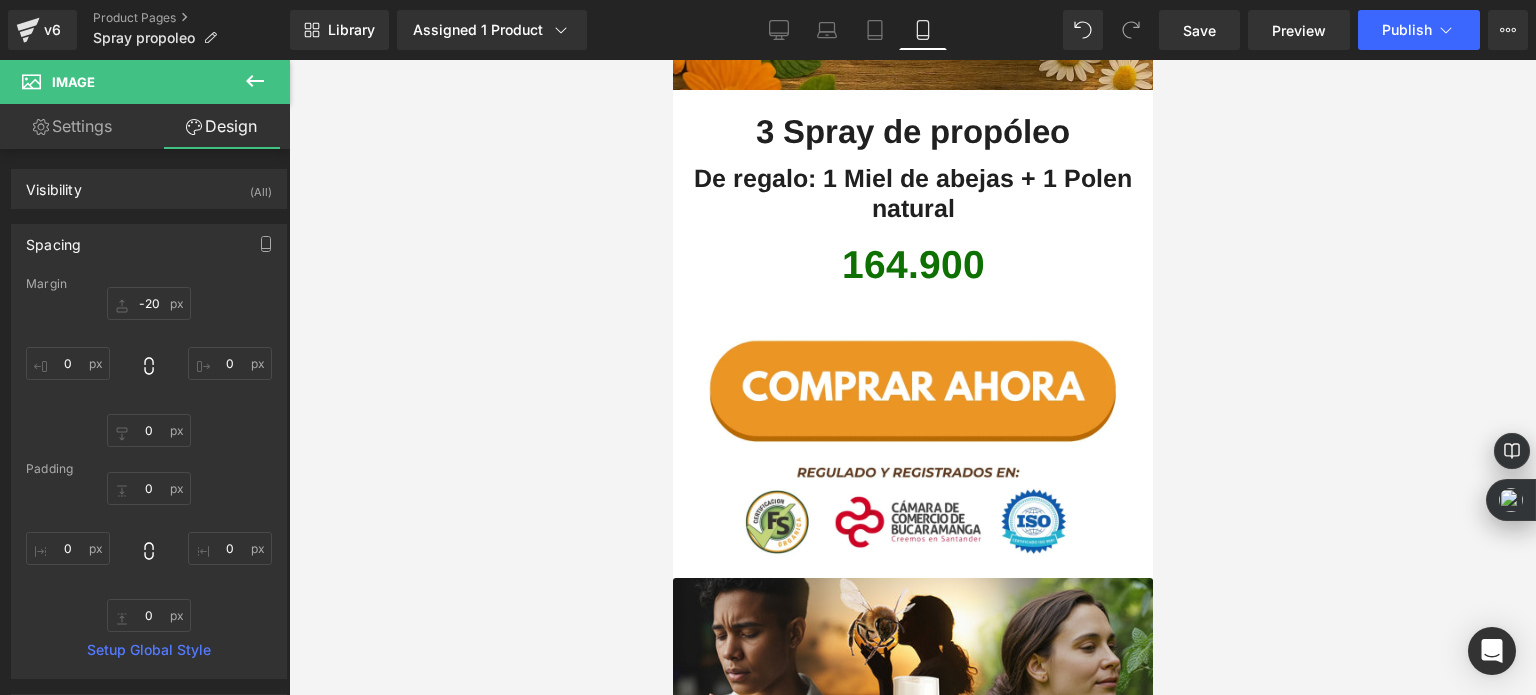 scroll, scrollTop: 4792, scrollLeft: 0, axis: vertical 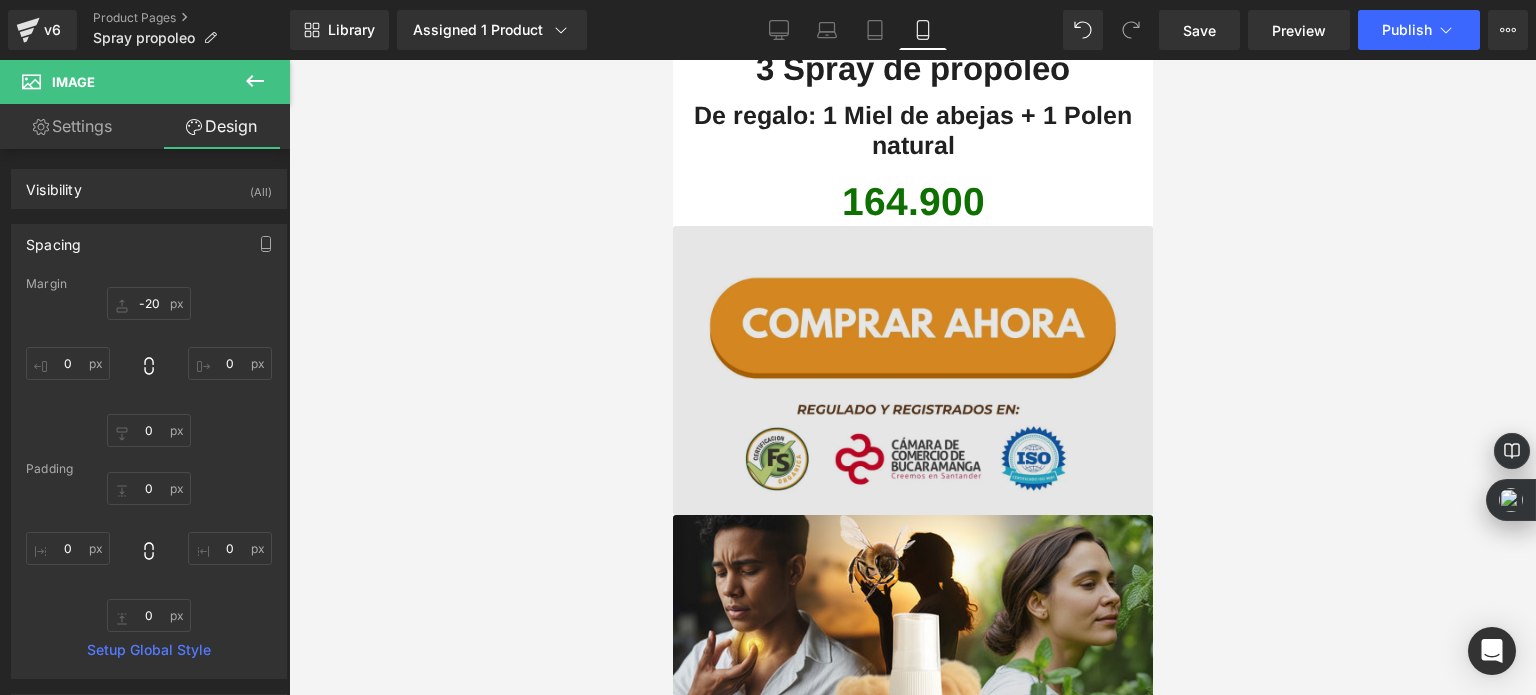 click at bounding box center (912, 370) 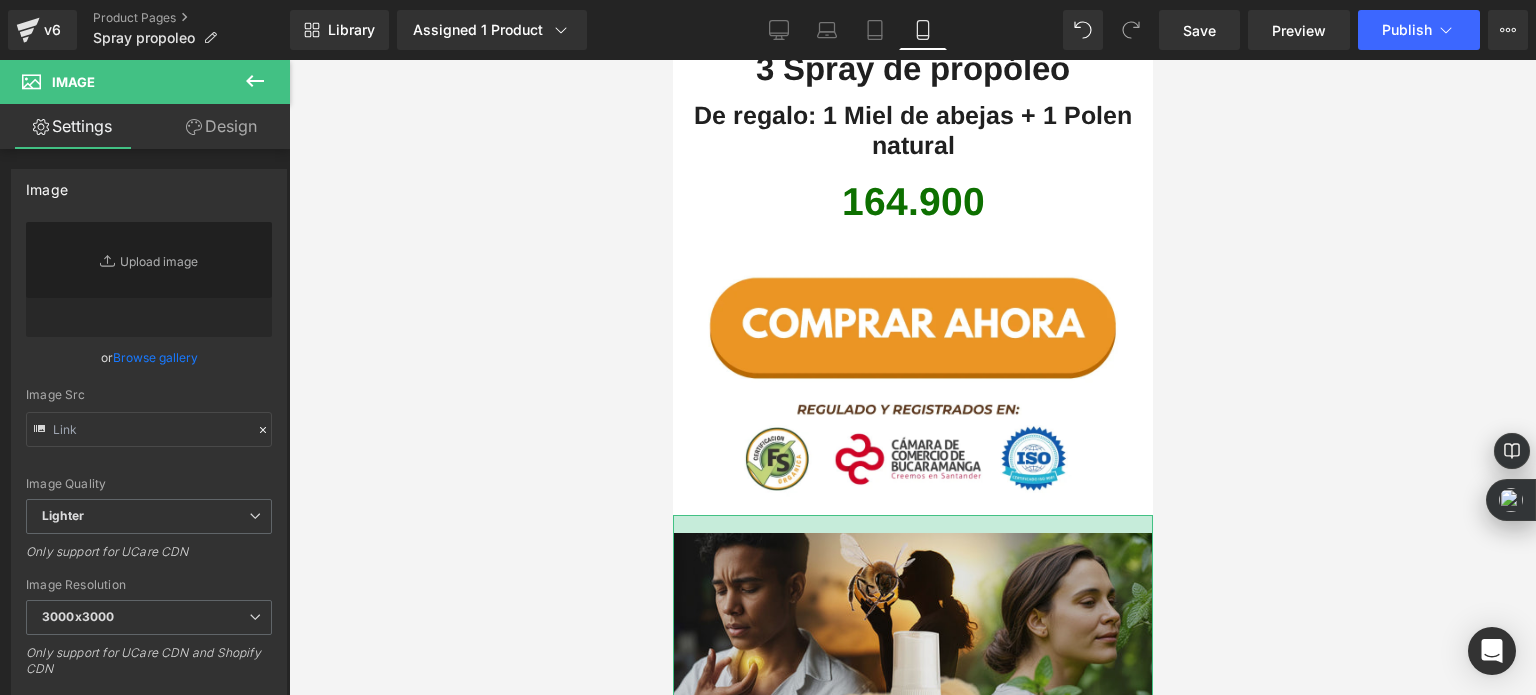 type on "https://cdn.shopify.com/s/files/1/0535/0549/1125/files/004_3000x3000.jpg?v=1750539656" 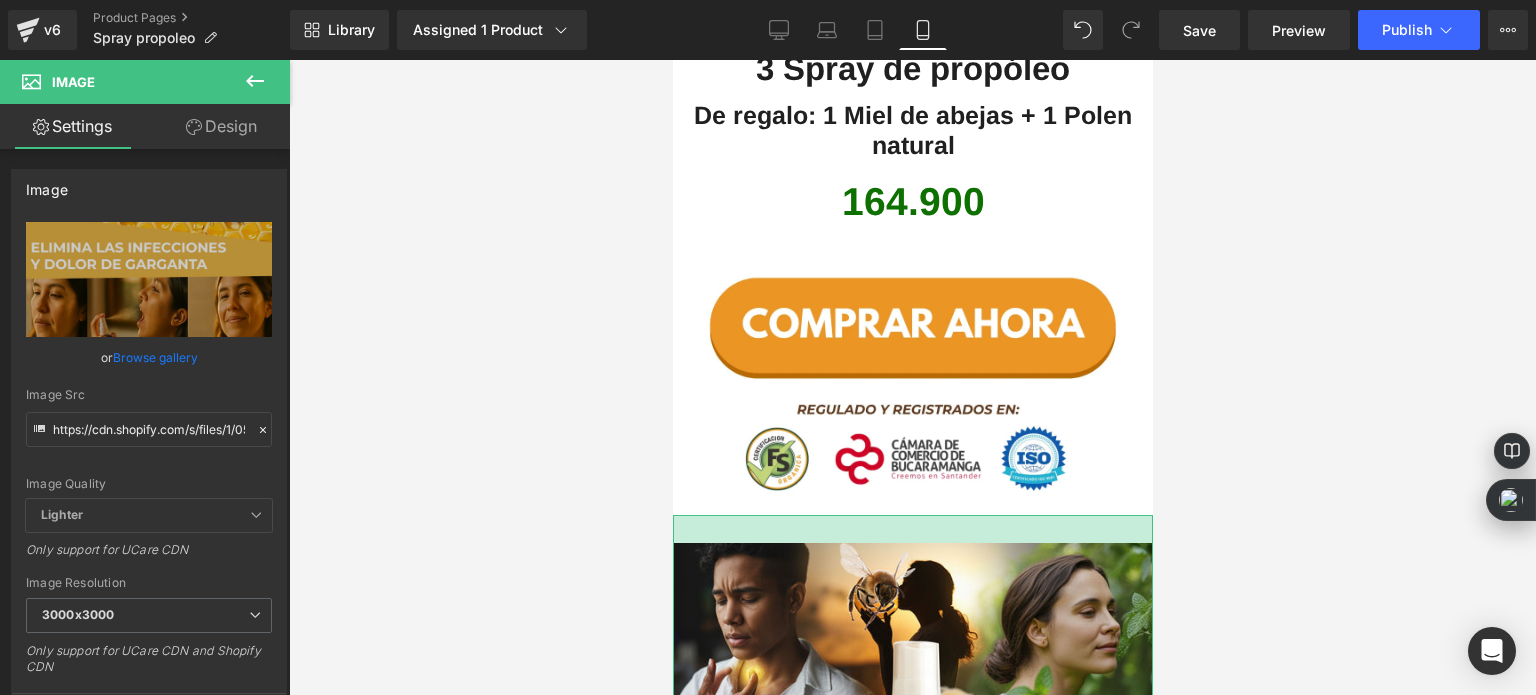 drag, startPoint x: 899, startPoint y: 431, endPoint x: 905, endPoint y: 459, distance: 28.635643 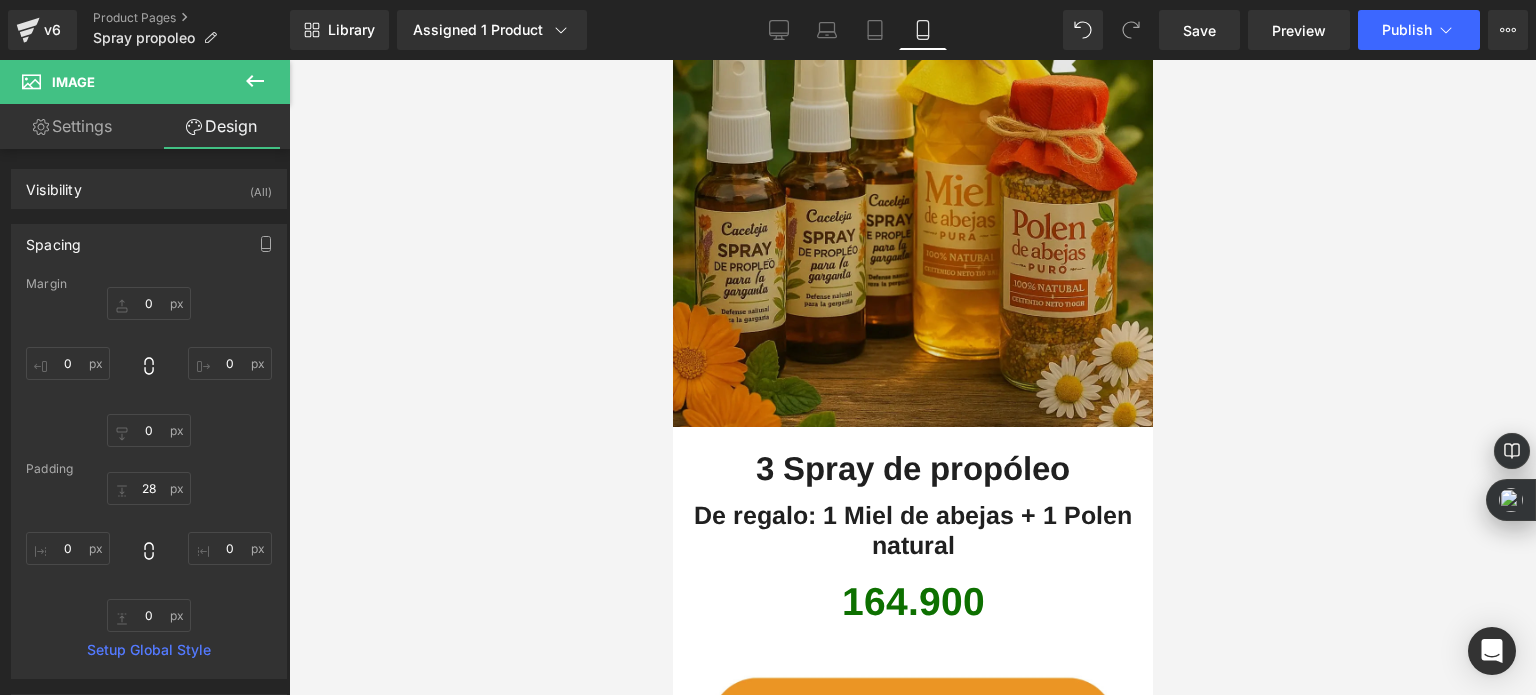click at bounding box center [912, 198] 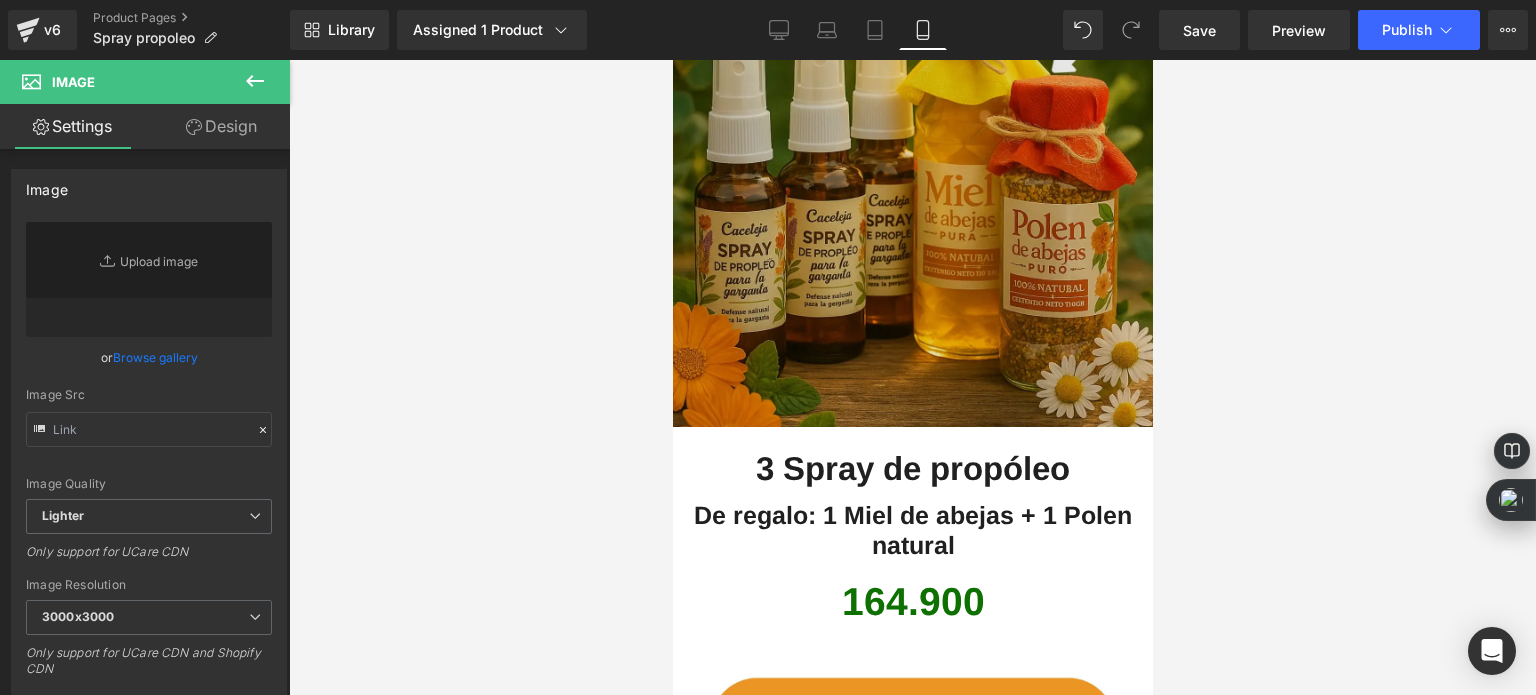 type on "https://cdn.shopify.com/s/files/1/0535/0549/1125/files/Regalo_gratis_11_1_1_3000x3000.webp?v=1750532192" 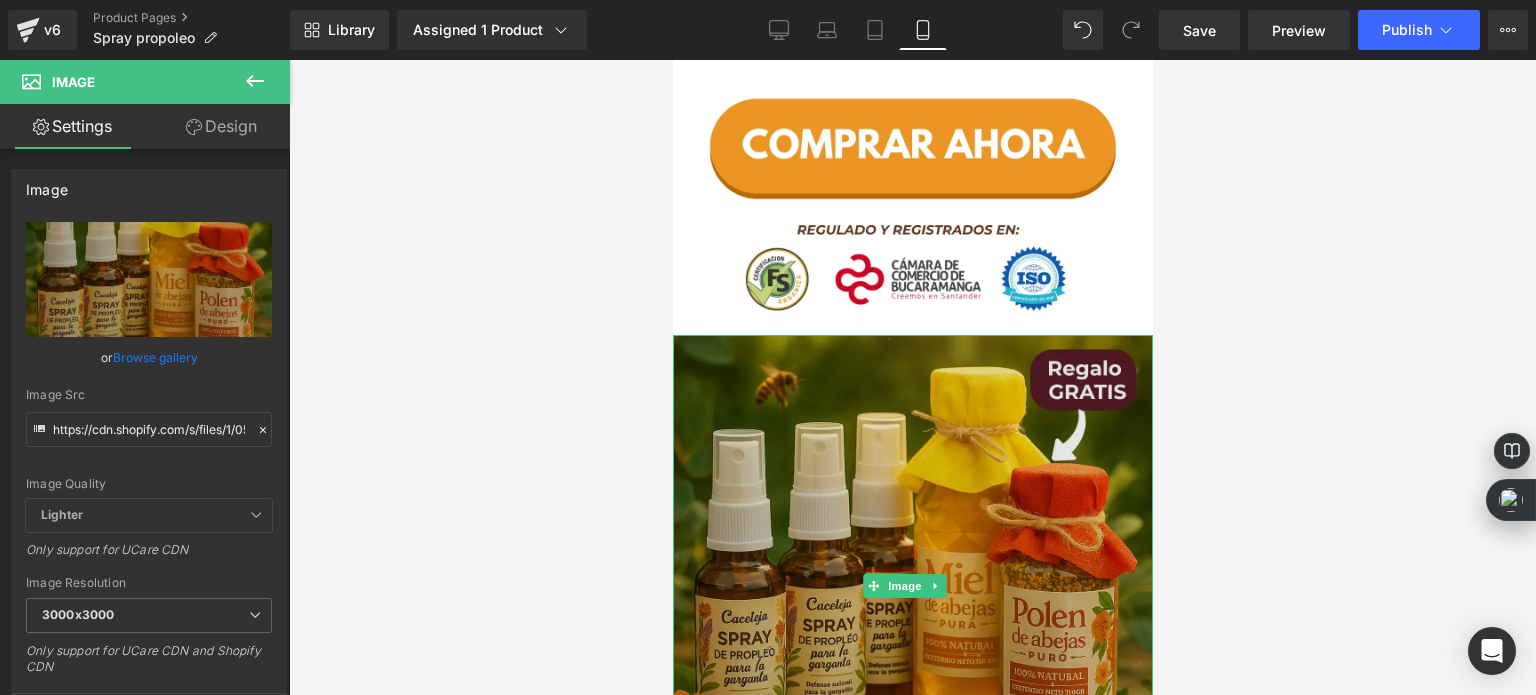 scroll, scrollTop: 3992, scrollLeft: 0, axis: vertical 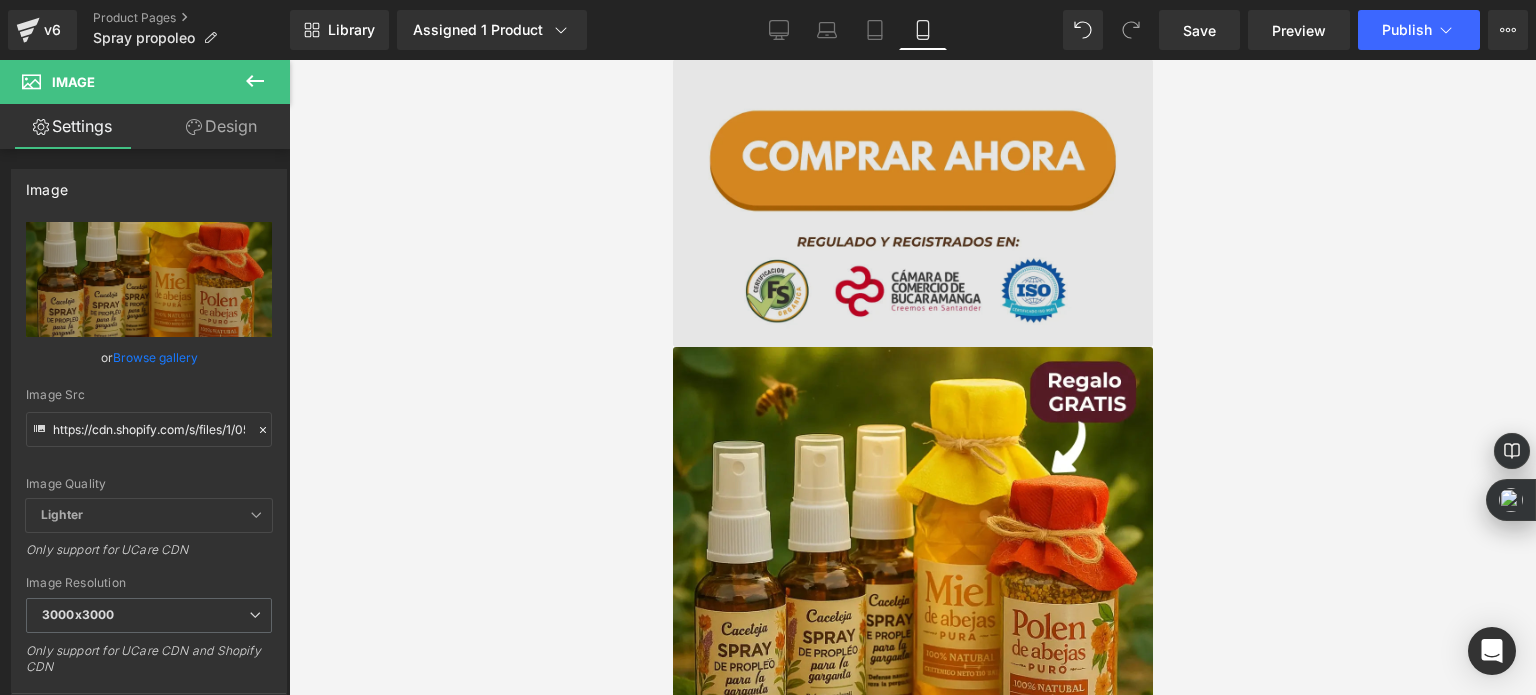 click at bounding box center [912, 203] 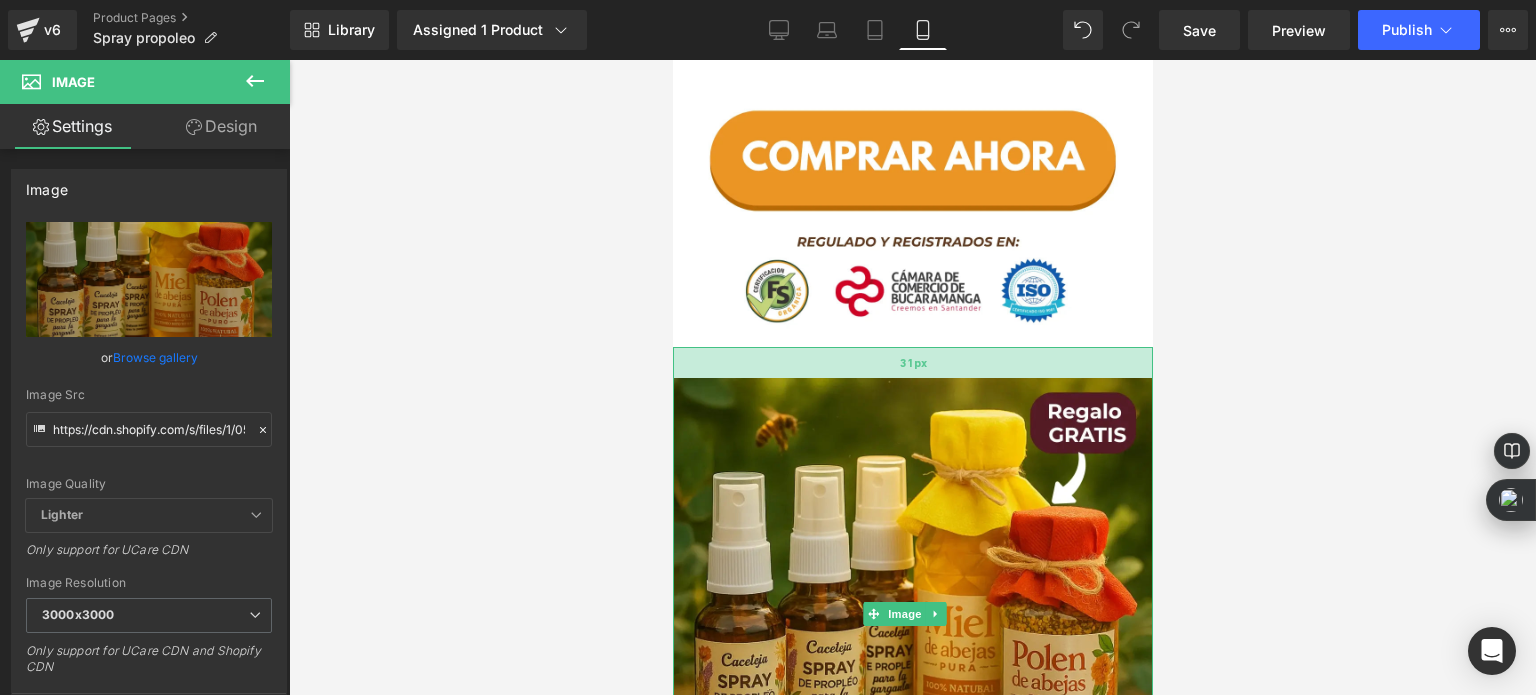 drag, startPoint x: 887, startPoint y: 288, endPoint x: 904, endPoint y: 319, distance: 35.35534 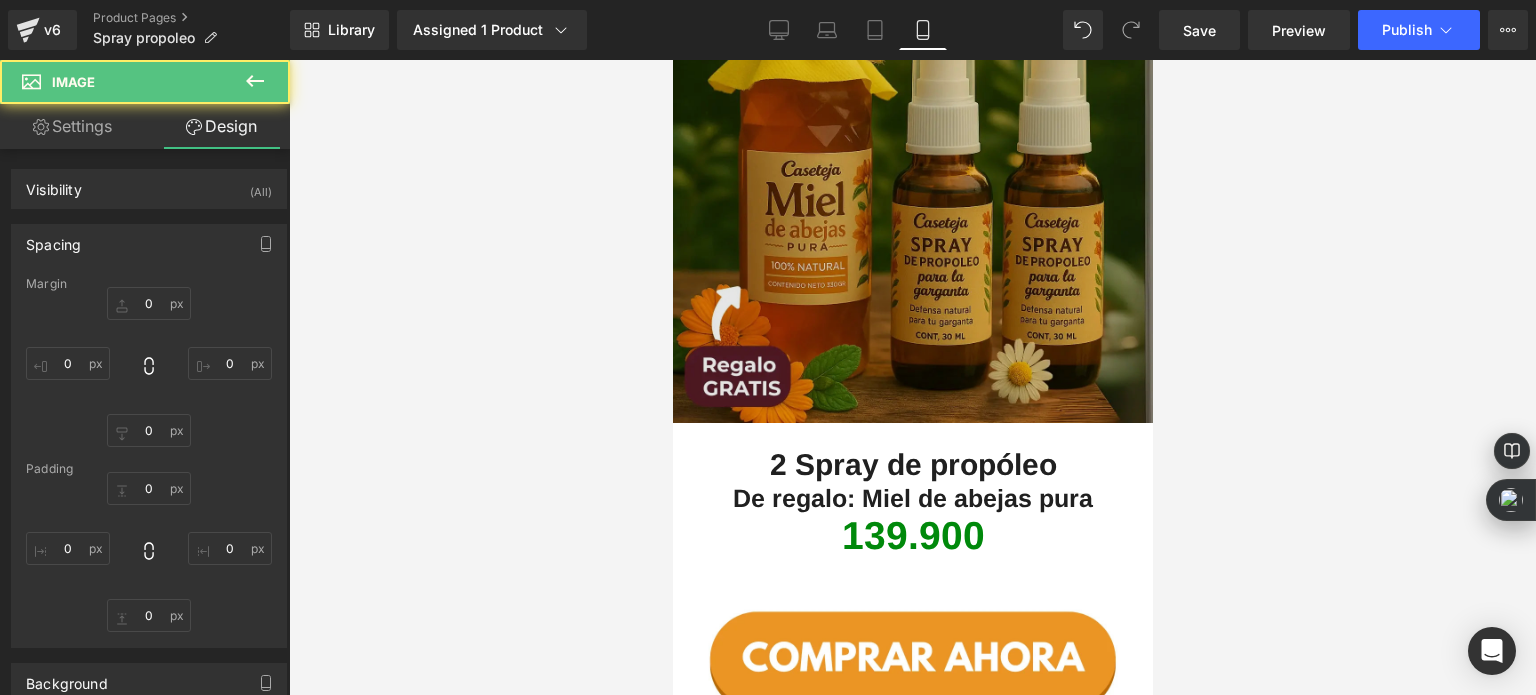 type on "0" 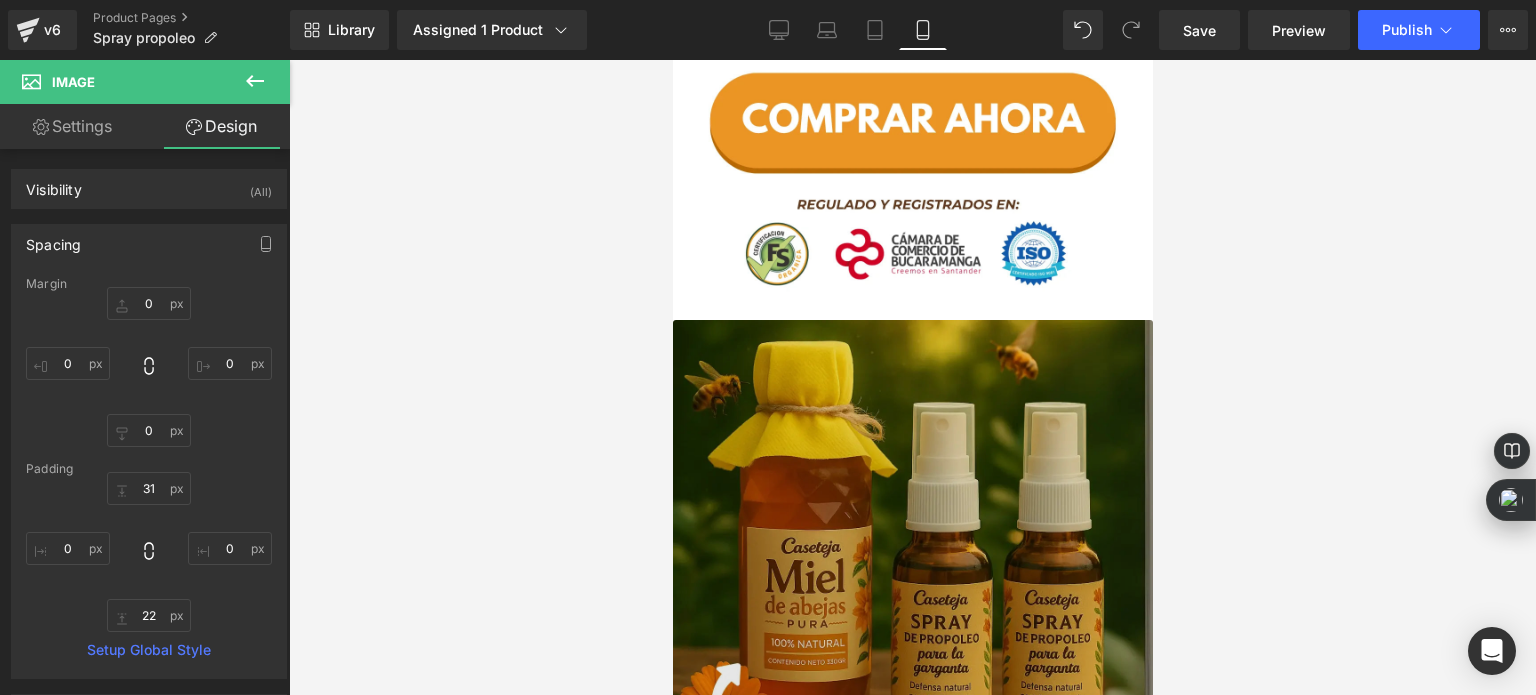 scroll, scrollTop: 3092, scrollLeft: 0, axis: vertical 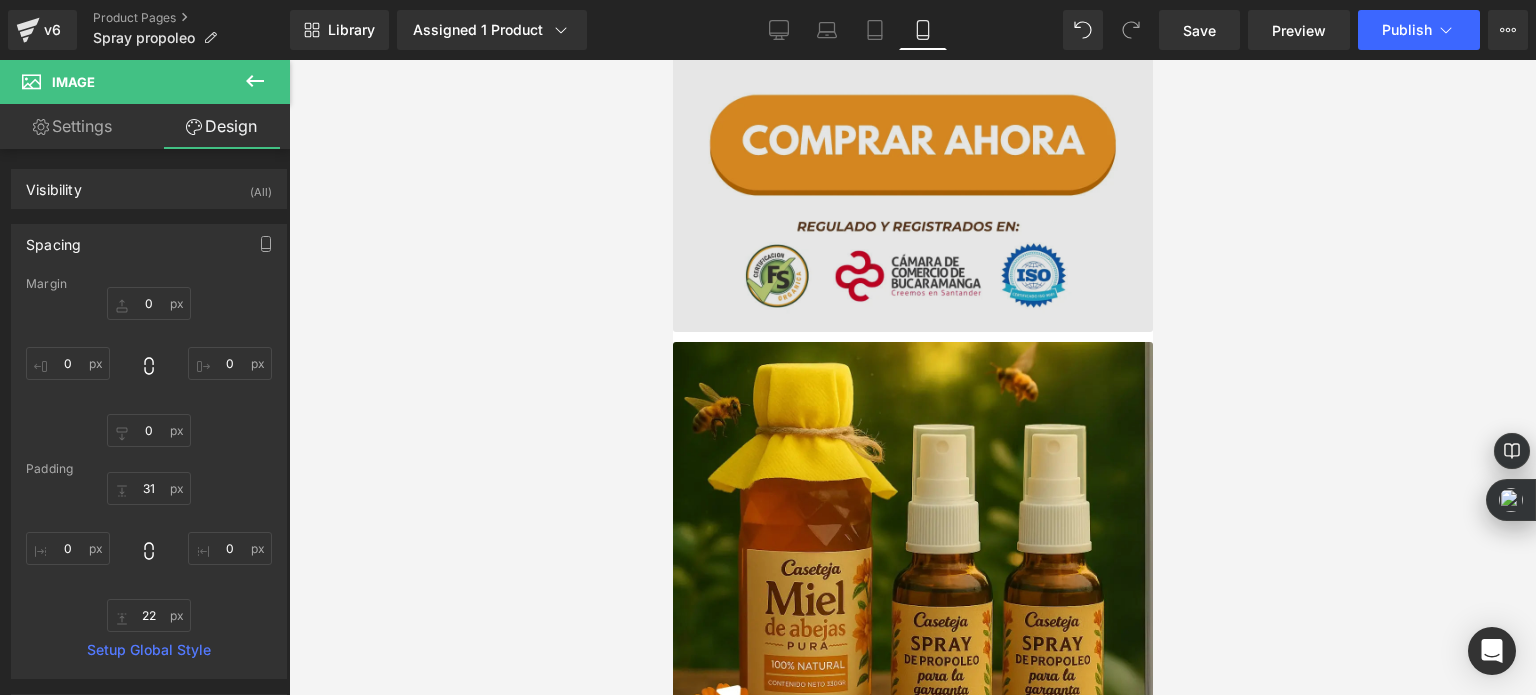 click at bounding box center (912, 187) 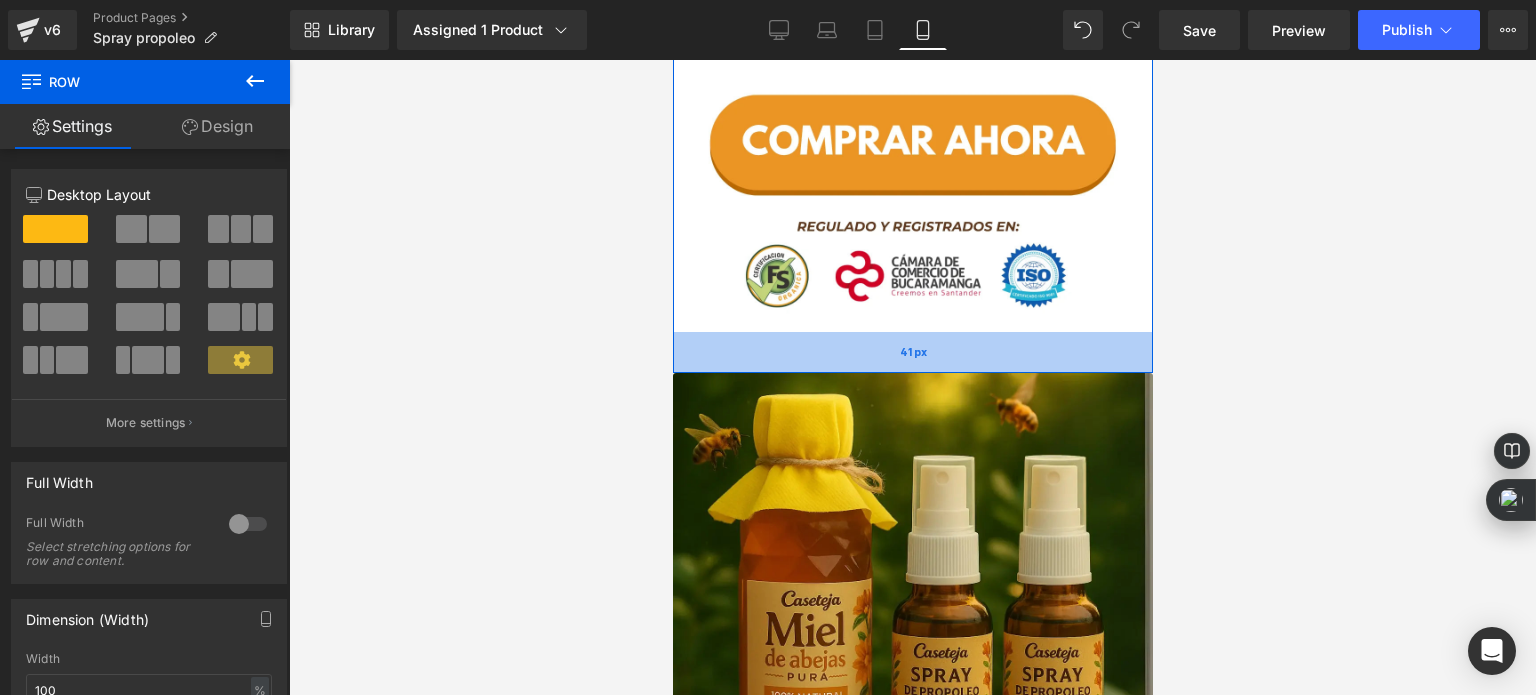 drag, startPoint x: 898, startPoint y: 300, endPoint x: 907, endPoint y: 331, distance: 32.280025 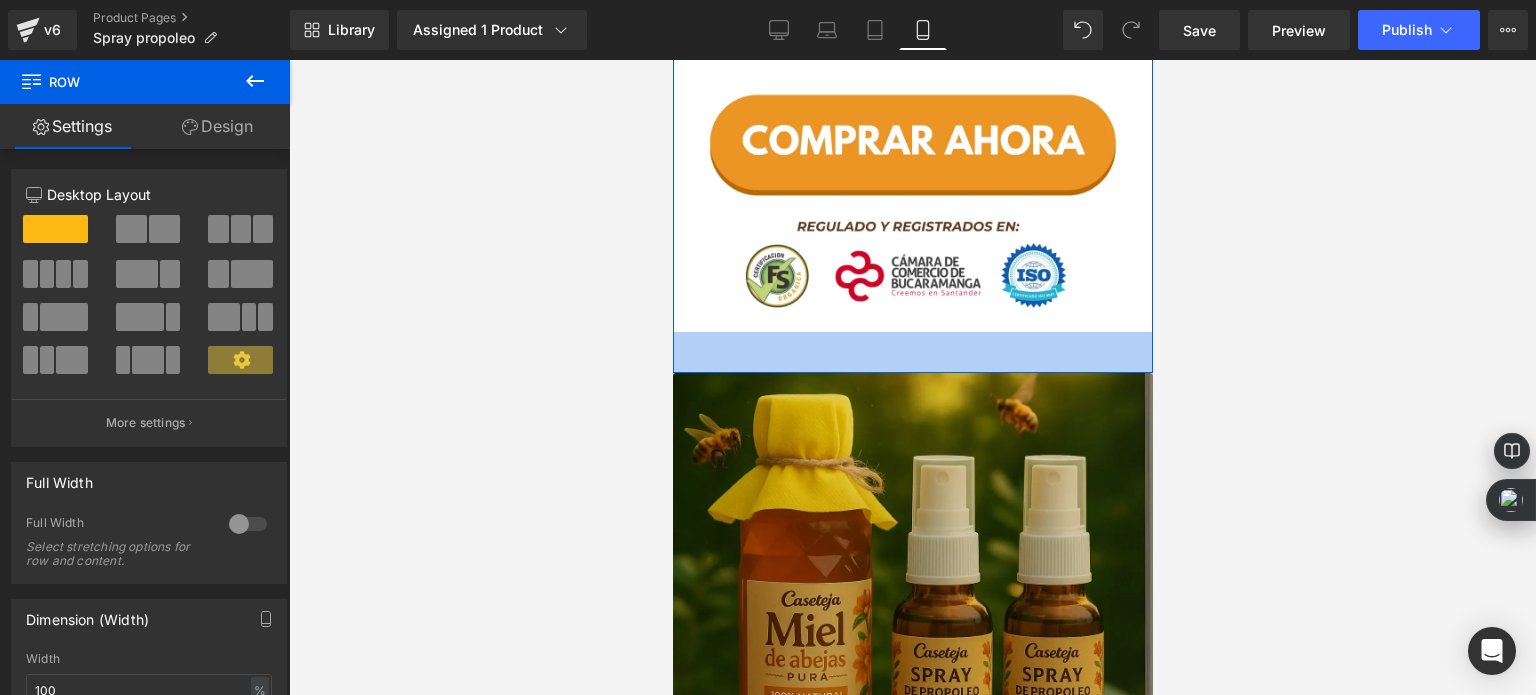 click at bounding box center [912, 625] 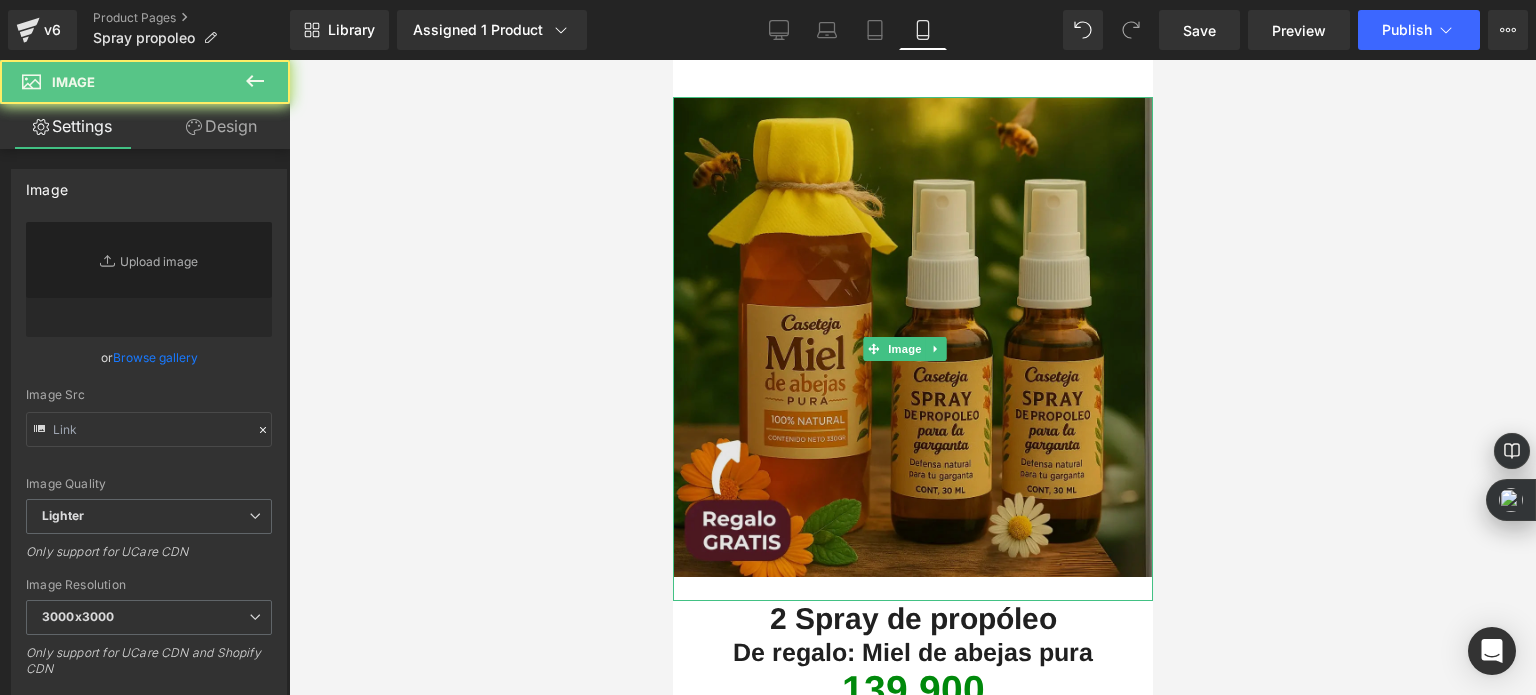 type on "https://cdn.shopify.com/s/files/1/0535/0549/1125/files/Regalo_gratis_10_1_3000x3000.webp?v=1750532193" 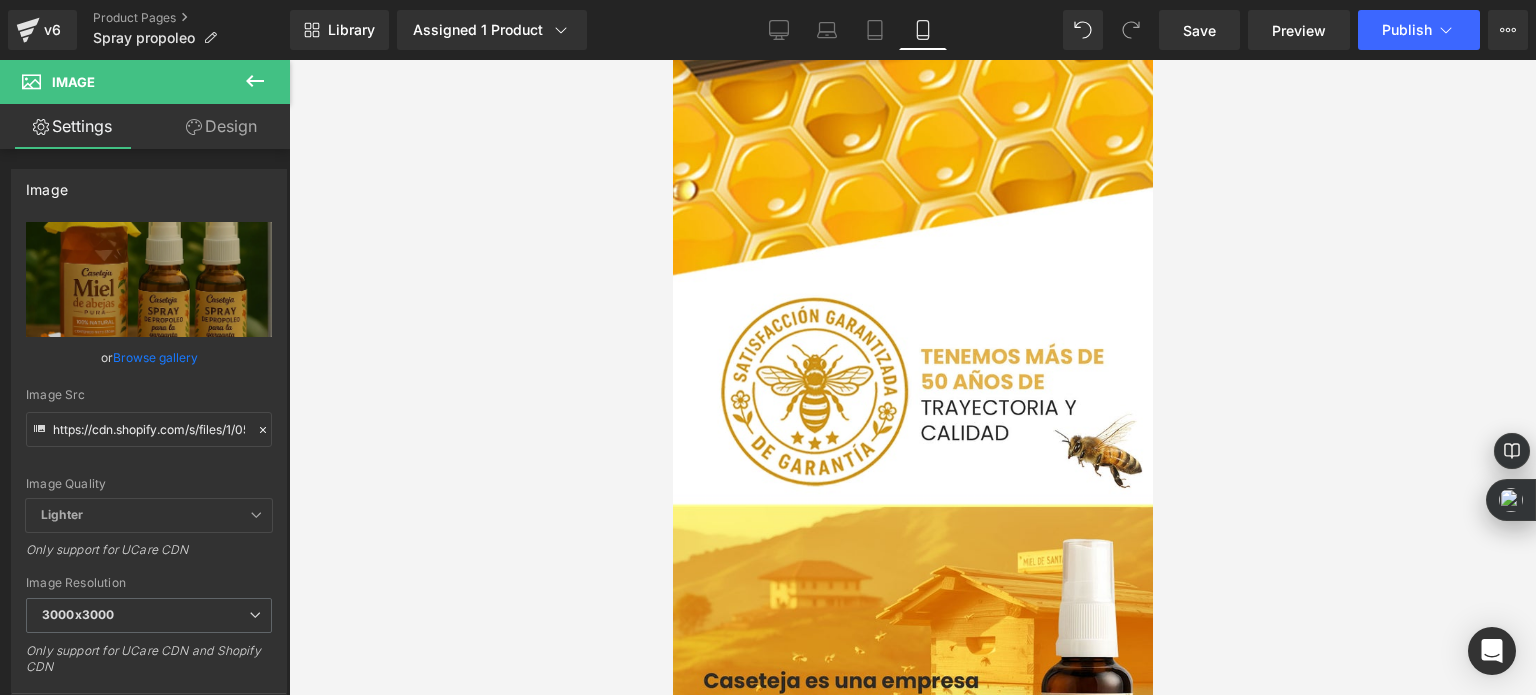 scroll, scrollTop: 9692, scrollLeft: 0, axis: vertical 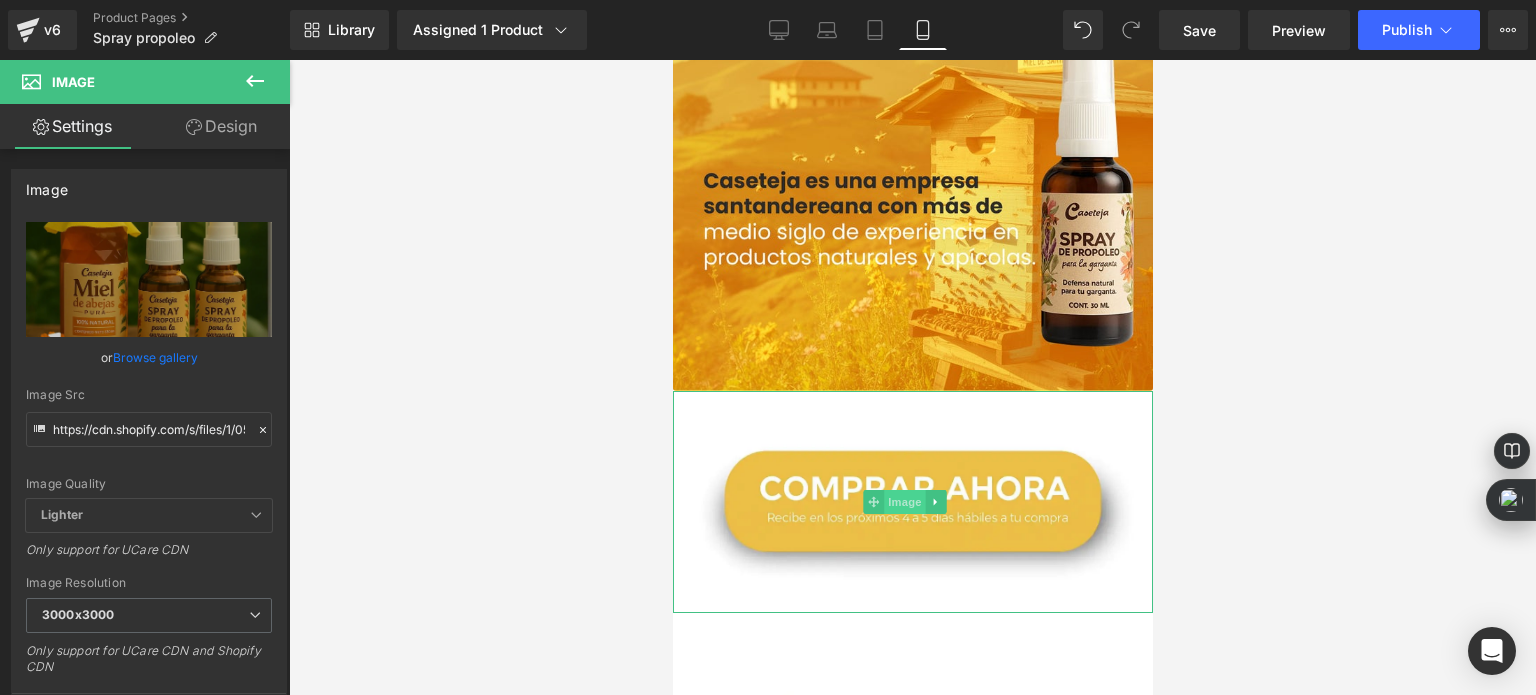click on "Image" at bounding box center [905, 502] 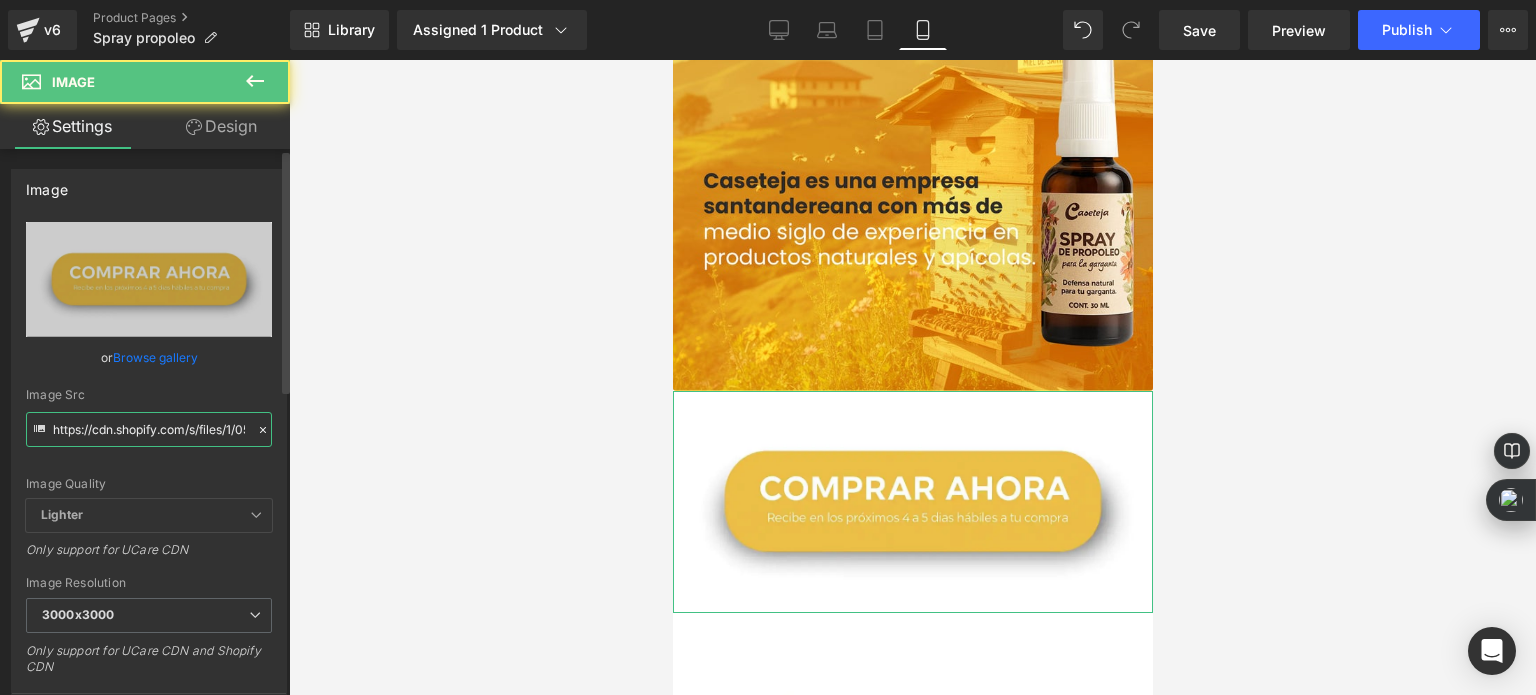 click on "https://cdn.shopify.com/s/files/1/0535/0549/1125/files/Anadir_un_titulo_1_1_3000x3000.webp?v=1750536760" at bounding box center [149, 429] 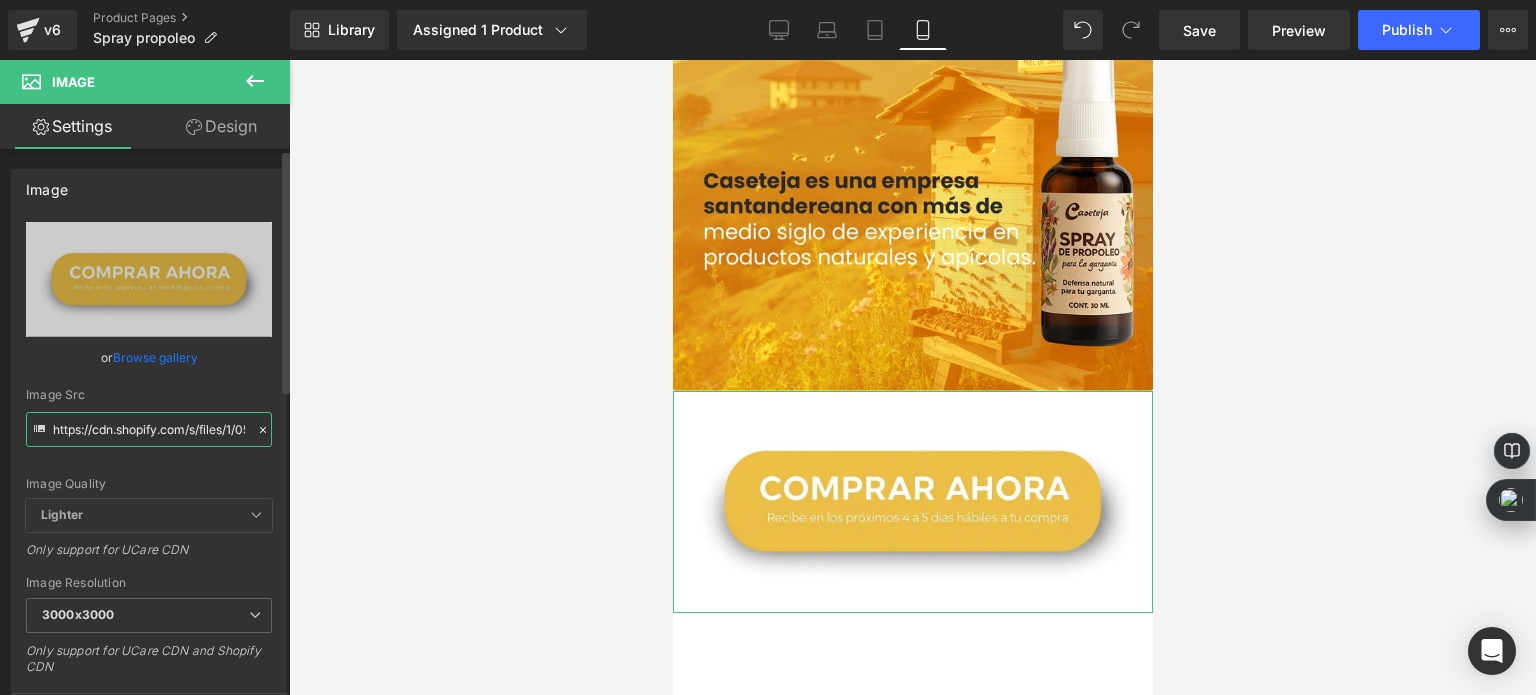 click on "https://cdn.shopify.com/s/files/1/0535/0549/1125/files/Anadir_un_titulo_1_1_3000x3000.webp?v=1750536760" at bounding box center (149, 429) 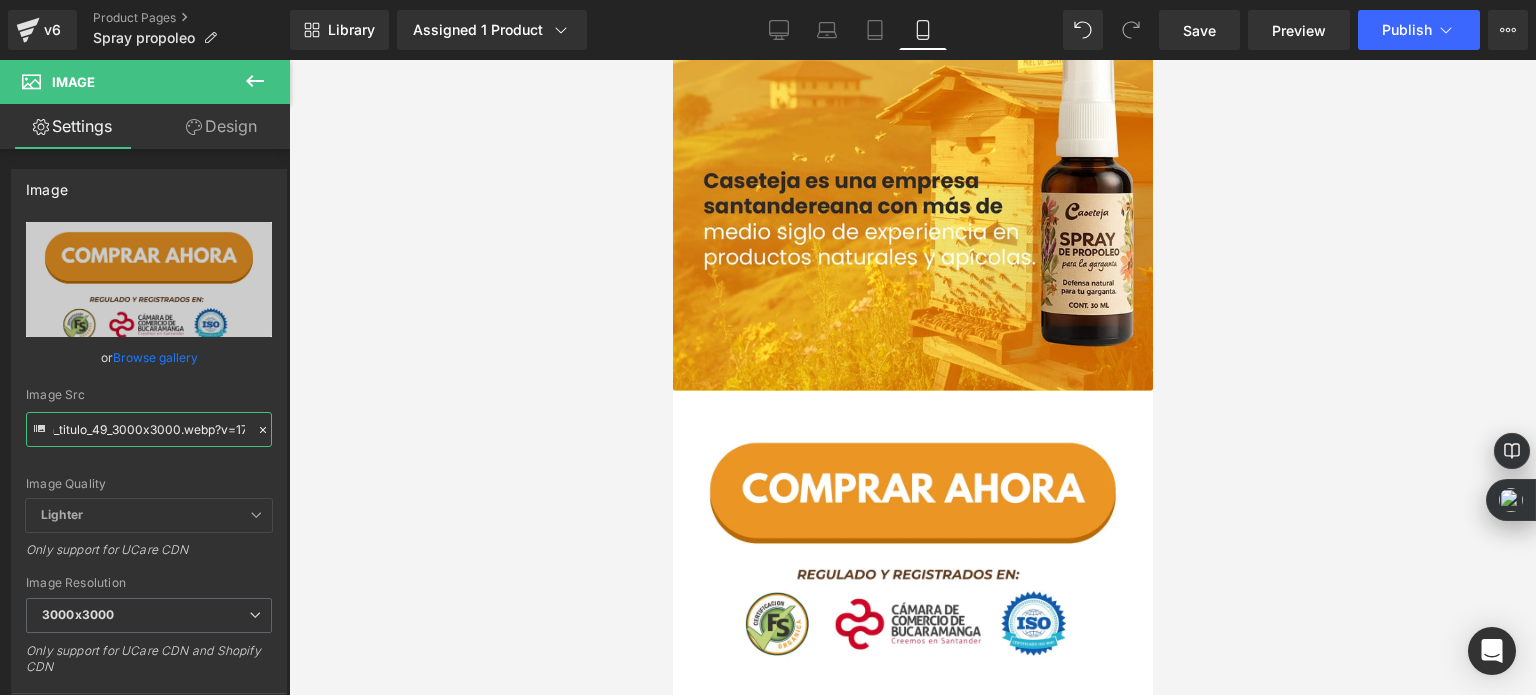 type on "https://cdn.shopify.com/s/files/1/0535/0549/1125/files/Anadir_un_titulo_49_3000x3000.webp?v=1754014316" 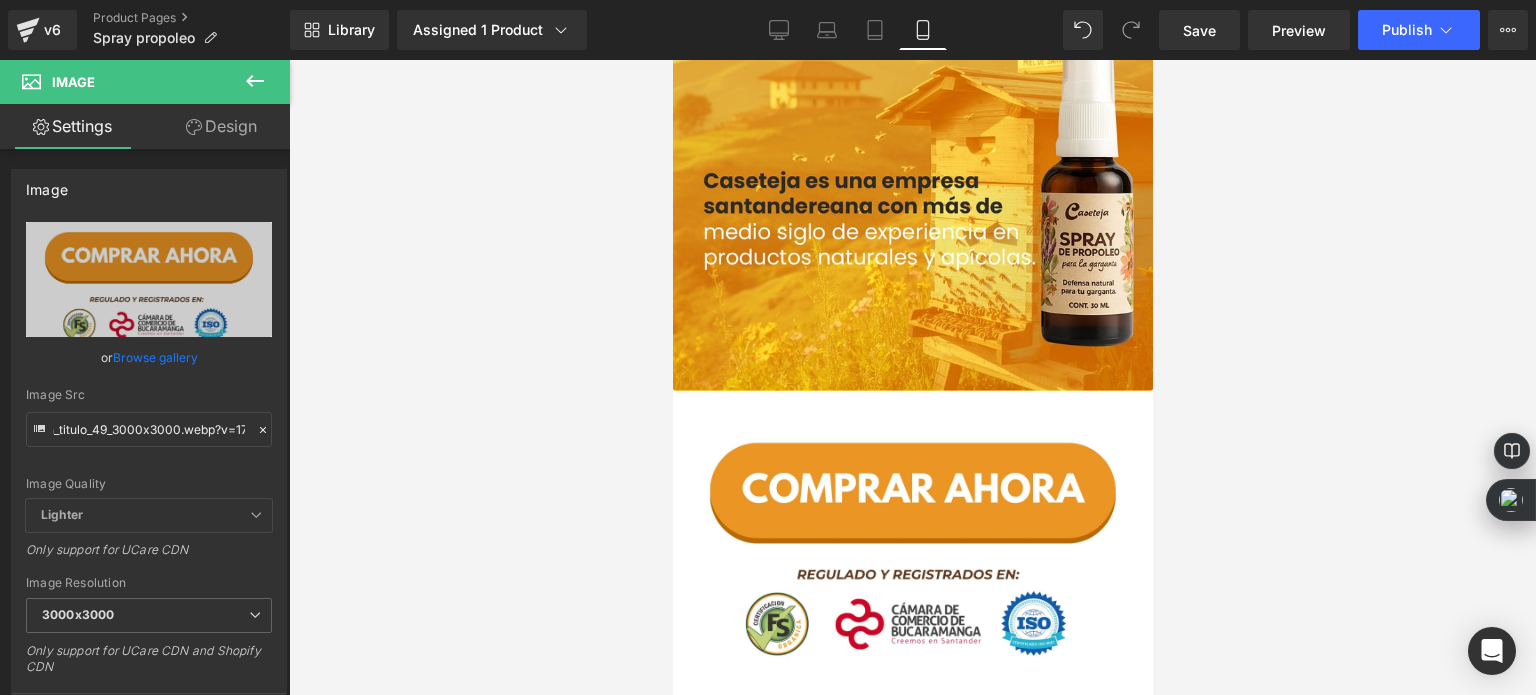 scroll, scrollTop: 0, scrollLeft: 0, axis: both 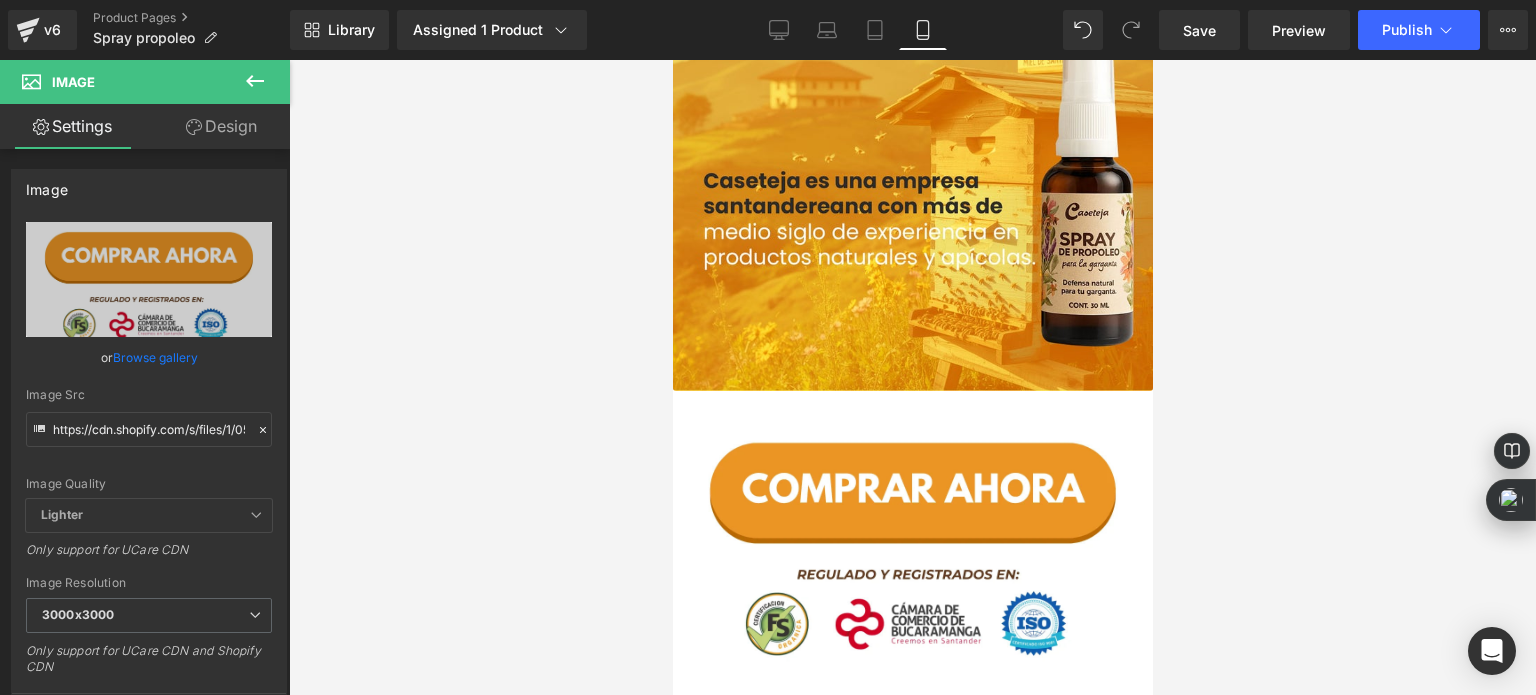 click at bounding box center [912, 377] 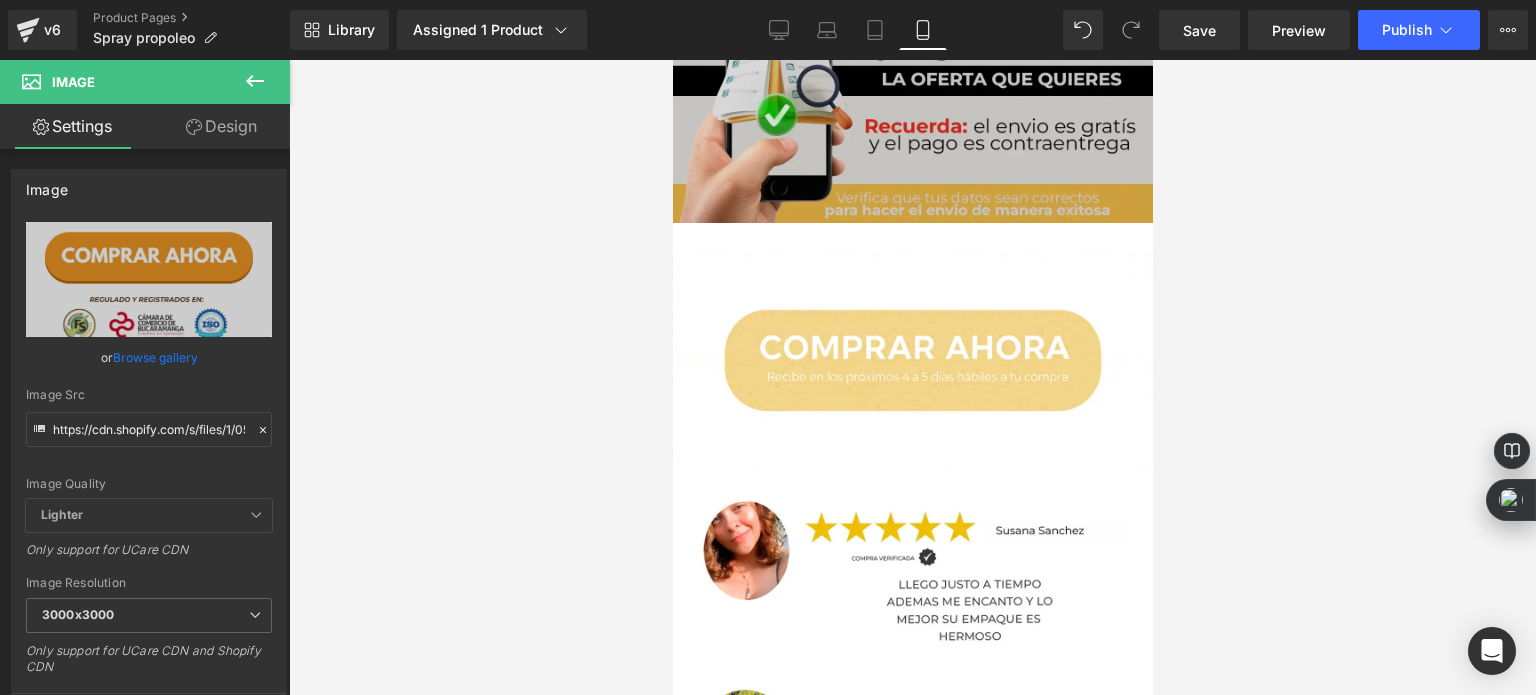 scroll, scrollTop: 11392, scrollLeft: 0, axis: vertical 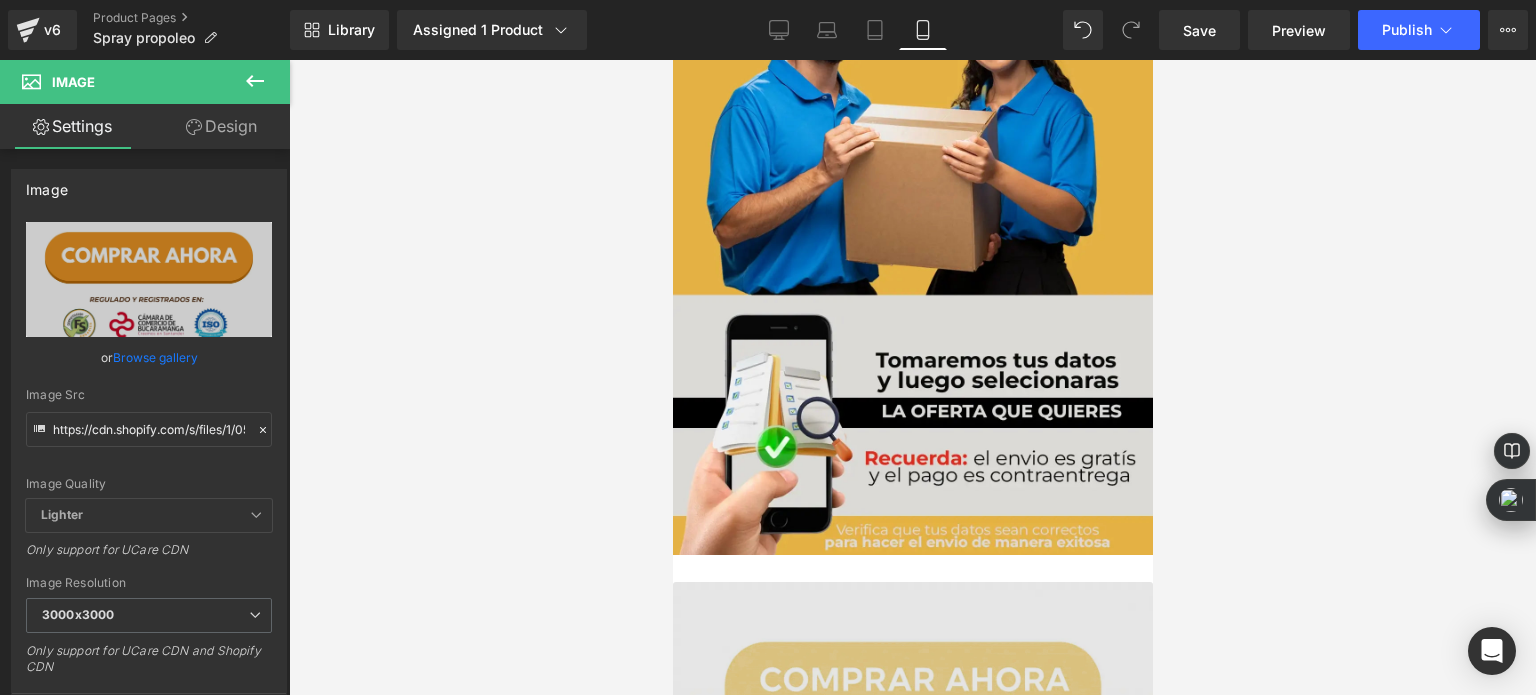click on "Image" at bounding box center (912, 693) 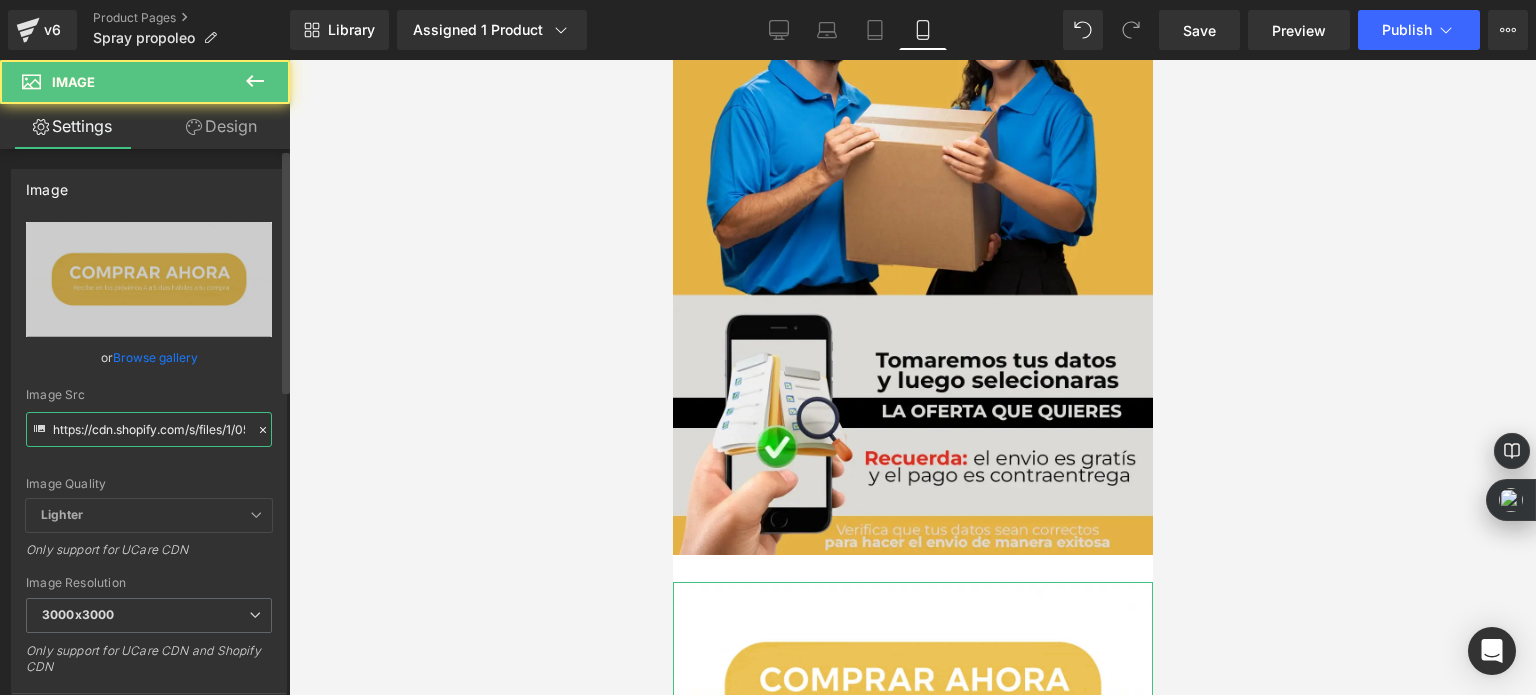 click on "https://cdn.shopify.com/s/files/1/0535/0549/1125/files/Aadirunttulo14-ezgif.com-gif-to-webp-converter_3000x3000.webp?v=1750537414" at bounding box center [149, 429] 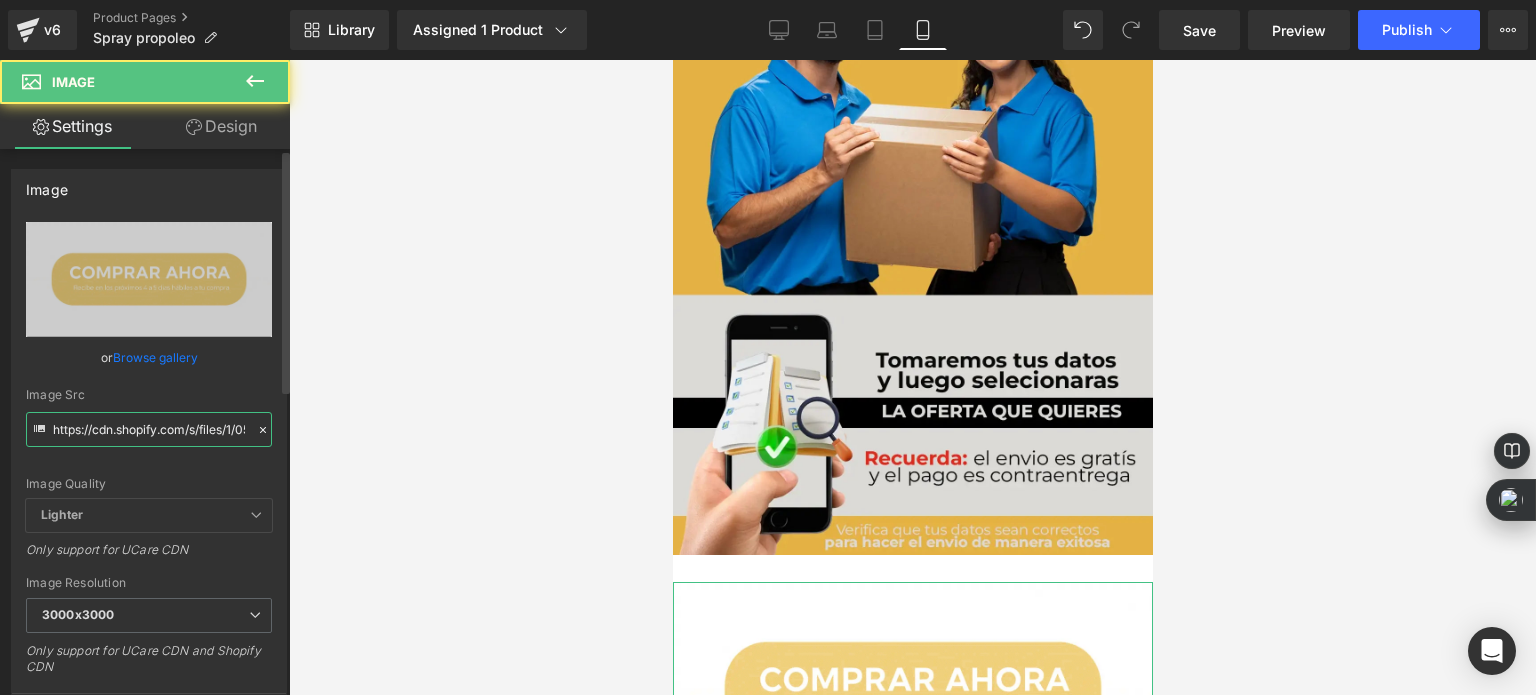 click on "https://cdn.shopify.com/s/files/1/0535/0549/1125/files/Aadirunttulo14-ezgif.com-gif-to-webp-converter_3000x3000.webp?v=1750537414" at bounding box center [149, 429] 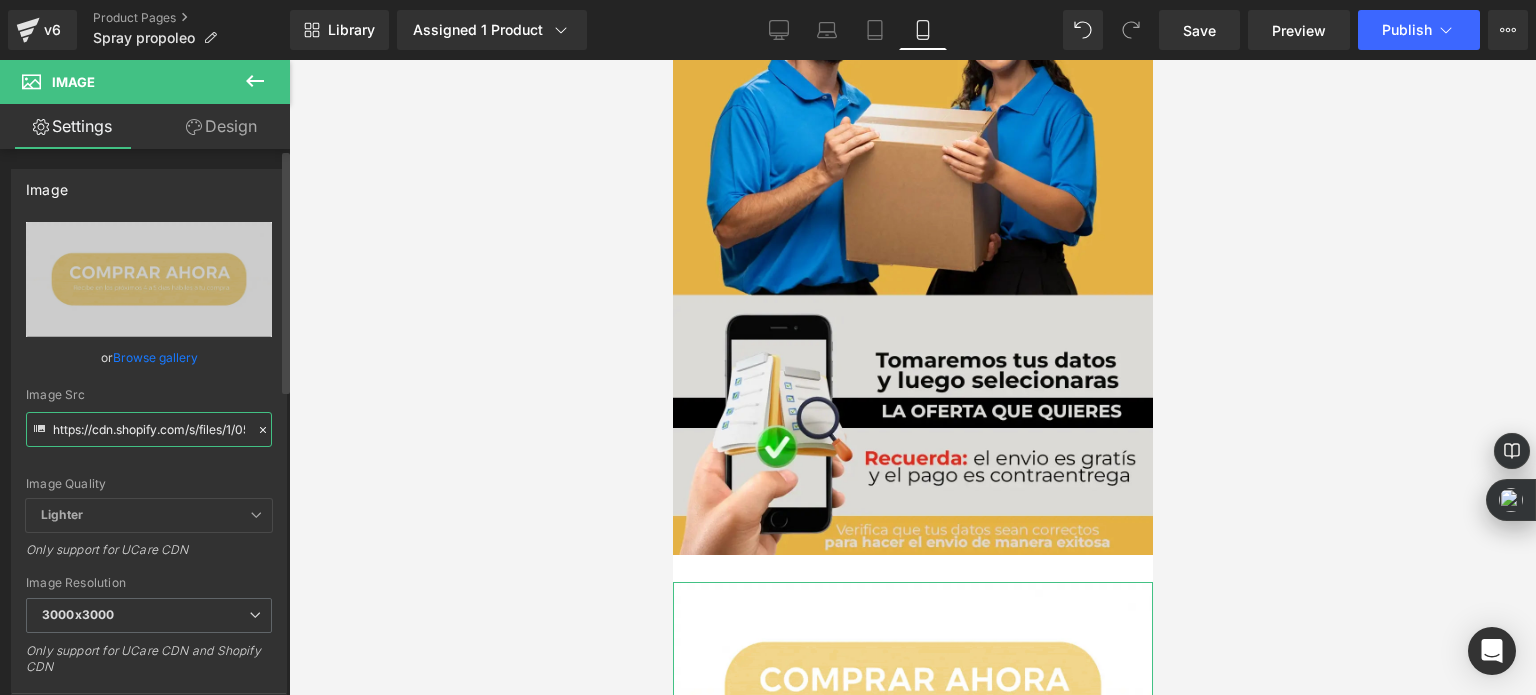 click on "https://cdn.shopify.com/s/files/1/0535/0549/1125/files/Aadirunttulo14-ezgif.com-gif-to-webp-converter_3000x3000.webp?v=1750537414" at bounding box center [149, 429] 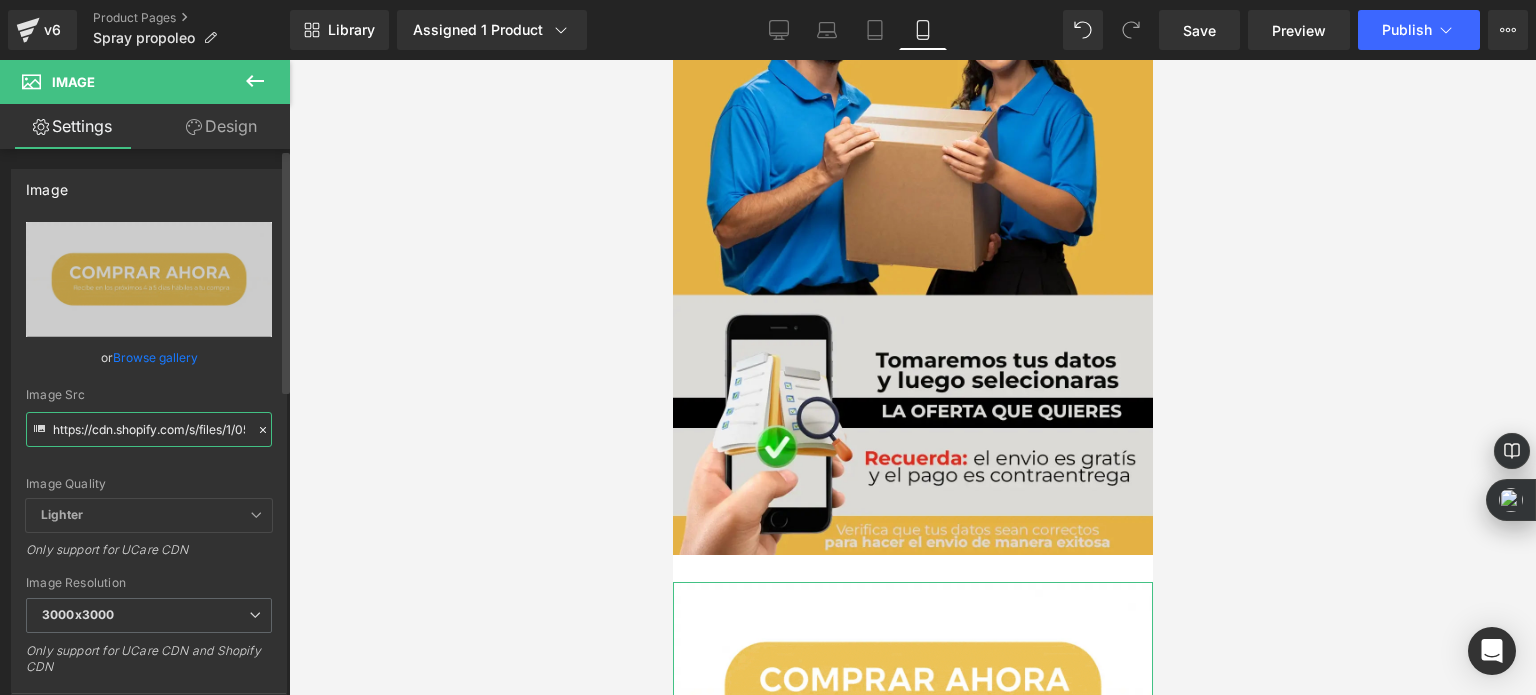 paste on "nadir_un_titulo_49.webp?v=1754014316" 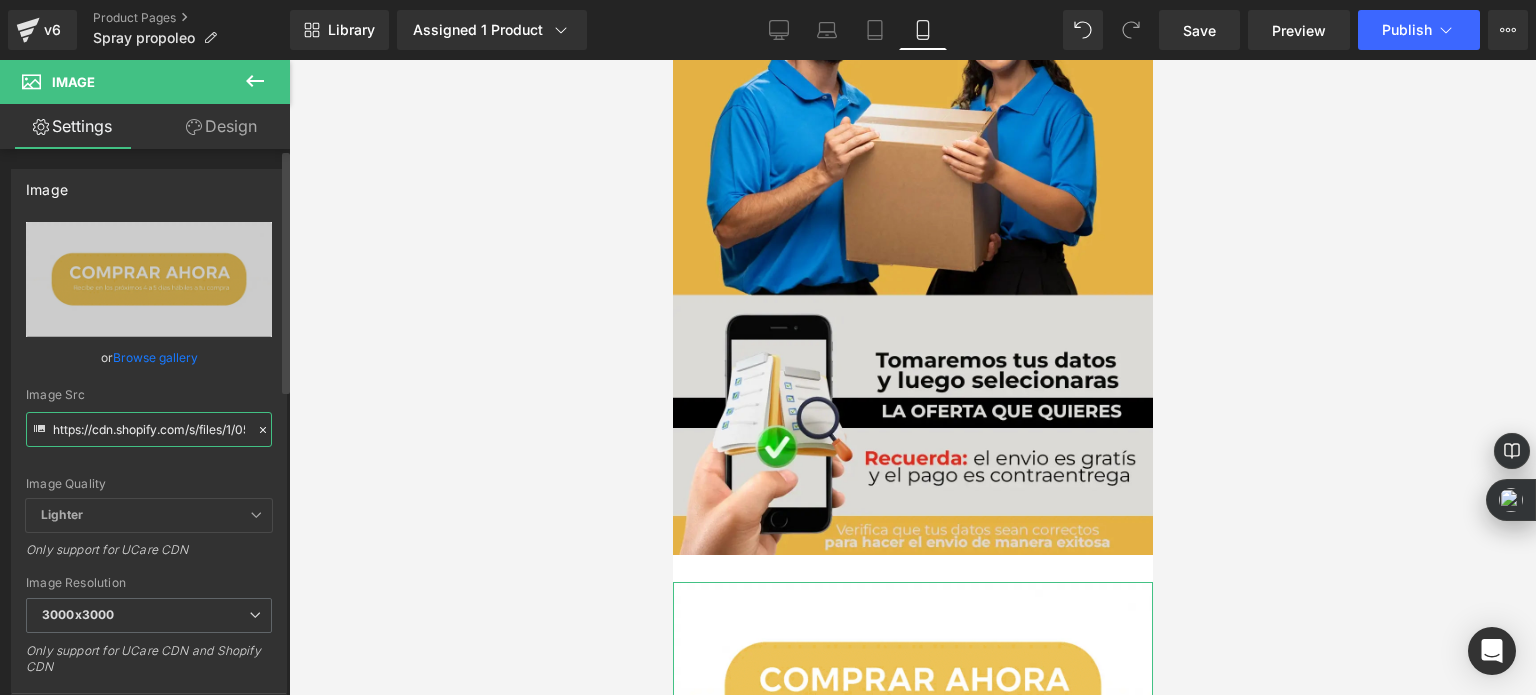 scroll, scrollTop: 0, scrollLeft: 359, axis: horizontal 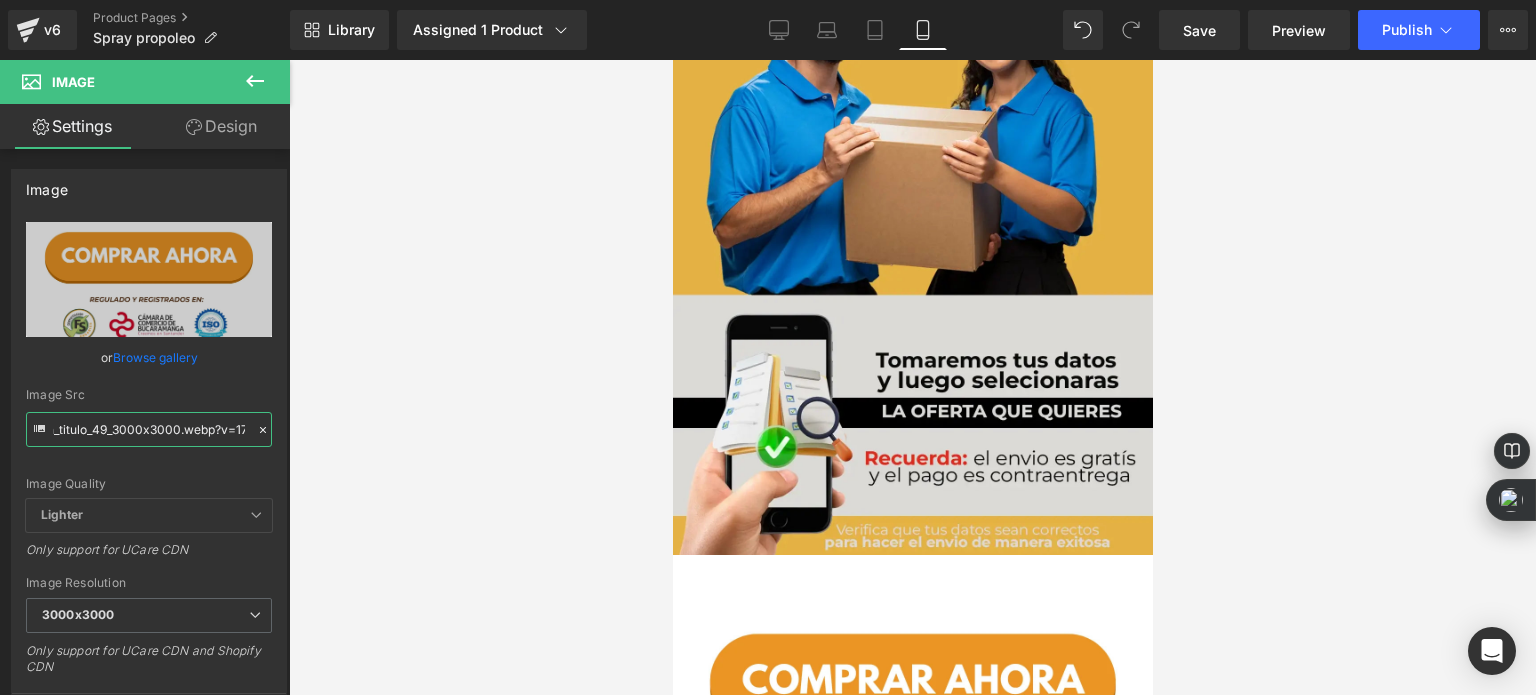 type on "https://cdn.shopify.com/s/files/1/0535/0549/1125/files/Anadir_un_titulo_49_3000x3000.webp?v=1754014316" 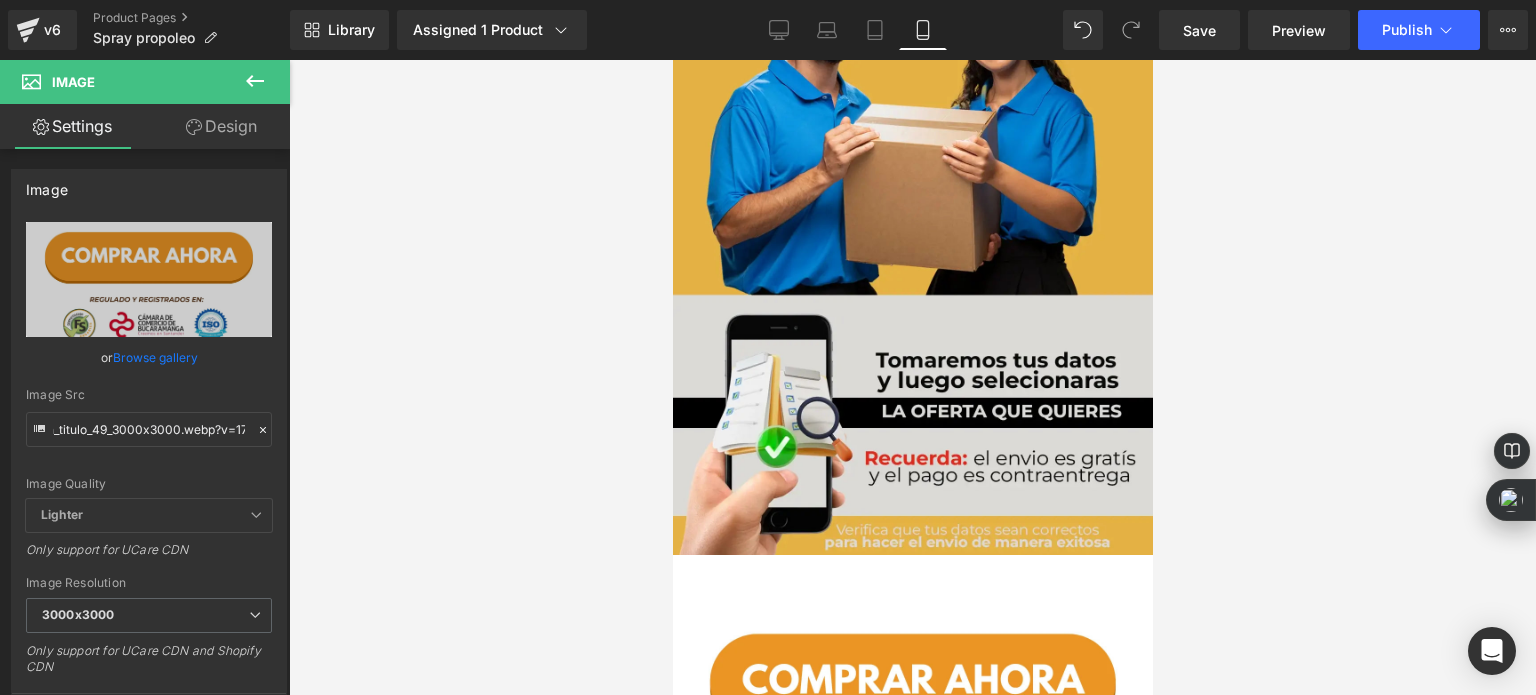 scroll, scrollTop: 0, scrollLeft: 0, axis: both 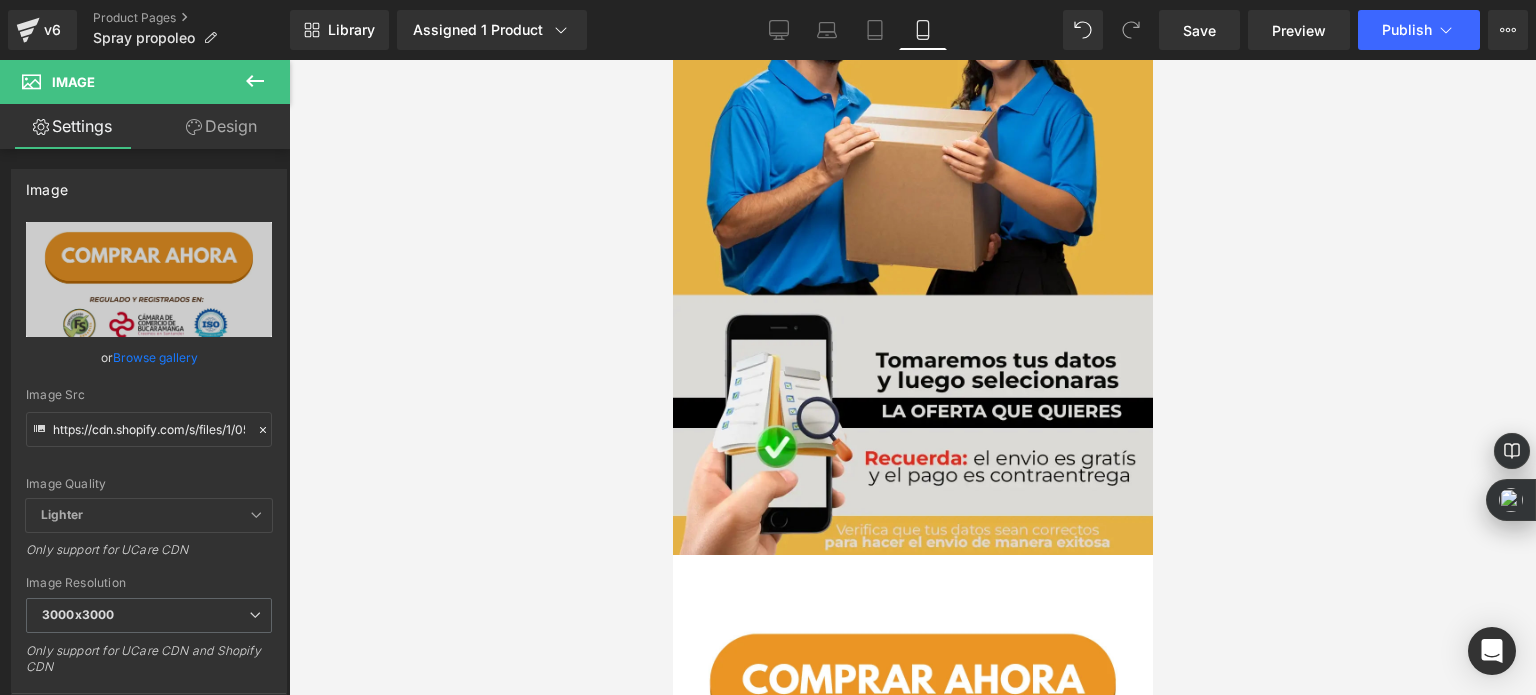 click at bounding box center [912, 377] 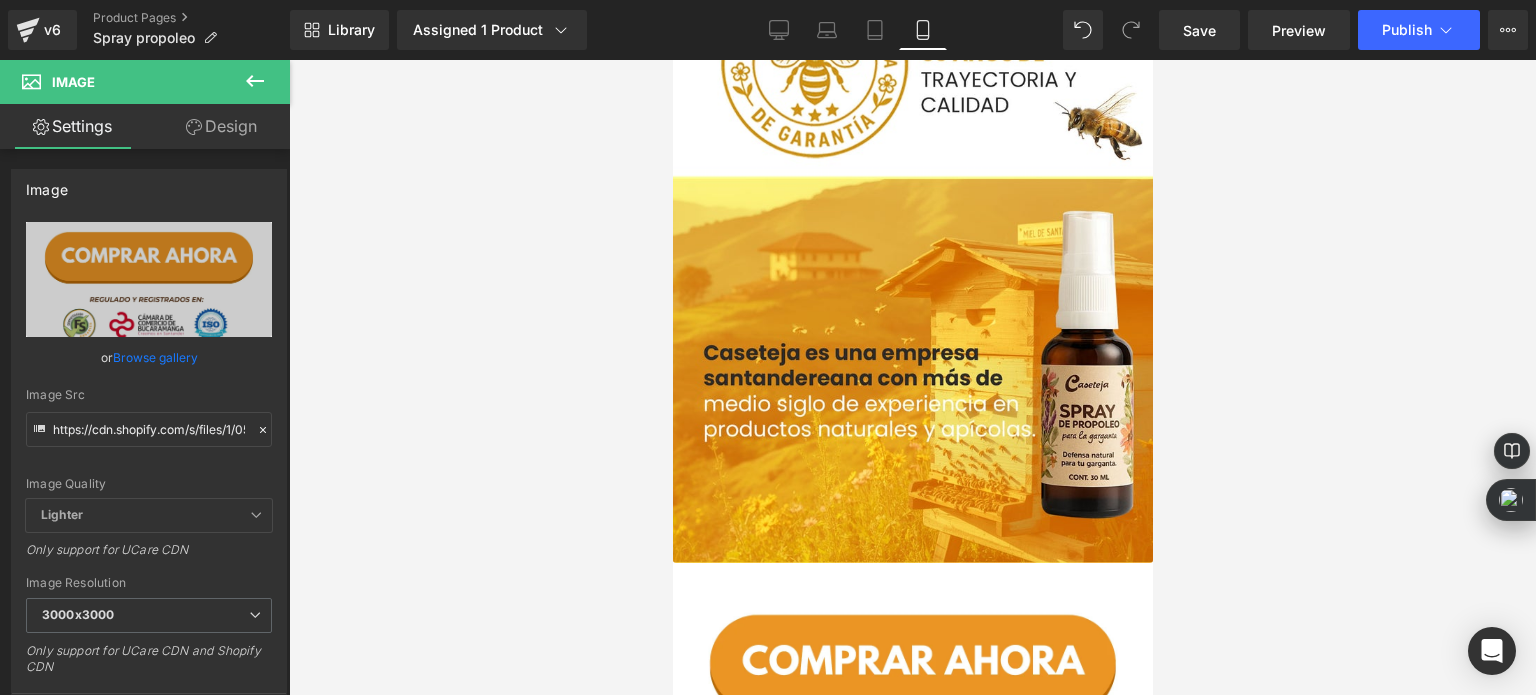 scroll, scrollTop: 9969, scrollLeft: 0, axis: vertical 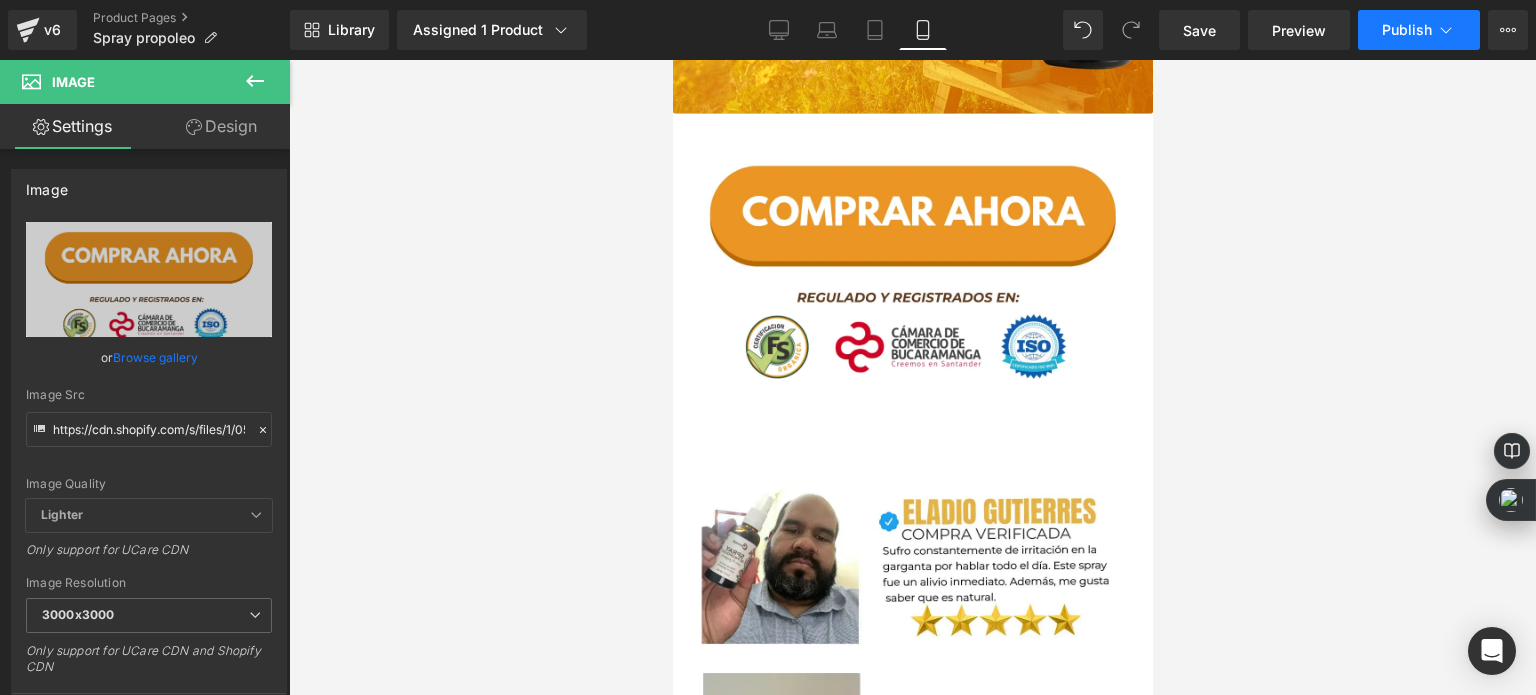 click on "Publish" at bounding box center [1419, 30] 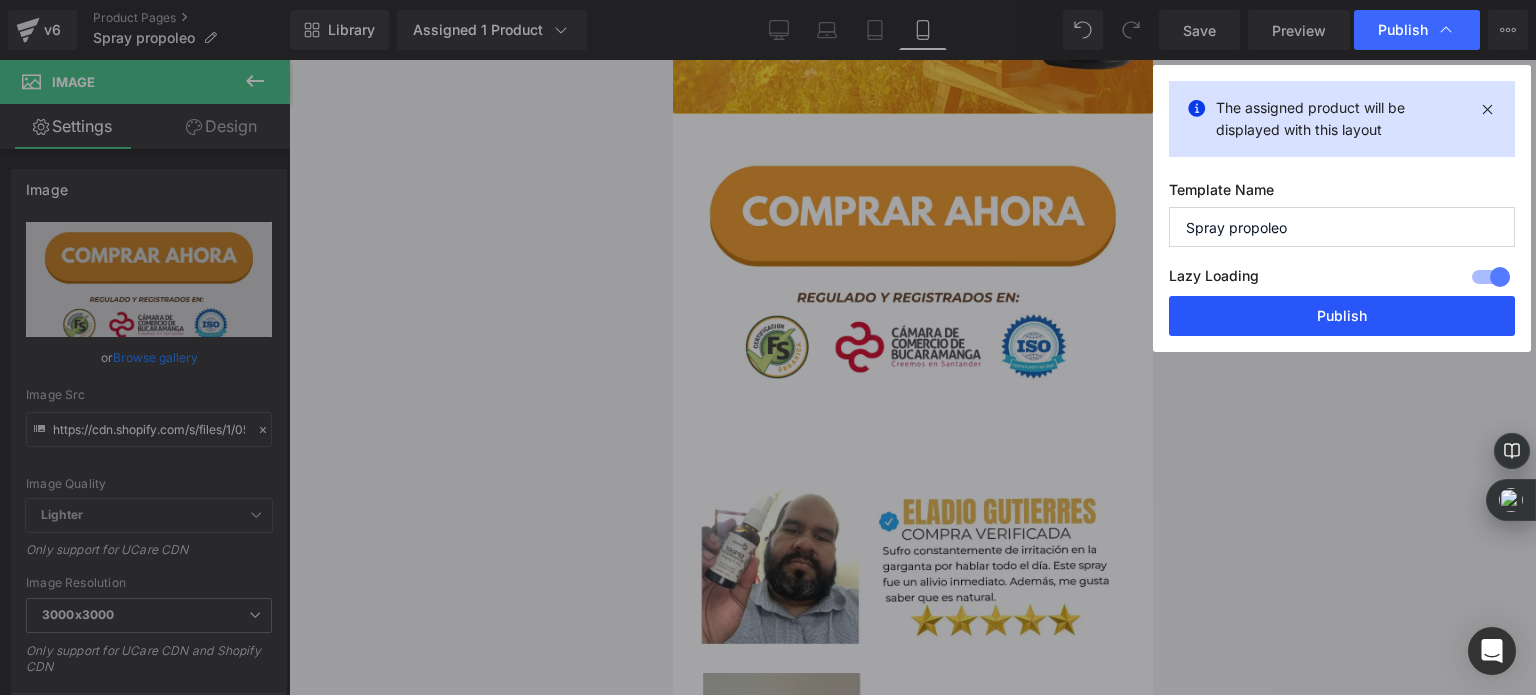 drag, startPoint x: 1288, startPoint y: 315, endPoint x: 435, endPoint y: 303, distance: 853.0844 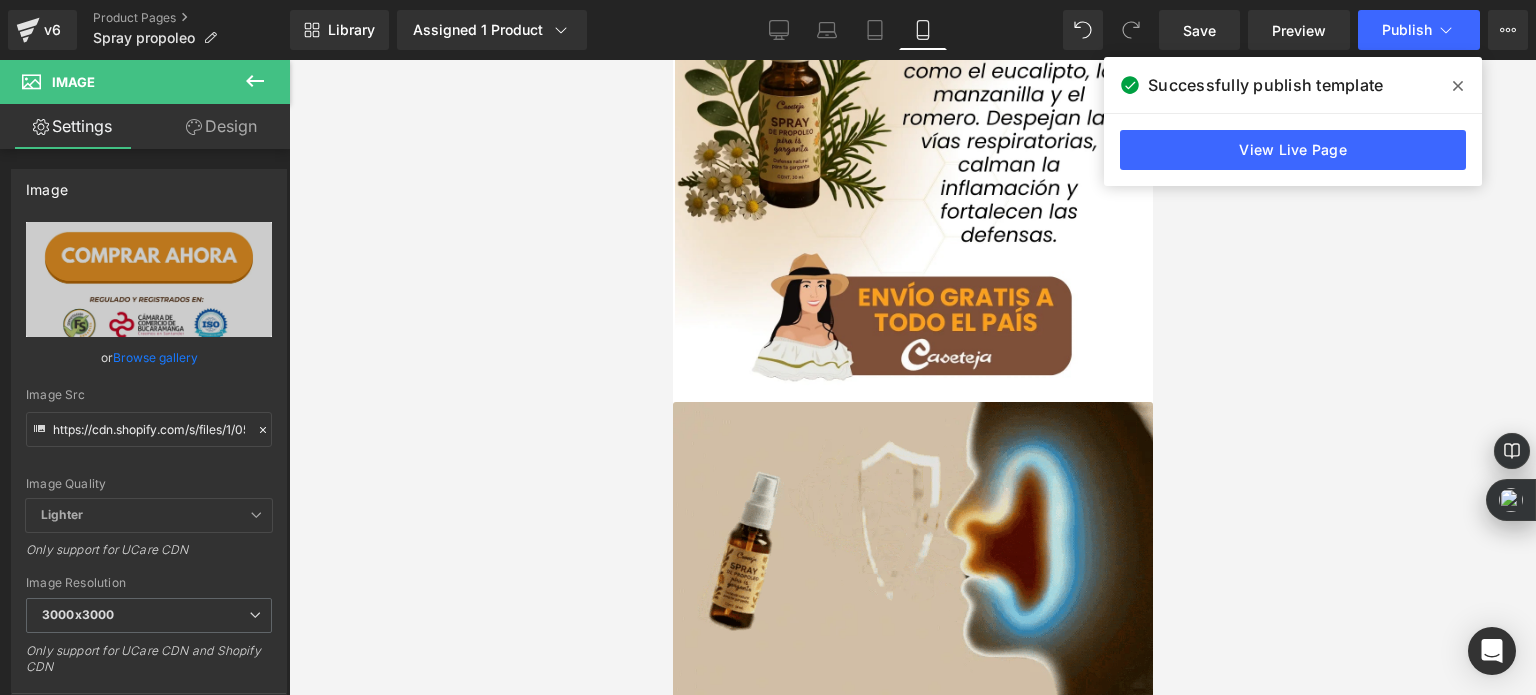 scroll, scrollTop: 1600, scrollLeft: 0, axis: vertical 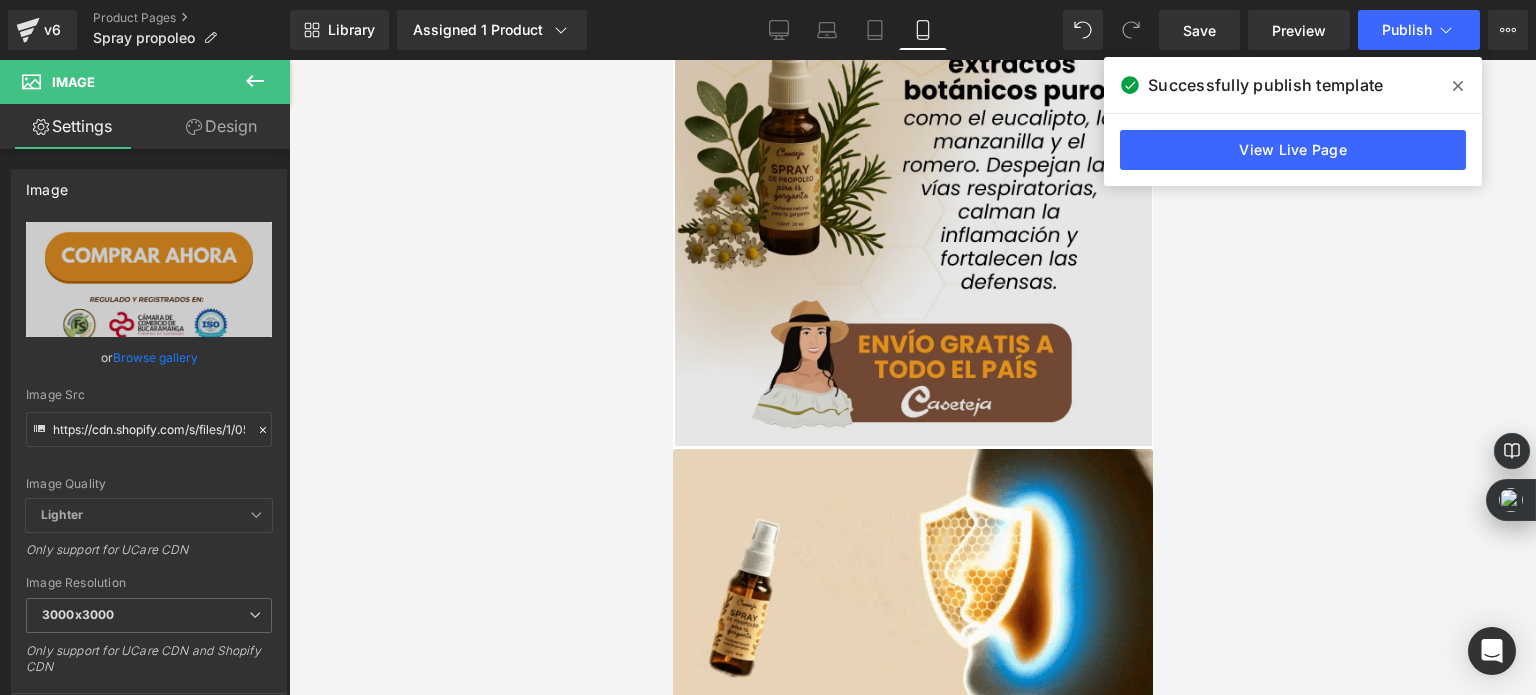 click at bounding box center [912, 23] 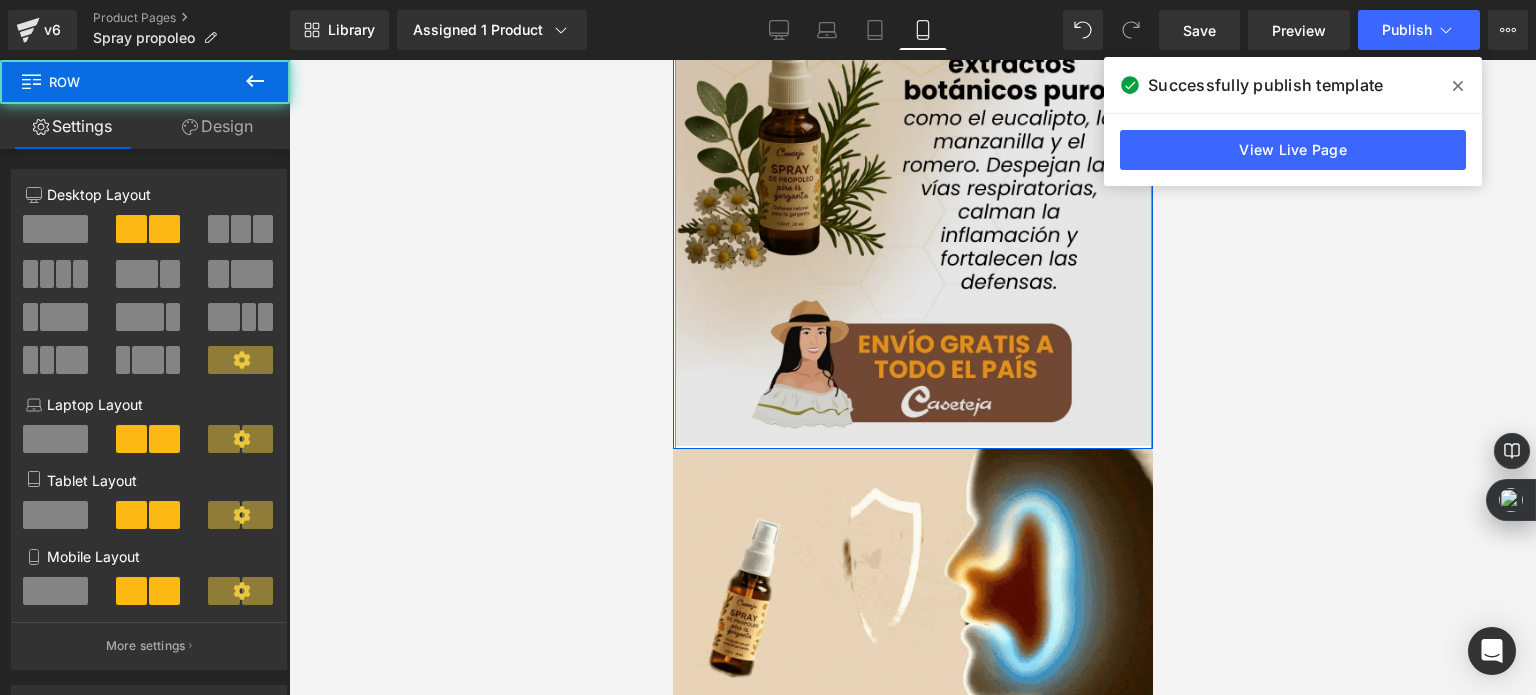 drag, startPoint x: 845, startPoint y: 445, endPoint x: 1181, endPoint y: 385, distance: 341.3151 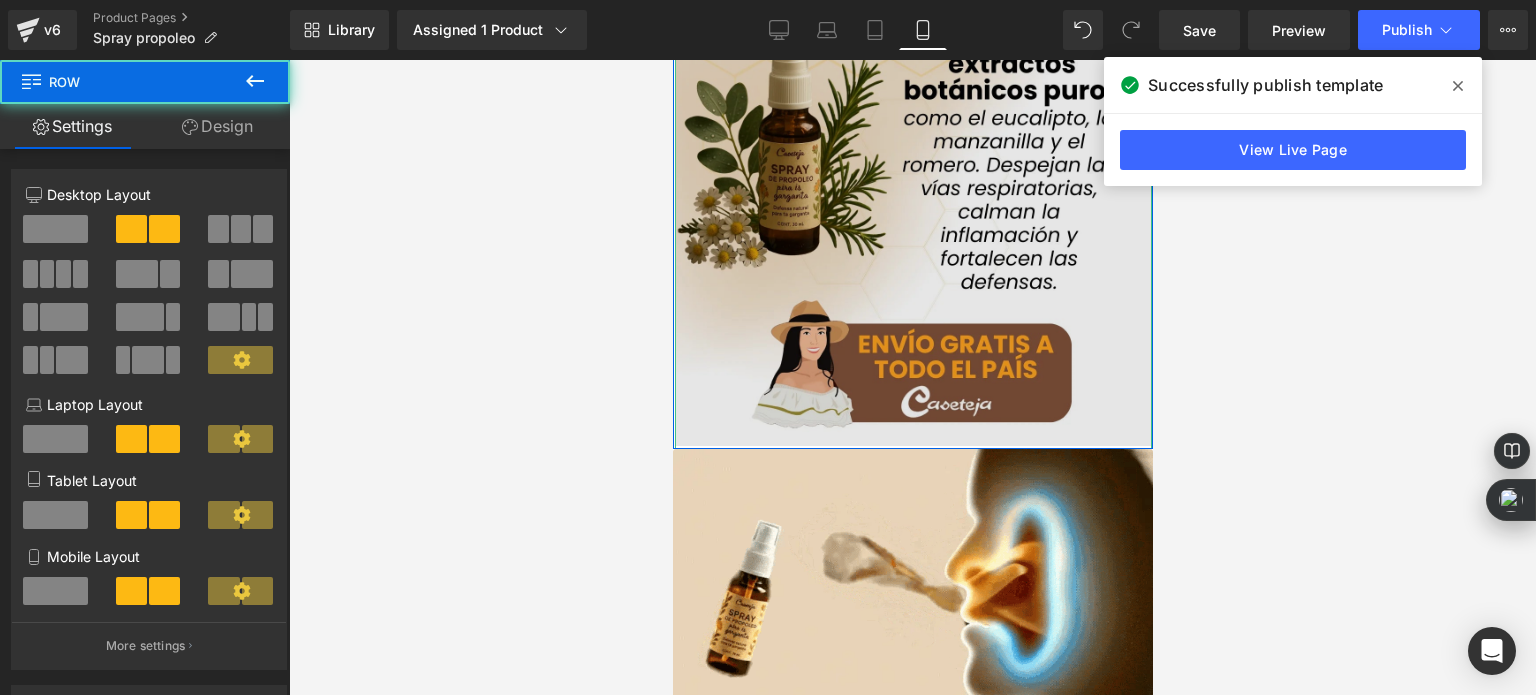 click on "Image         Image         Image         Row" at bounding box center (912, -546) 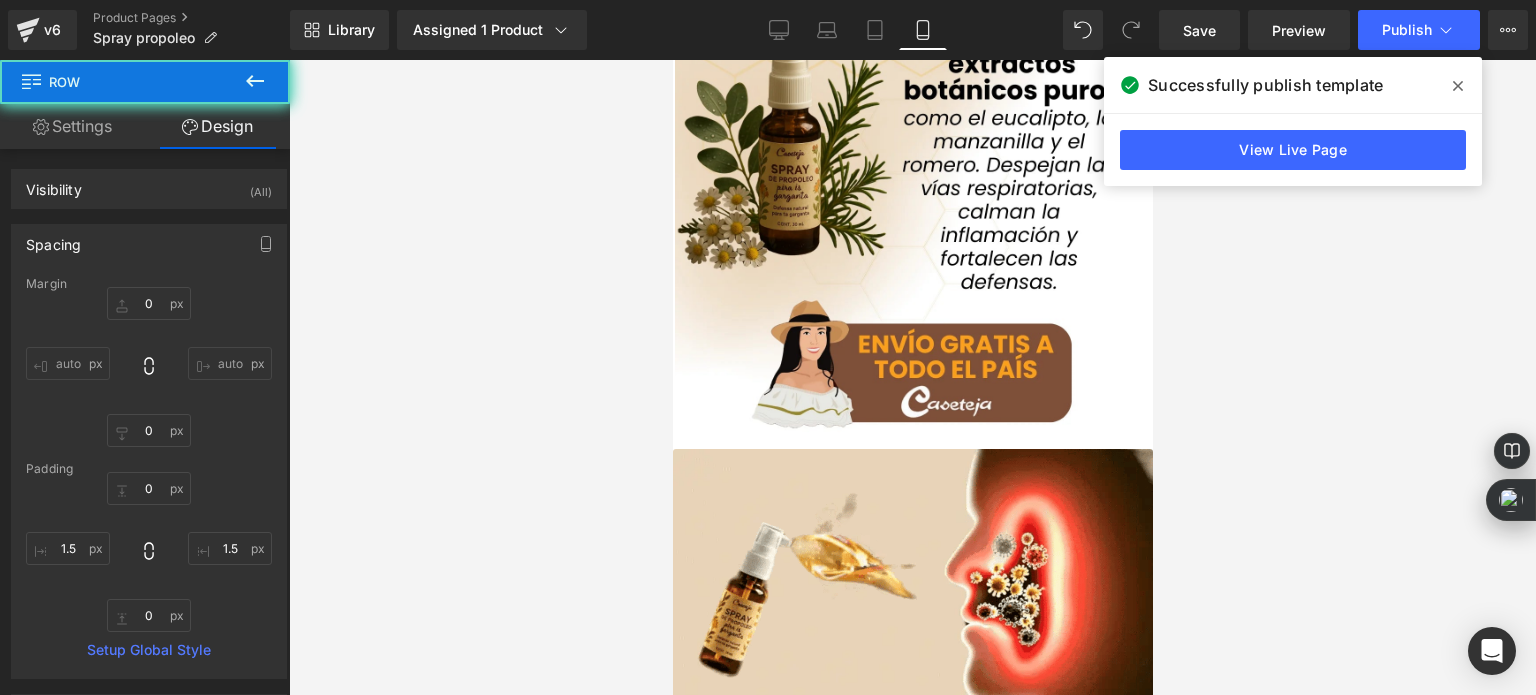 type on "0" 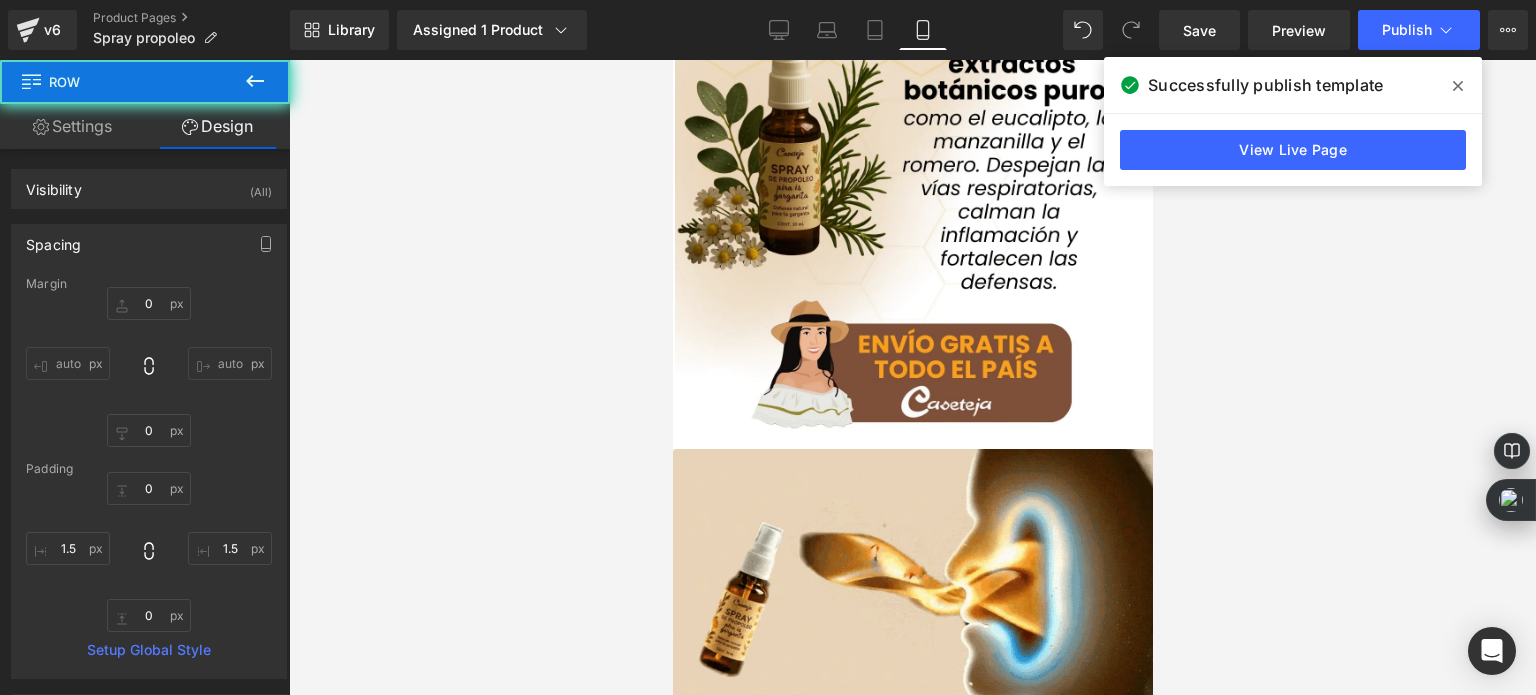 type on "0" 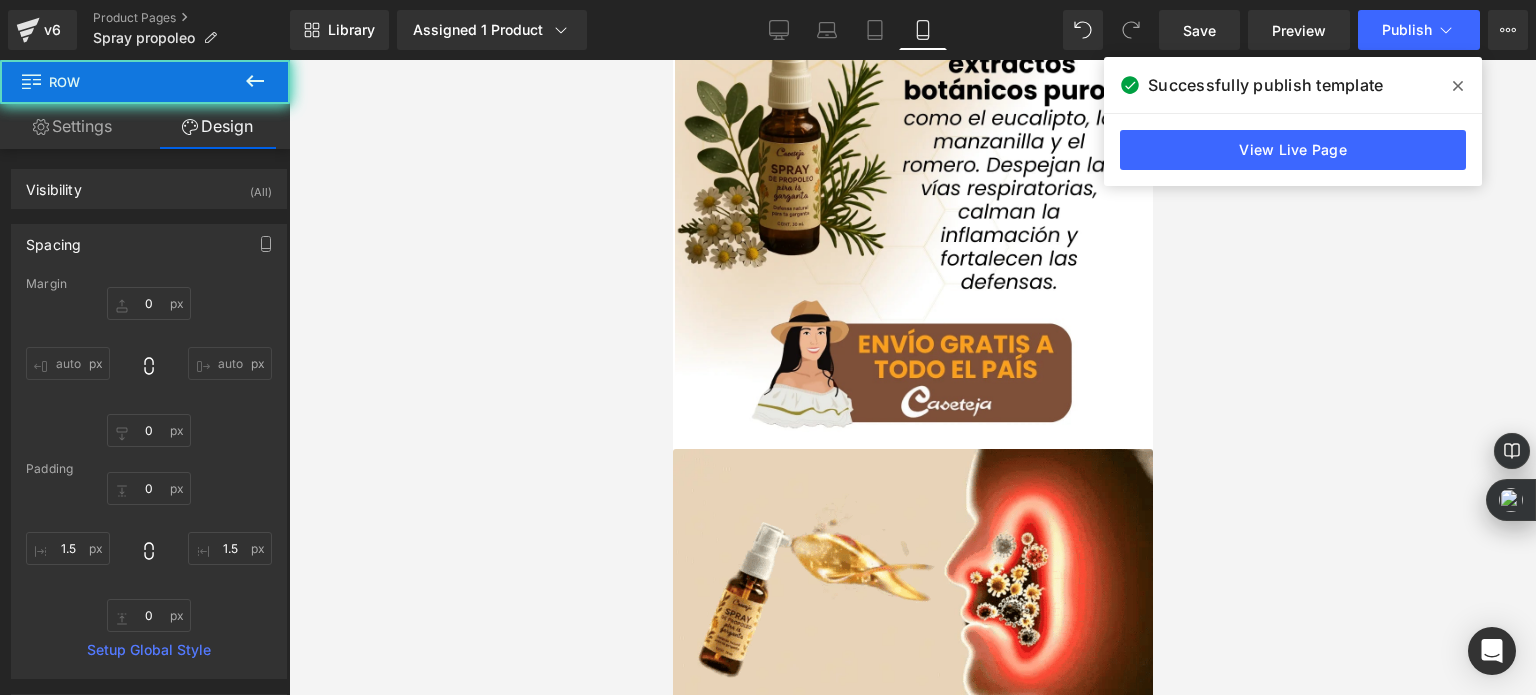 type on "0" 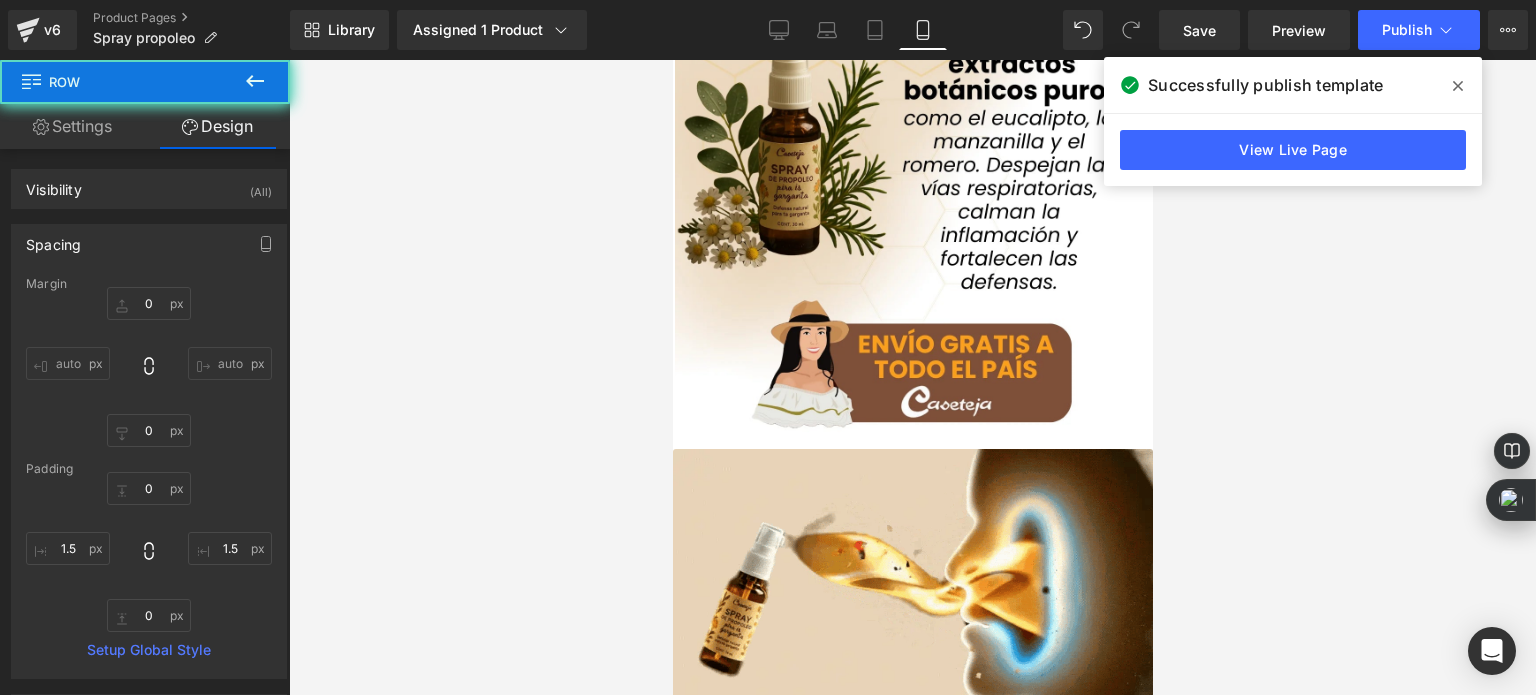 type on "1.5" 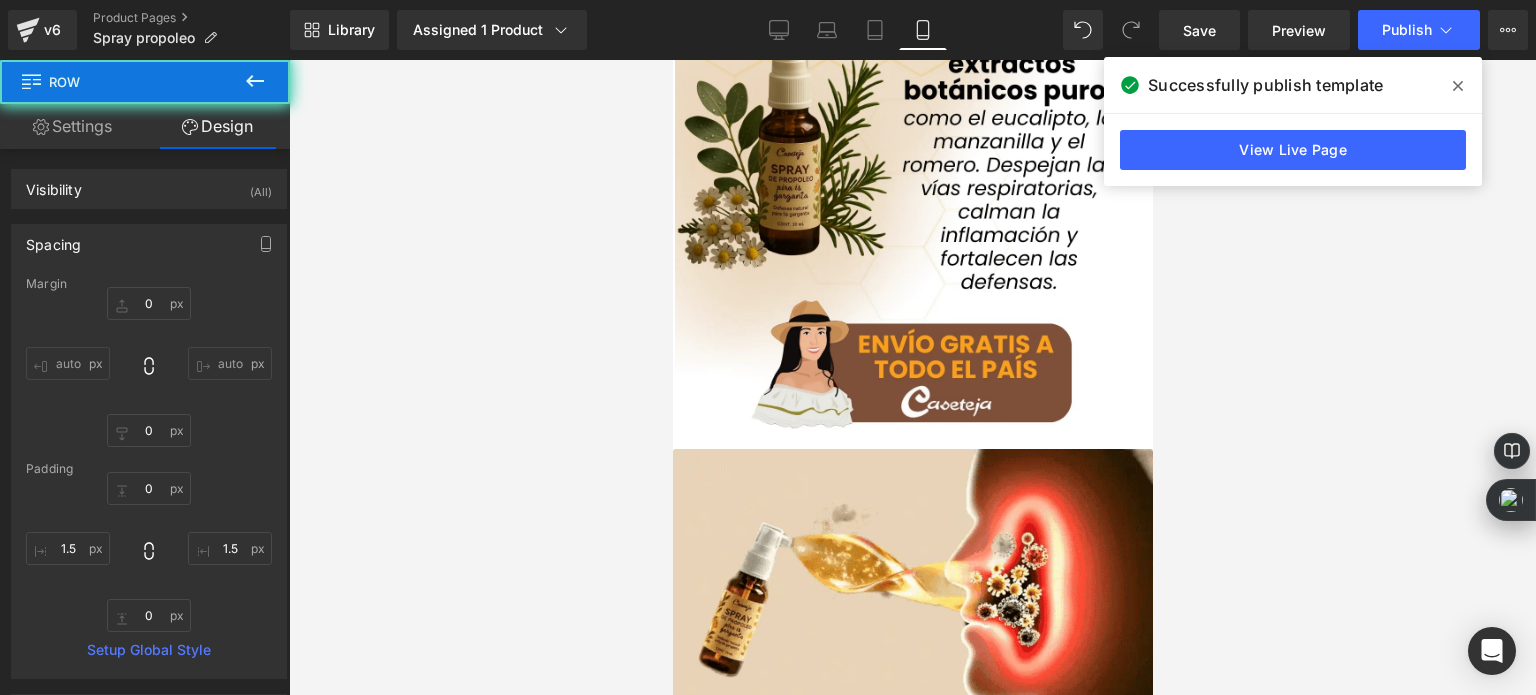 type on "0" 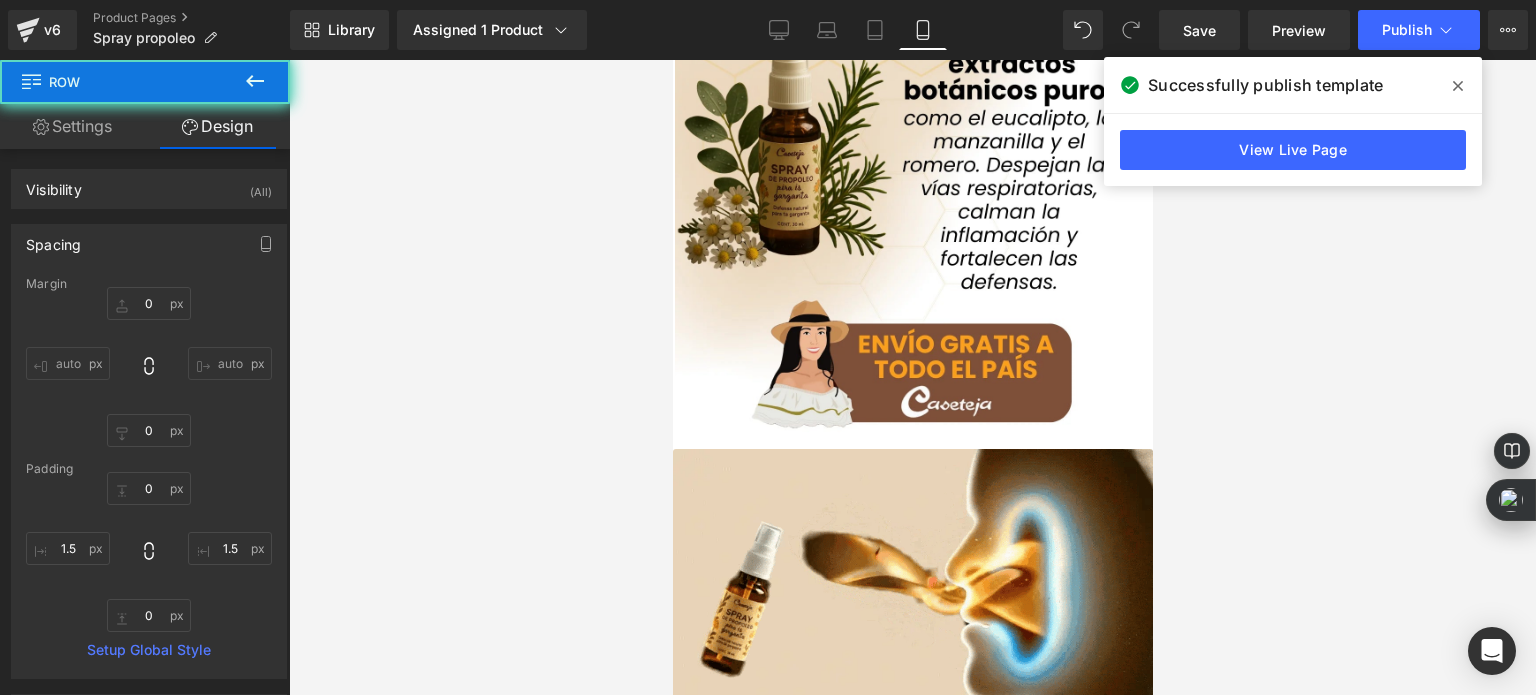 type on "1.5" 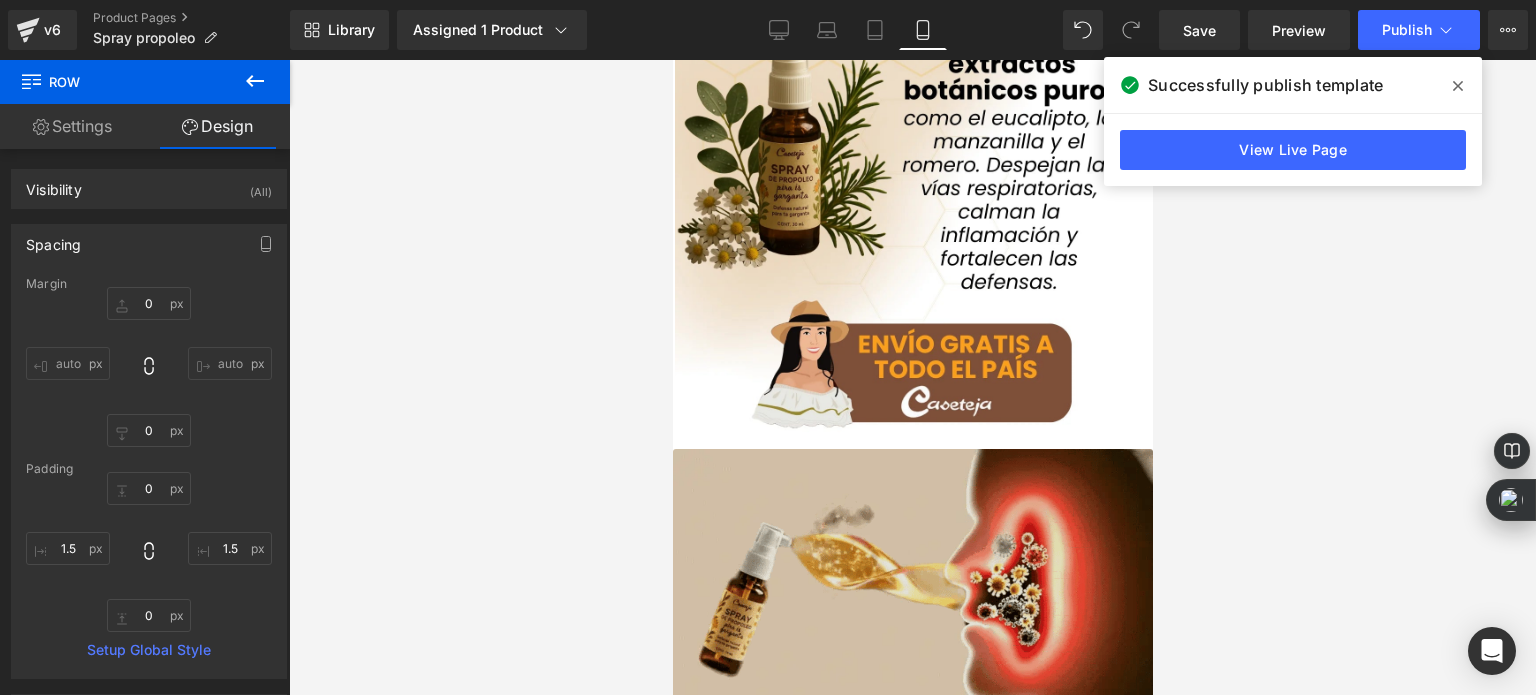 click at bounding box center (912, 614) 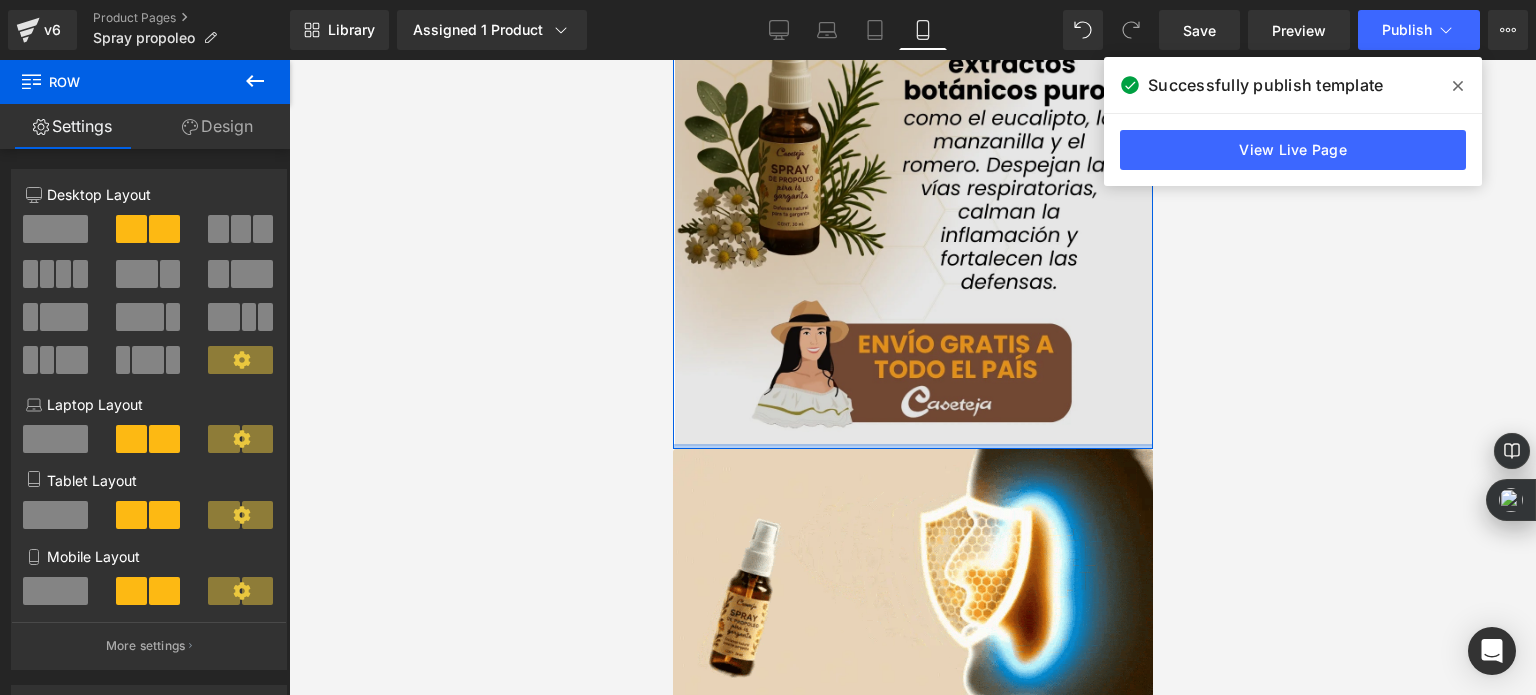 click on "Image         Image         Image         Row" at bounding box center [912, -546] 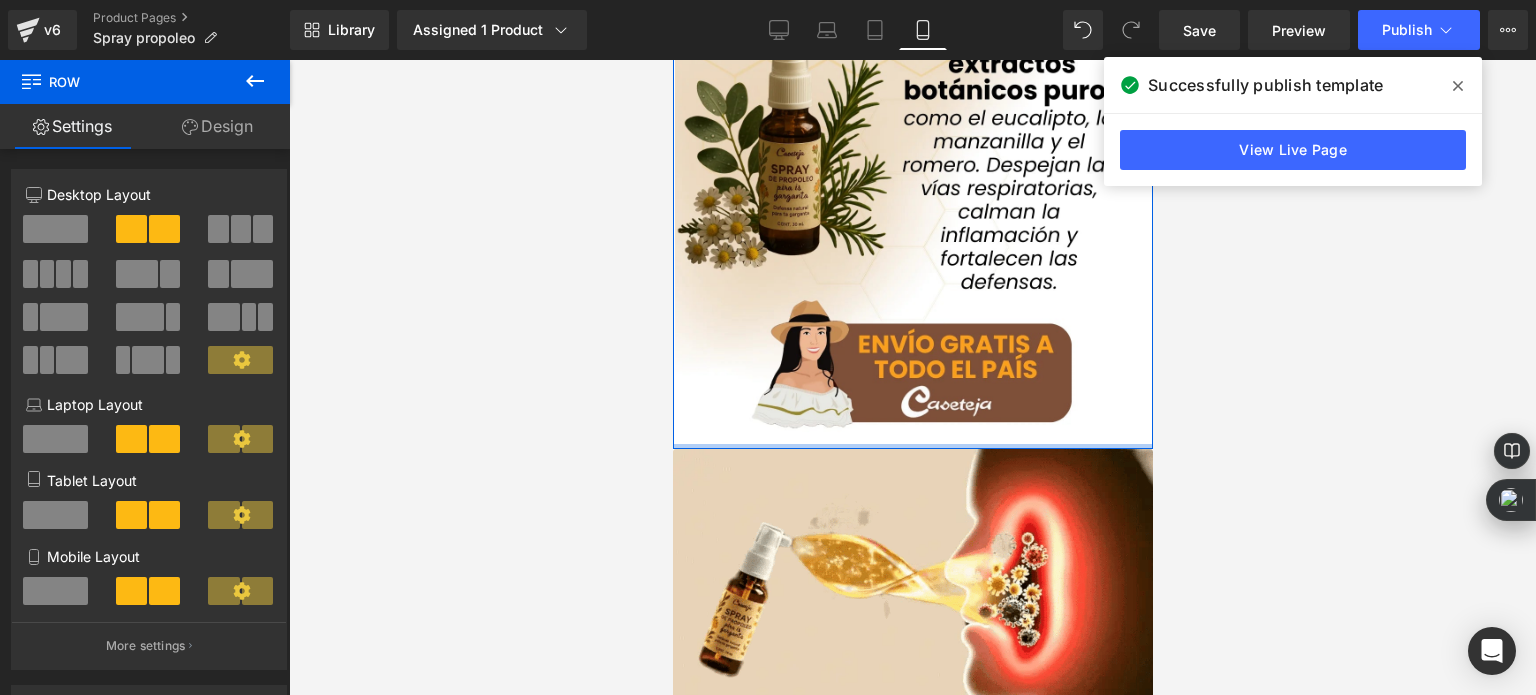 click at bounding box center (912, 377) 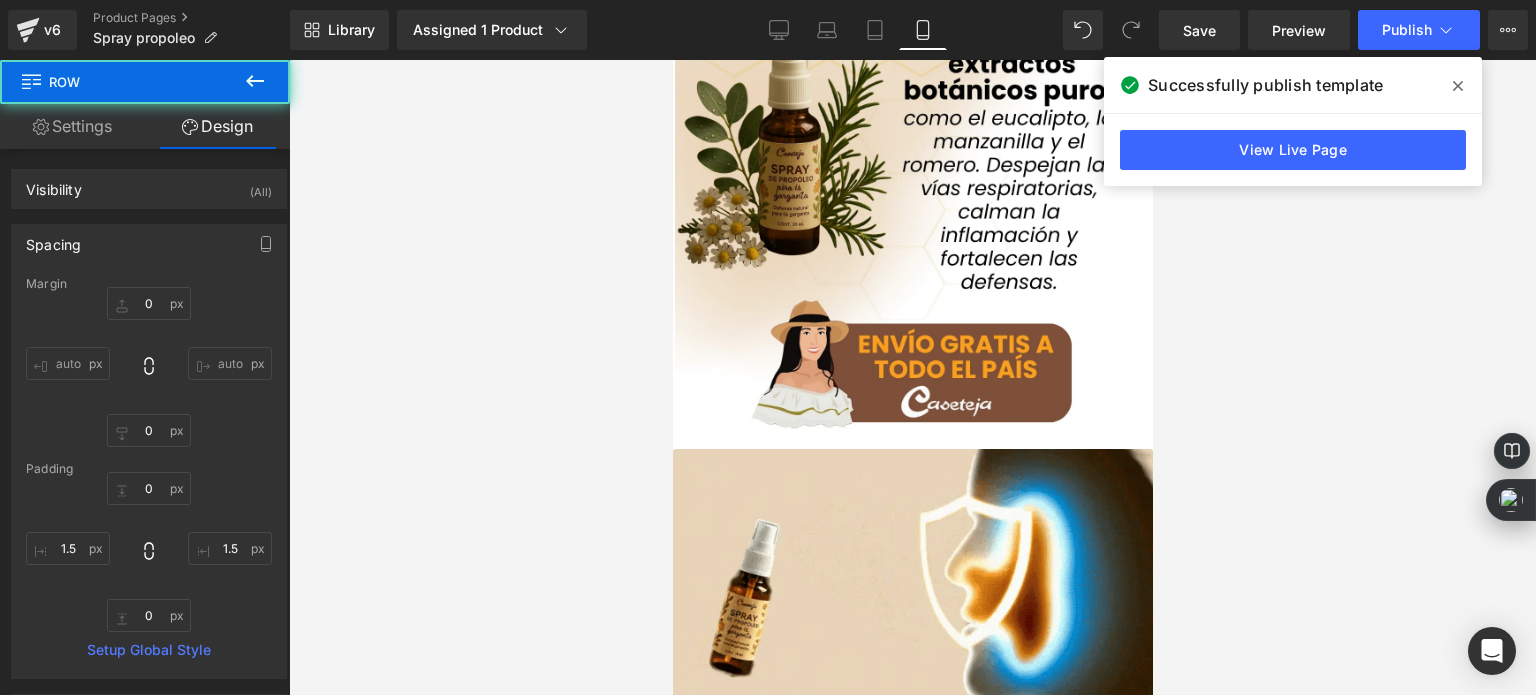 type on "0" 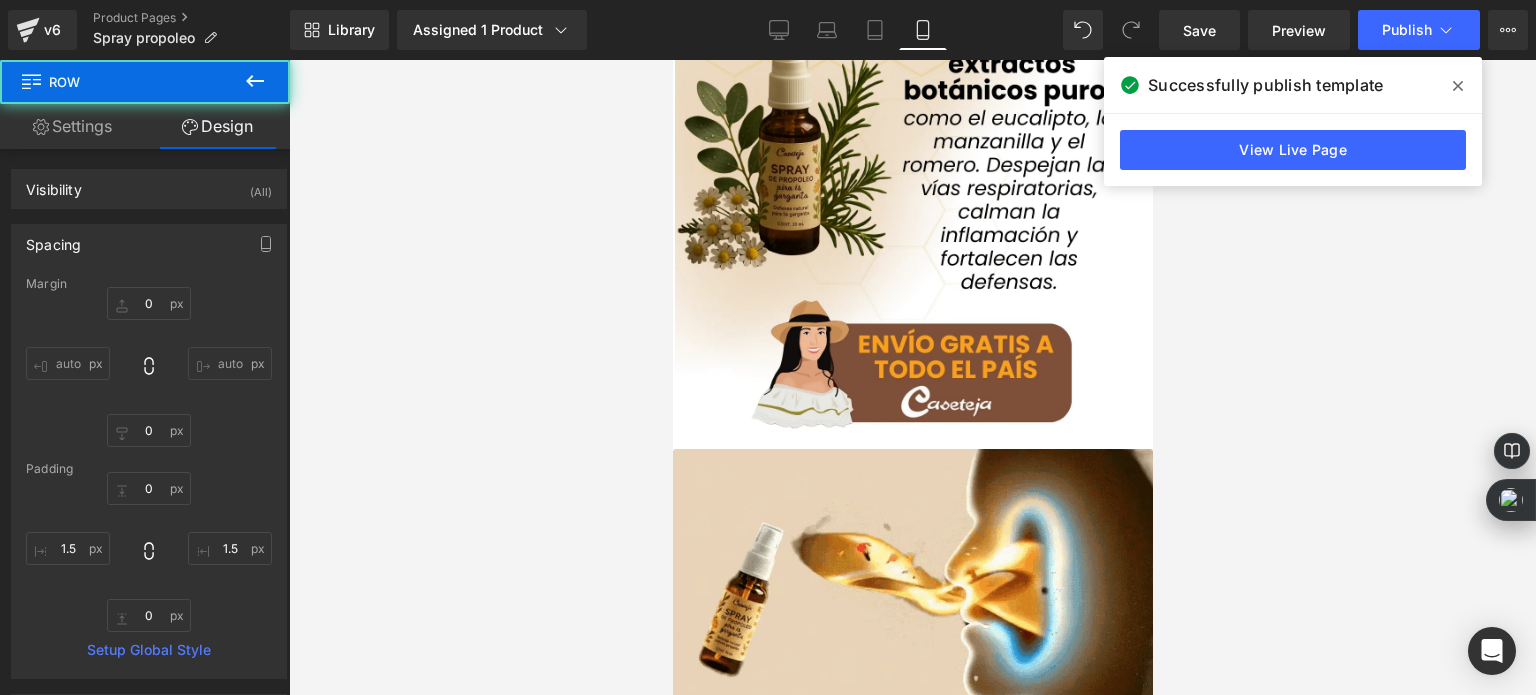 type on "0" 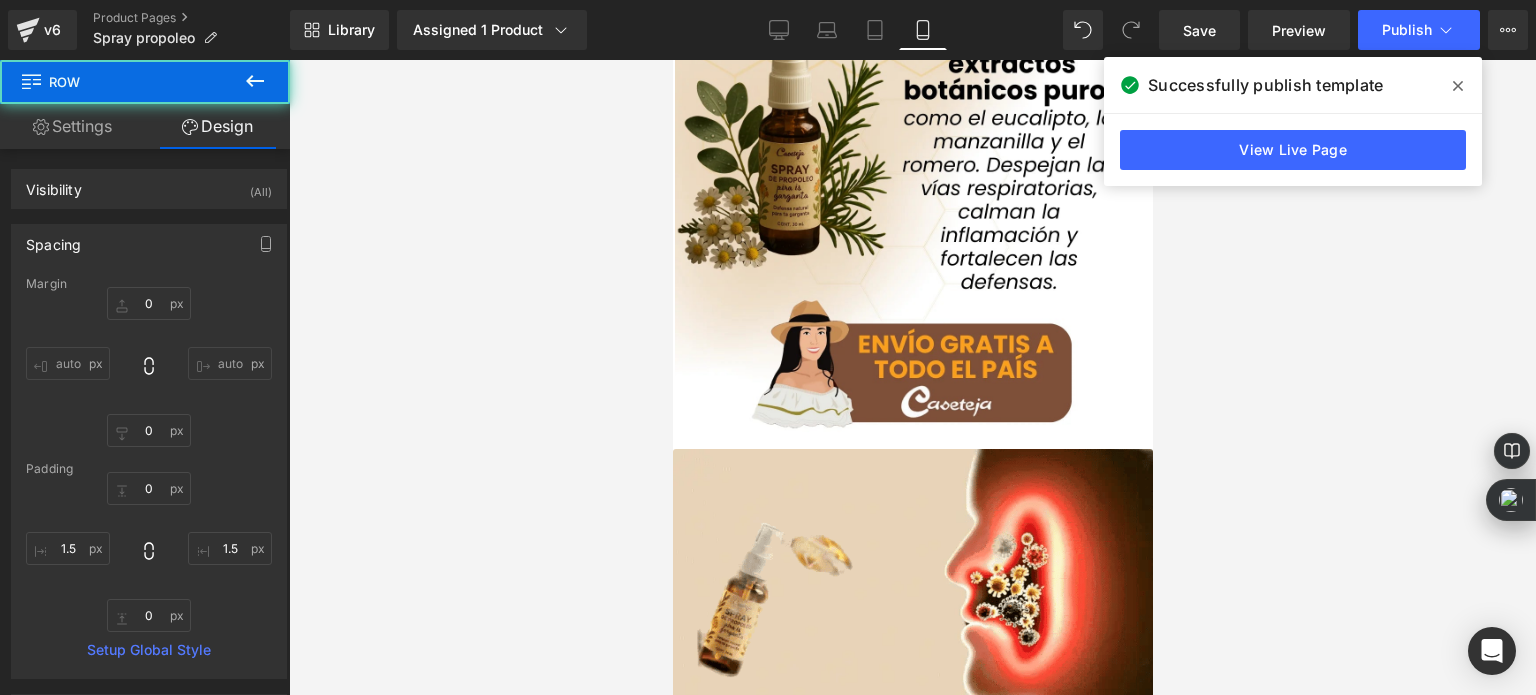 type on "0" 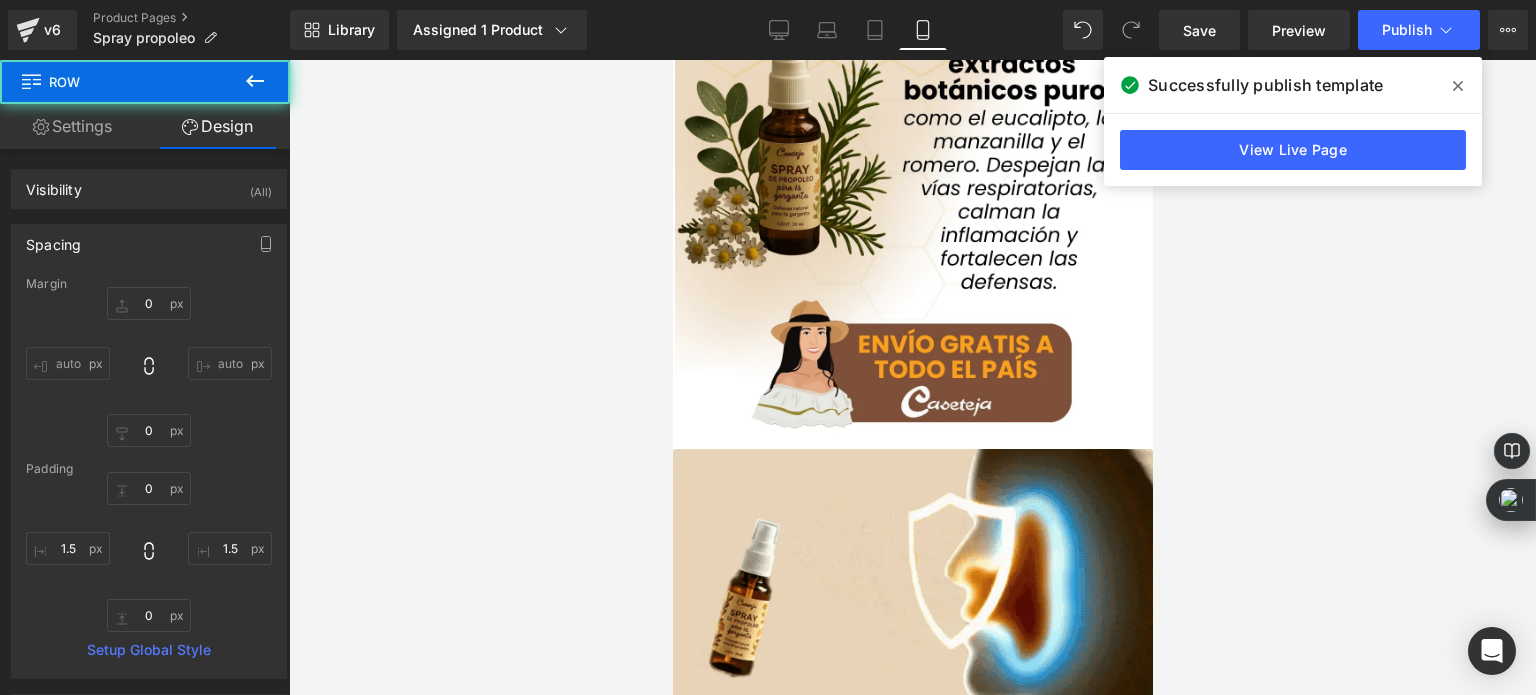 type on "1.5" 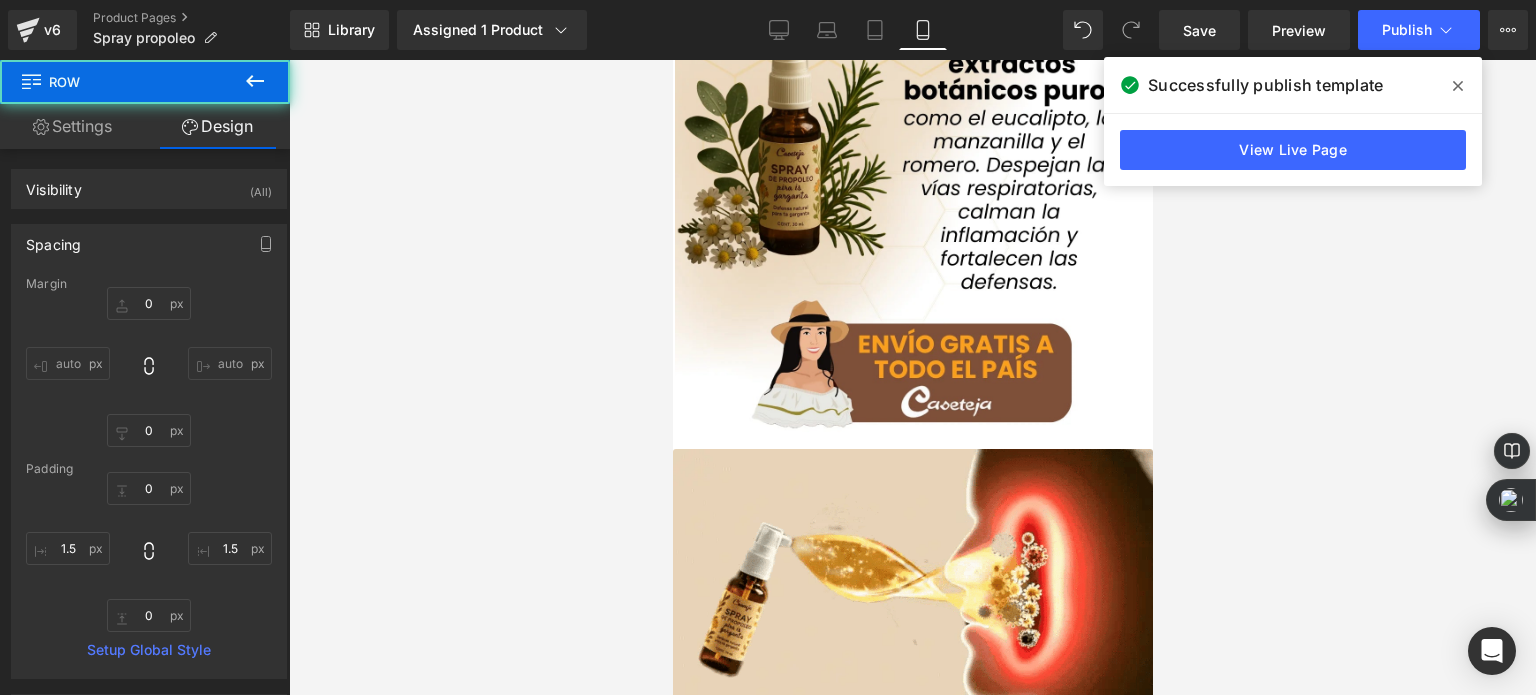 type on "0" 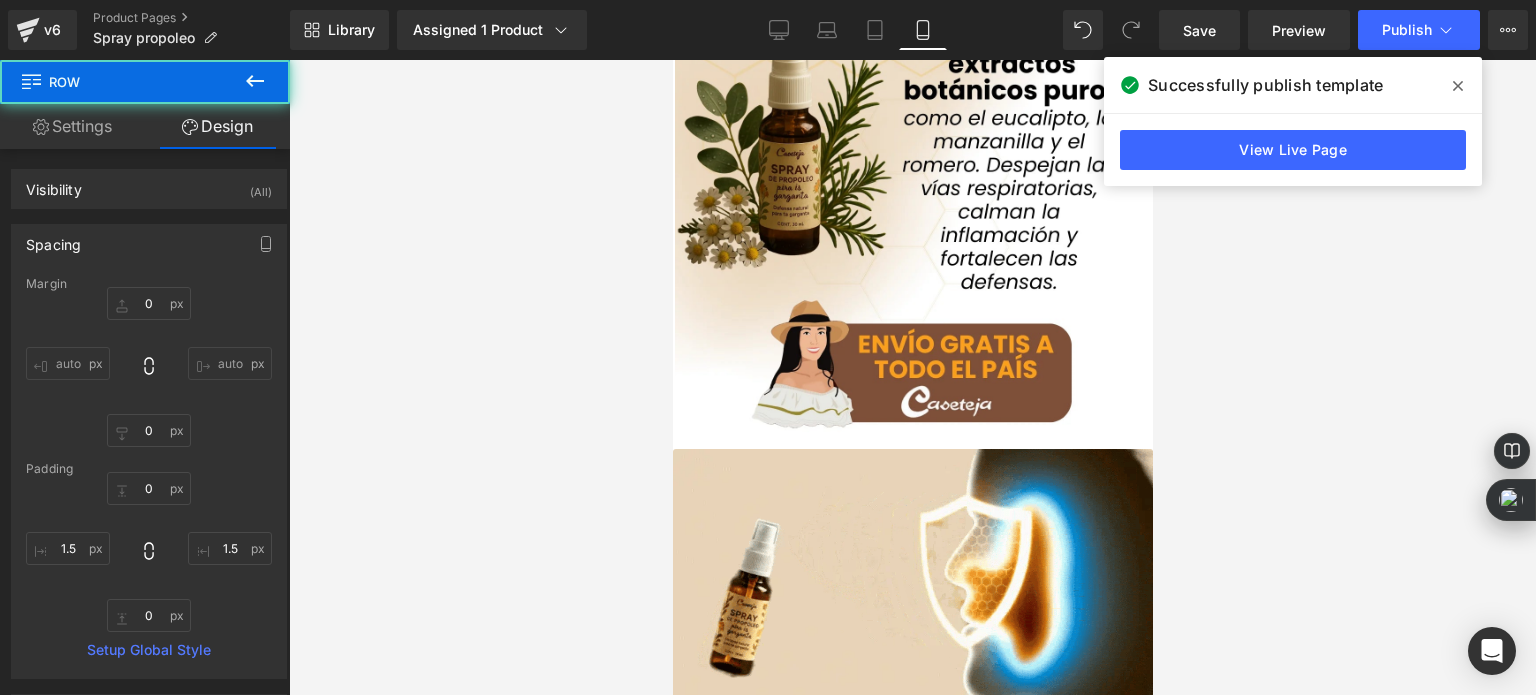 type on "1.5" 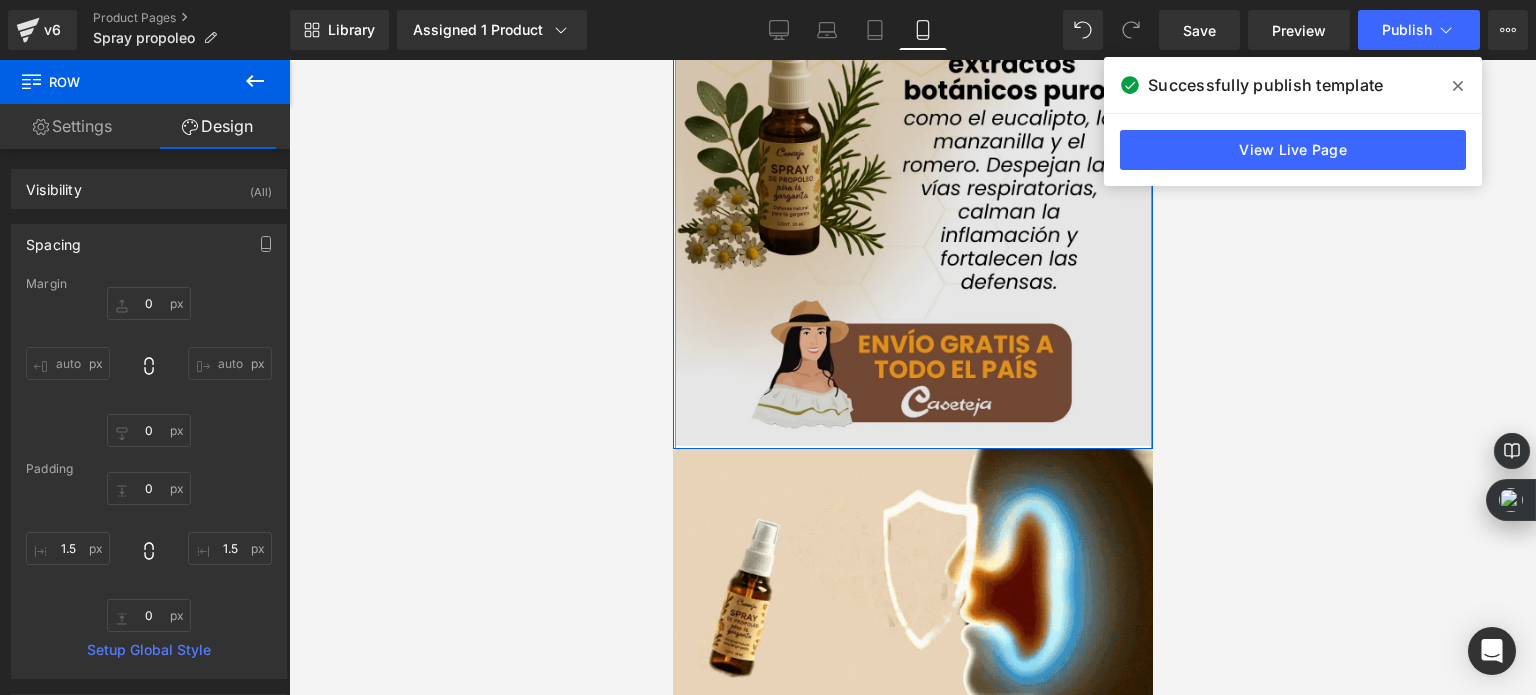 click at bounding box center [912, 23] 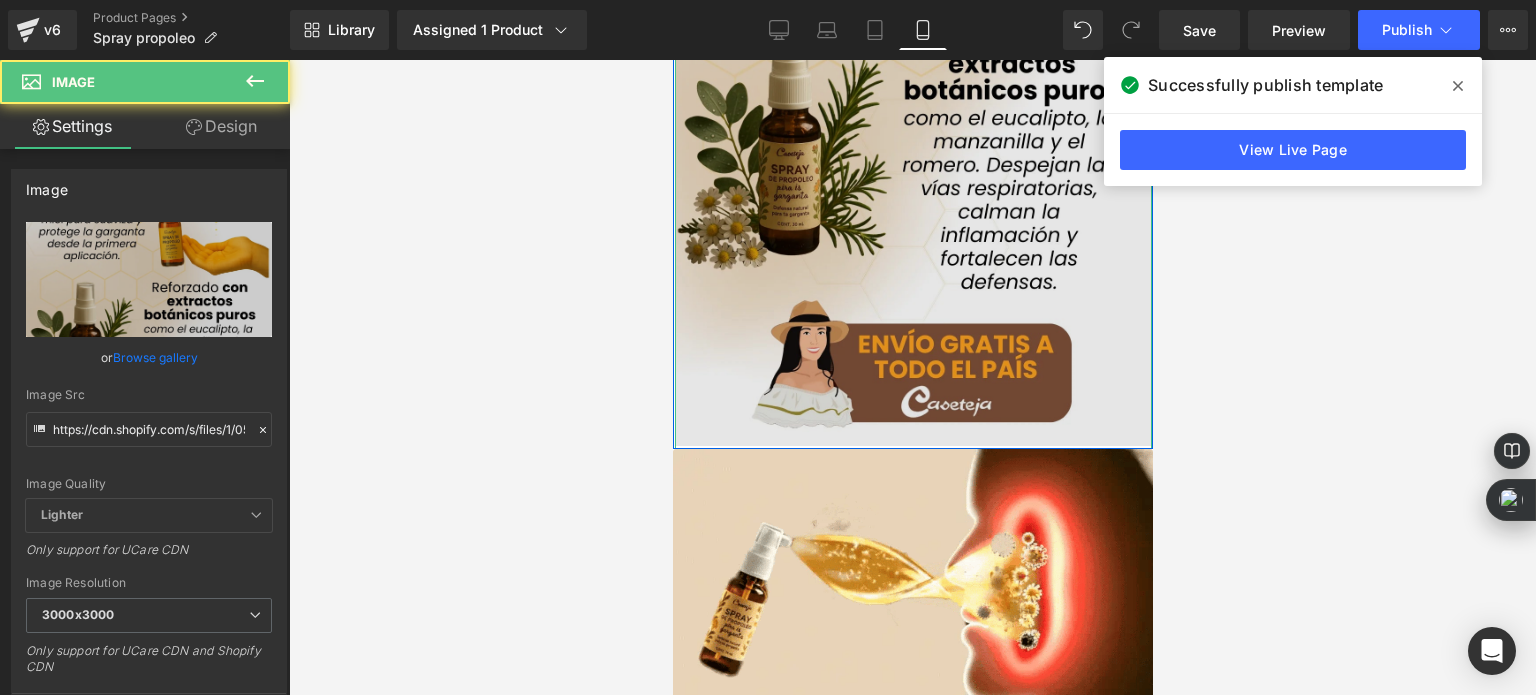 click at bounding box center [912, 23] 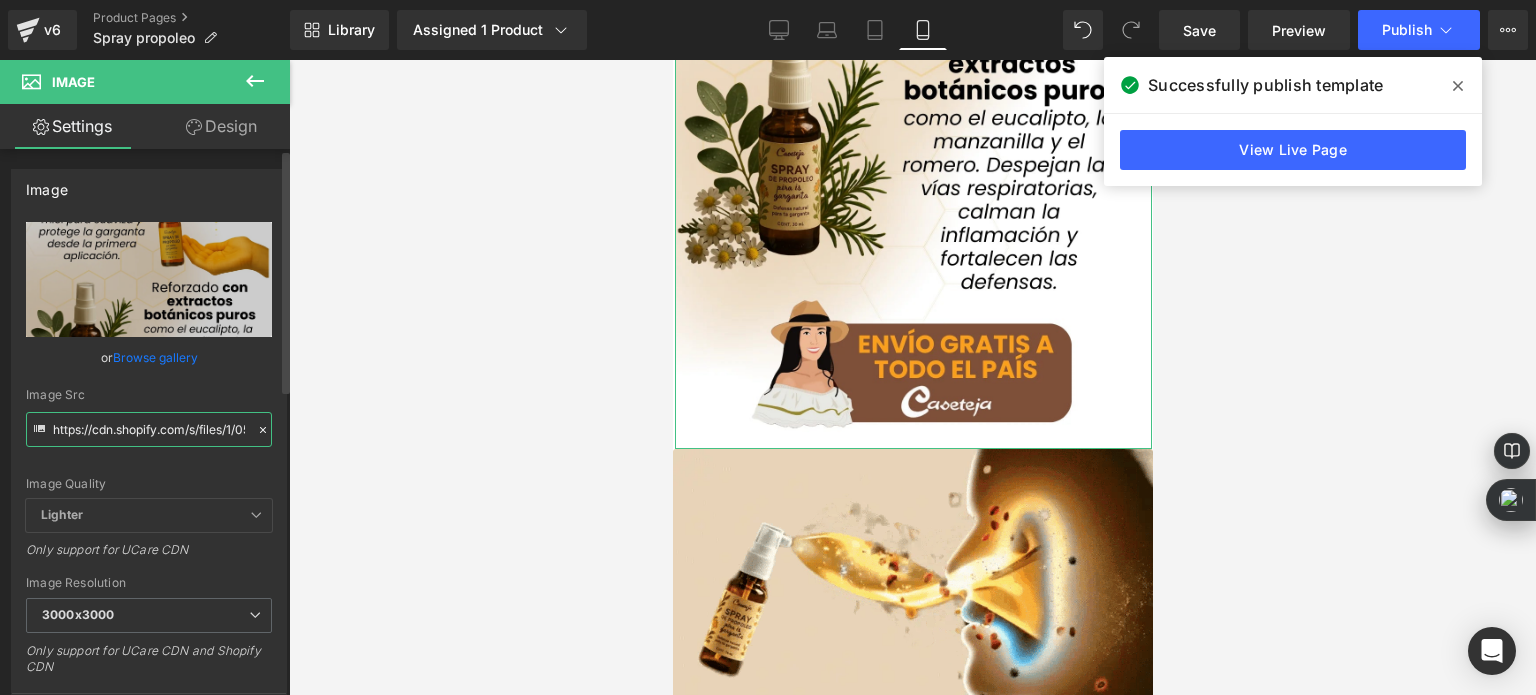click on "https://cdn.shopify.com/s/files/1/0535/0549/1125/files/Endulza_tus_dias_de_manera_saludable_23_3000x3000.webp?v=1754014309" at bounding box center [149, 429] 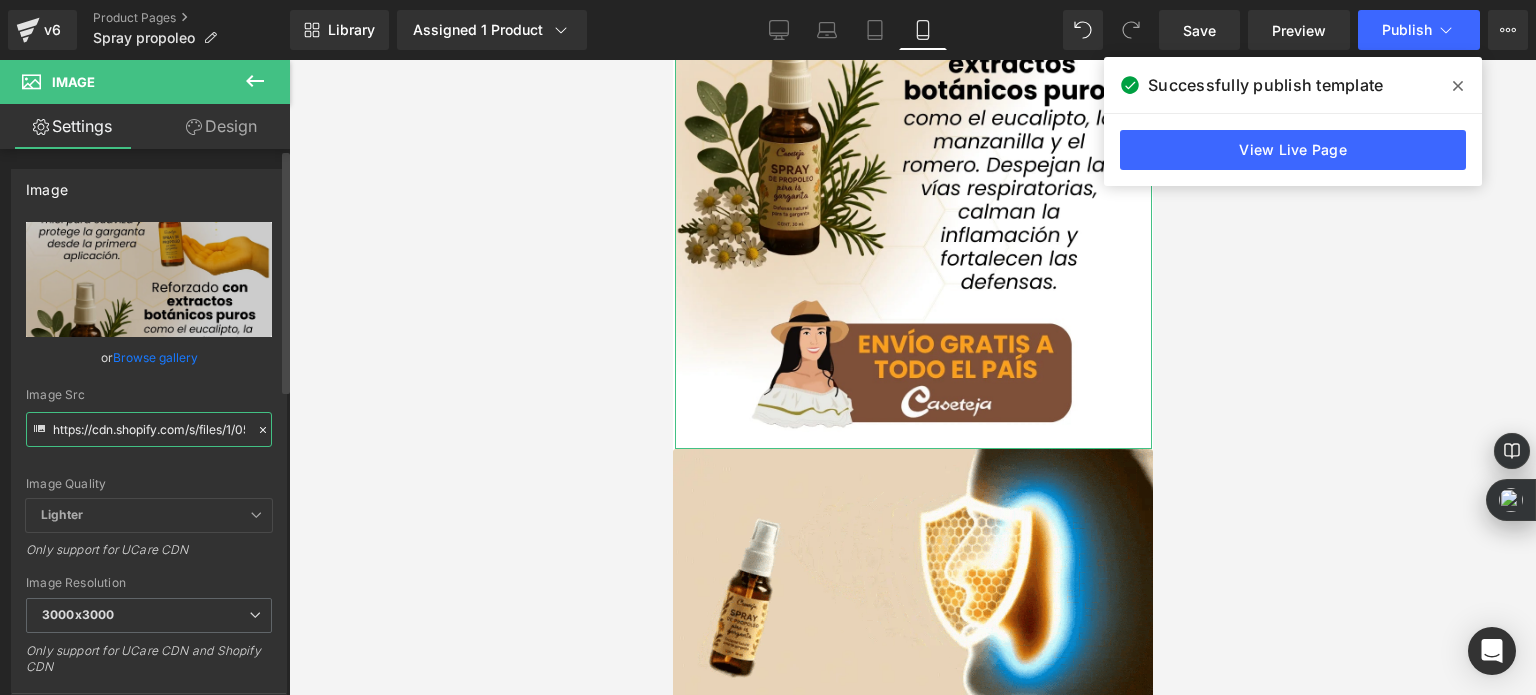 click on "https://cdn.shopify.com/s/files/1/0535/0549/1125/files/Endulza_tus_dias_de_manera_saludable_23_3000x3000.webp?v=1754014309" at bounding box center (149, 429) 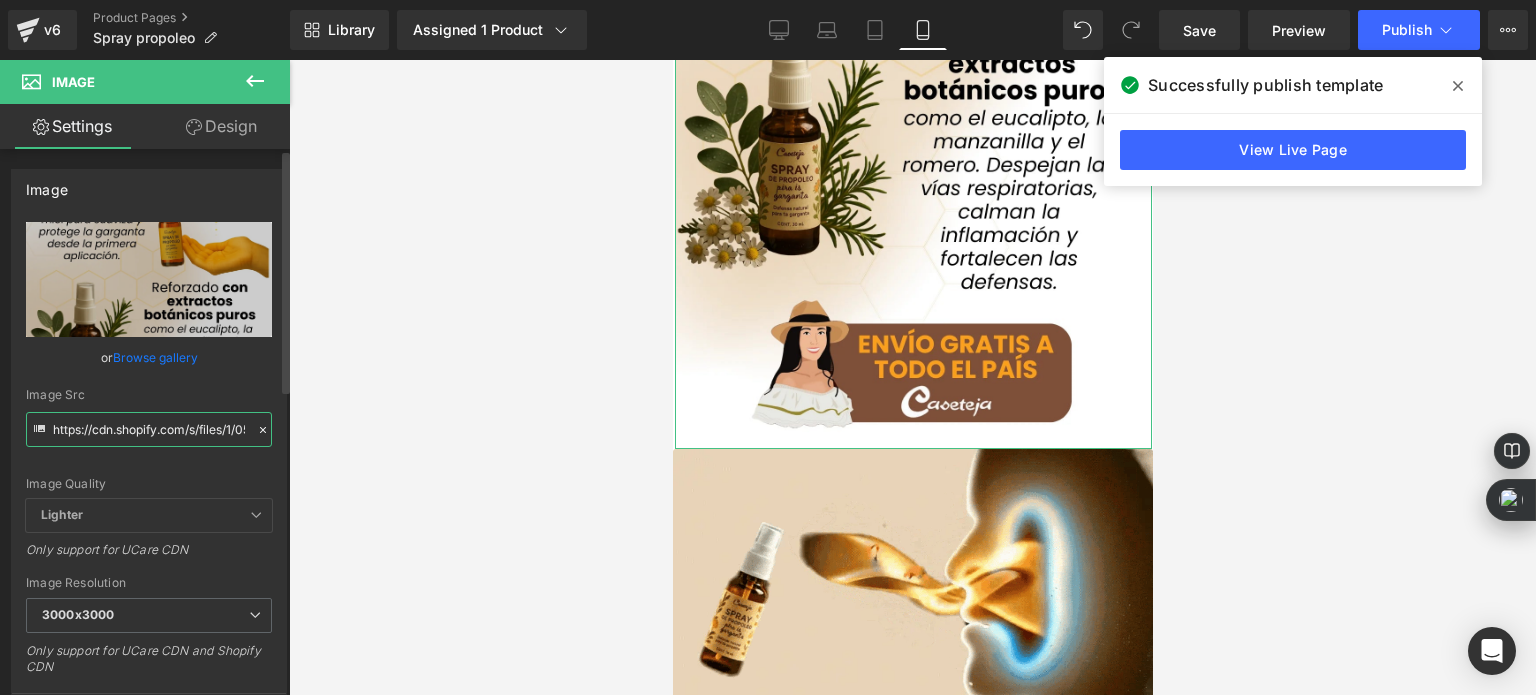 click on "https://cdn.shopify.com/s/files/1/0535/0549/1125/files/Endulza_tus_dias_de_manera_saludable_23_3000x3000.webp?v=1754014309" at bounding box center [149, 429] 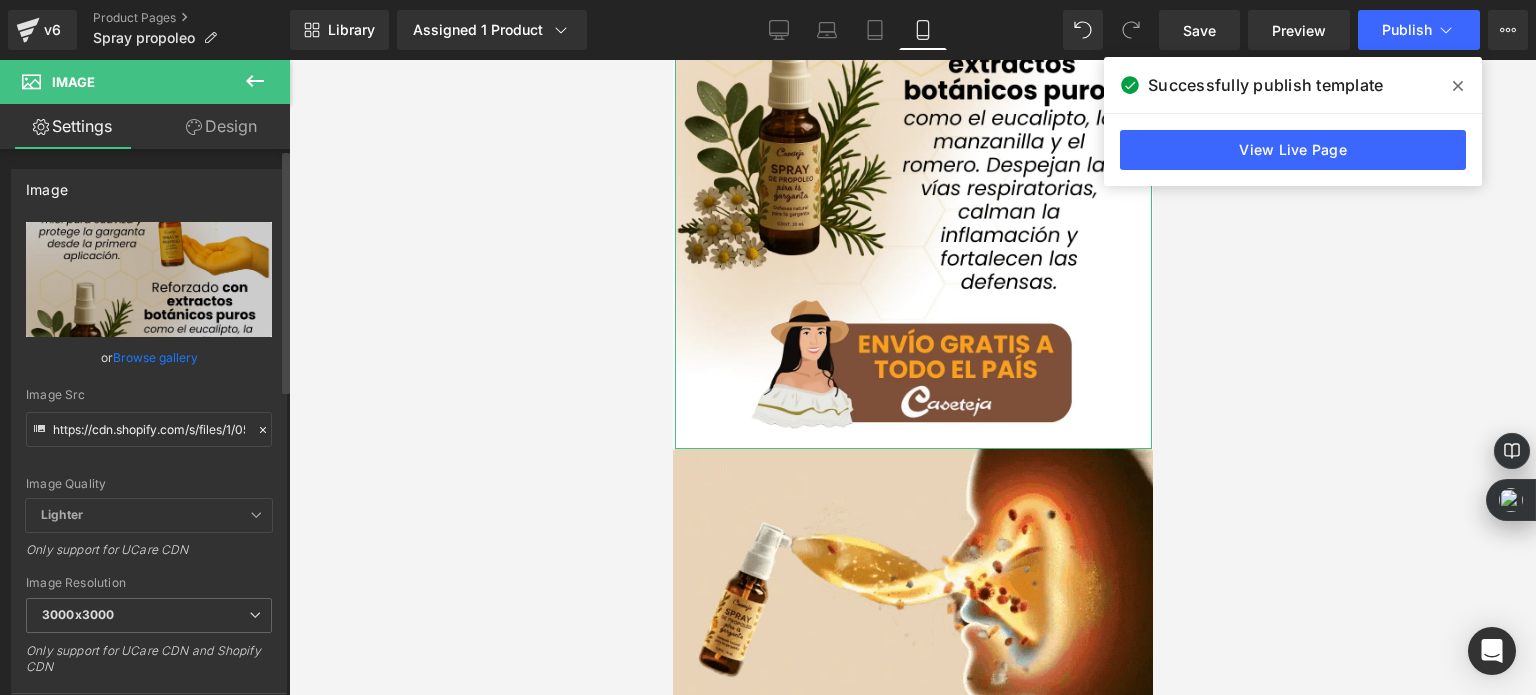 click 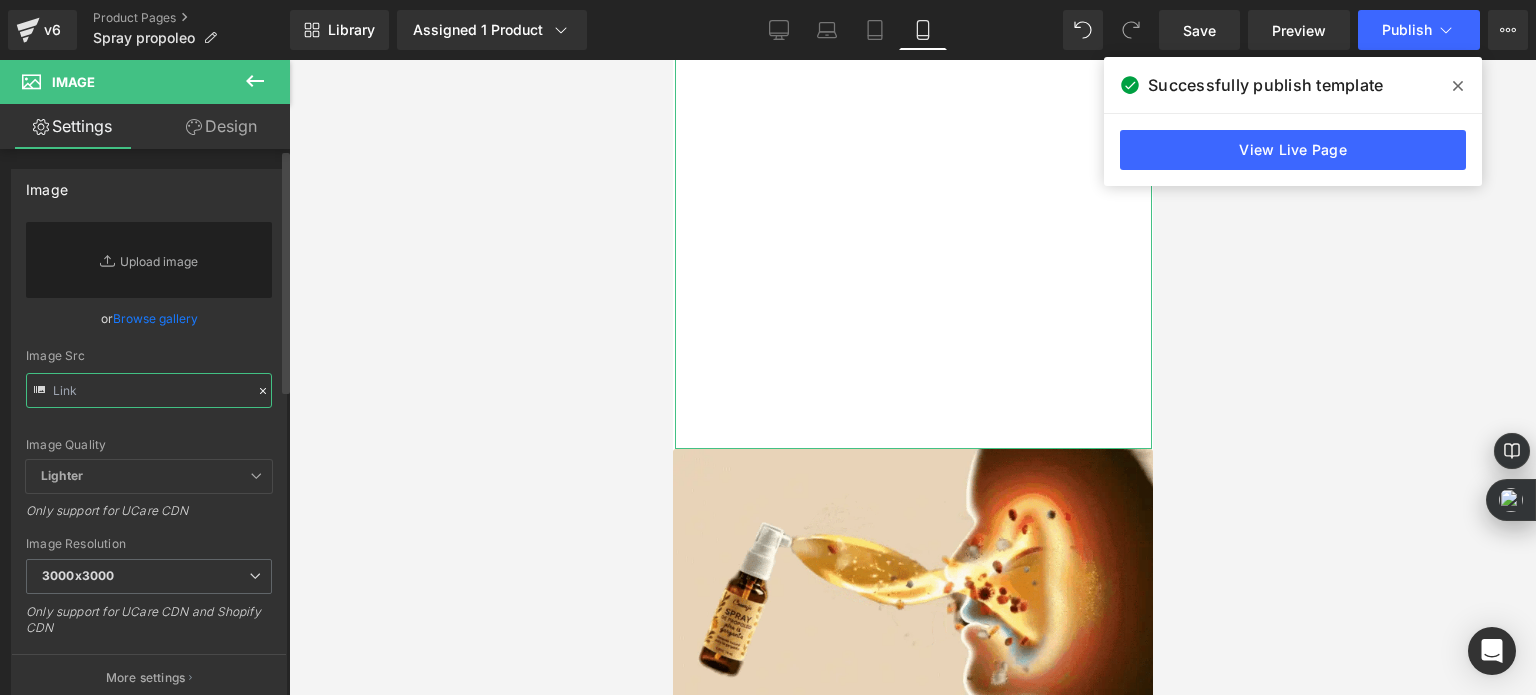 click at bounding box center (149, 390) 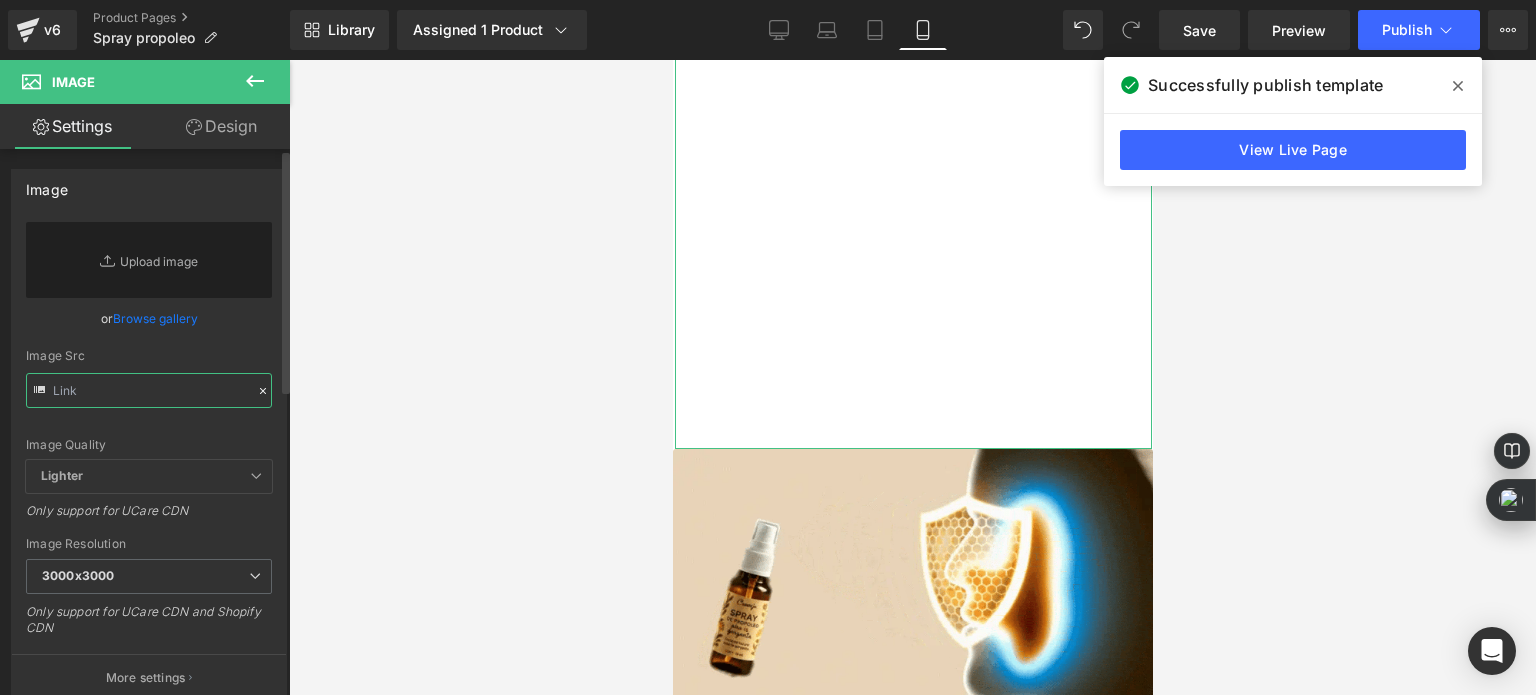 paste on "https://cdn.shopify.com/s/files/1/0535/0549/1125/files/Endulza_tus_dias_de_manera_saludable_24.webp?v=1754015775" 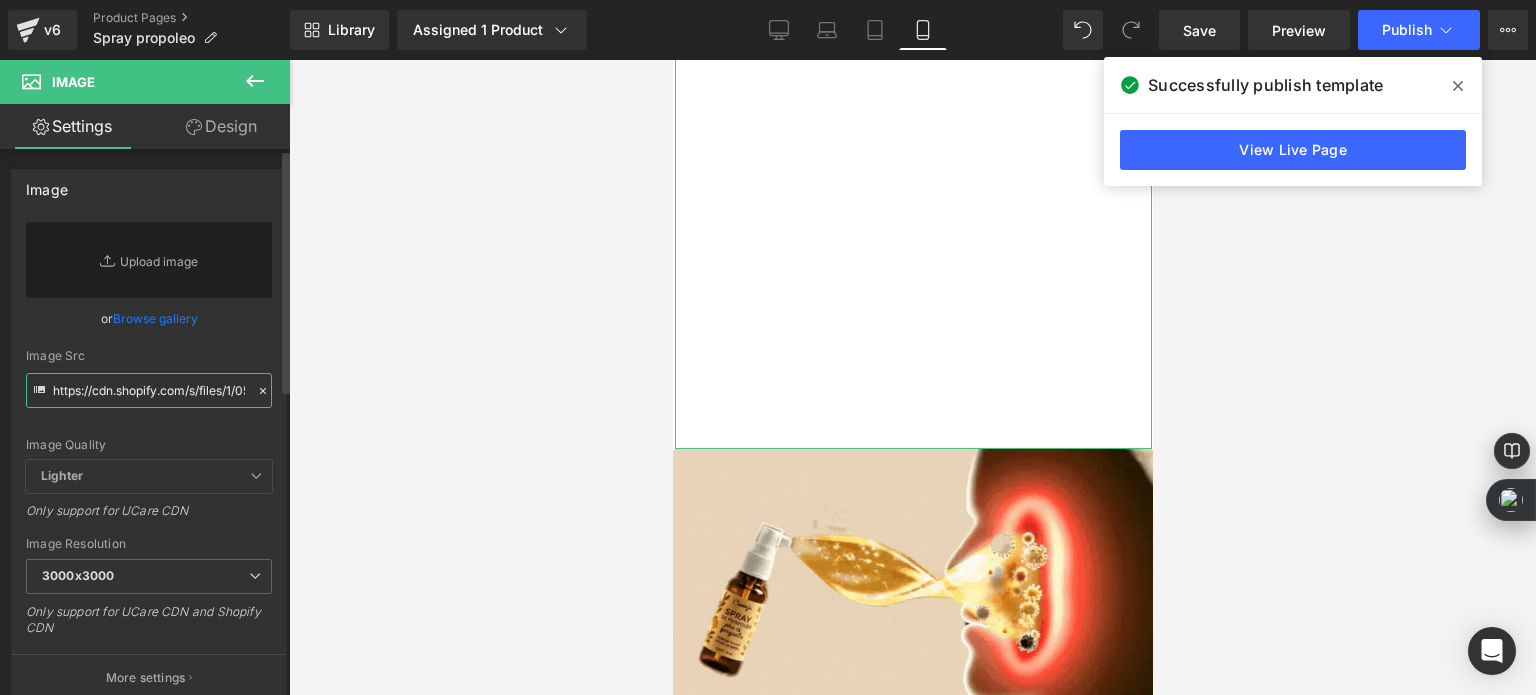 scroll, scrollTop: 0, scrollLeft: 493, axis: horizontal 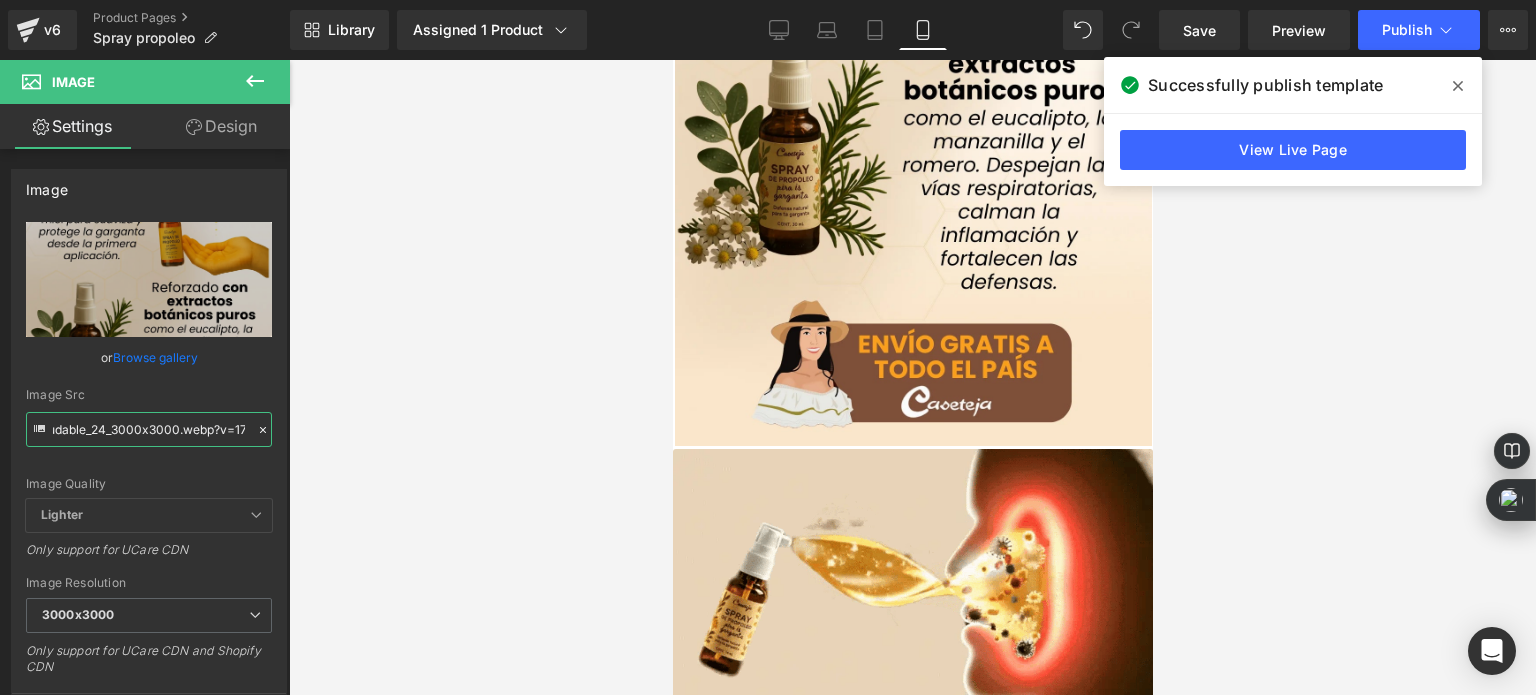 type on "https://cdn.shopify.com/s/files/1/0535/0549/1125/files/Endulza_tus_dias_de_manera_saludable_24_3000x3000.webp?v=1754015775" 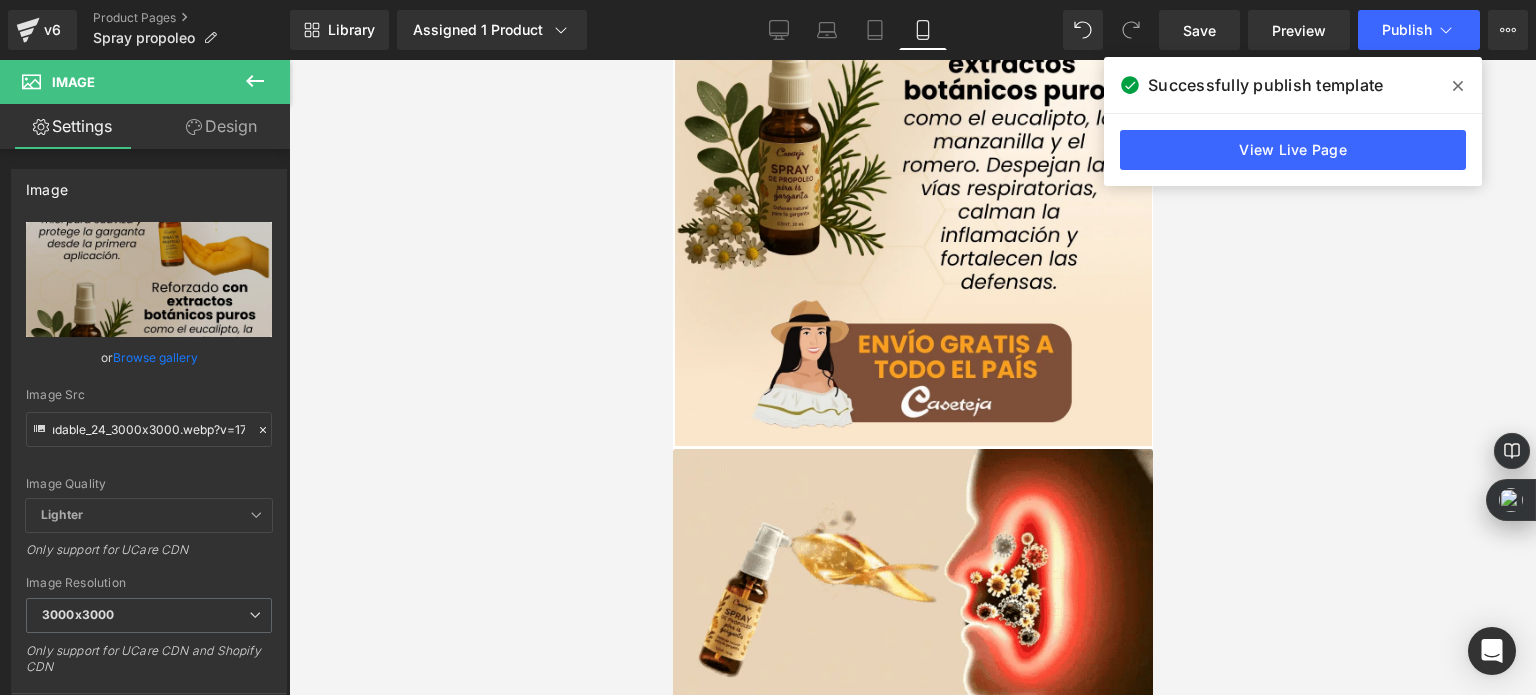 scroll, scrollTop: 0, scrollLeft: 0, axis: both 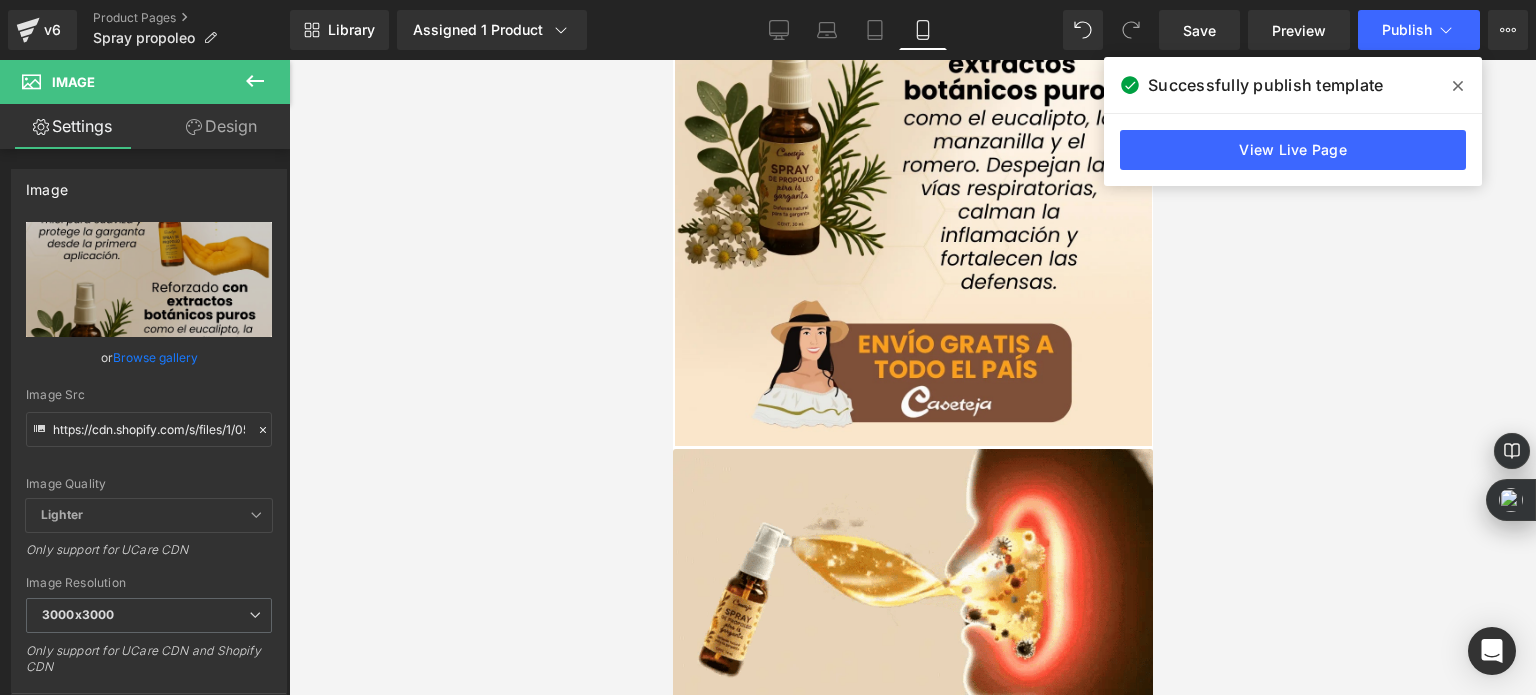 click at bounding box center (912, 377) 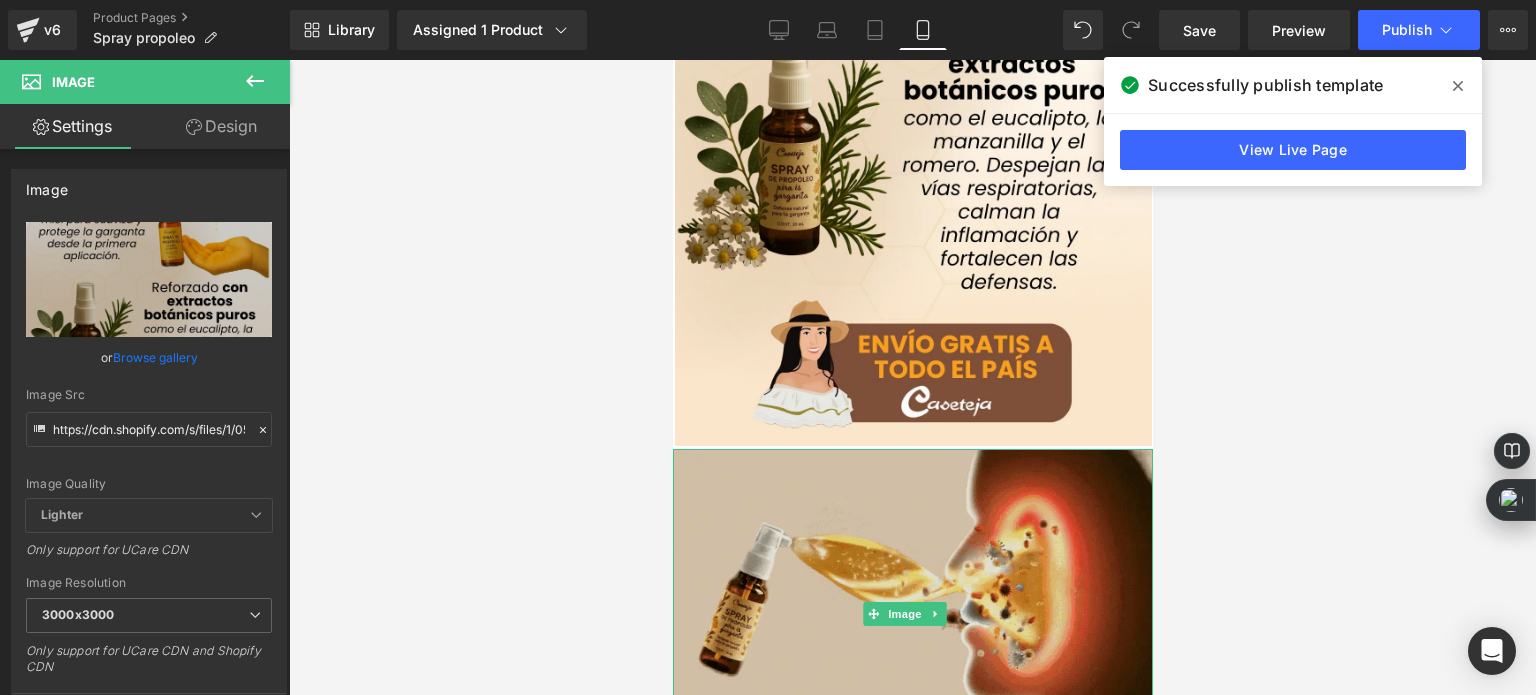 click at bounding box center [912, 614] 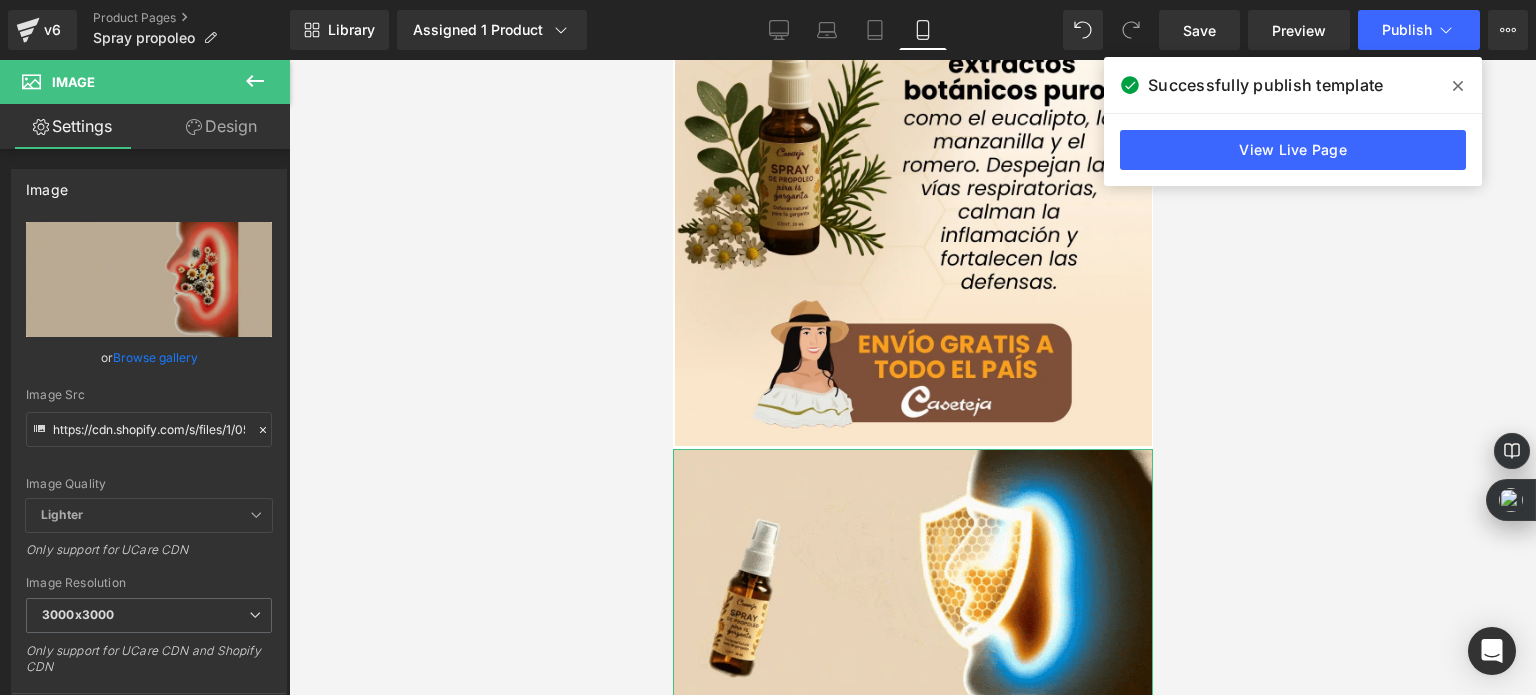 click on "Design" at bounding box center [221, 126] 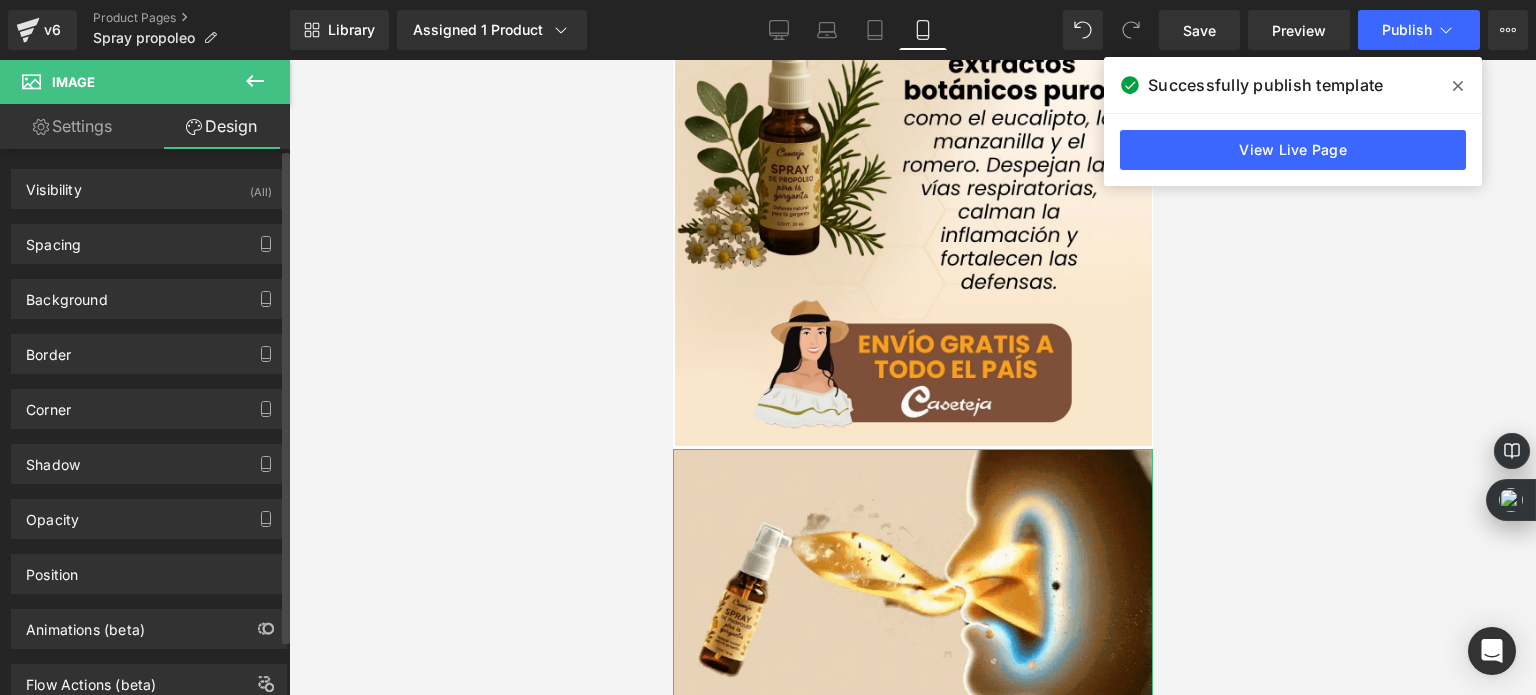 type on "0" 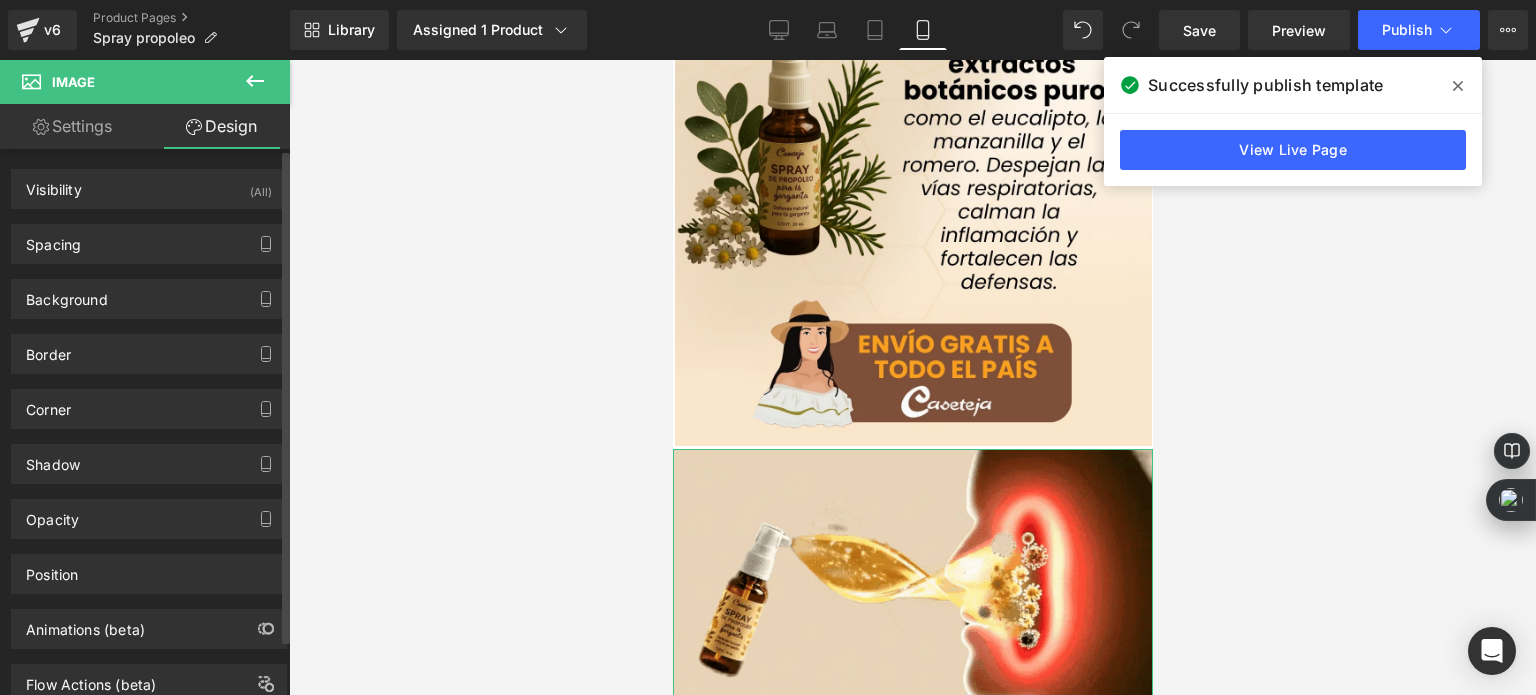 type on "0" 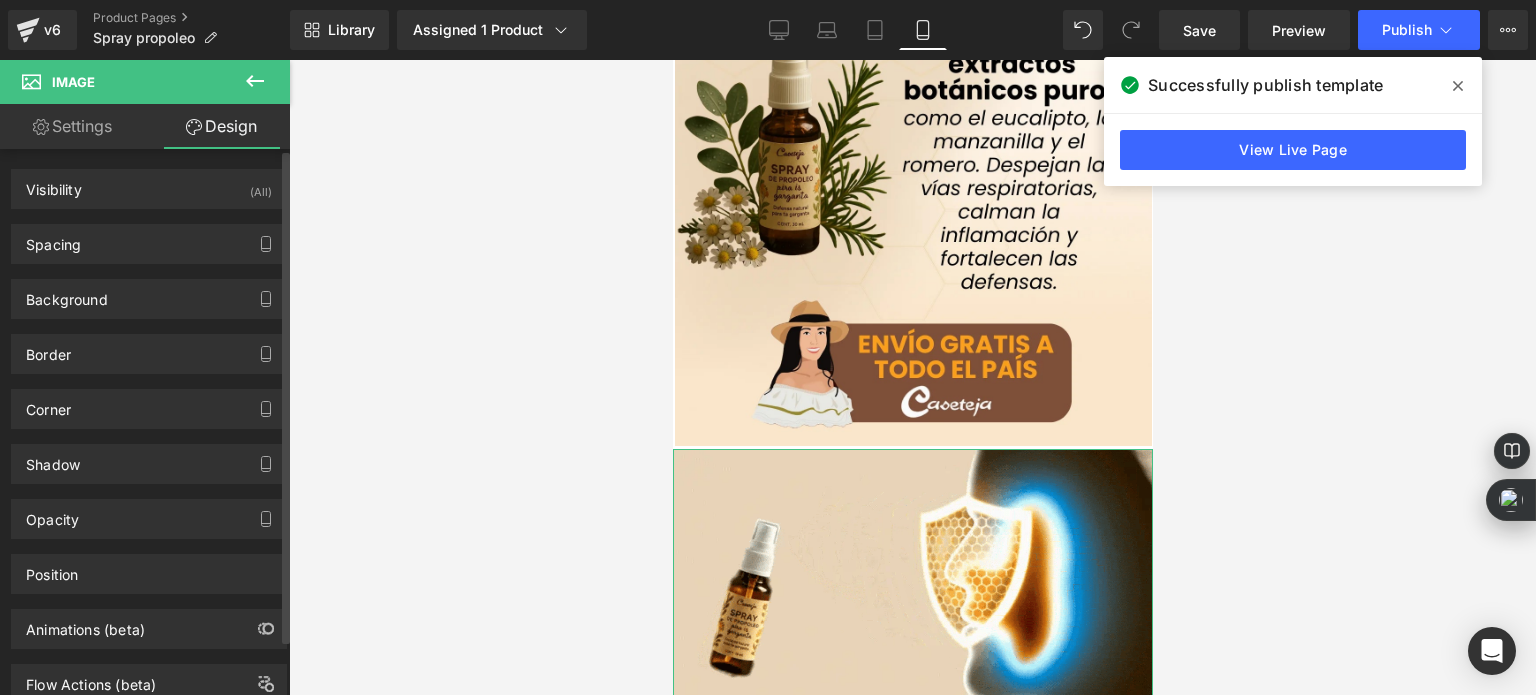 type on "0" 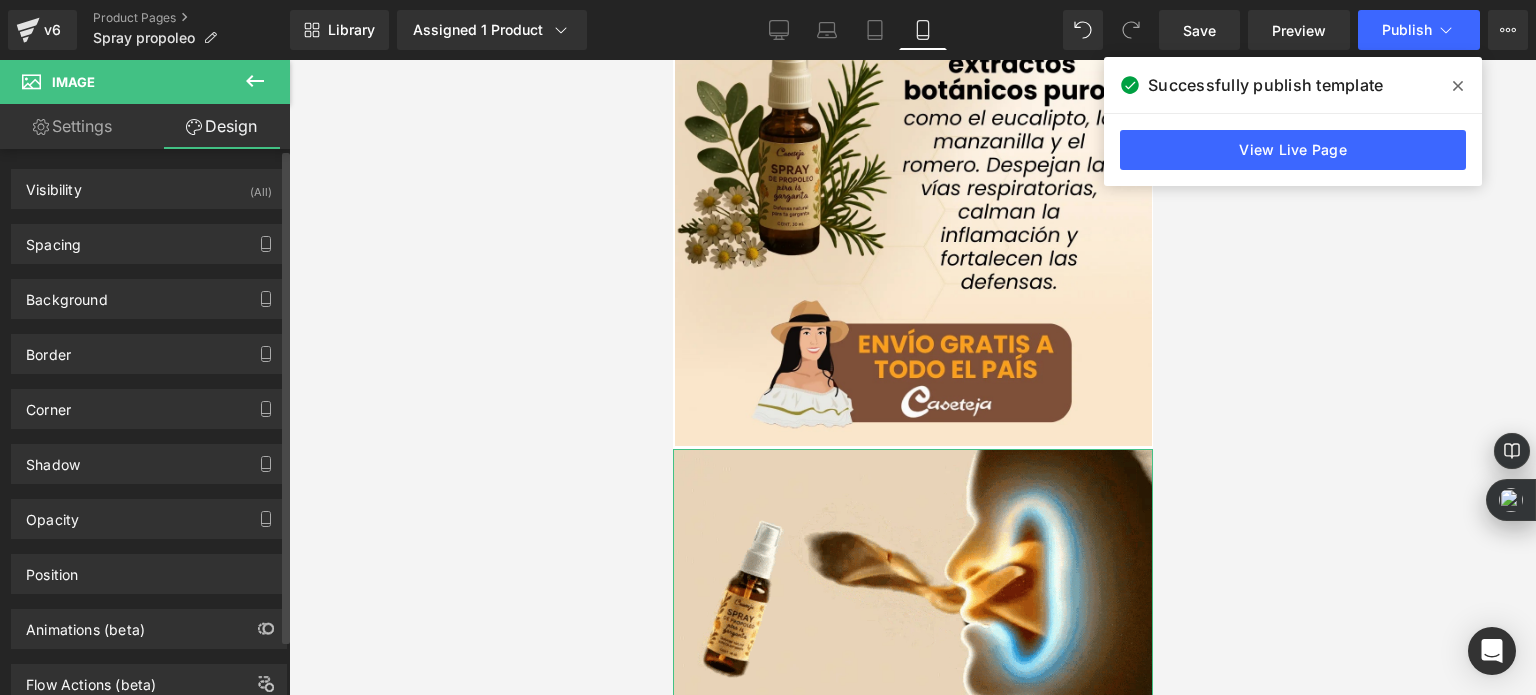 type on "0" 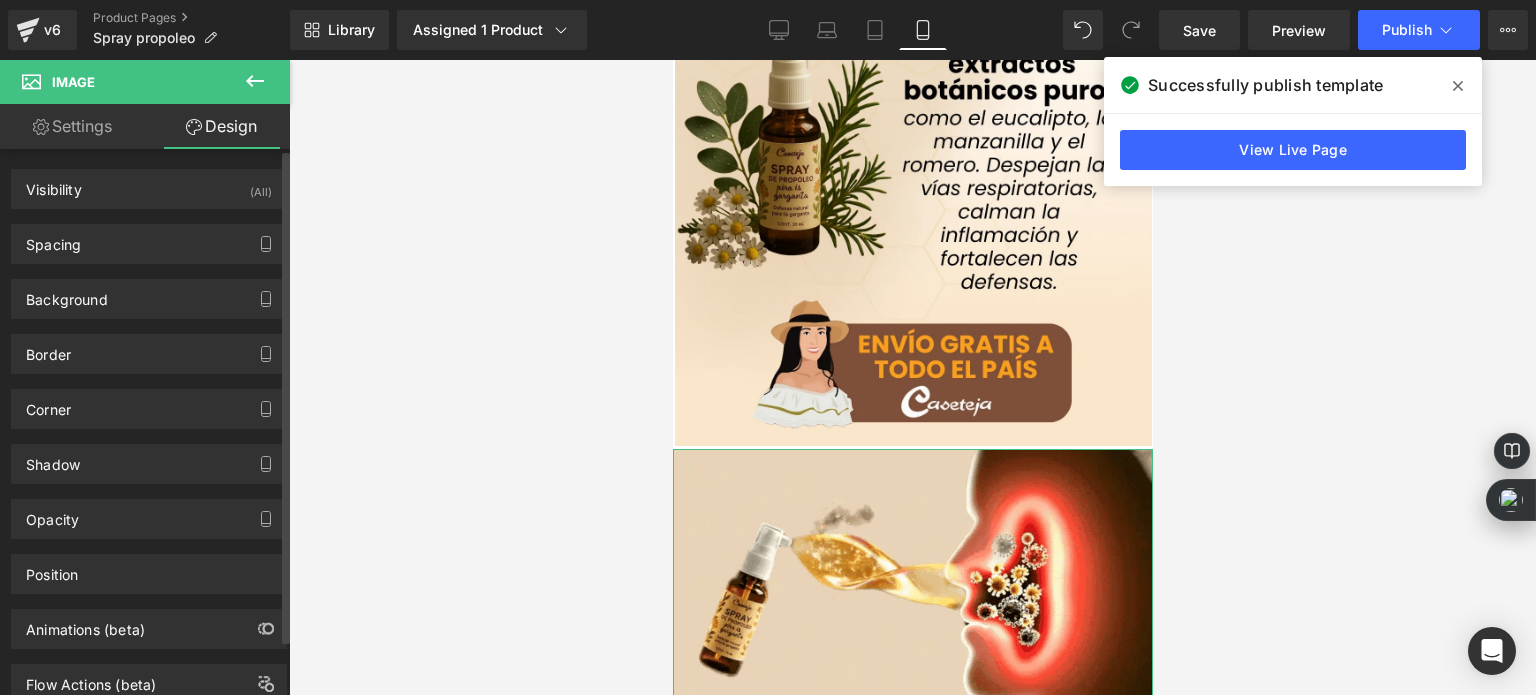 type on "0" 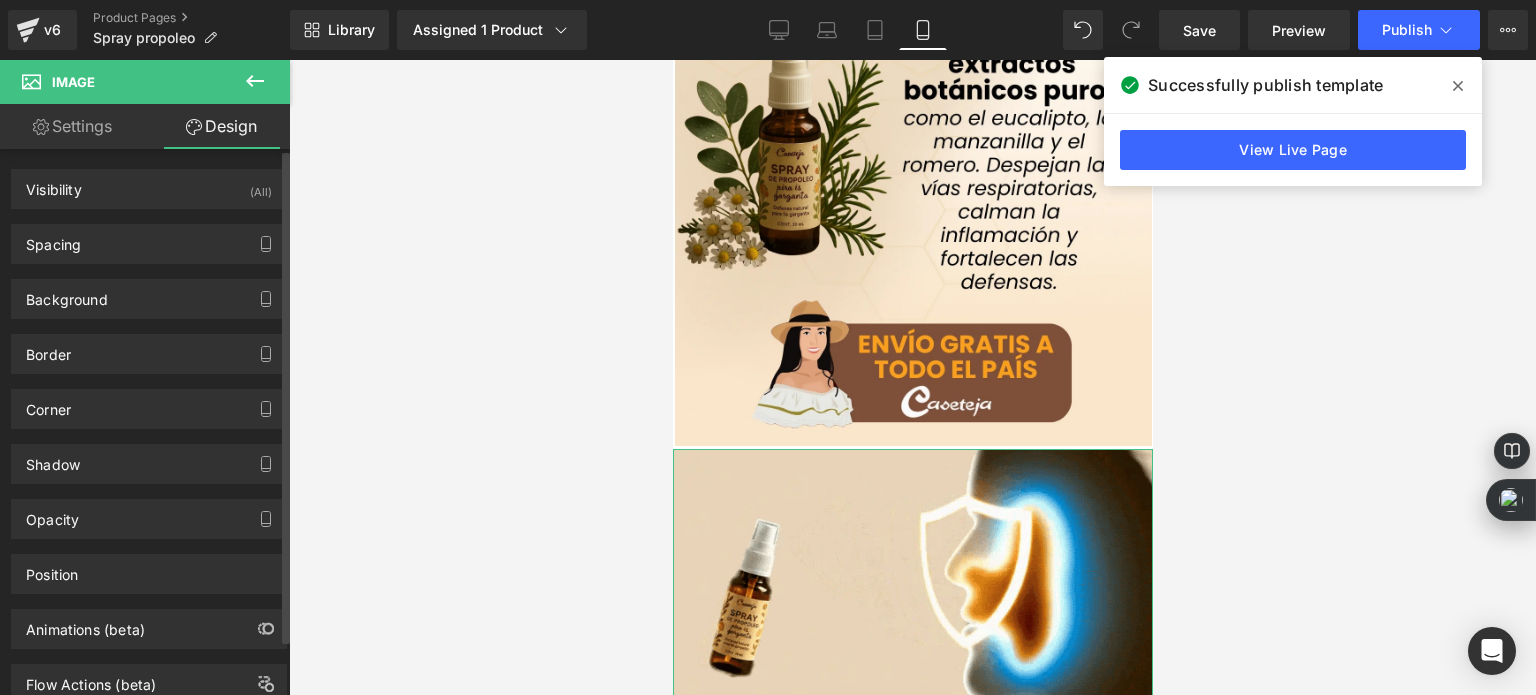 type on "0" 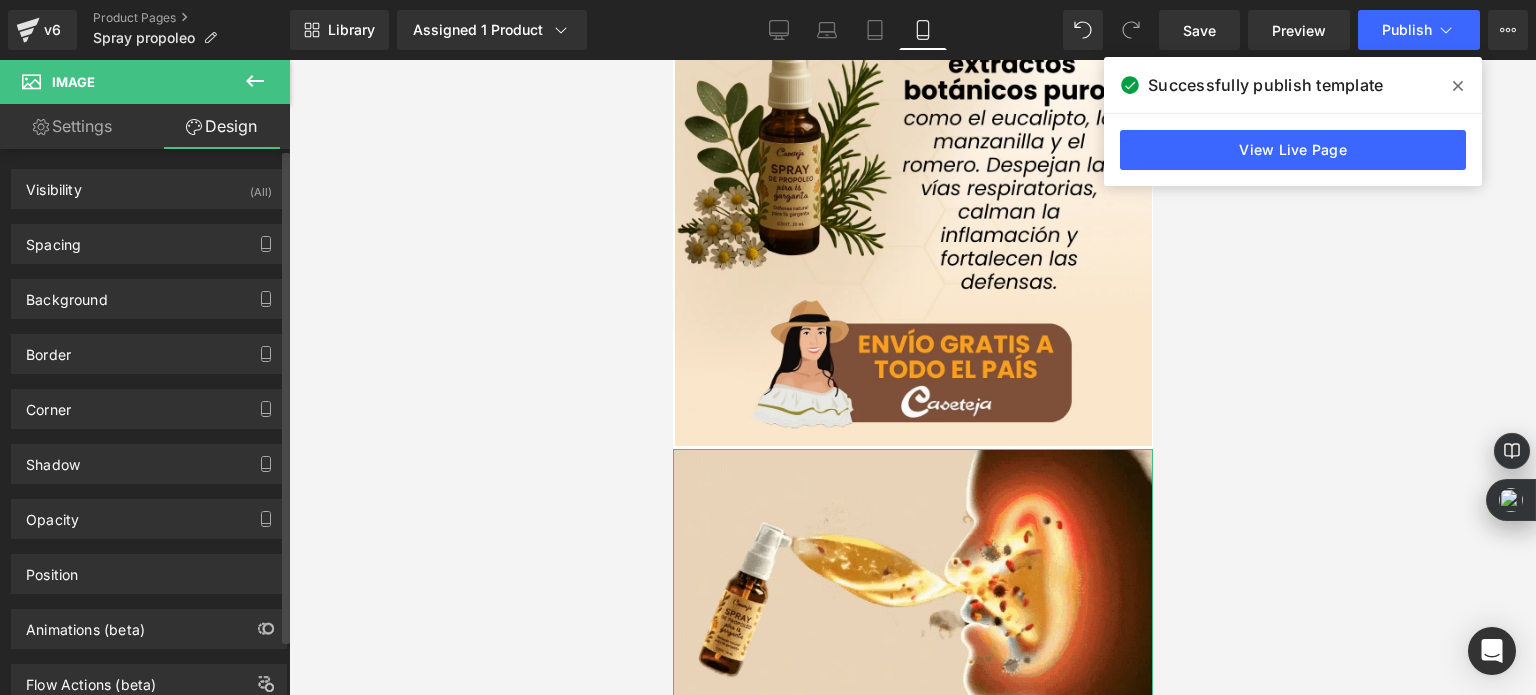type on "35" 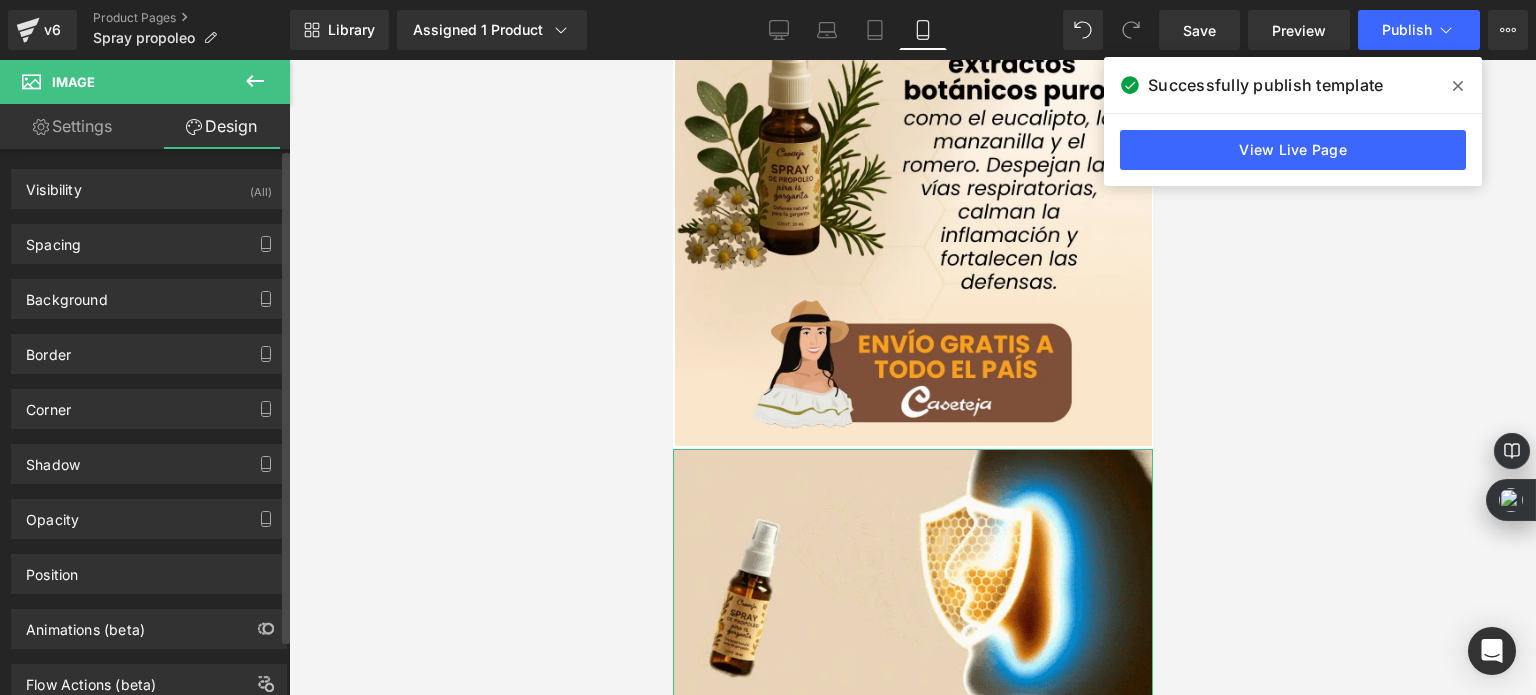 type on "0" 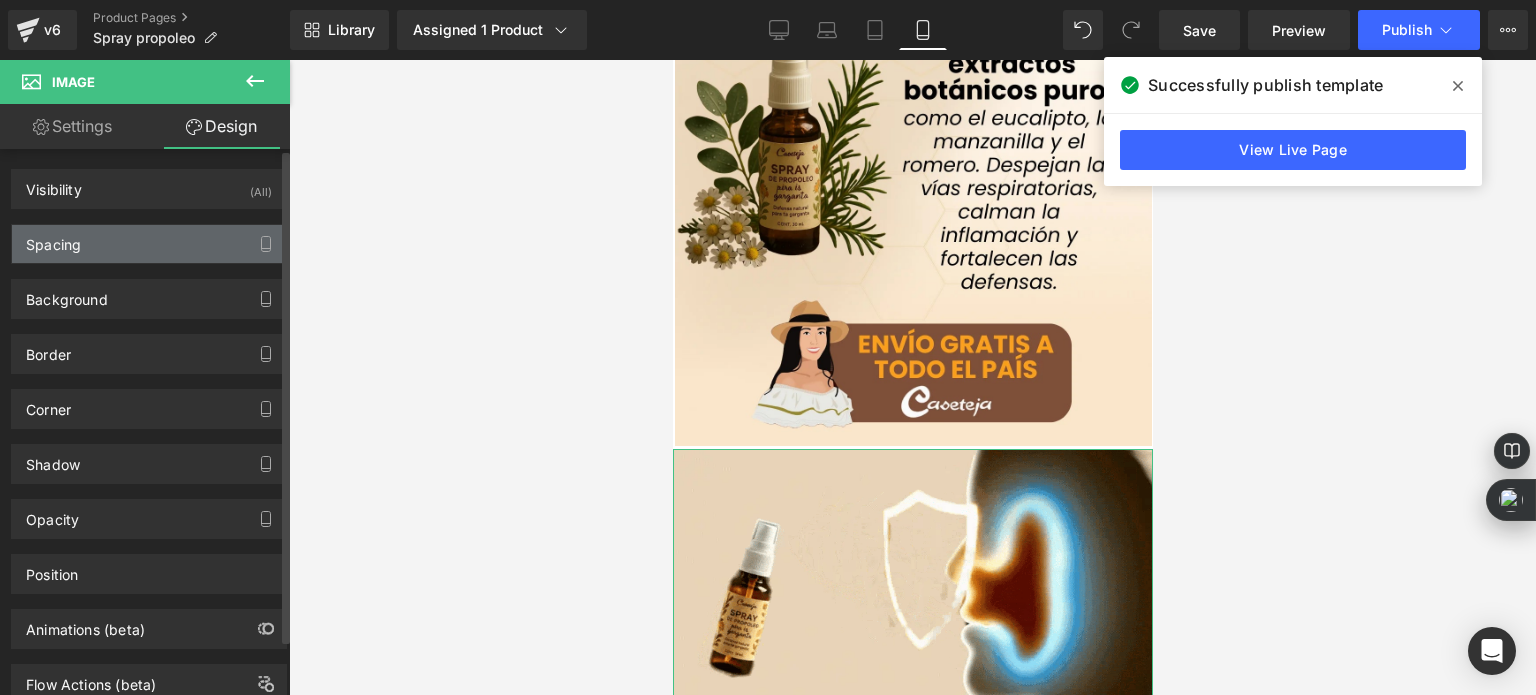 click on "Spacing" at bounding box center [149, 244] 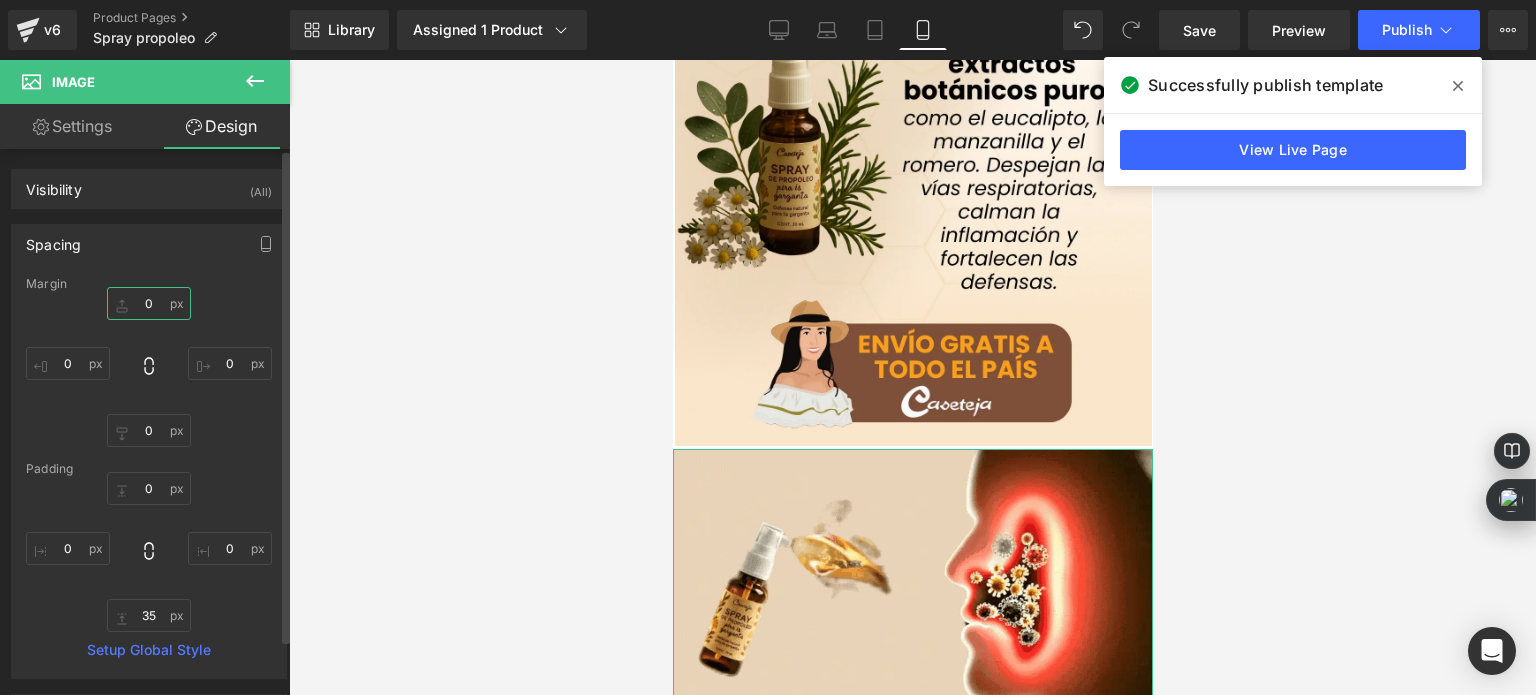 click on "0" at bounding box center [149, 303] 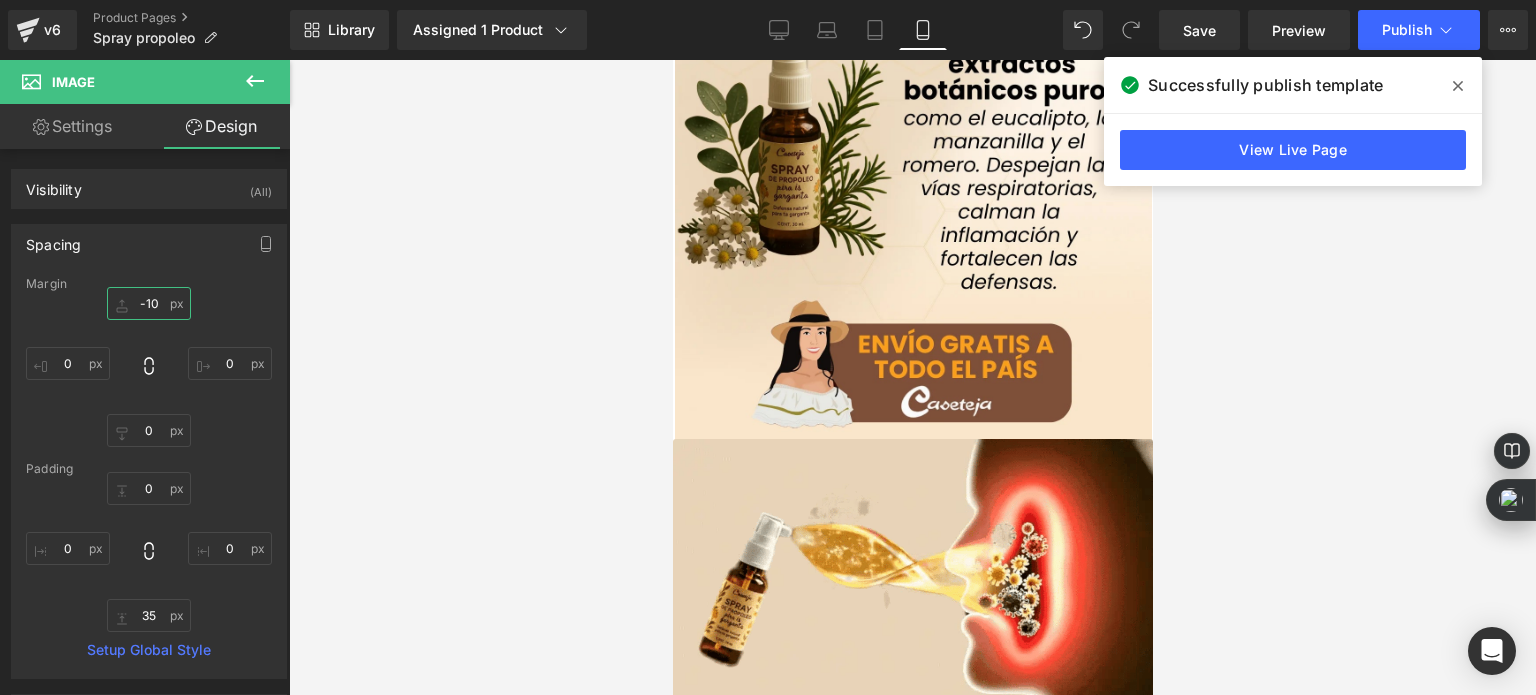 type on "-10" 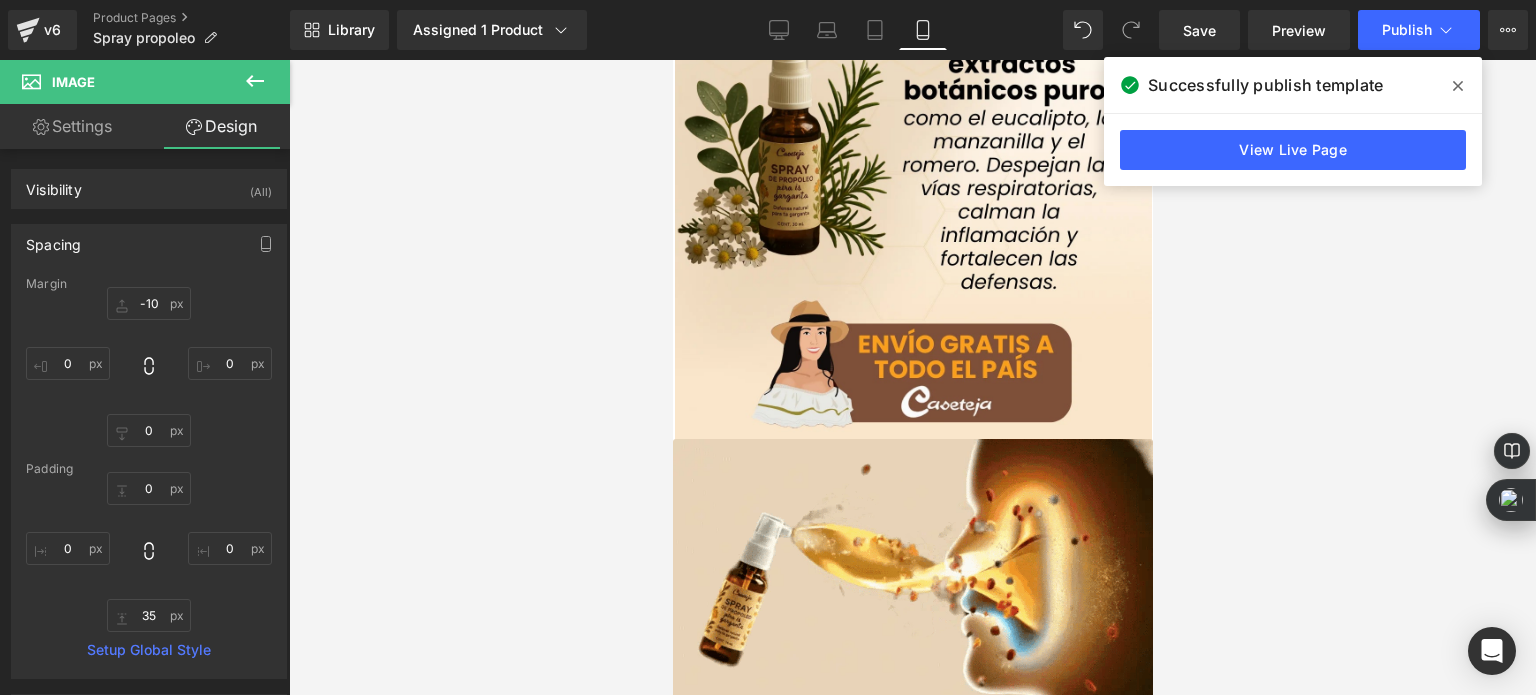 click at bounding box center (912, 377) 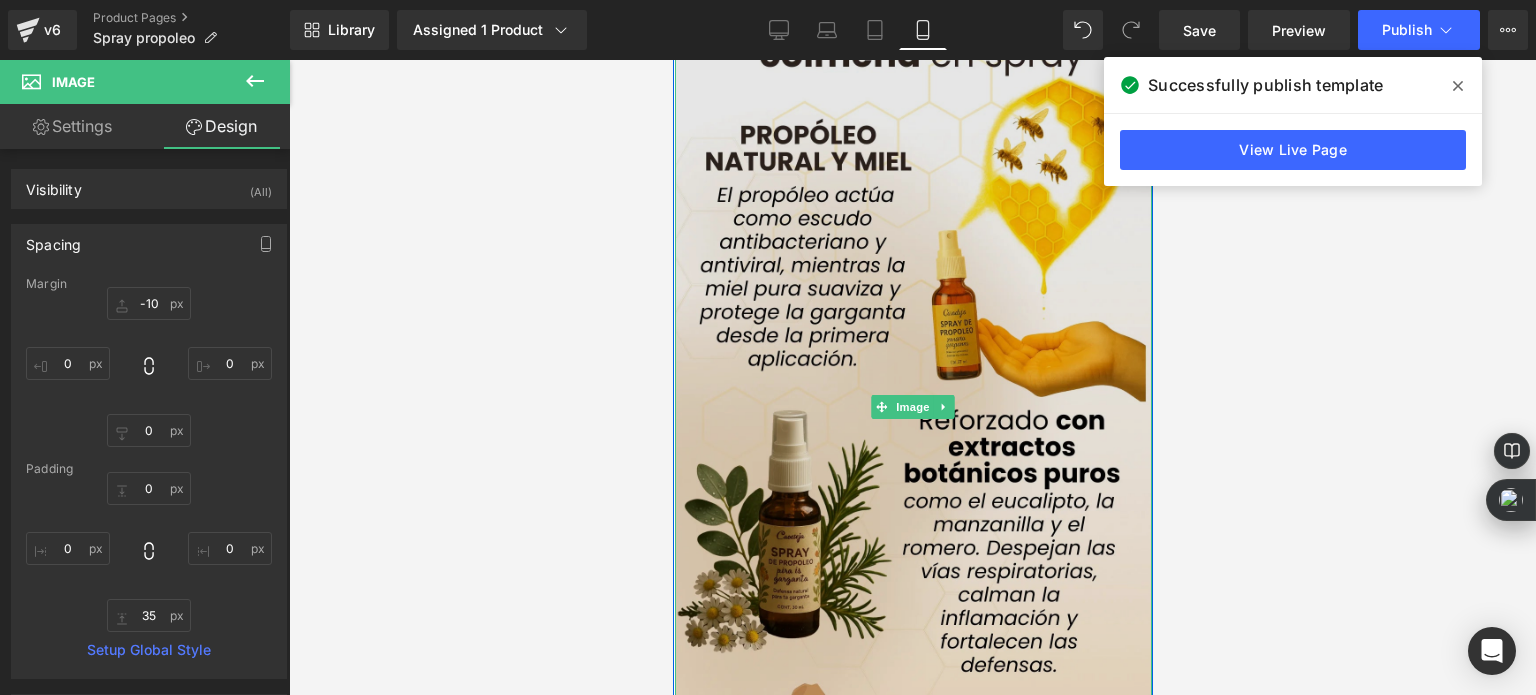 scroll, scrollTop: 1200, scrollLeft: 0, axis: vertical 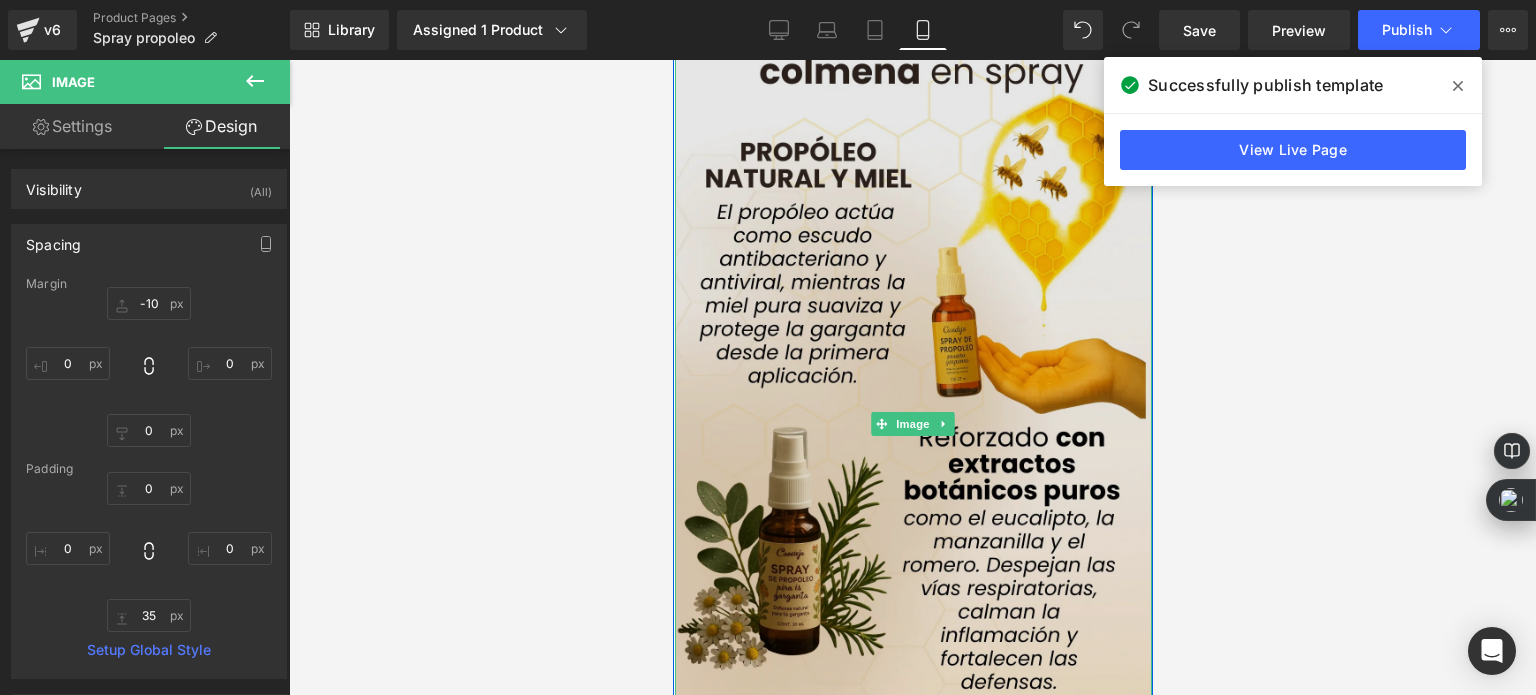 click at bounding box center [912, 423] 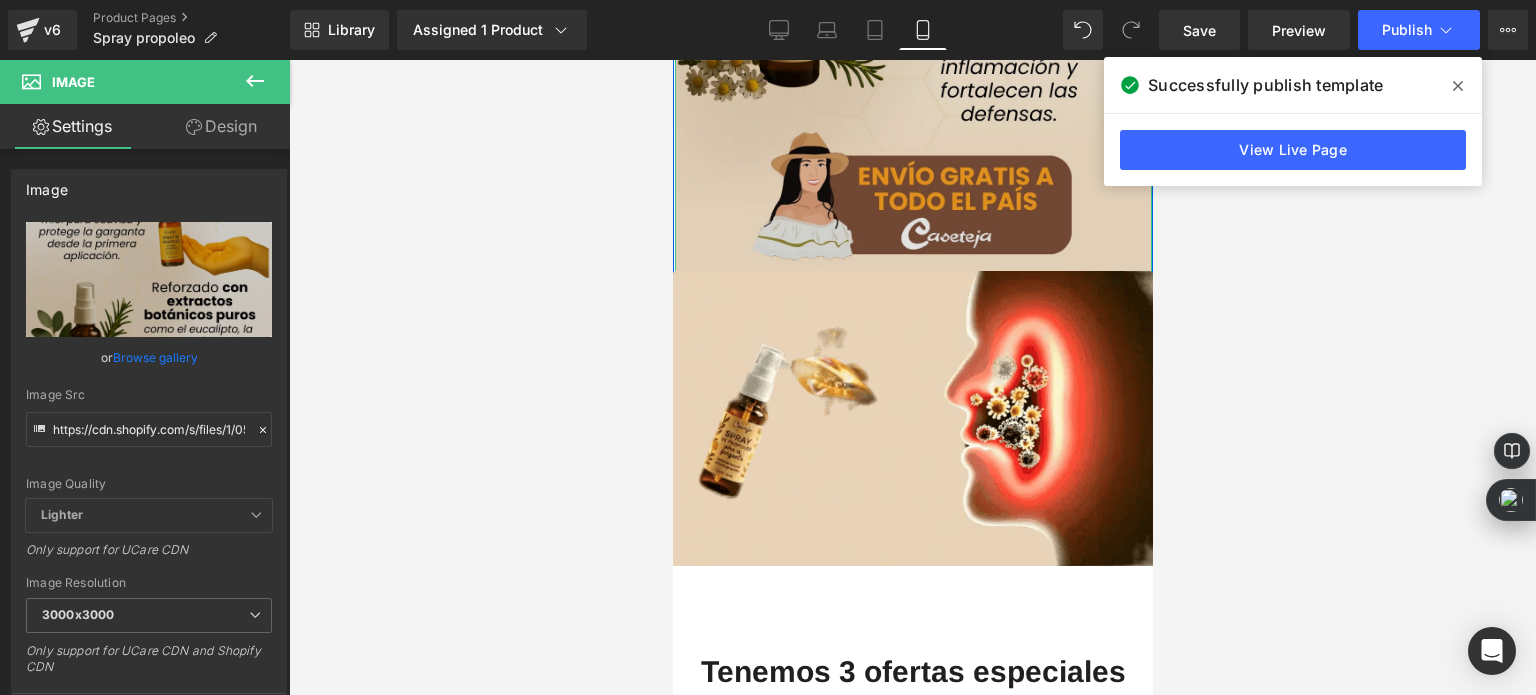 scroll, scrollTop: 1800, scrollLeft: 0, axis: vertical 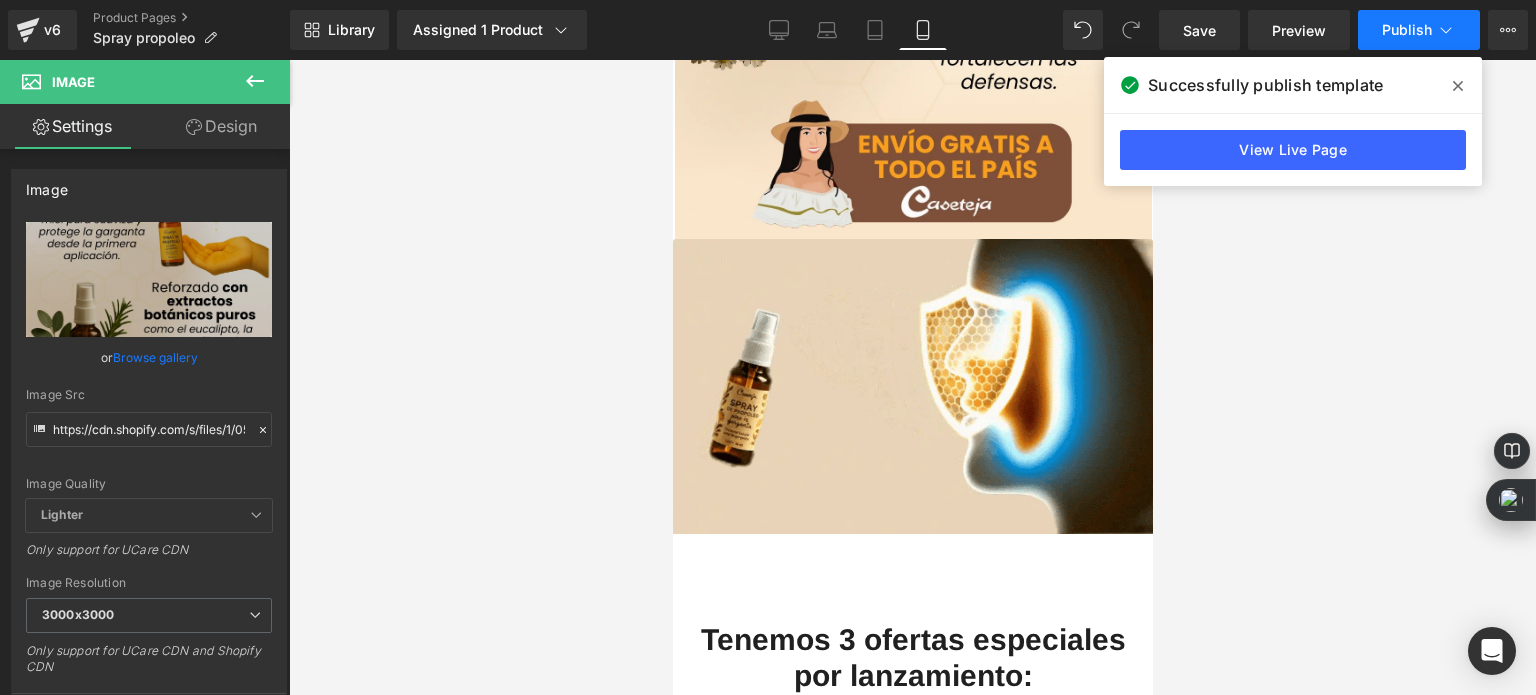 click on "Publish" at bounding box center (1407, 30) 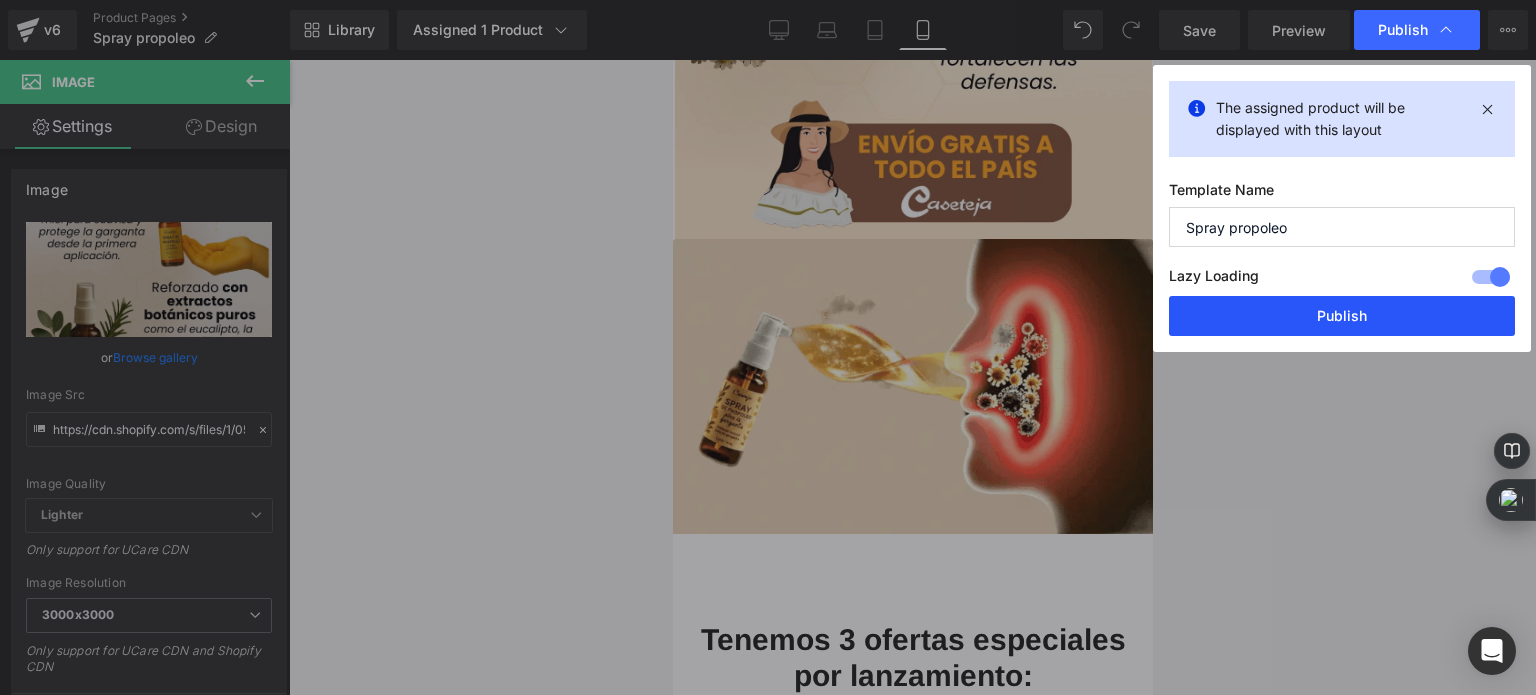 click on "Publish" at bounding box center [1342, 316] 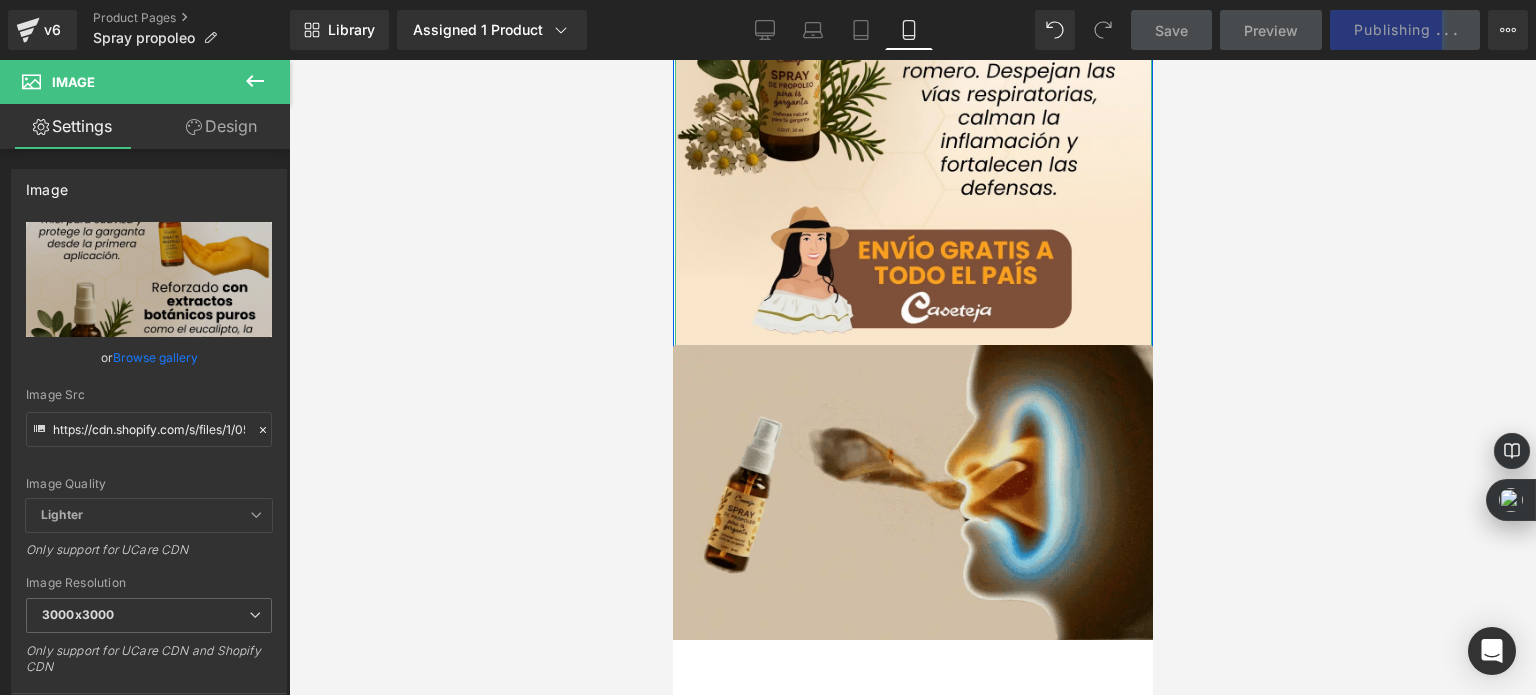 scroll, scrollTop: 1900, scrollLeft: 0, axis: vertical 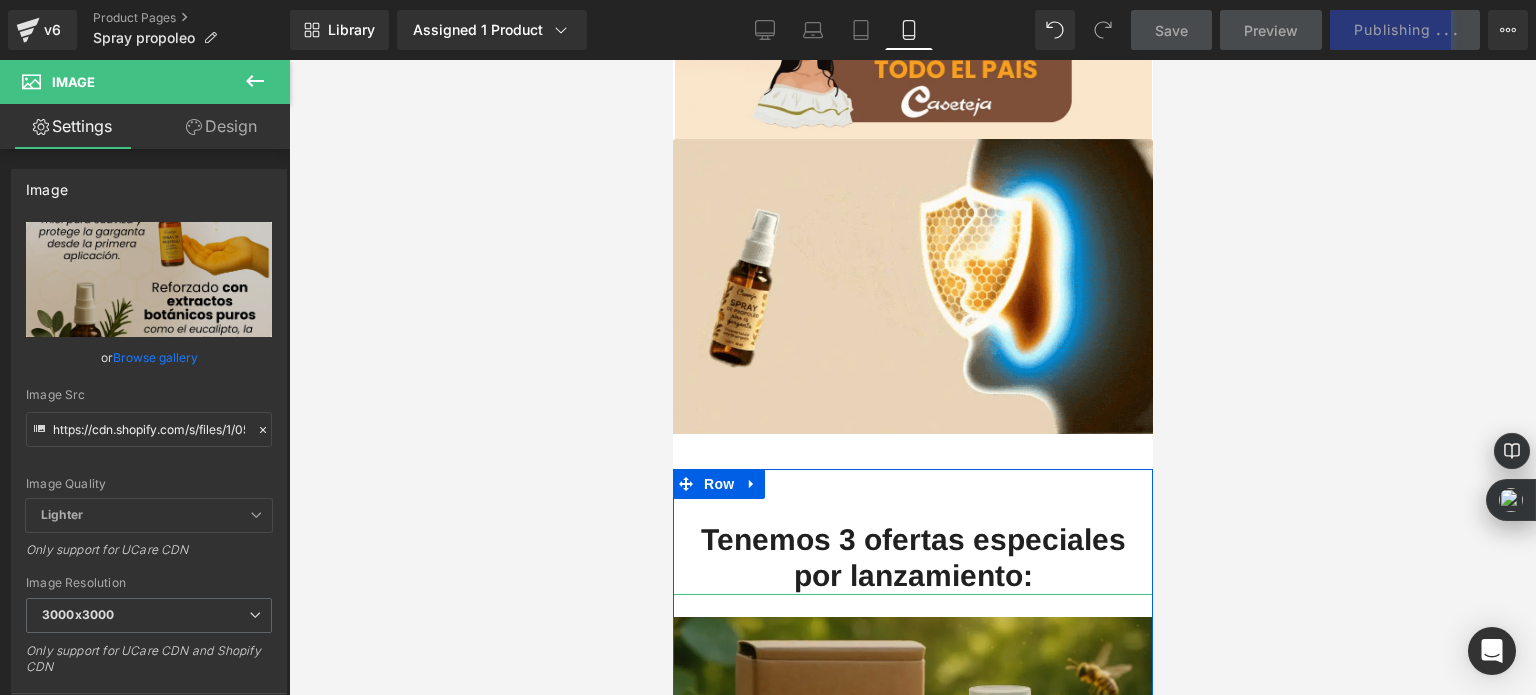 click at bounding box center [912, 845] 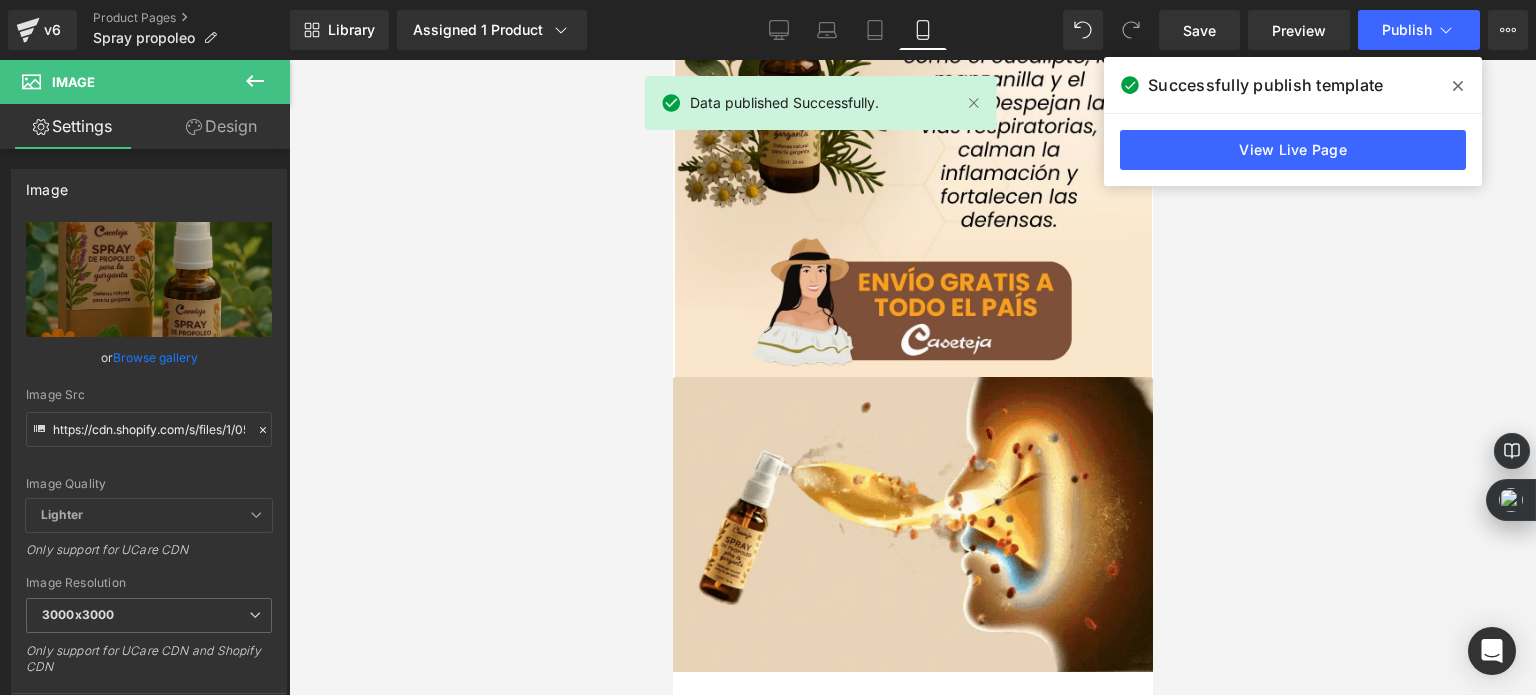 scroll, scrollTop: 1627, scrollLeft: 0, axis: vertical 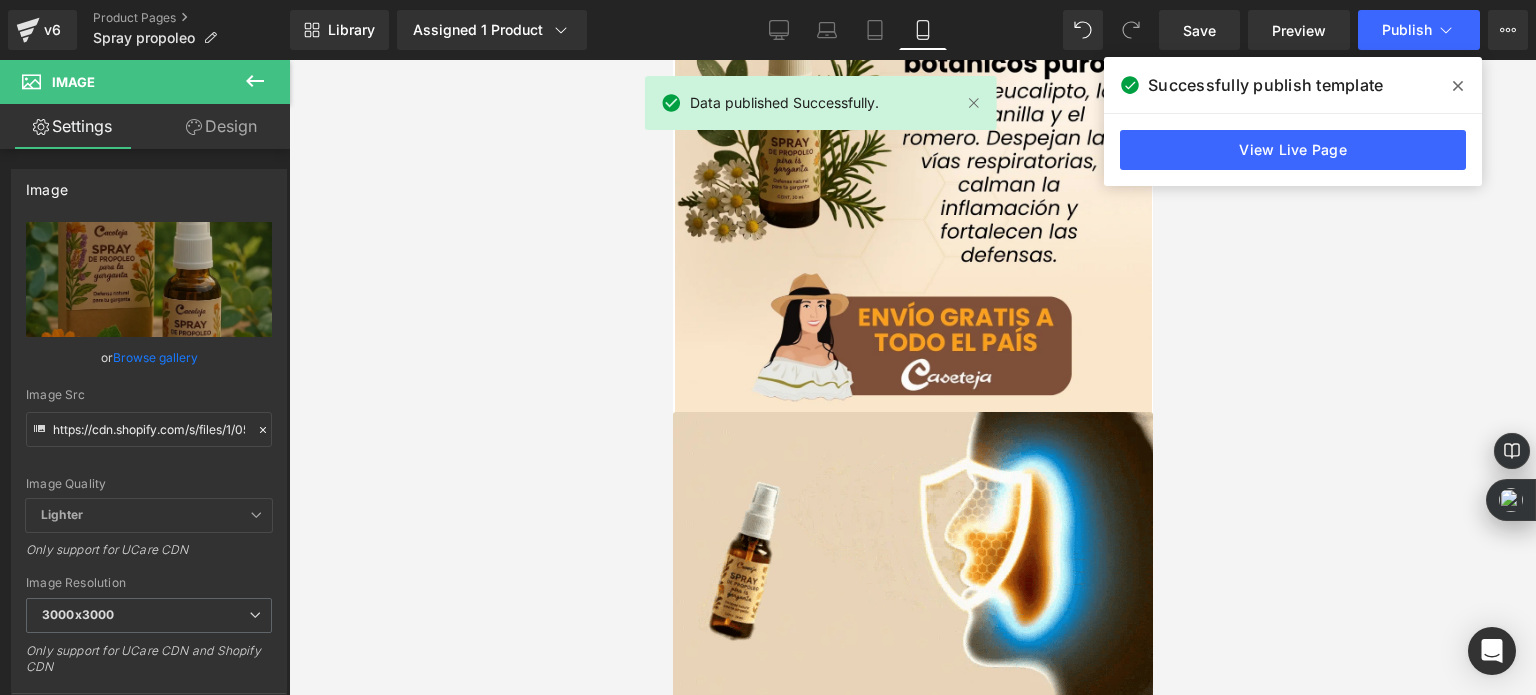 drag, startPoint x: 1144, startPoint y: 188, endPoint x: 1815, endPoint y: 236, distance: 672.71466 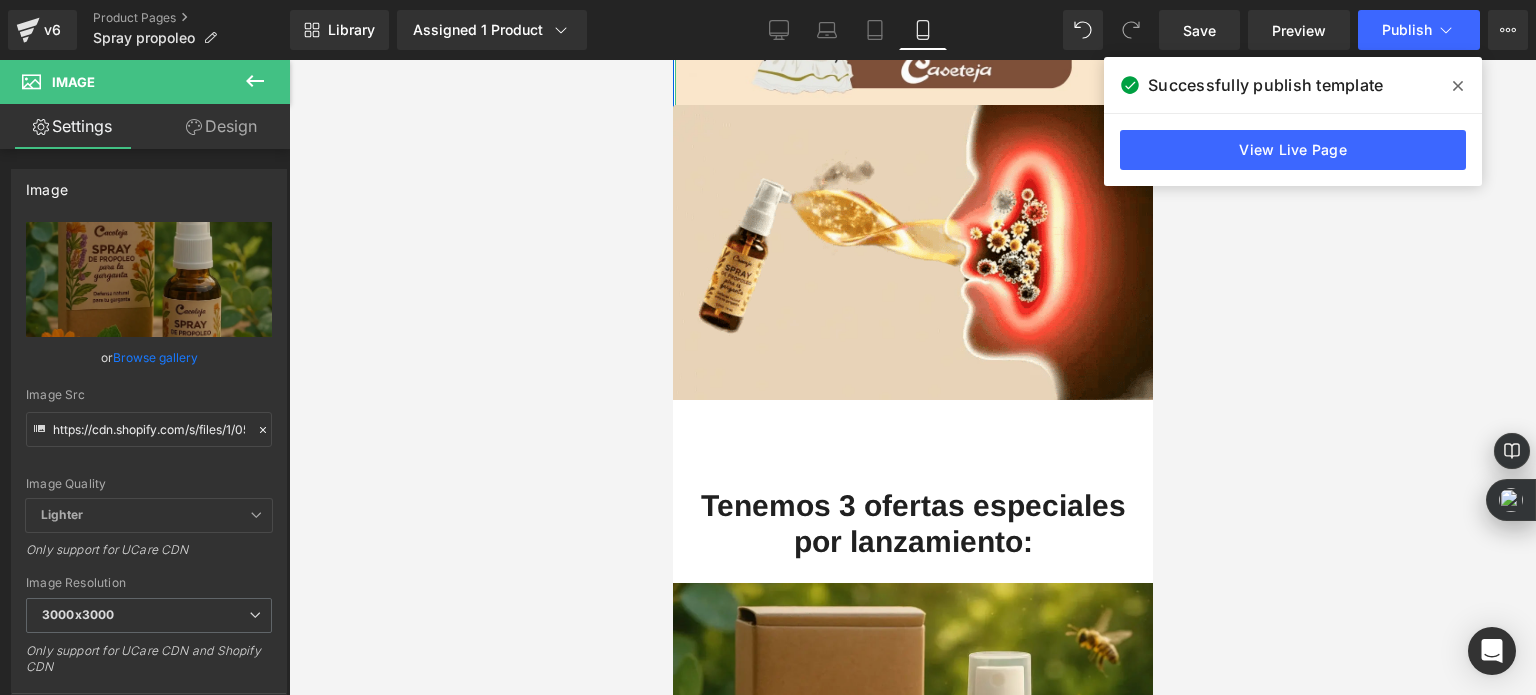 scroll, scrollTop: 1927, scrollLeft: 0, axis: vertical 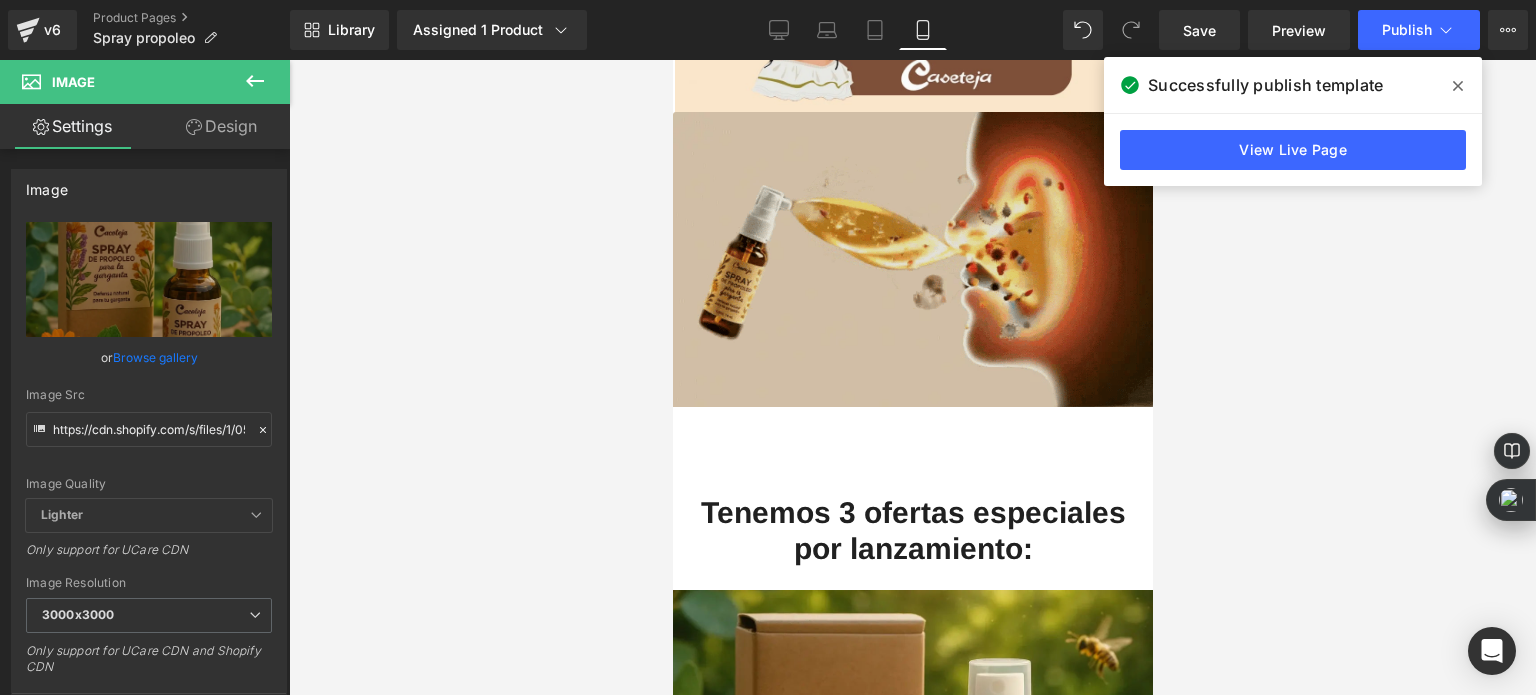 click on "Image" at bounding box center [912, 277] 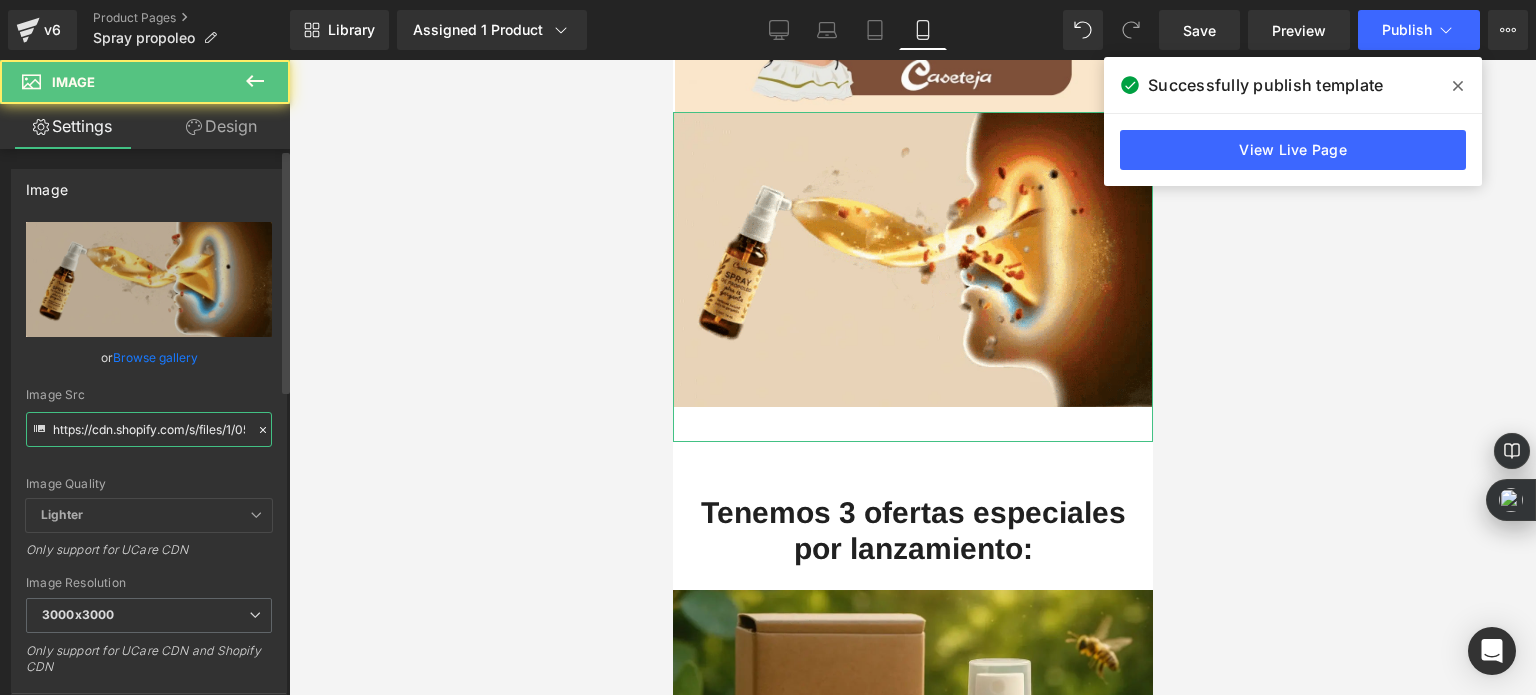 click on "https://cdn.shopify.com/s/files/1/0535/0549/1125/files/ezgif-5d47498e25f11c_3000x3000.webp?v=1754015027" at bounding box center (149, 429) 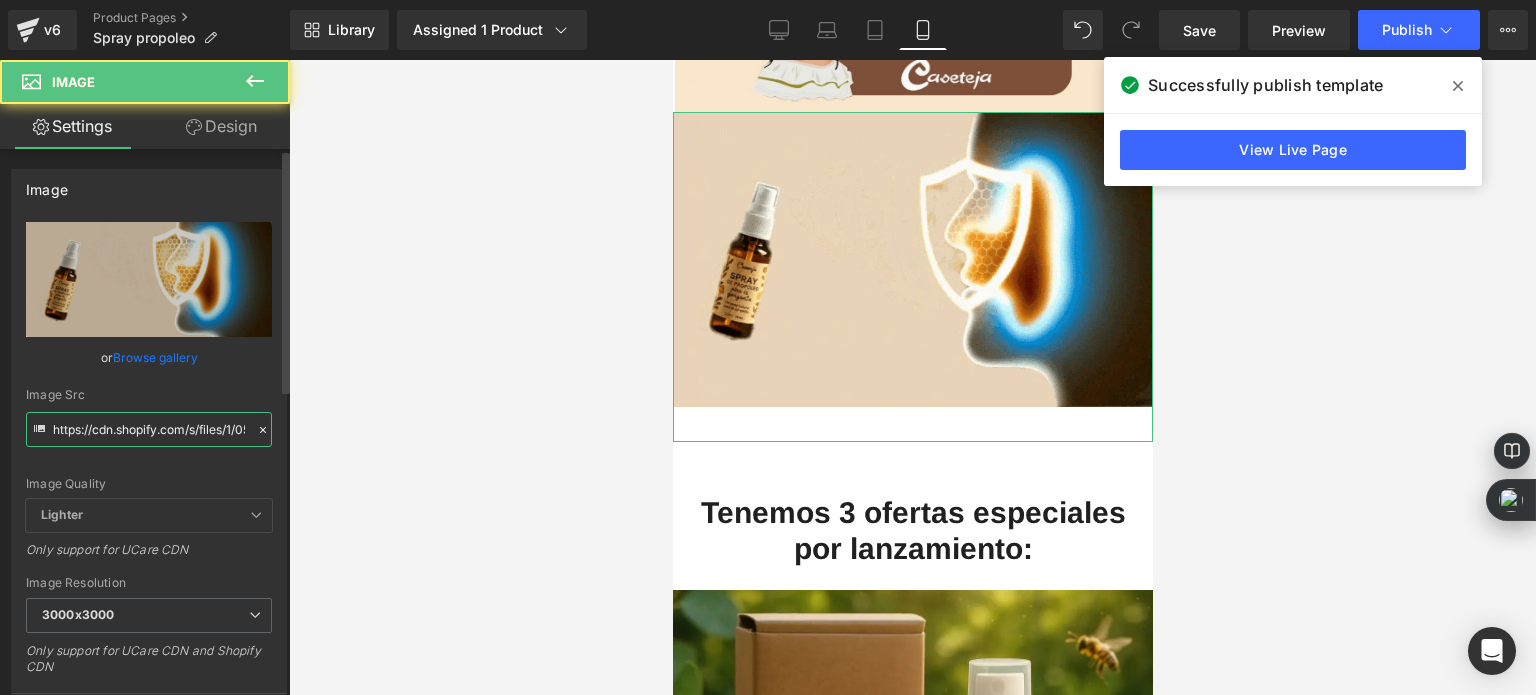 click on "https://cdn.shopify.com/s/files/1/0535/0549/1125/files/ezgif-5d47498e25f11c_3000x3000.webp?v=1754015027" at bounding box center [149, 429] 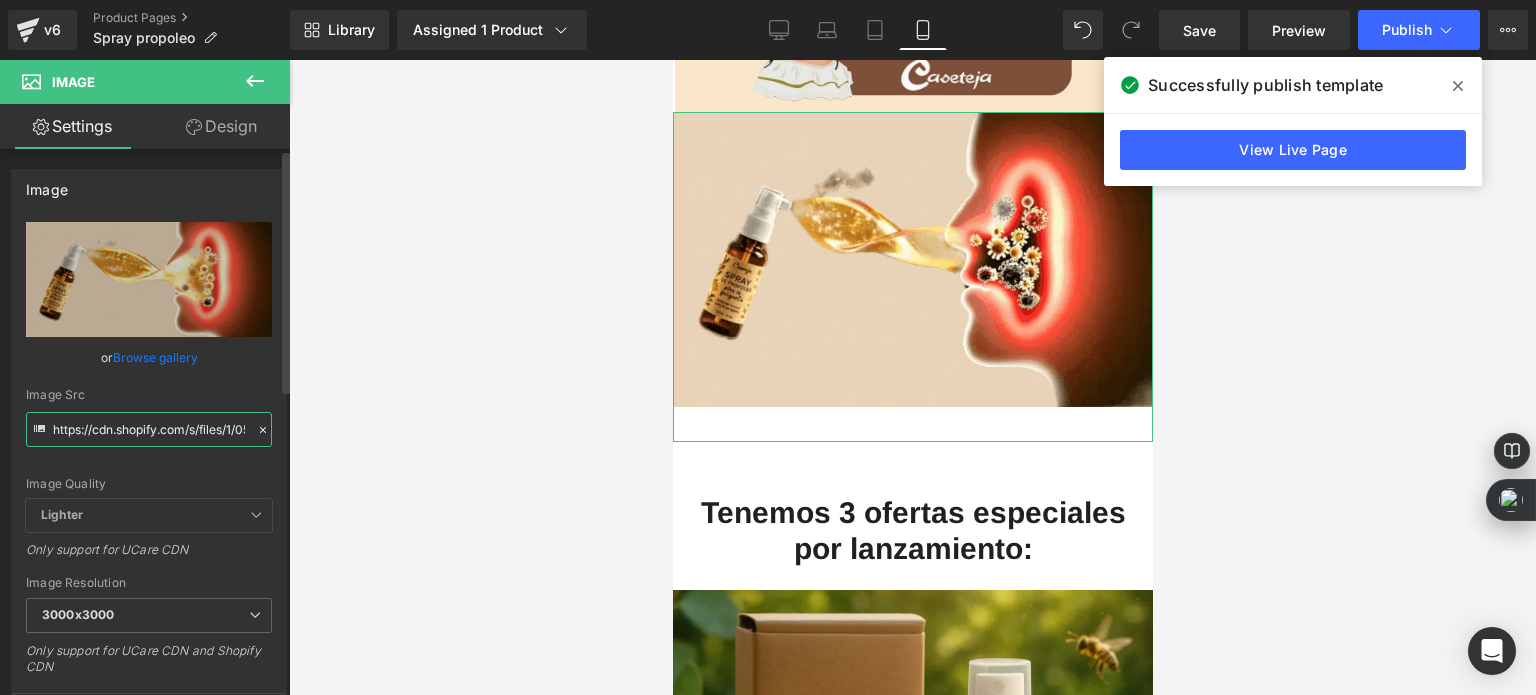 click on "https://cdn.shopify.com/s/files/1/0535/0549/1125/files/ezgif-5d47498e25f11c_3000x3000.webp?v=1754015027" at bounding box center (149, 429) 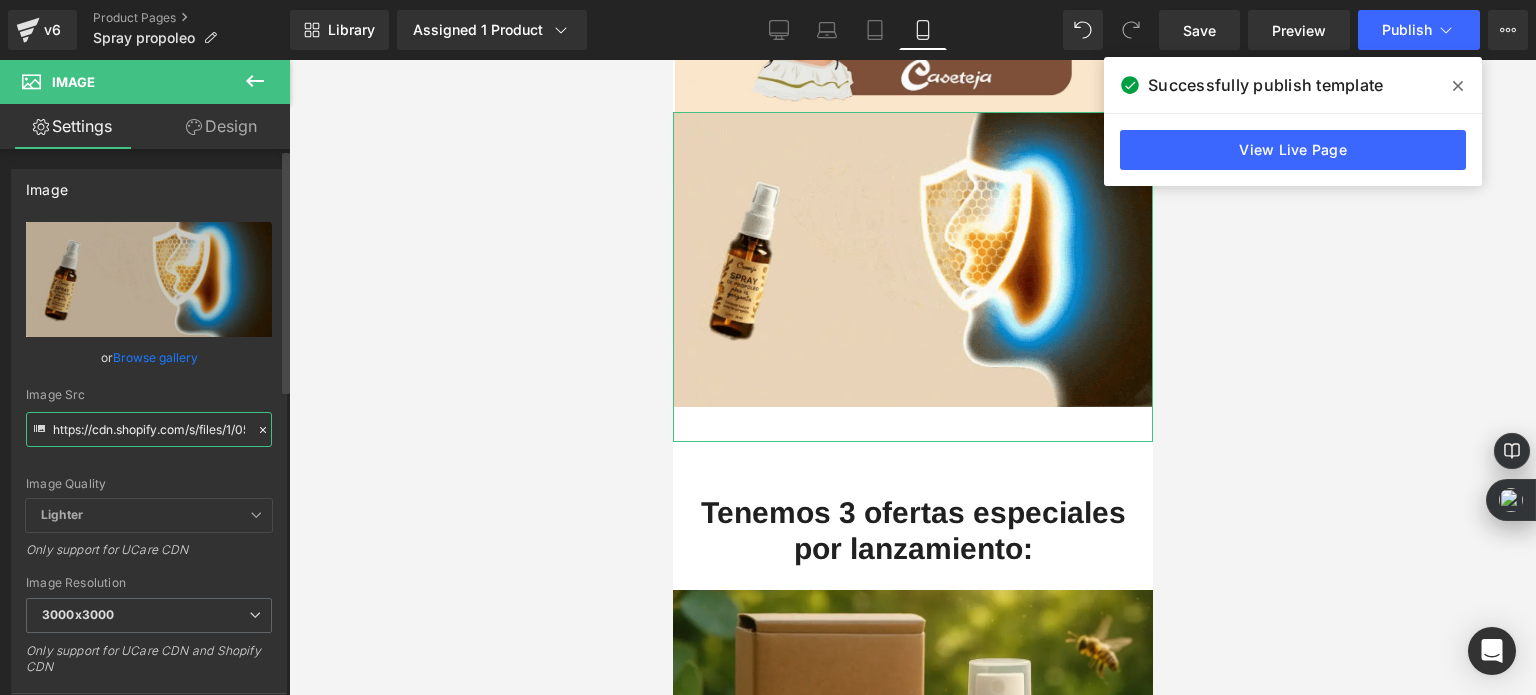 paste on "Diseosinttulo5-ezgif.com-gif-to-webp-converter.webp?v=1754016078" 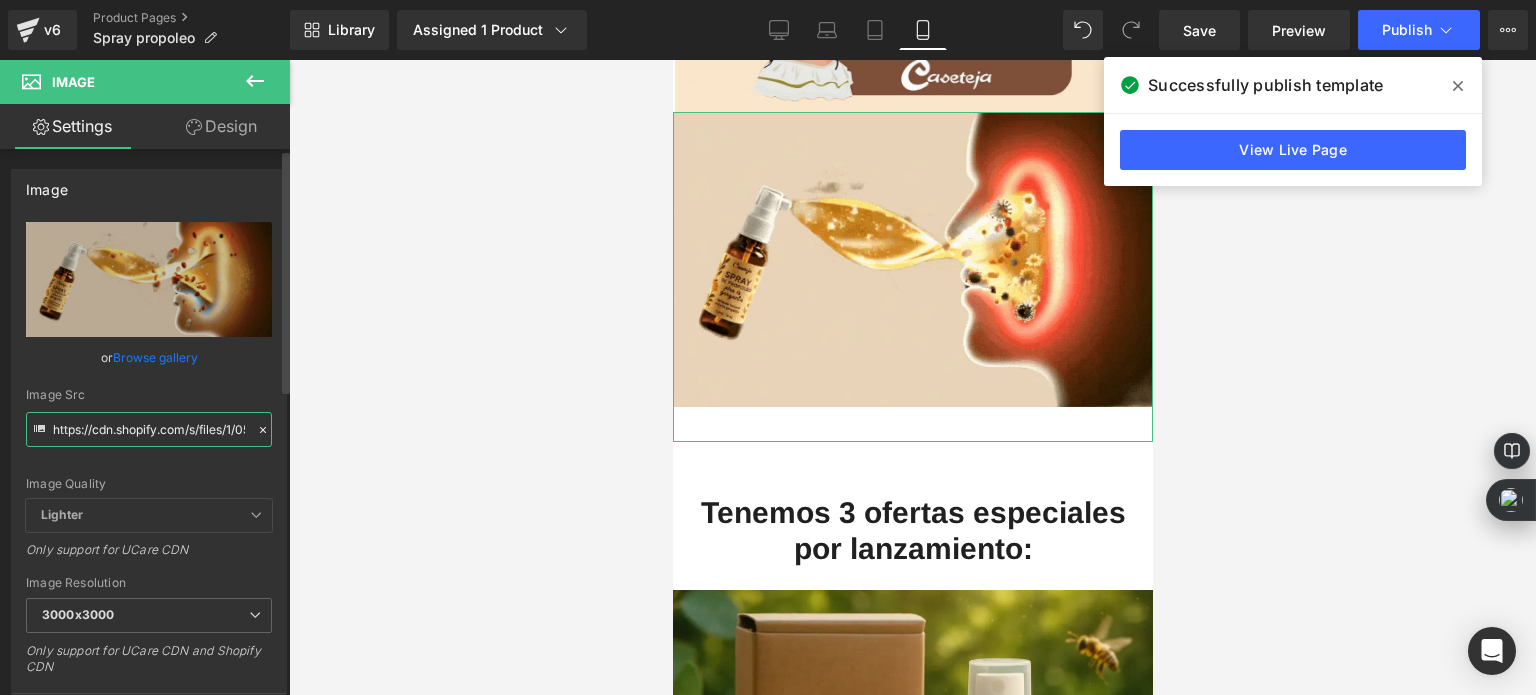 scroll, scrollTop: 0, scrollLeft: 526, axis: horizontal 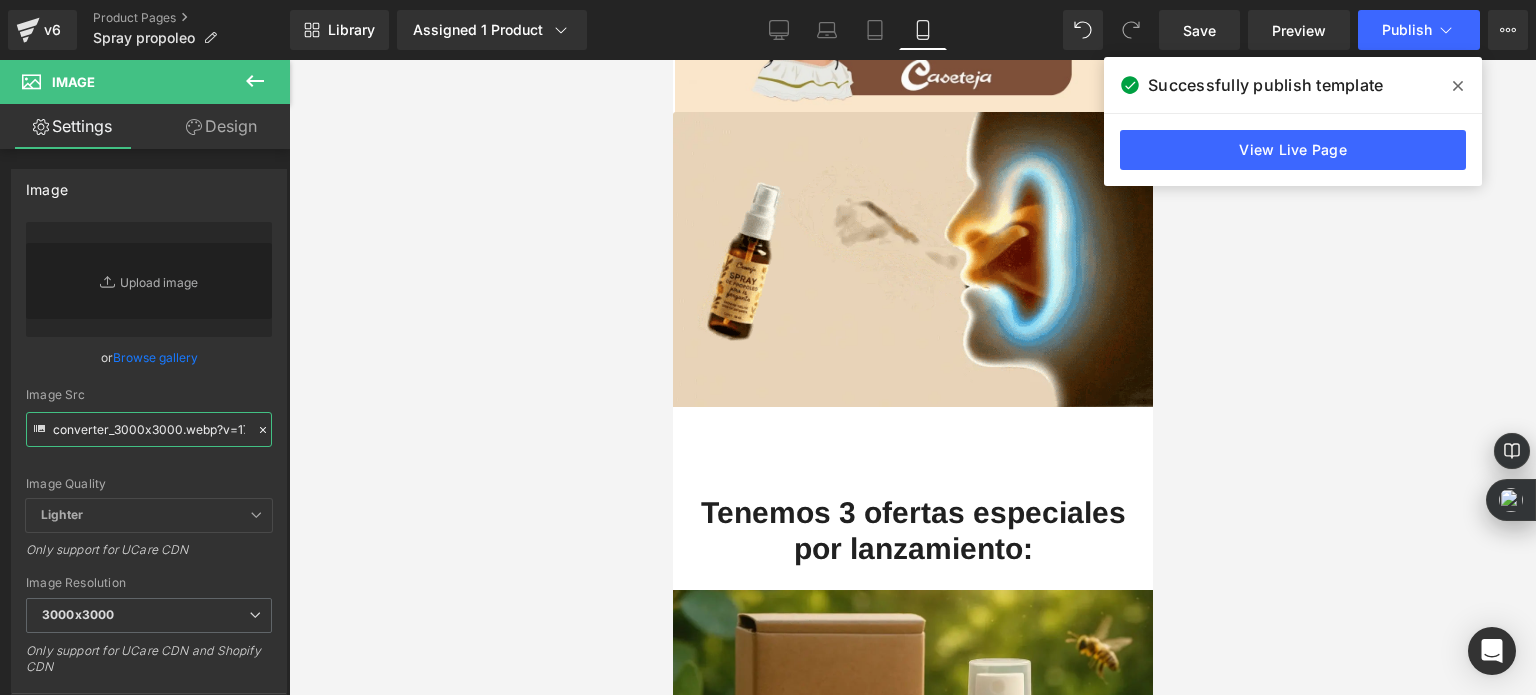 type on "https://cdn.shopify.com/s/files/1/0535/0549/1125/files/Diseosinttulo5-ezgif.com-gif-to-webp-converter_3000x3000.webp?v=1754016078" 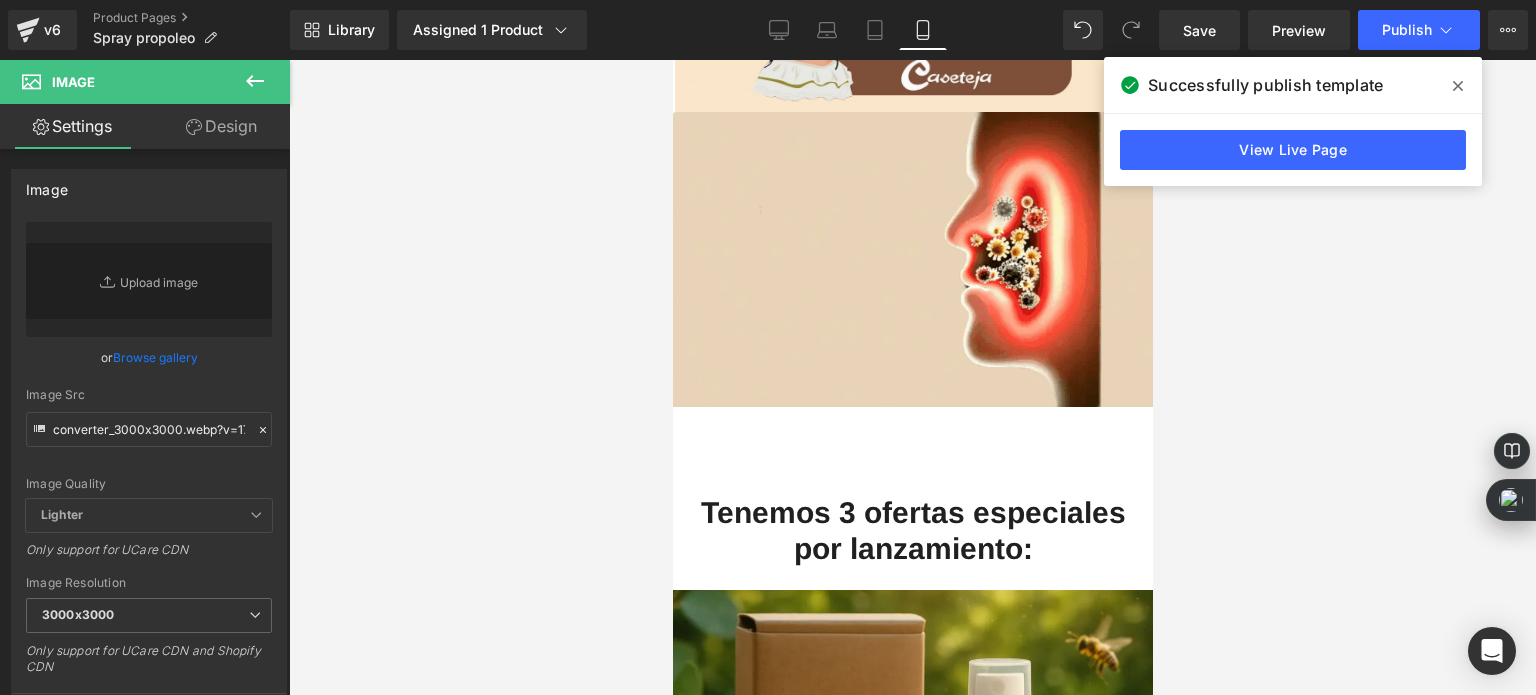 scroll, scrollTop: 0, scrollLeft: 0, axis: both 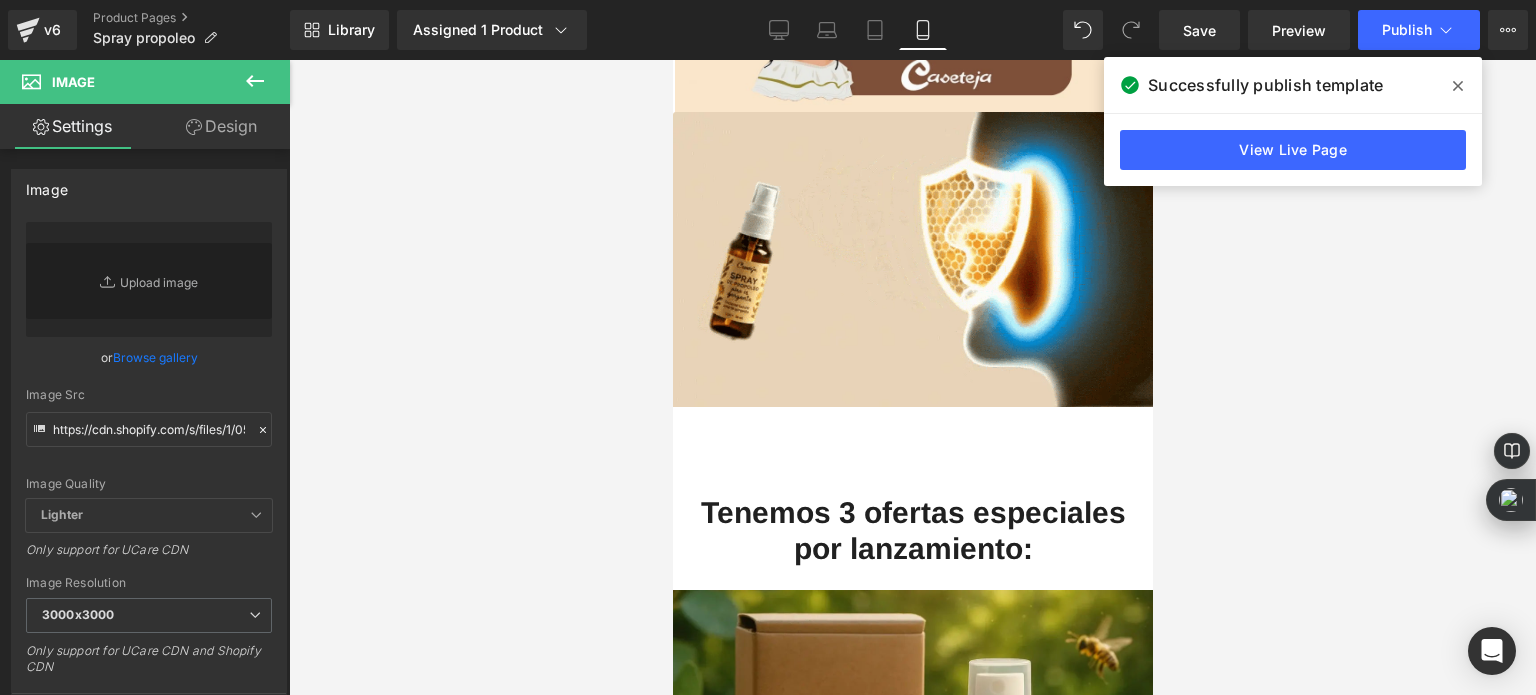 click at bounding box center [912, 377] 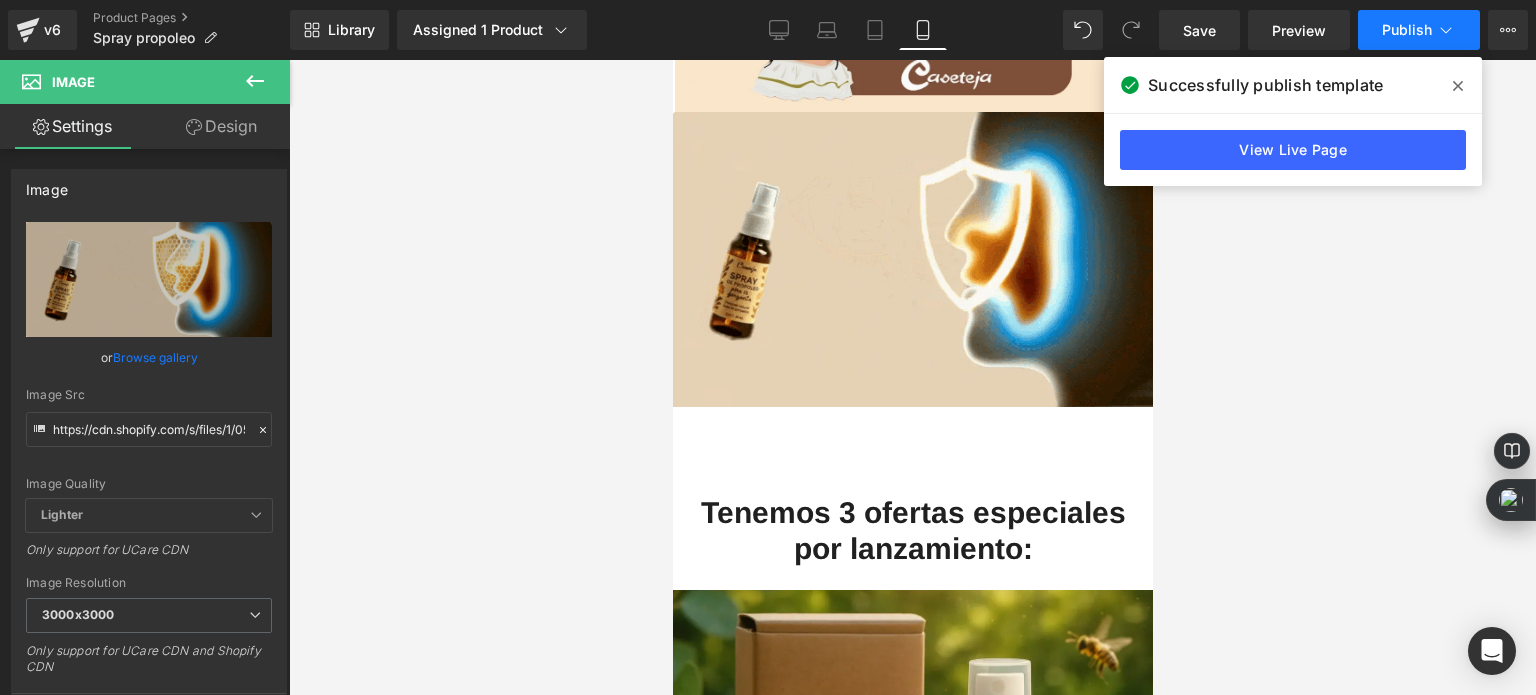 click on "Publish" at bounding box center (1407, 30) 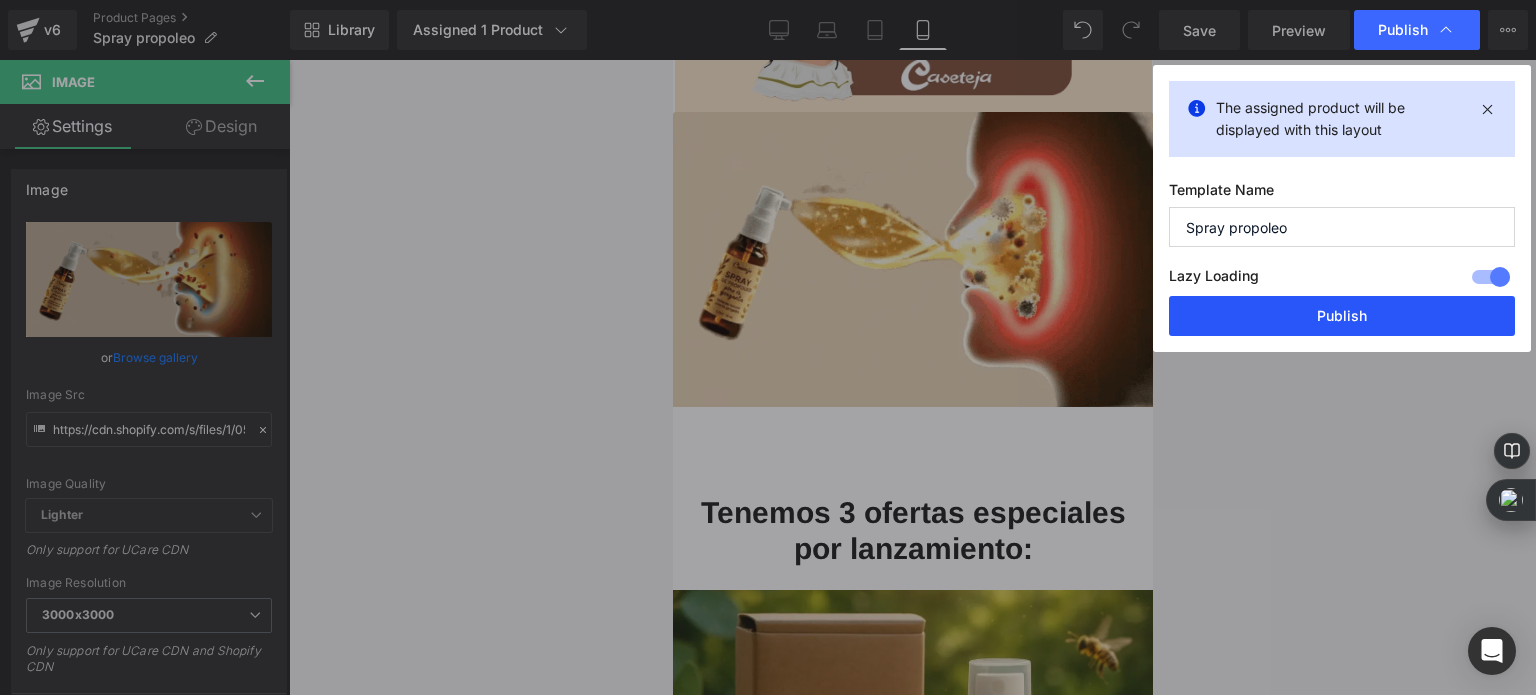 click on "Publish" at bounding box center (1342, 316) 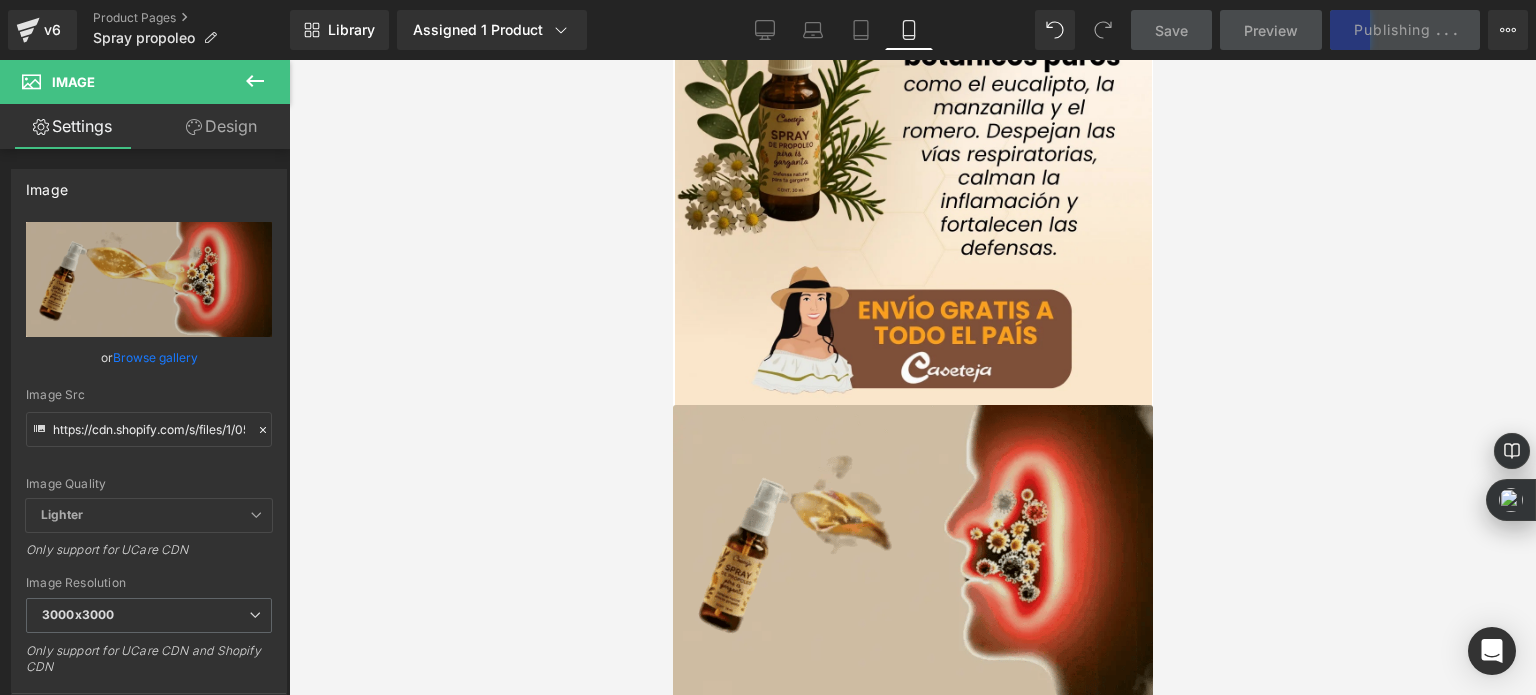 scroll, scrollTop: 1627, scrollLeft: 0, axis: vertical 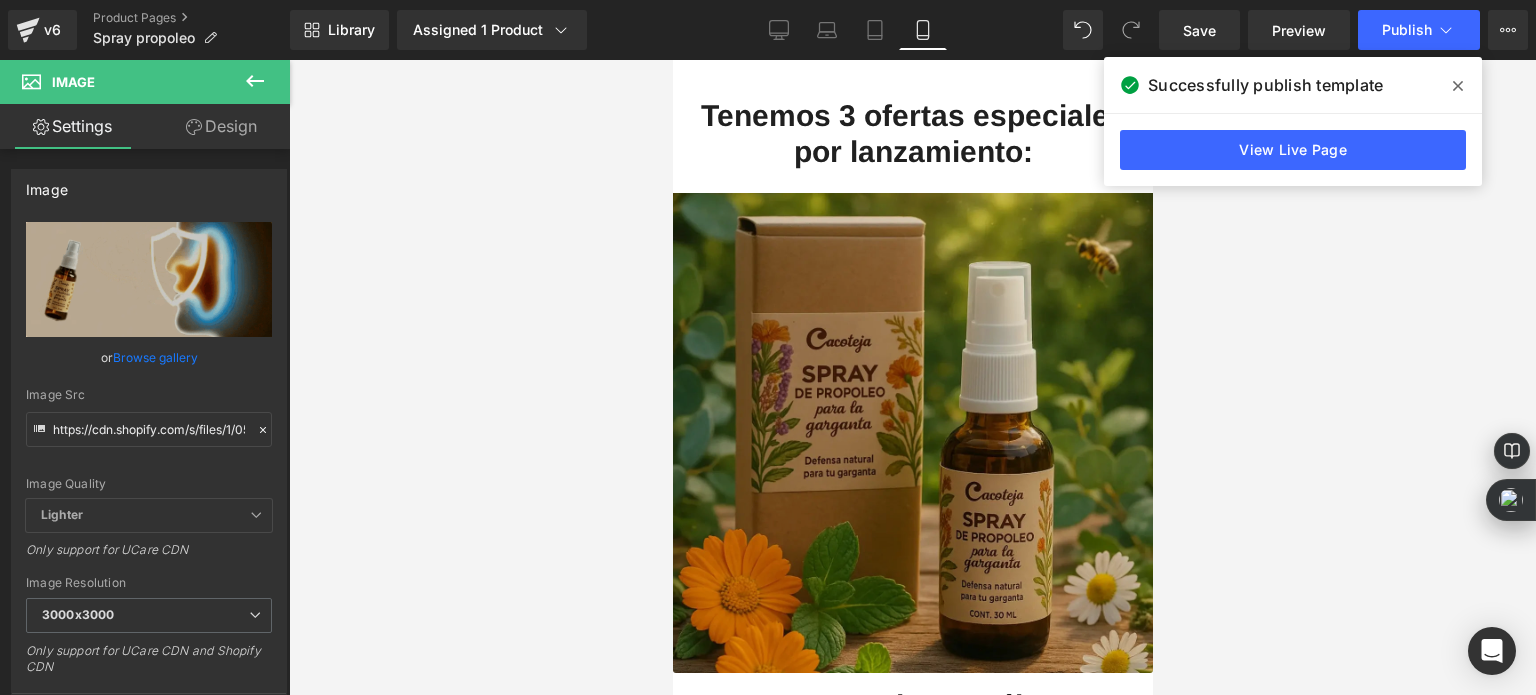 click at bounding box center [912, 421] 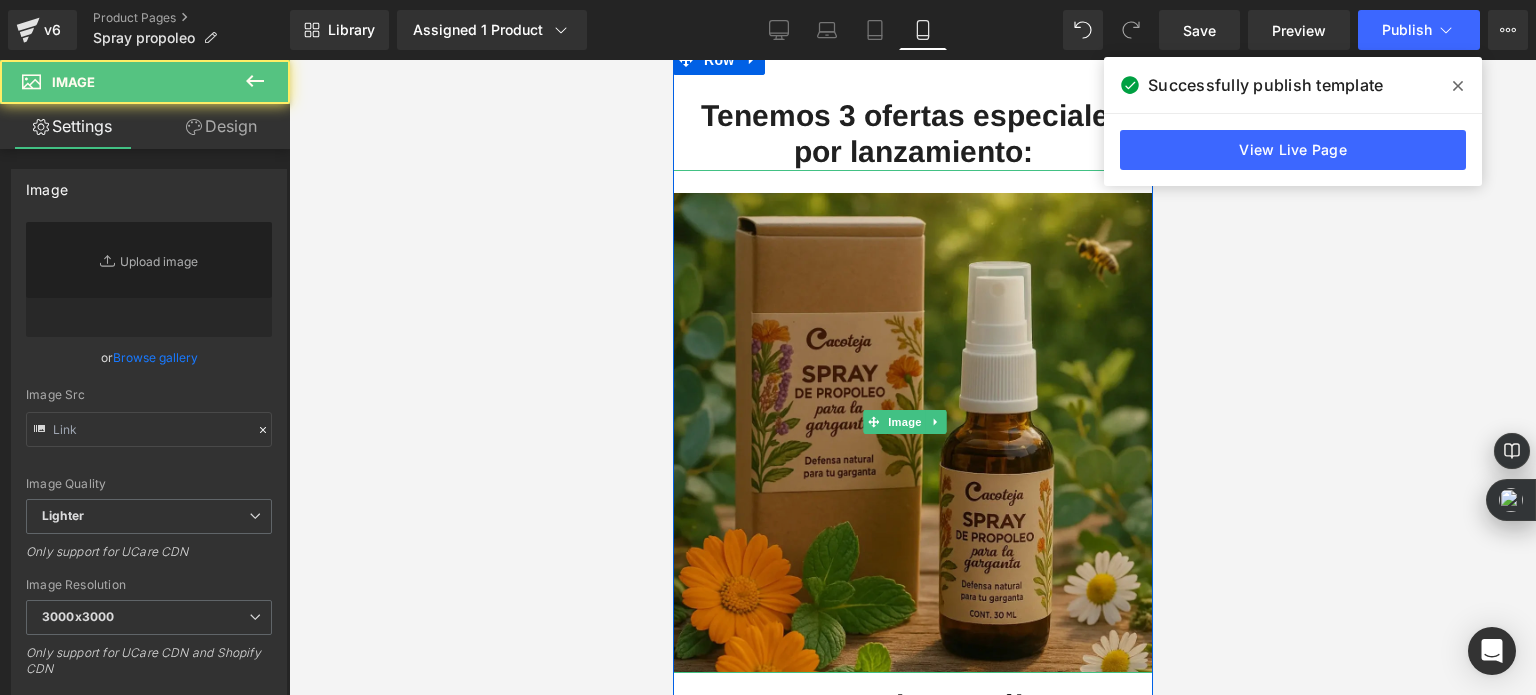 type on "https://cdn.shopify.com/s/files/1/0535/0549/1125/files/Regalo_gratis_9_1_3000x3000.webp?v=1750532190" 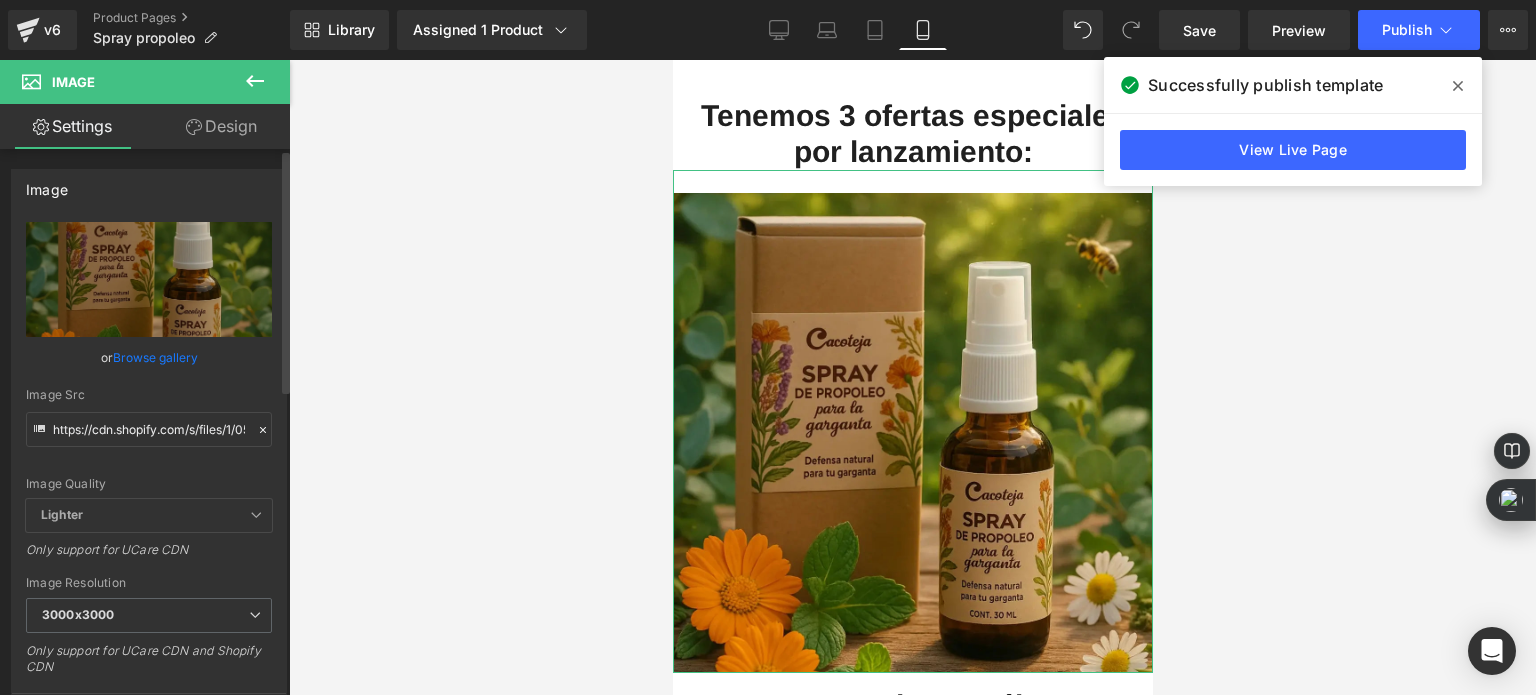 click 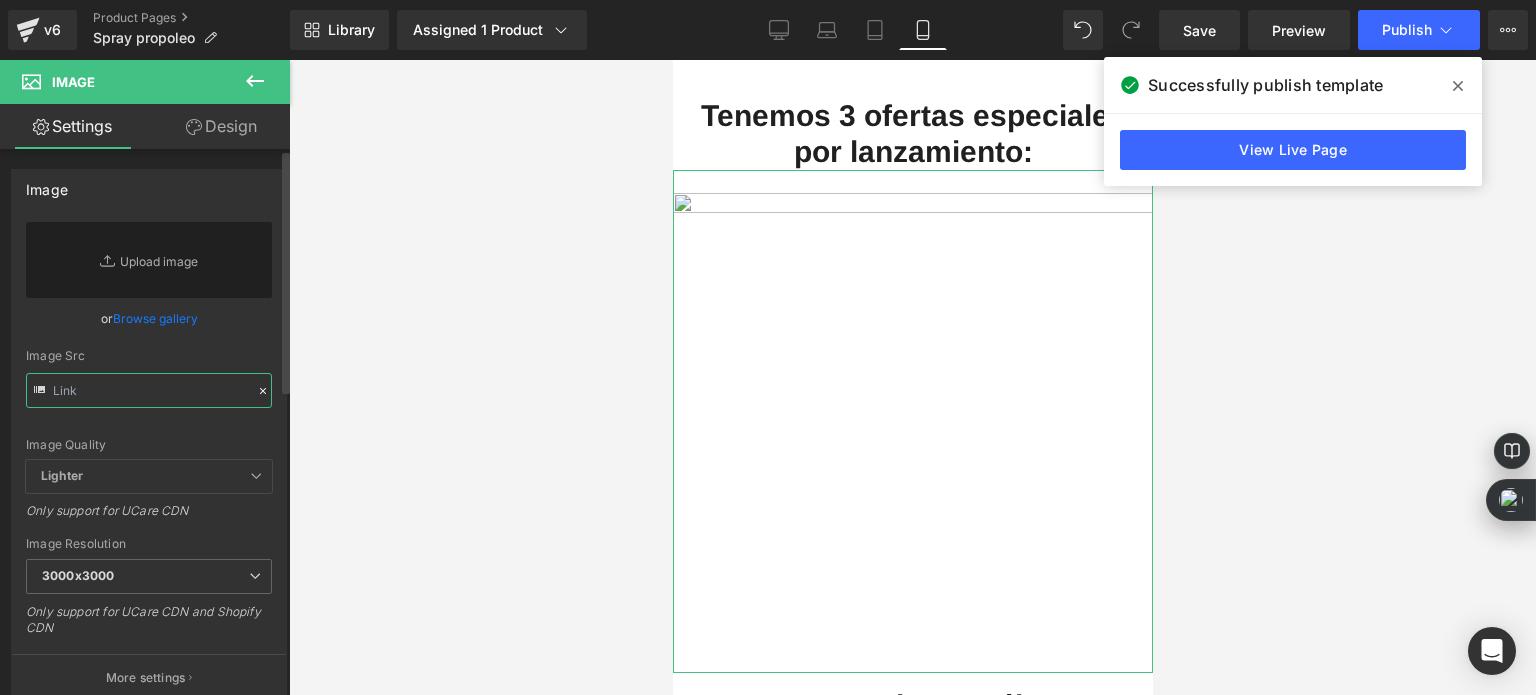 click at bounding box center [149, 390] 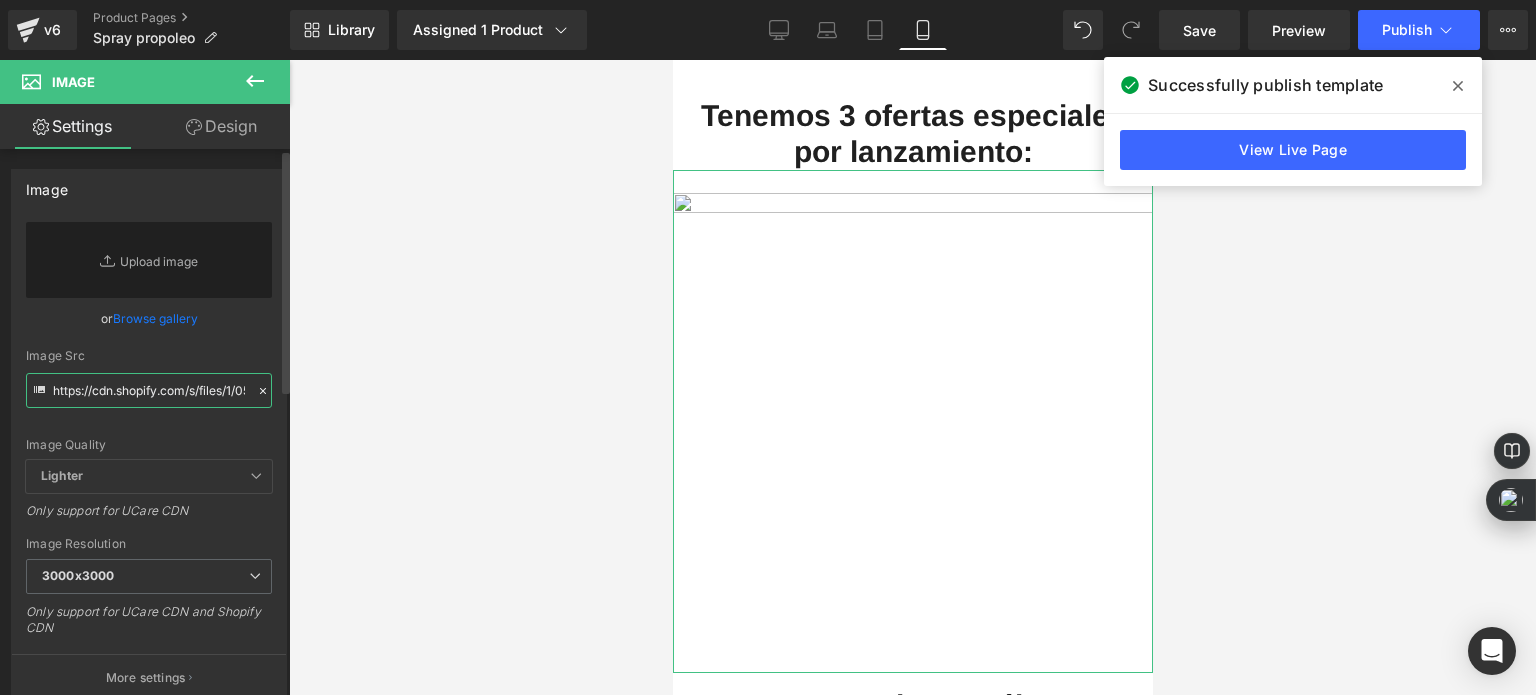 scroll, scrollTop: 0, scrollLeft: 365, axis: horizontal 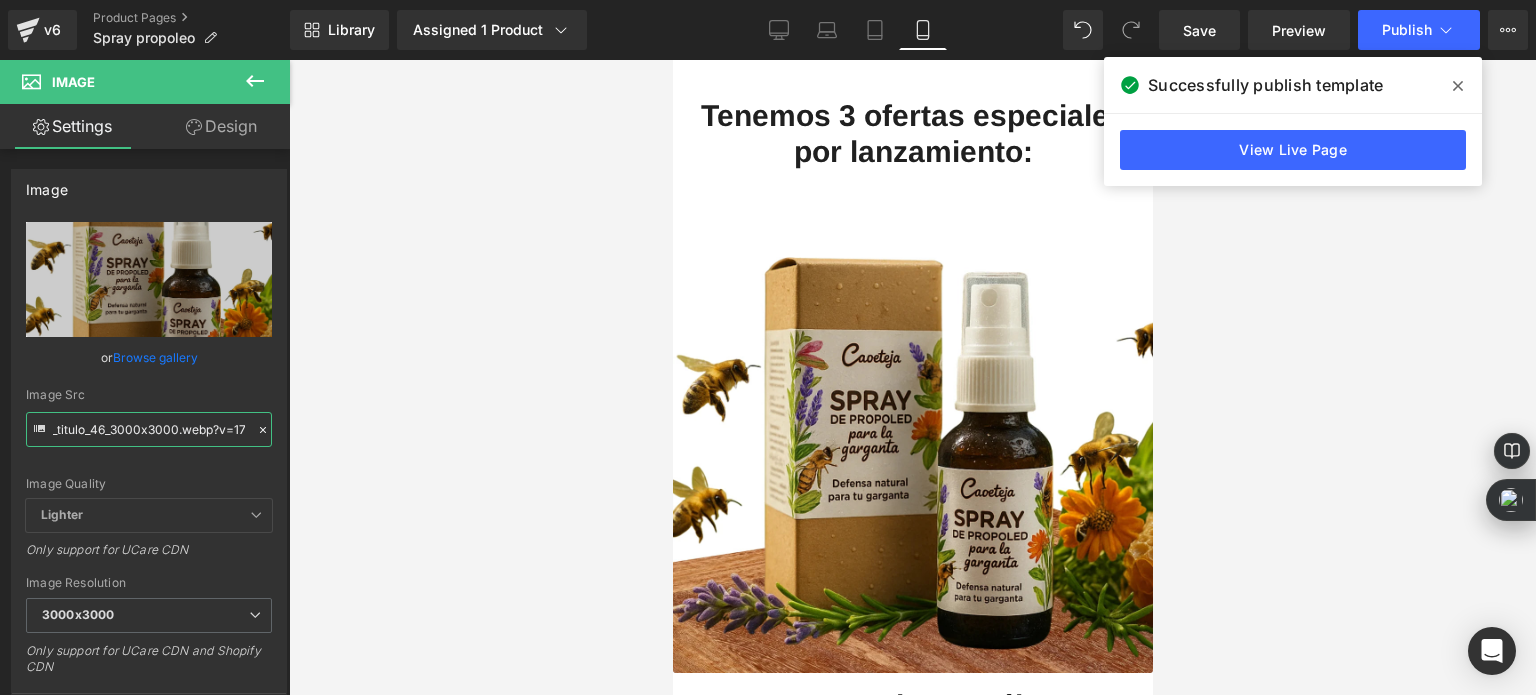 type on "https://cdn.shopify.com/s/files/1/0535/0549/1125/files/Diseno_sin_titulo_46_3000x3000.webp?v=1754016607" 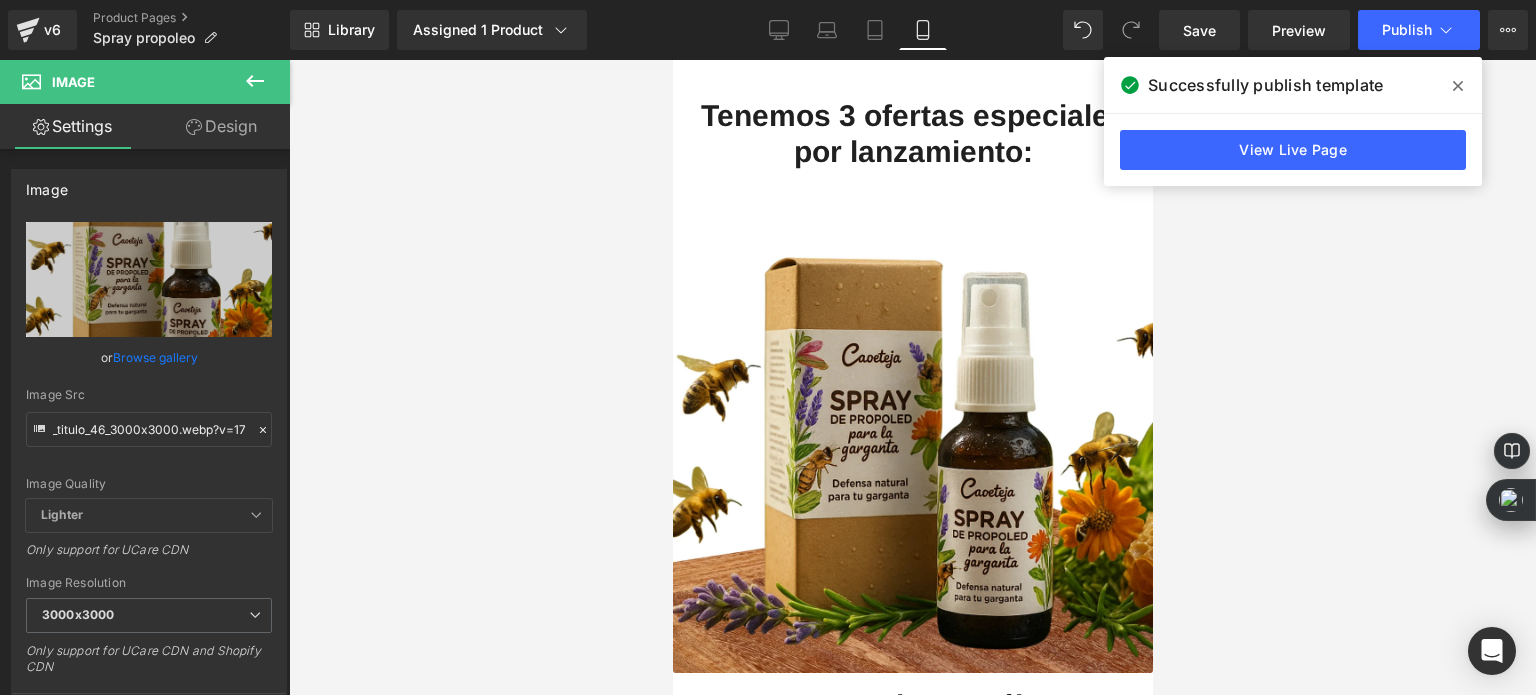 scroll, scrollTop: 0, scrollLeft: 0, axis: both 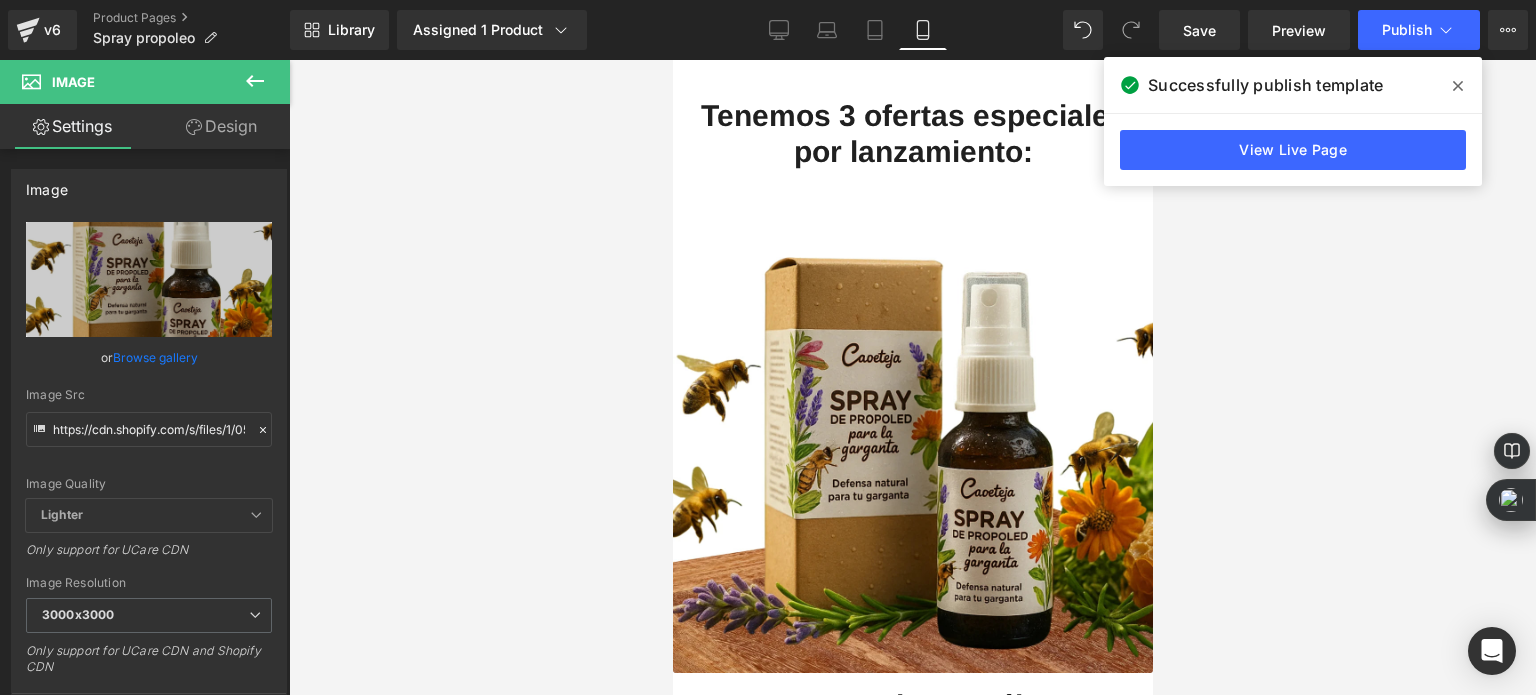 click at bounding box center [912, 377] 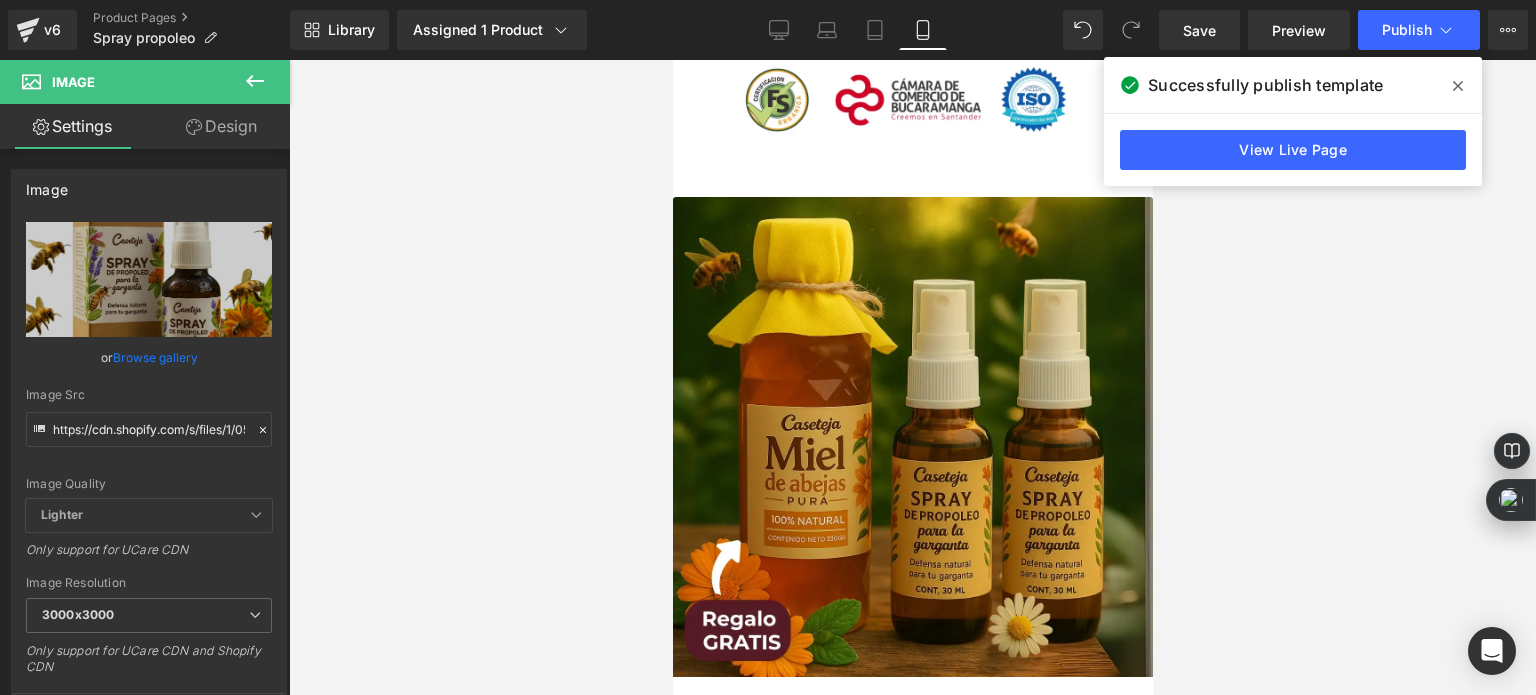 scroll, scrollTop: 3200, scrollLeft: 0, axis: vertical 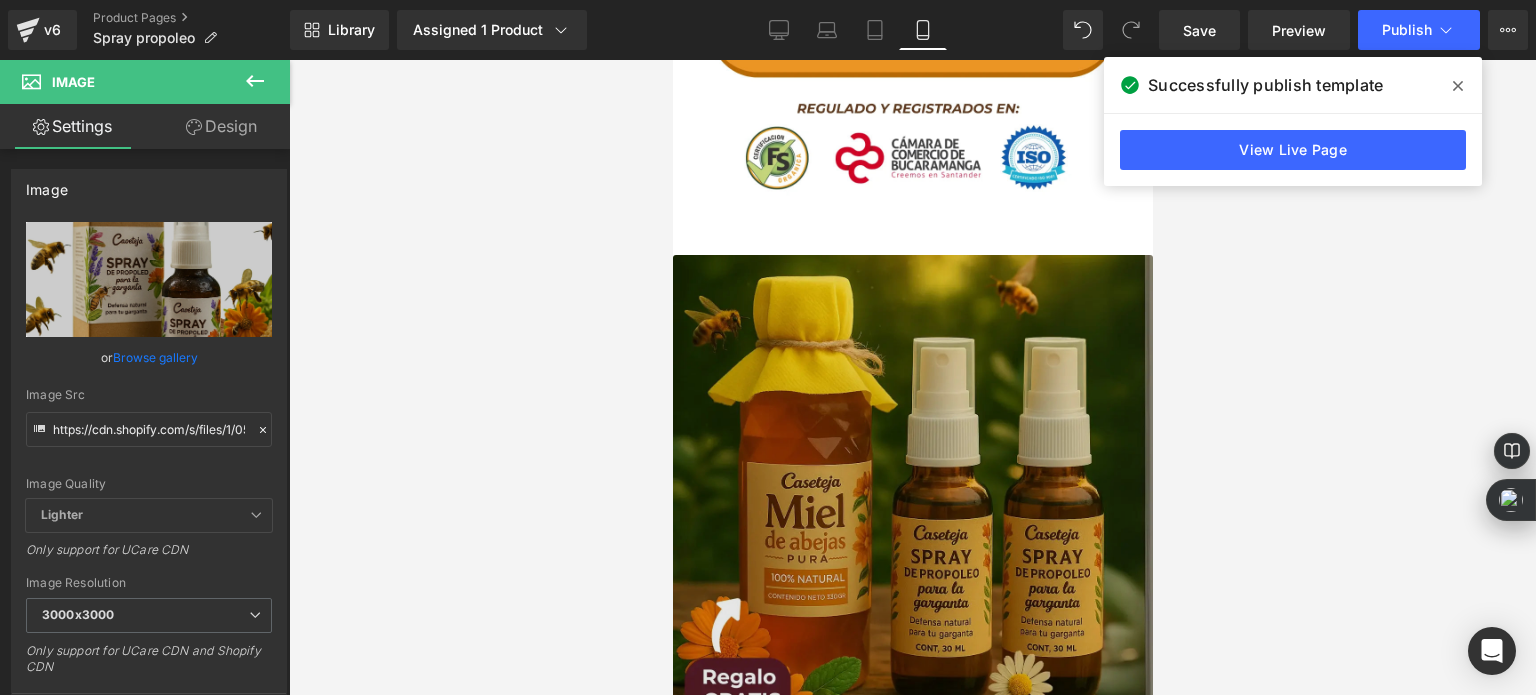 click on "Image" at bounding box center (912, 507) 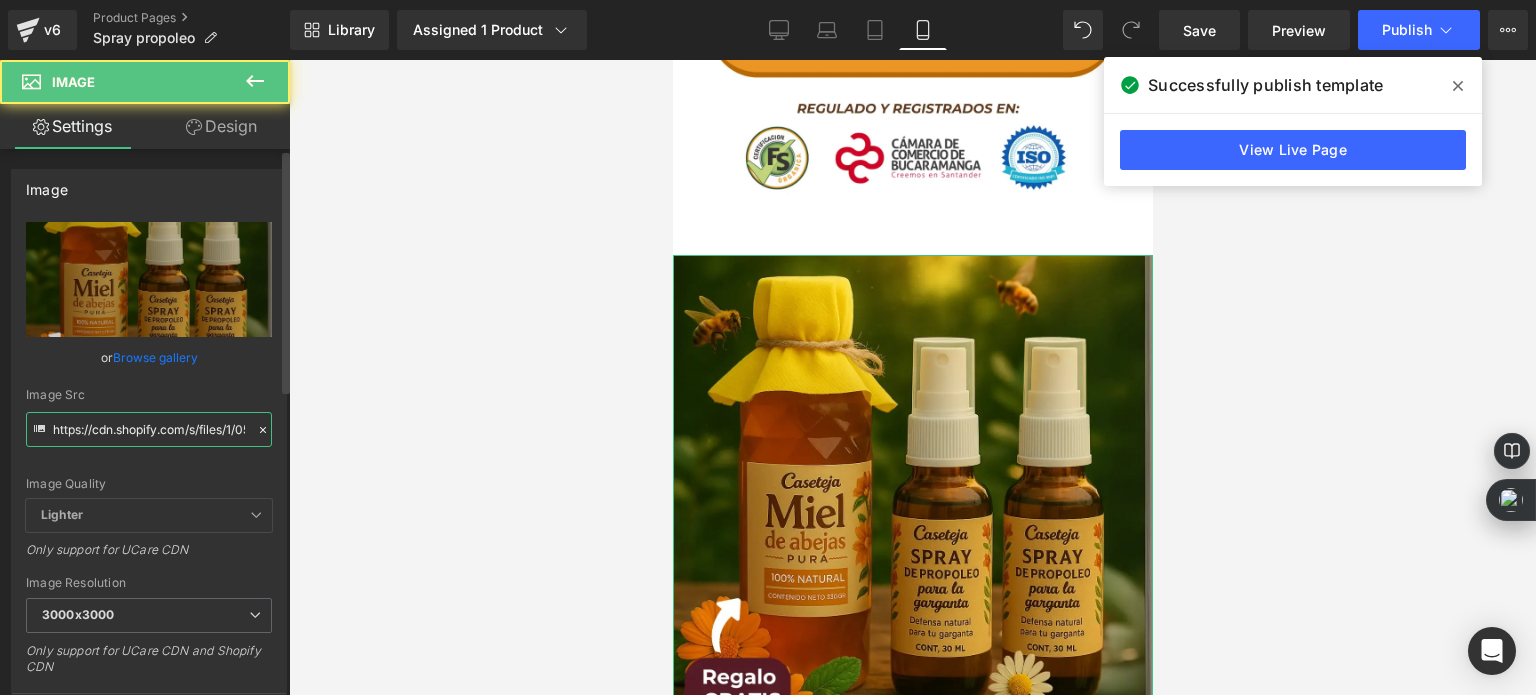 click on "https://cdn.shopify.com/s/files/1/0535/0549/1125/files/Regalo_gratis_10_1_3000x3000.webp?v=1750532193" at bounding box center [149, 429] 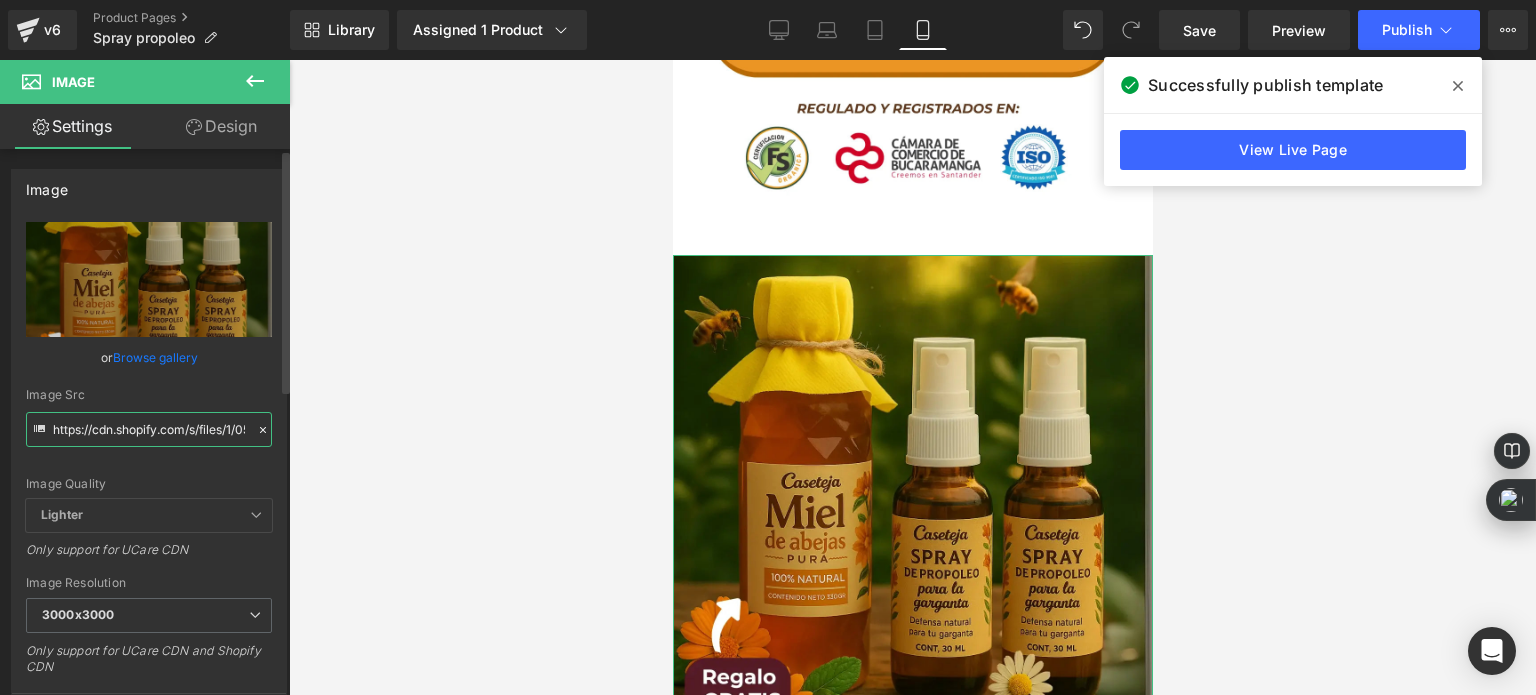 click on "https://cdn.shopify.com/s/files/1/0535/0549/1125/files/Regalo_gratis_10_1_3000x3000.webp?v=1750532193" at bounding box center [149, 429] 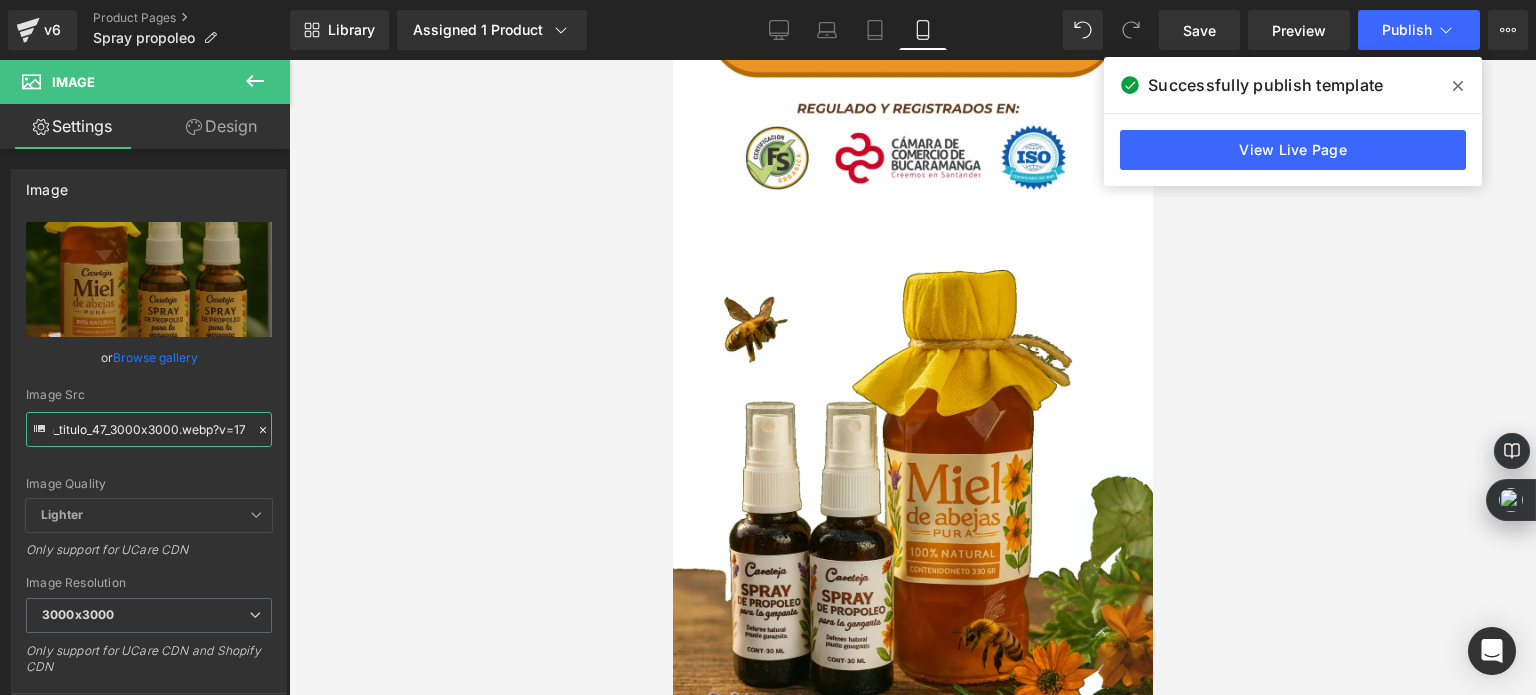 type on "https://cdn.shopify.com/s/files/1/0535/0549/1125/files/Diseno_sin_titulo_47_3000x3000.webp?v=1754017065" 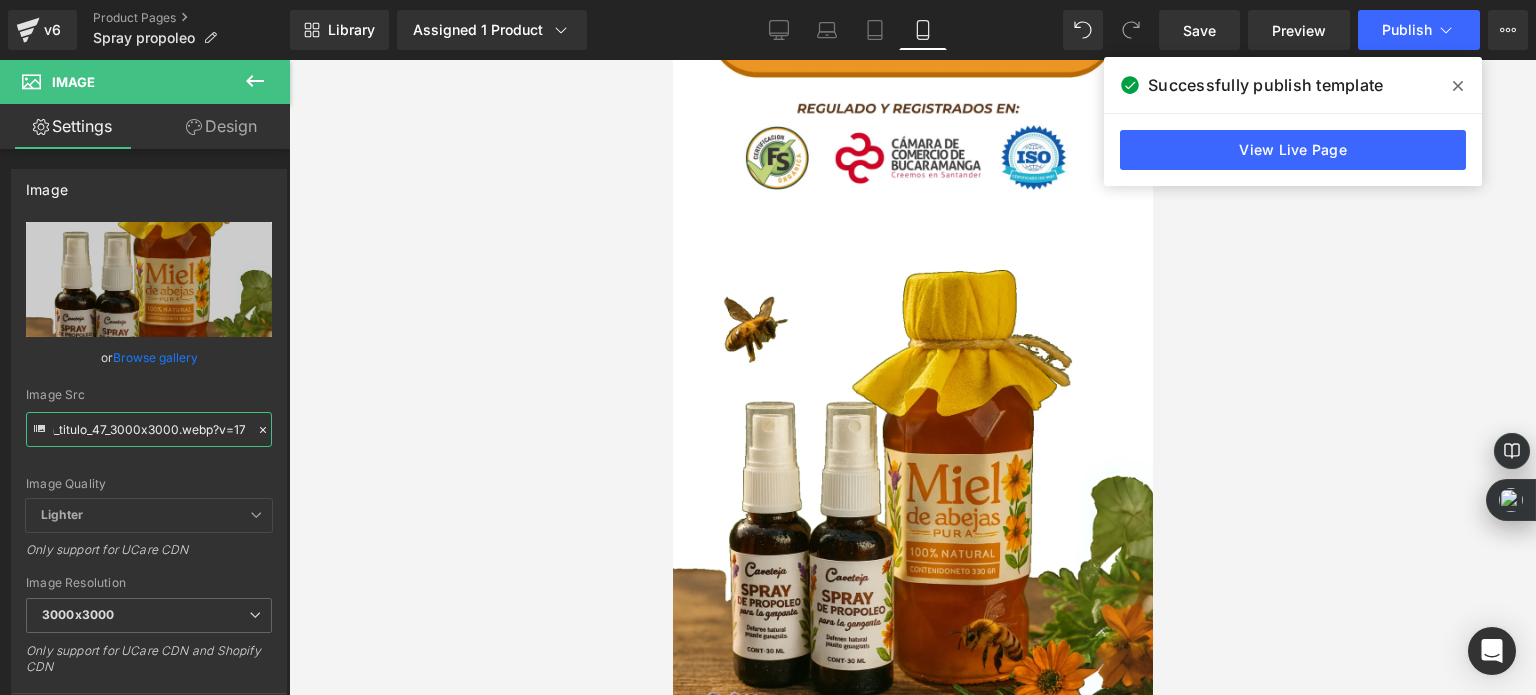 scroll, scrollTop: 0, scrollLeft: 0, axis: both 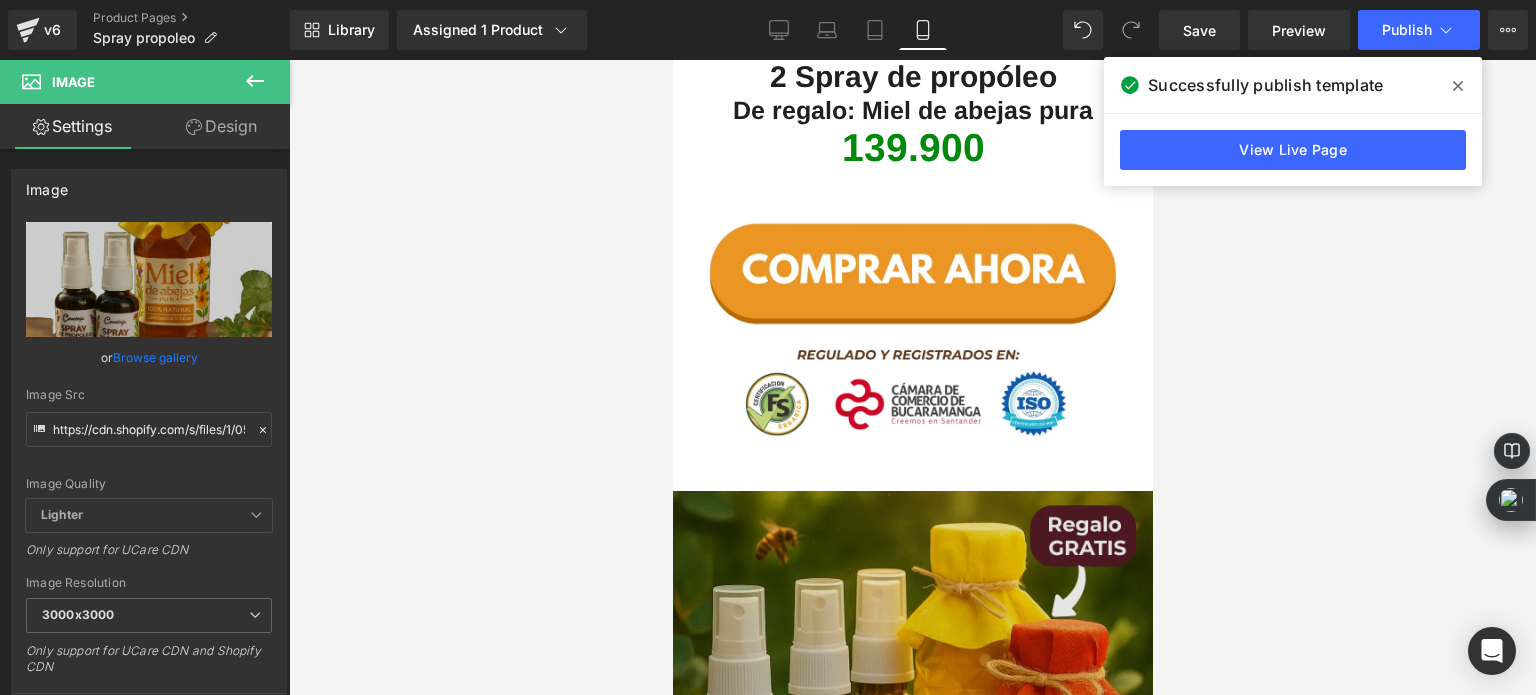 click at bounding box center (912, 726) 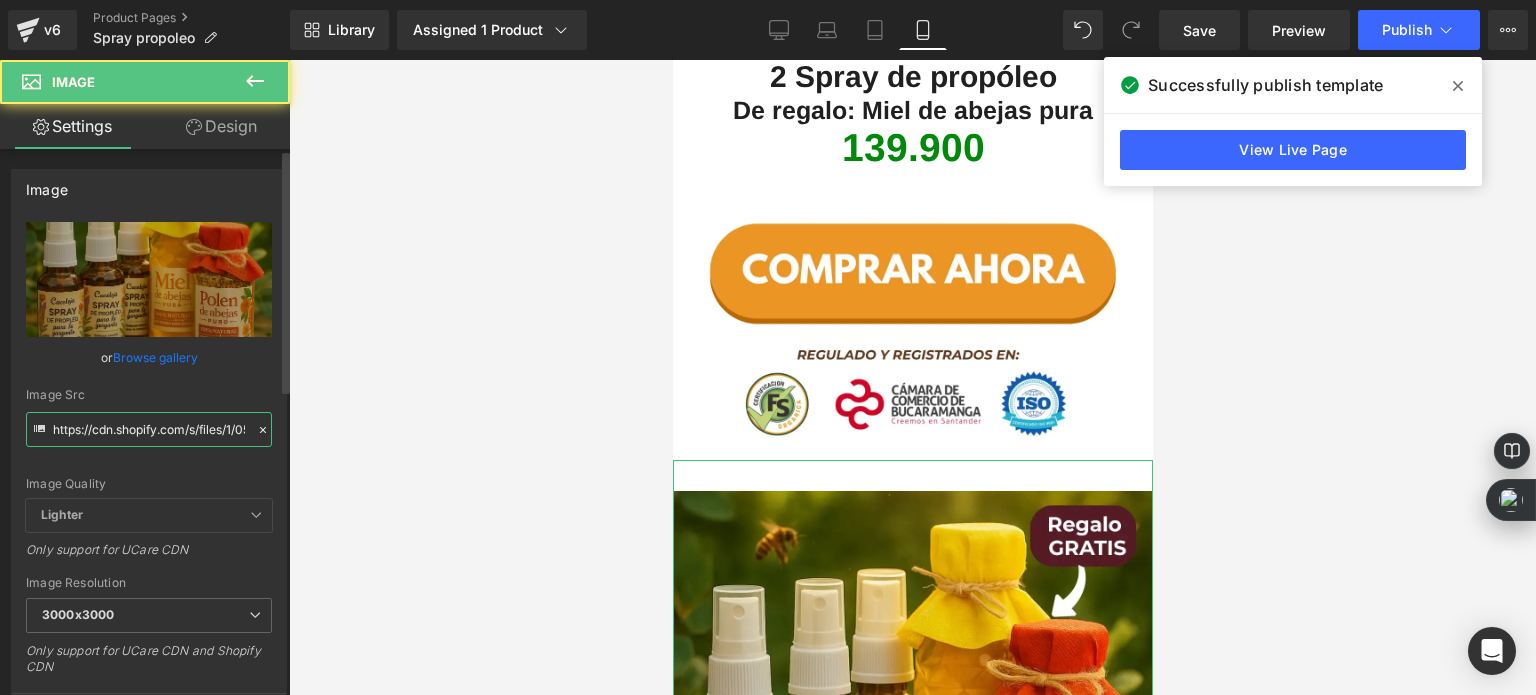click on "https://cdn.shopify.com/s/files/1/0535/0549/1125/files/Regalo_gratis_11_1_1_3000x3000.webp?v=1750532192" at bounding box center (149, 429) 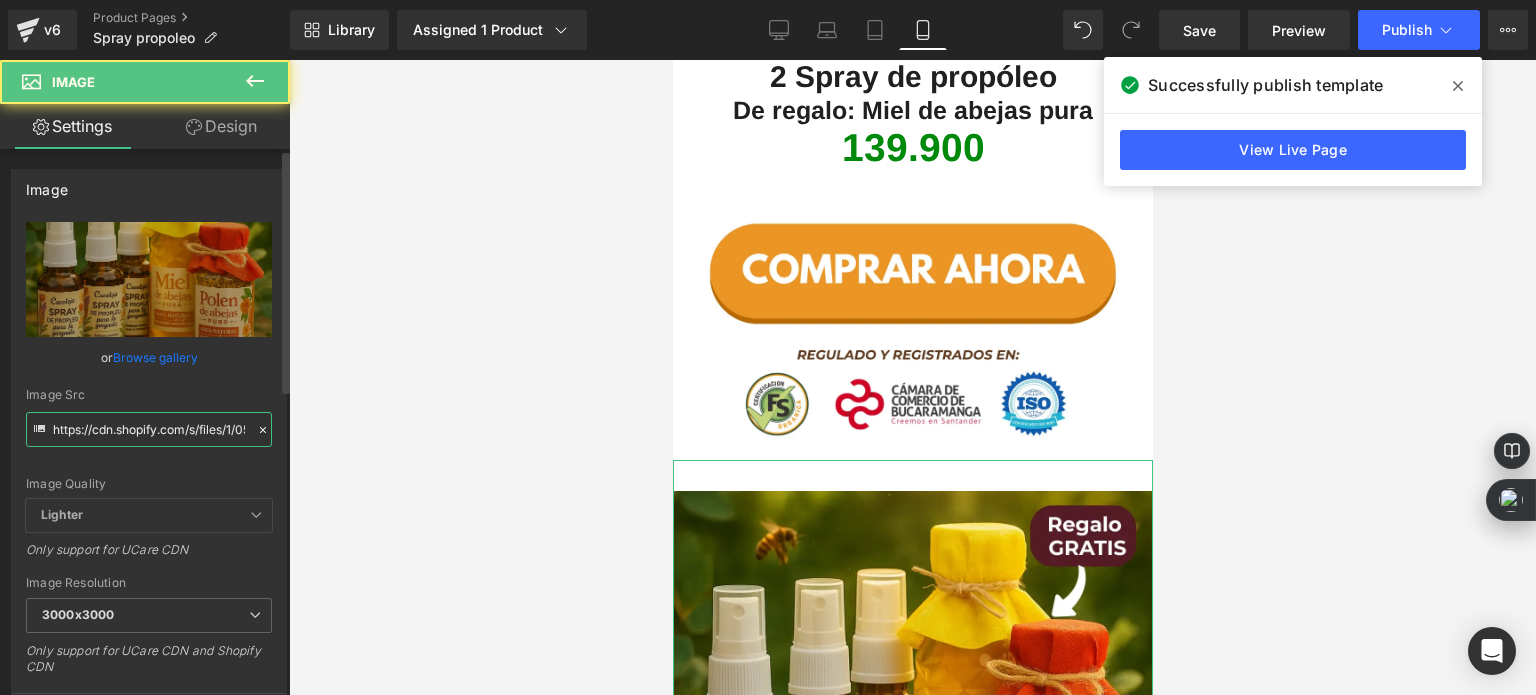 click on "https://cdn.shopify.com/s/files/1/0535/0549/1125/files/Regalo_gratis_11_1_1_3000x3000.webp?v=1750532192" at bounding box center [149, 429] 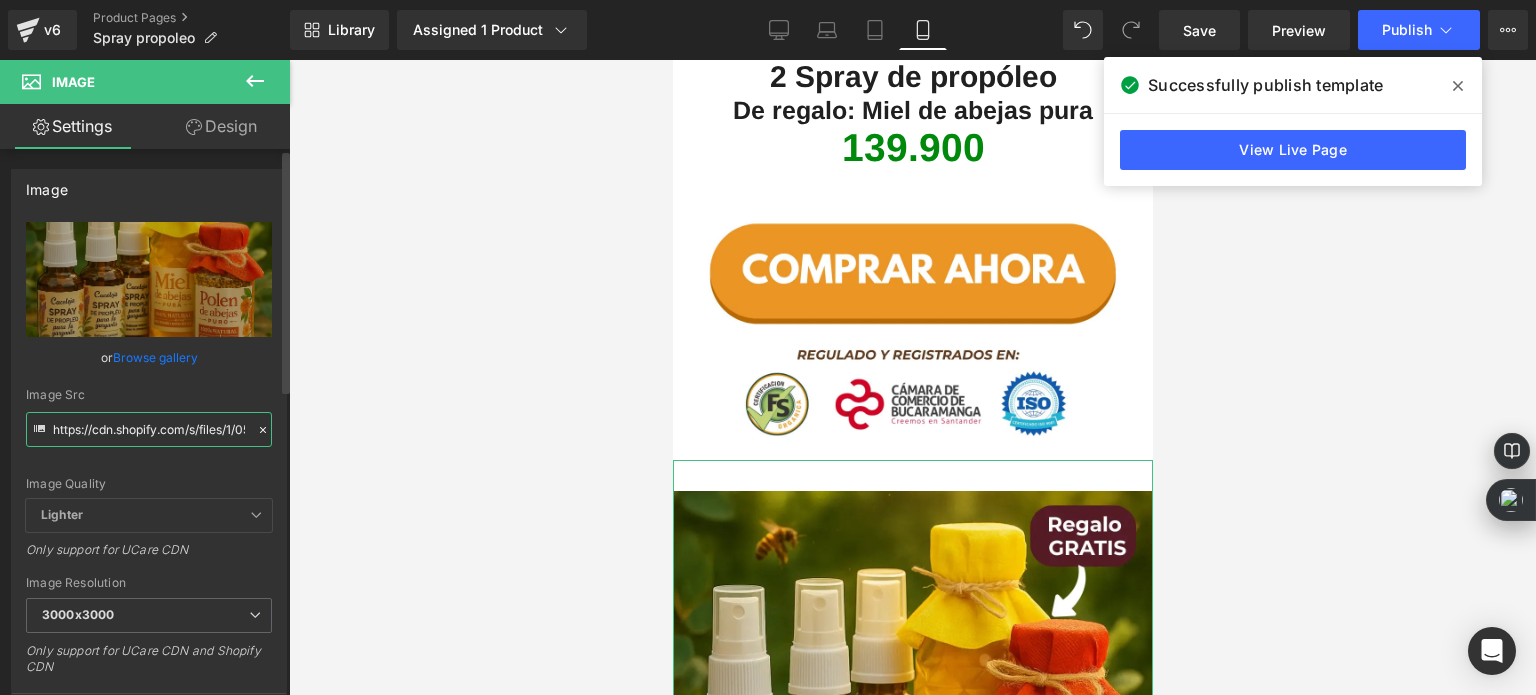 click on "https://cdn.shopify.com/s/files/1/0535/0549/1125/files/Regalo_gratis_11_1_1_3000x3000.webp?v=1750532192" at bounding box center [149, 429] 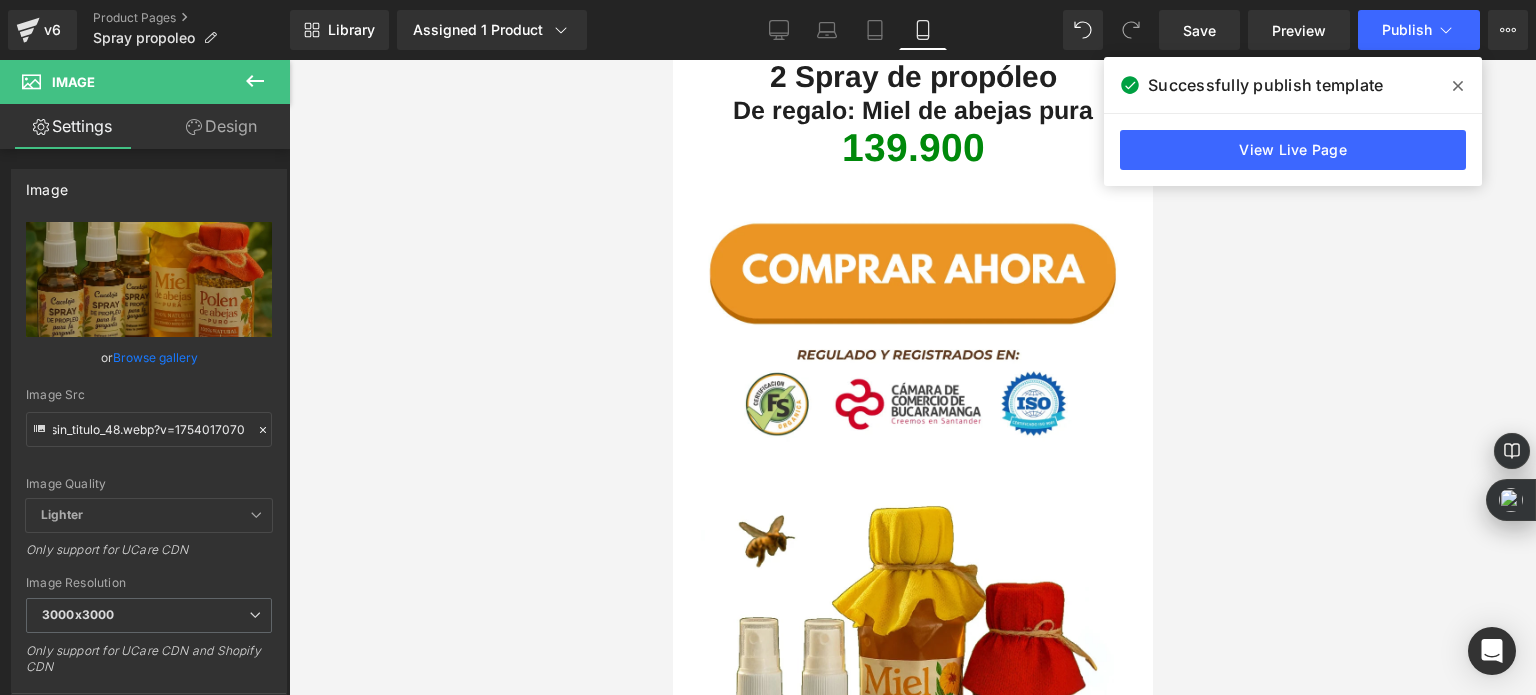 scroll, scrollTop: 0, scrollLeft: 0, axis: both 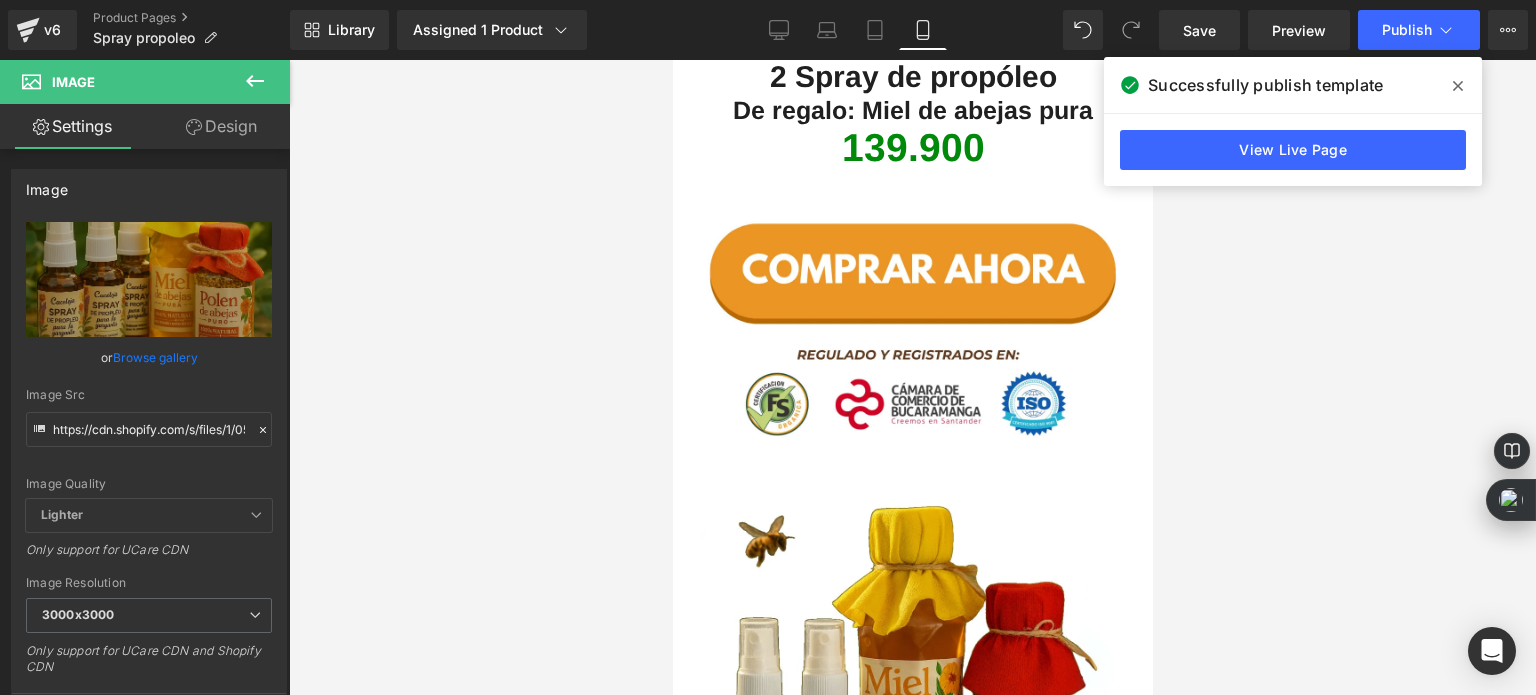 click at bounding box center (912, 377) 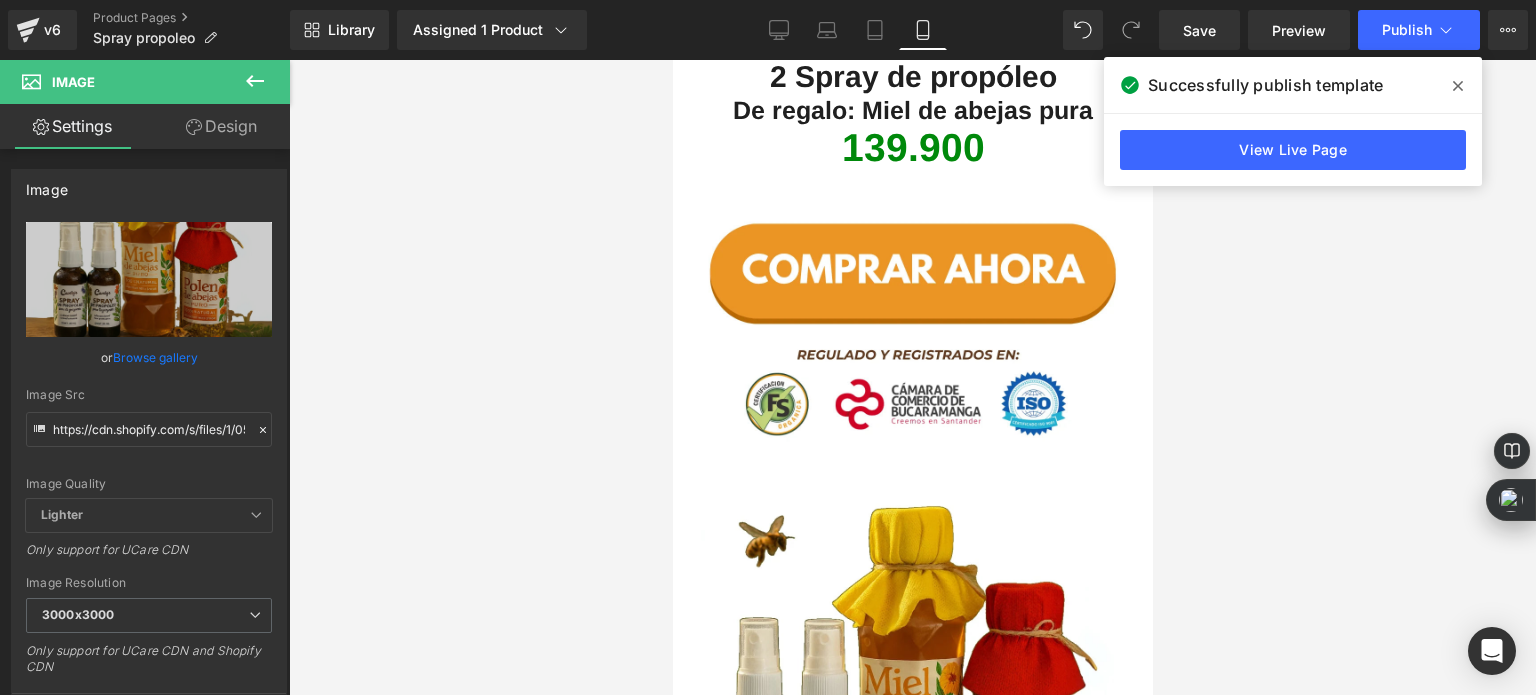 type on "https://cdn.shopify.com/s/files/1/0535/0549/1125/files/Diseno_sin_titulo_48_3000x3000.webp?v=1754017070" 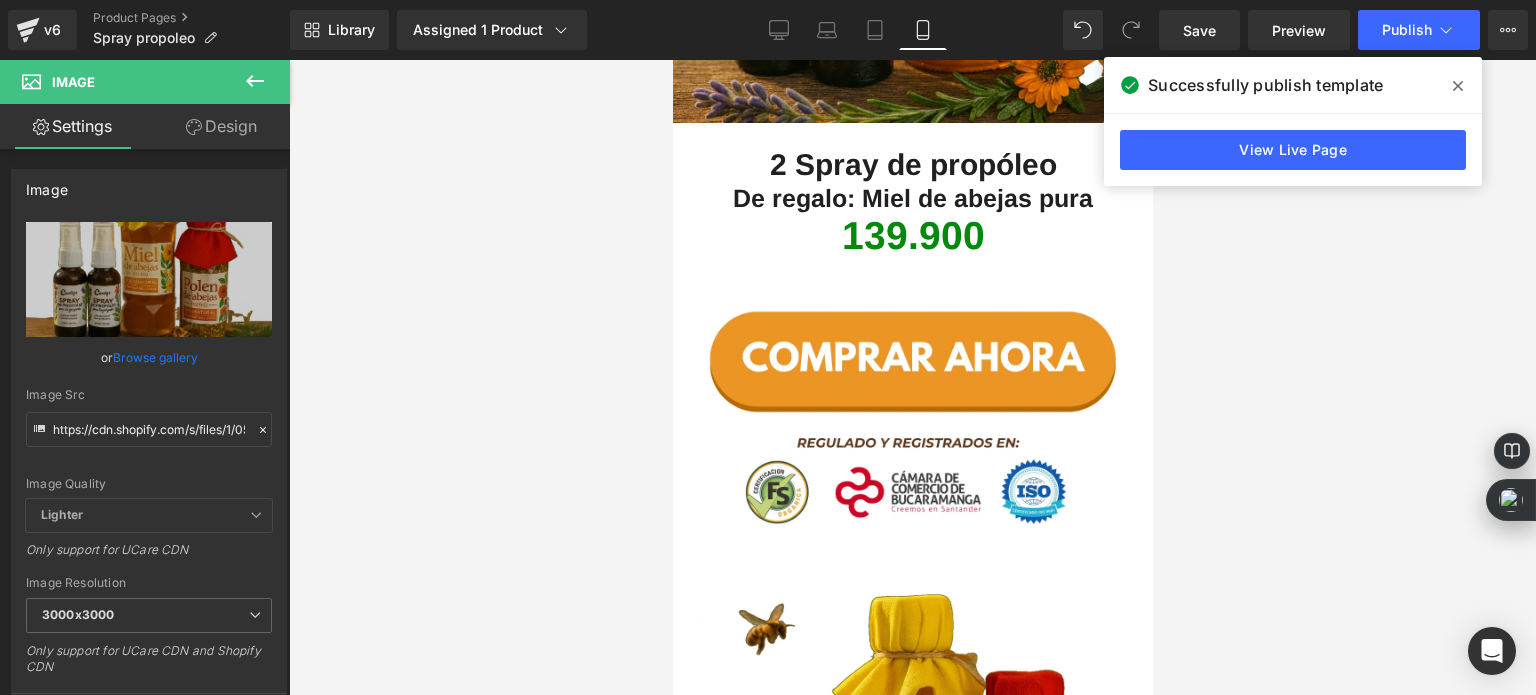 scroll, scrollTop: 3800, scrollLeft: 0, axis: vertical 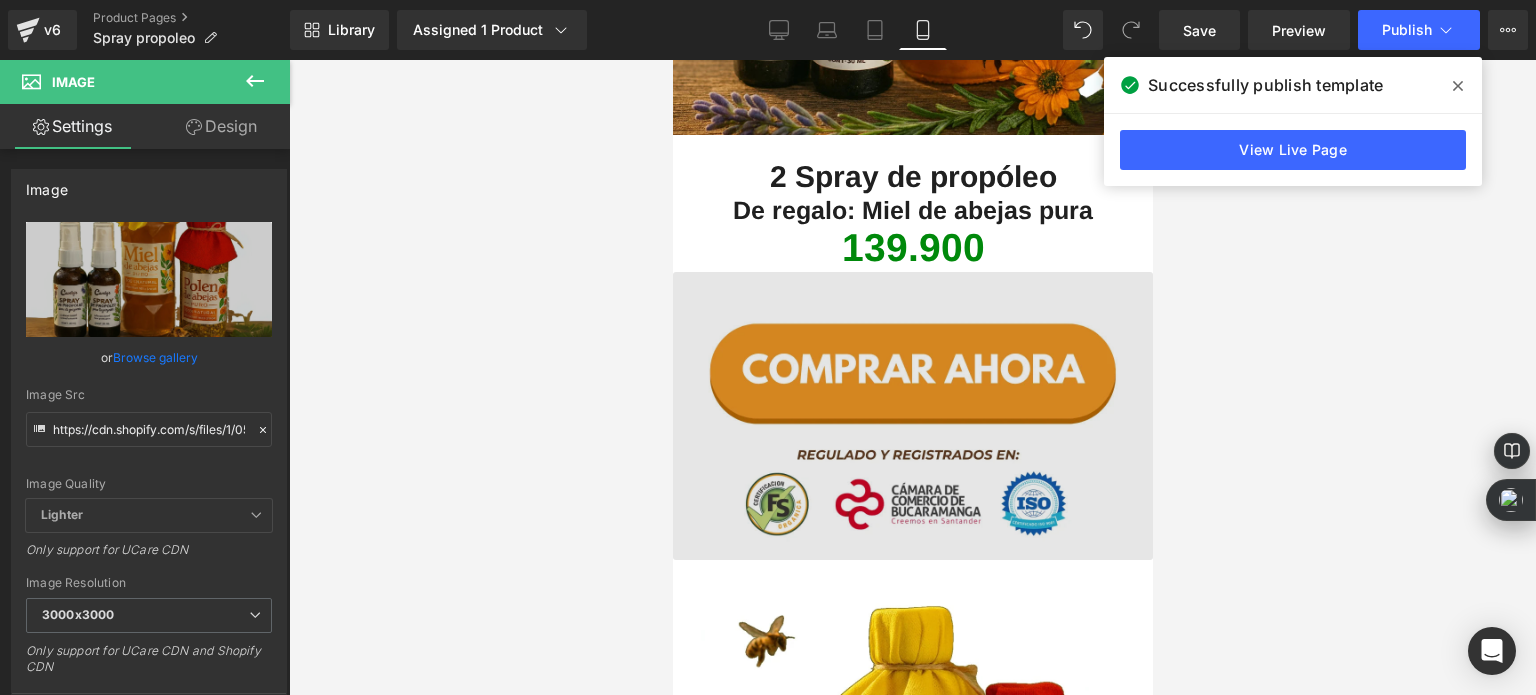 click at bounding box center [912, 416] 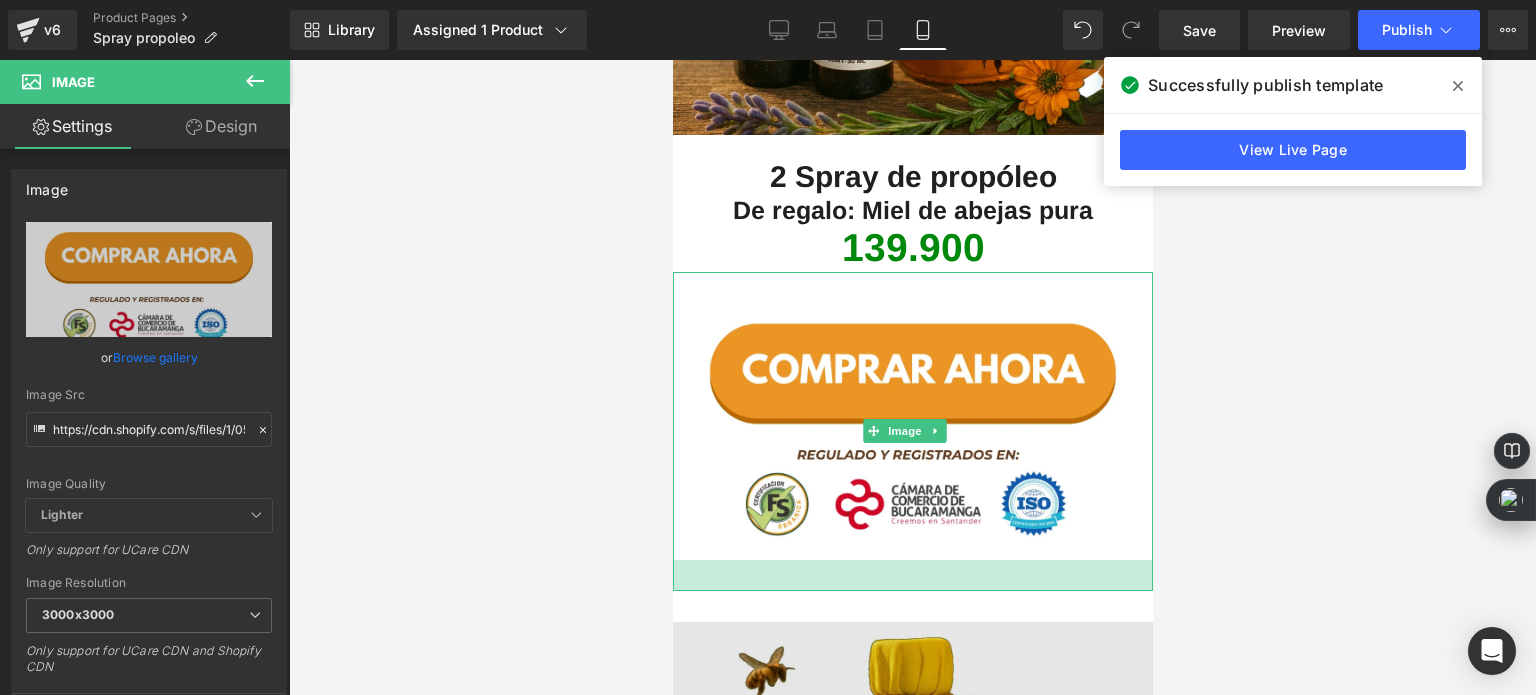 drag, startPoint x: 906, startPoint y: 498, endPoint x: 911, endPoint y: 529, distance: 31.400637 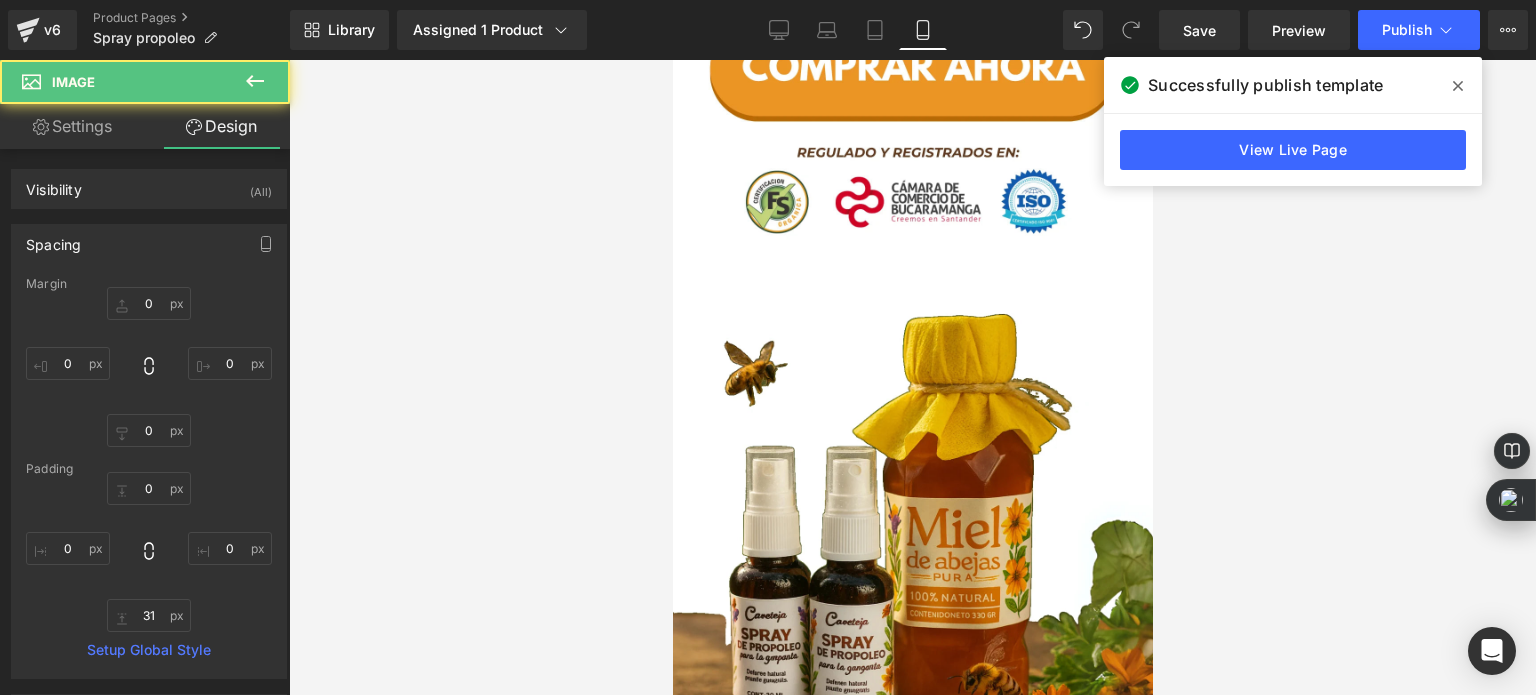 scroll, scrollTop: 3100, scrollLeft: 0, axis: vertical 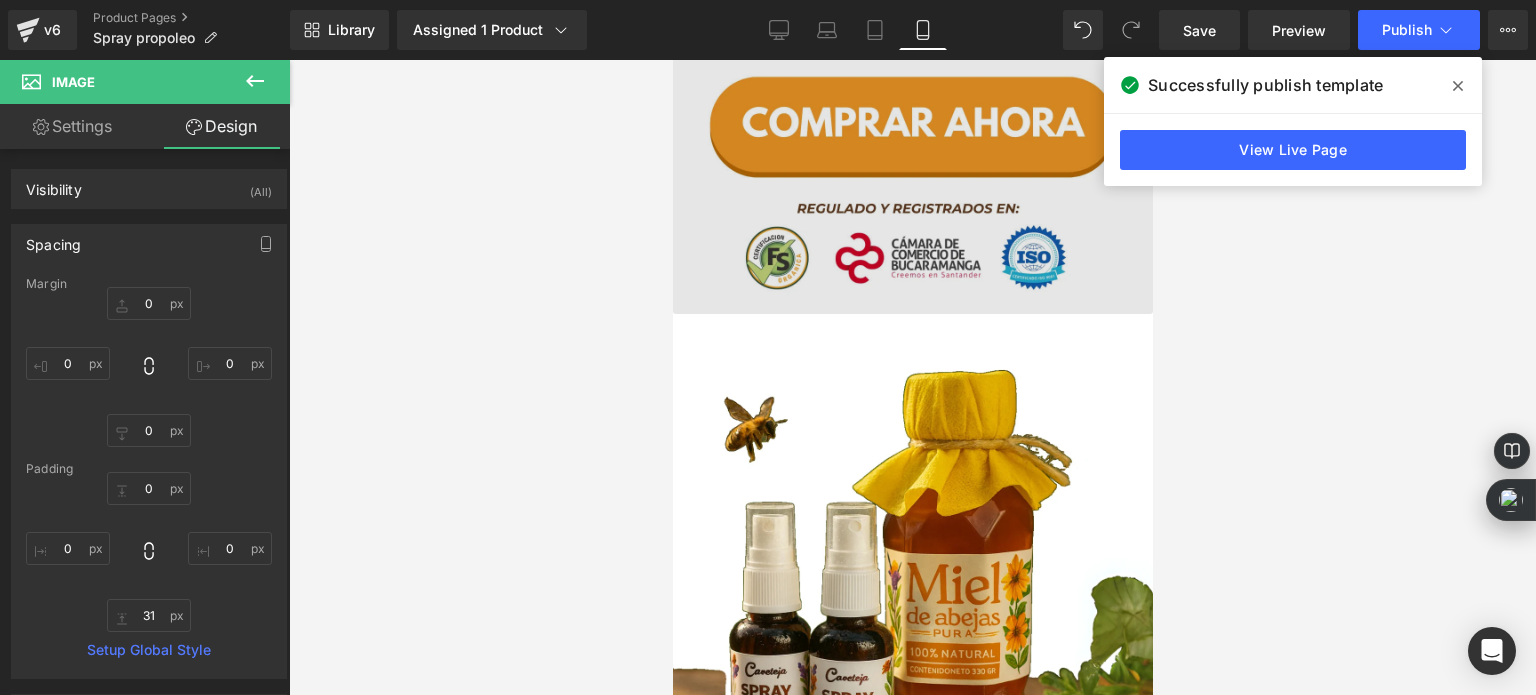 click at bounding box center [912, 169] 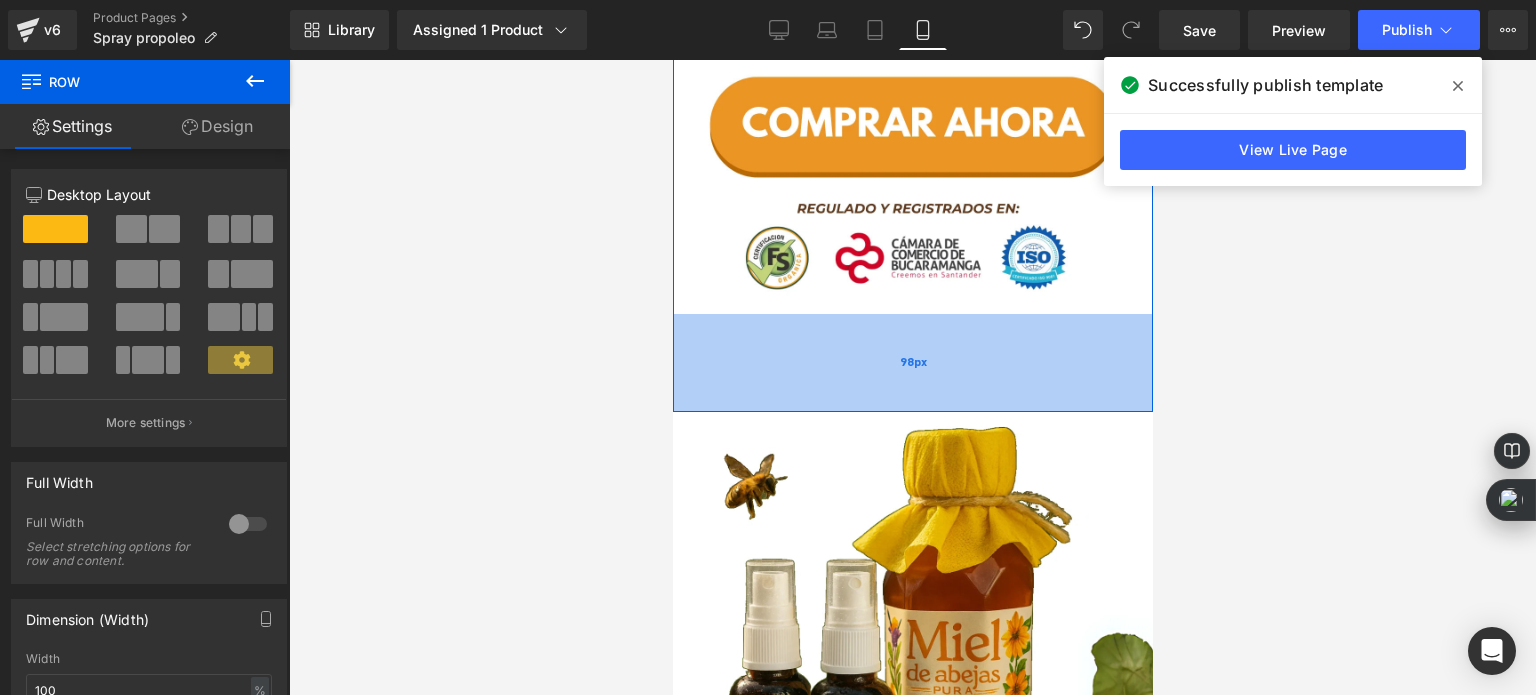 click on "98px" at bounding box center [912, 363] 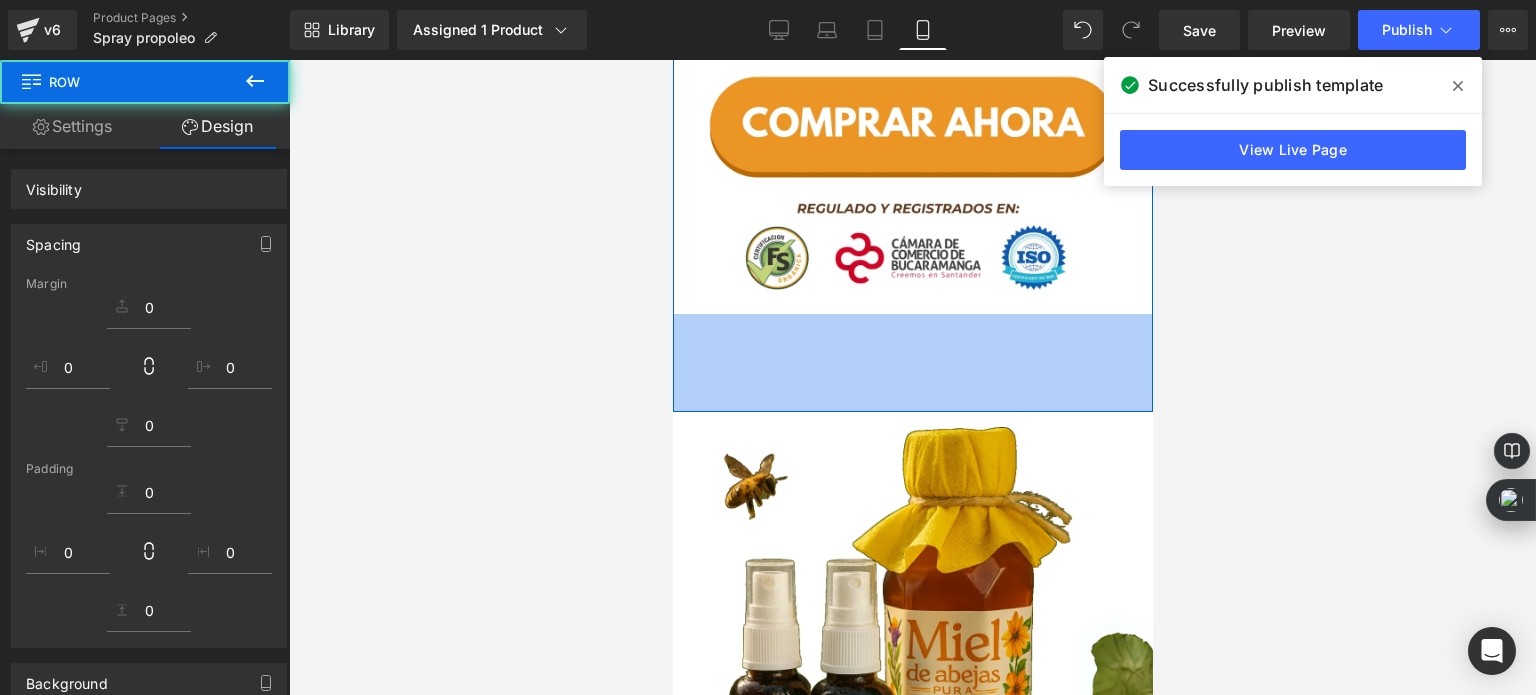 click at bounding box center (912, 377) 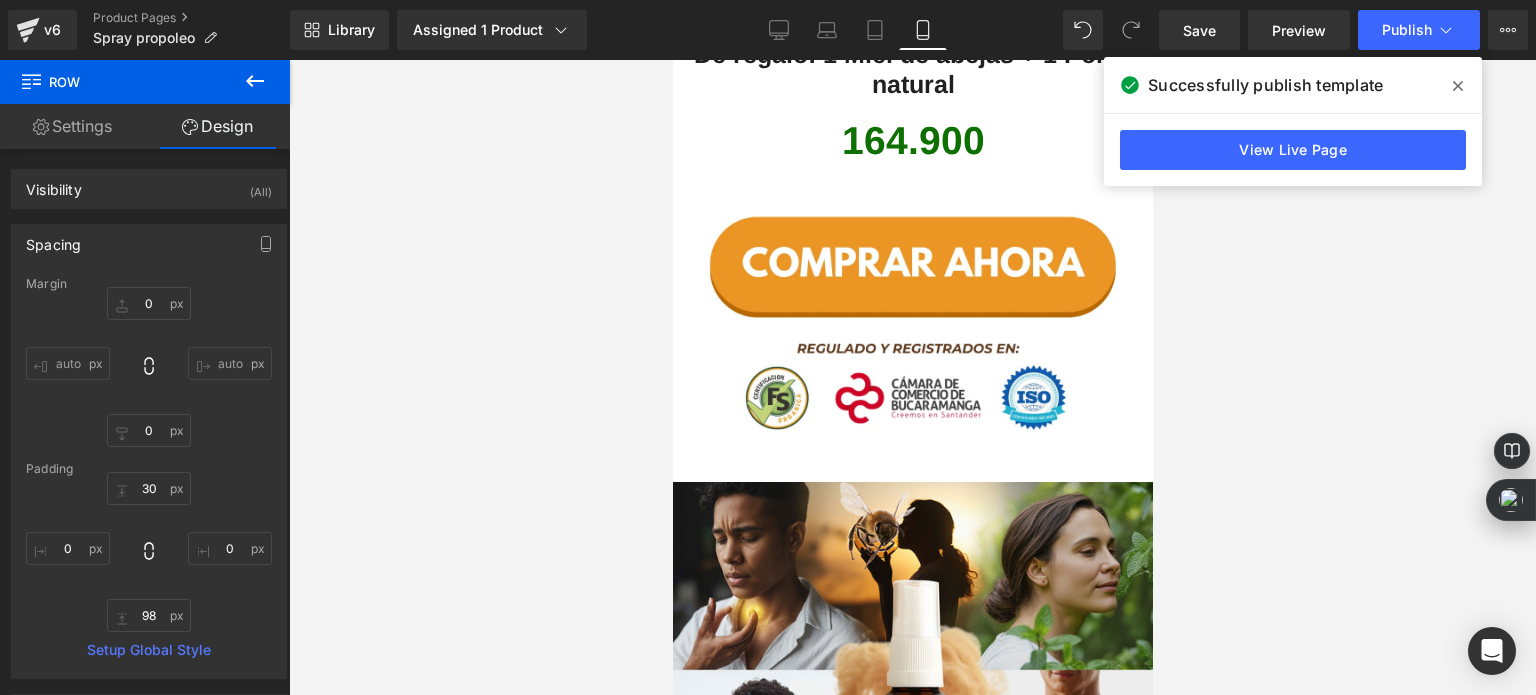 scroll, scrollTop: 5000, scrollLeft: 0, axis: vertical 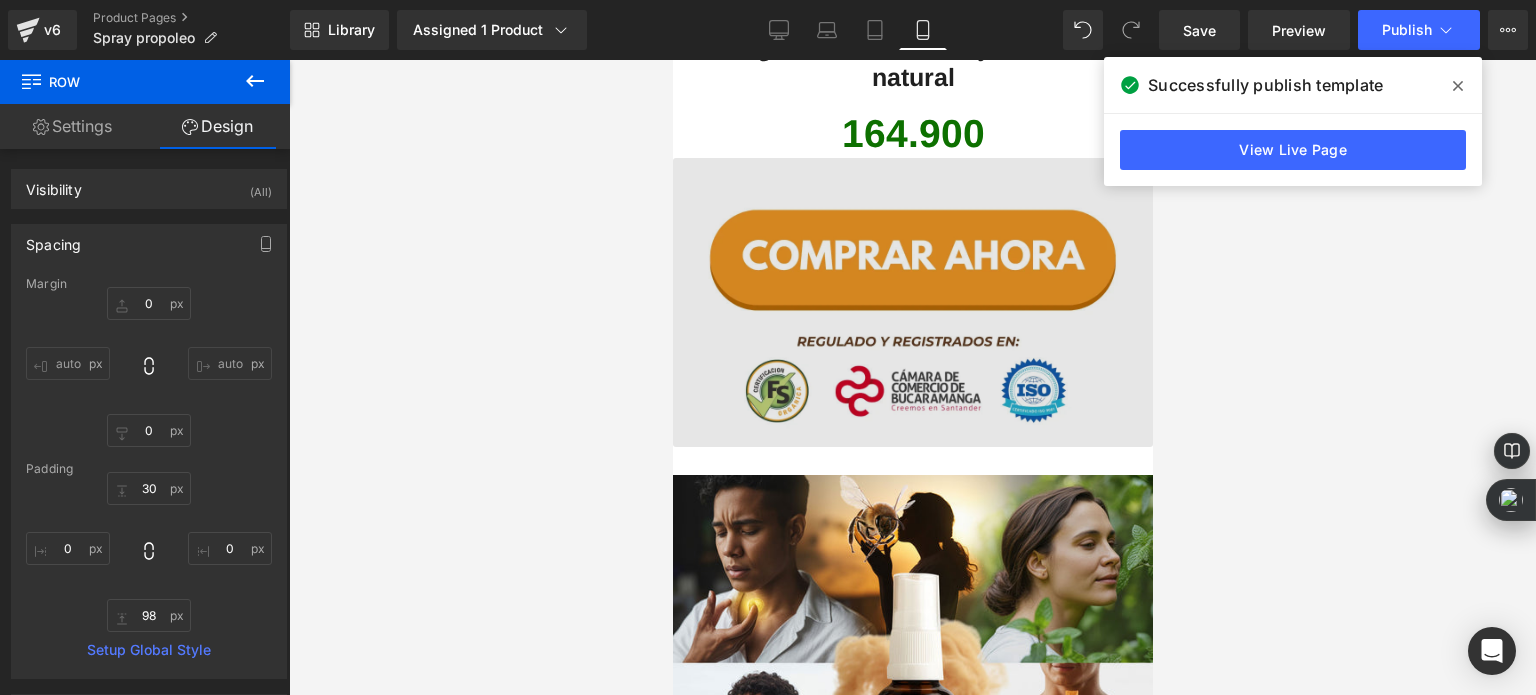 drag, startPoint x: 897, startPoint y: 285, endPoint x: 885, endPoint y: 334, distance: 50.447994 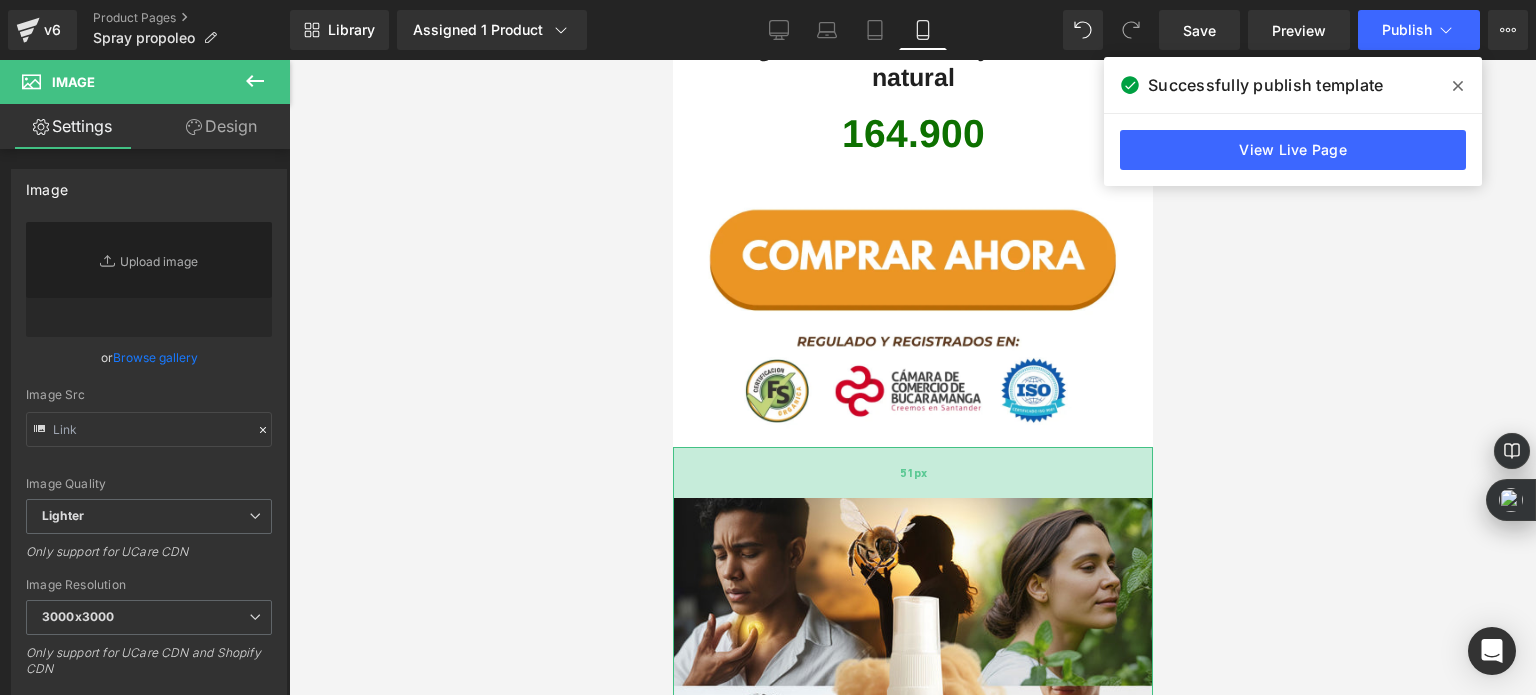 type on "https://cdn.shopify.com/s/files/1/0535/0549/1125/files/004_3000x3000.jpg?v=1750539656" 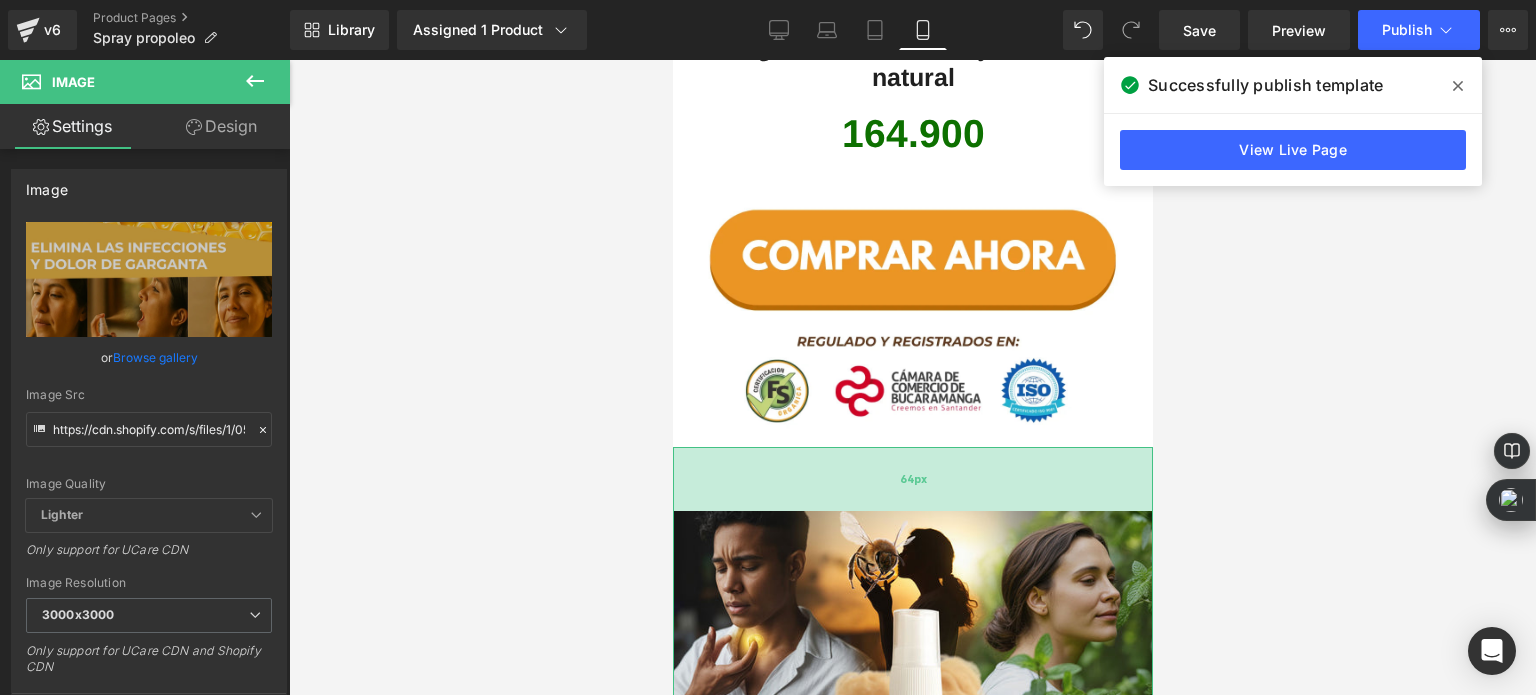 drag, startPoint x: 882, startPoint y: 370, endPoint x: 885, endPoint y: 406, distance: 36.124783 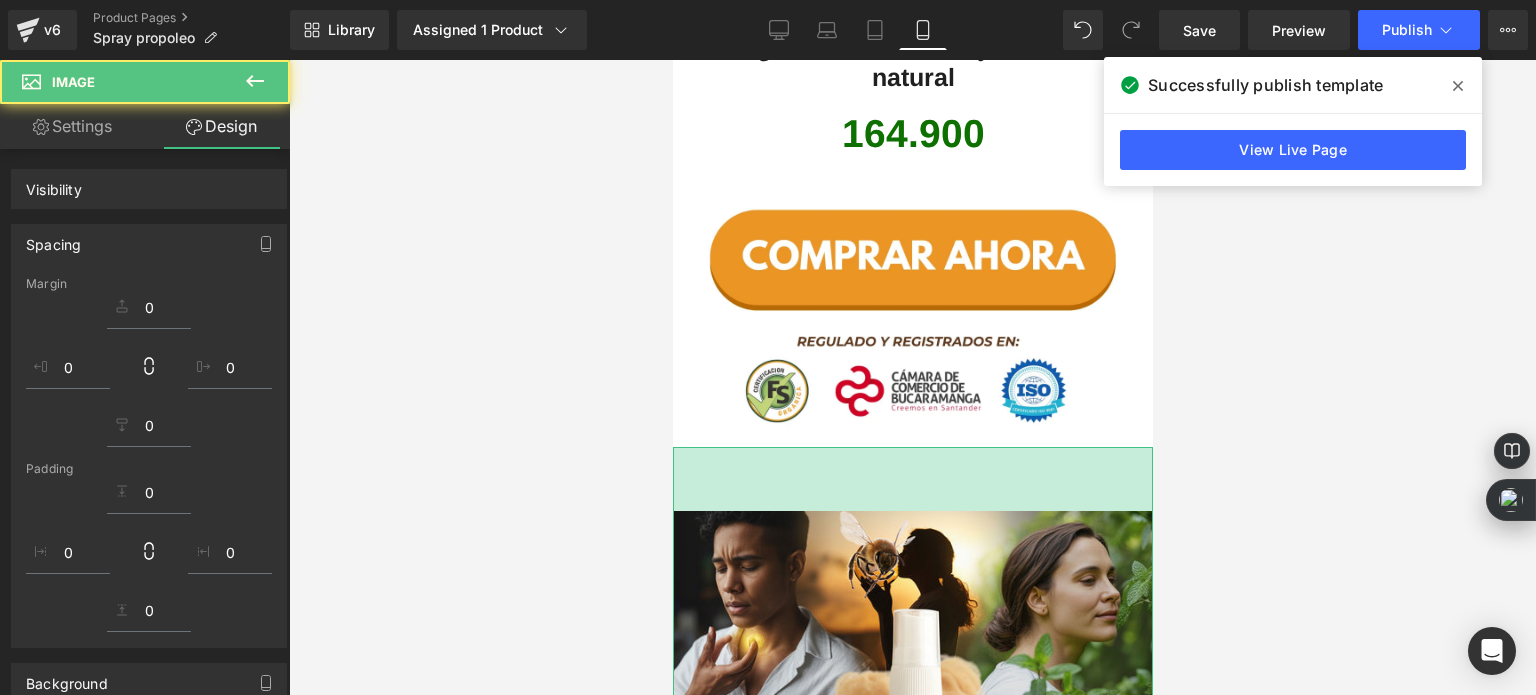 click at bounding box center (912, 377) 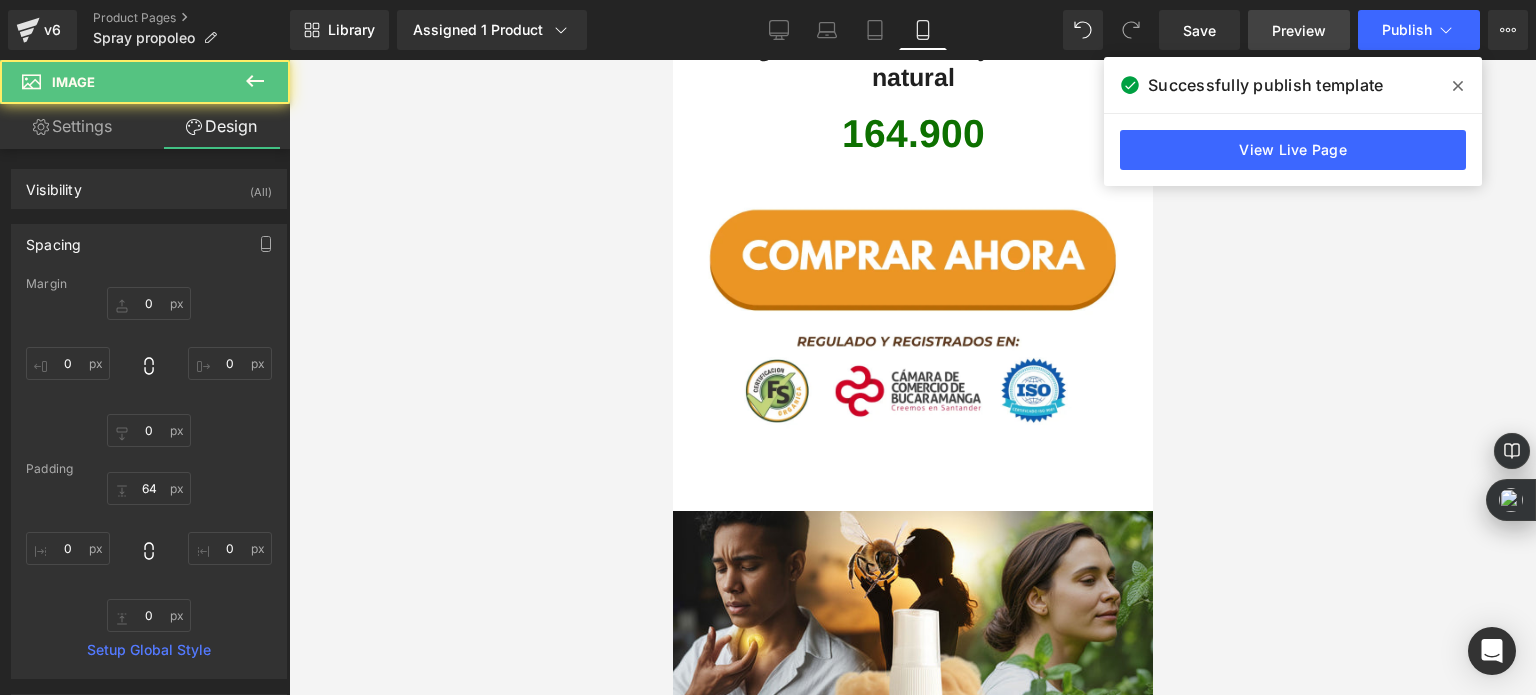 type on "0" 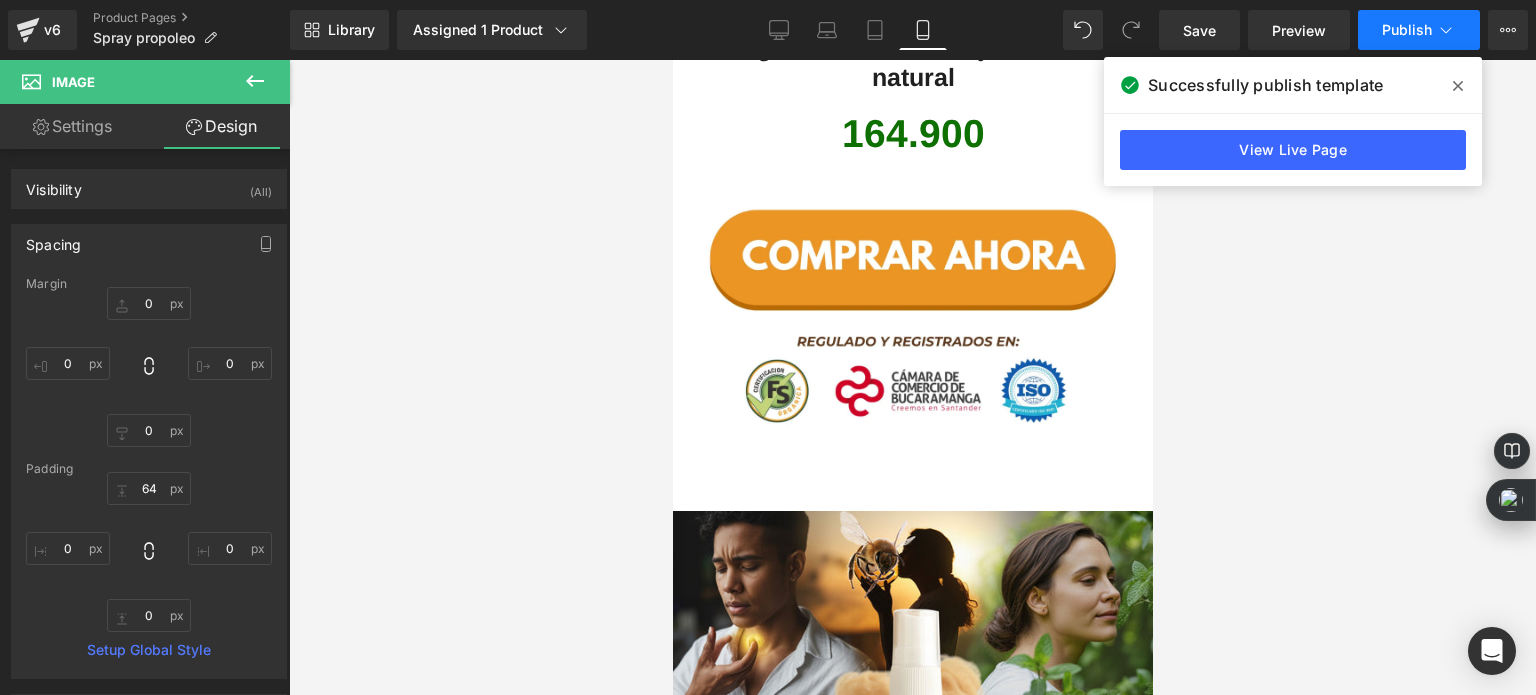 click on "Publish" at bounding box center (1407, 30) 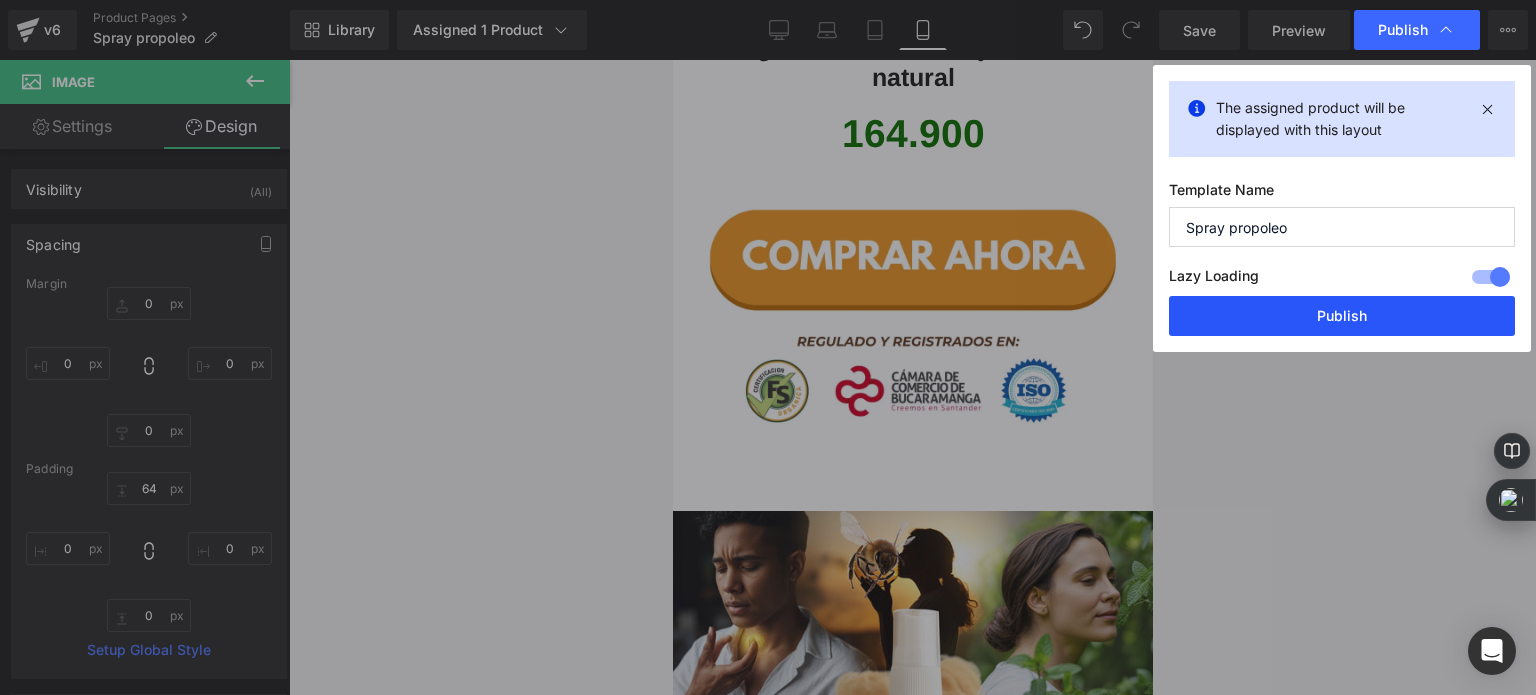 click on "Publish" at bounding box center [1342, 316] 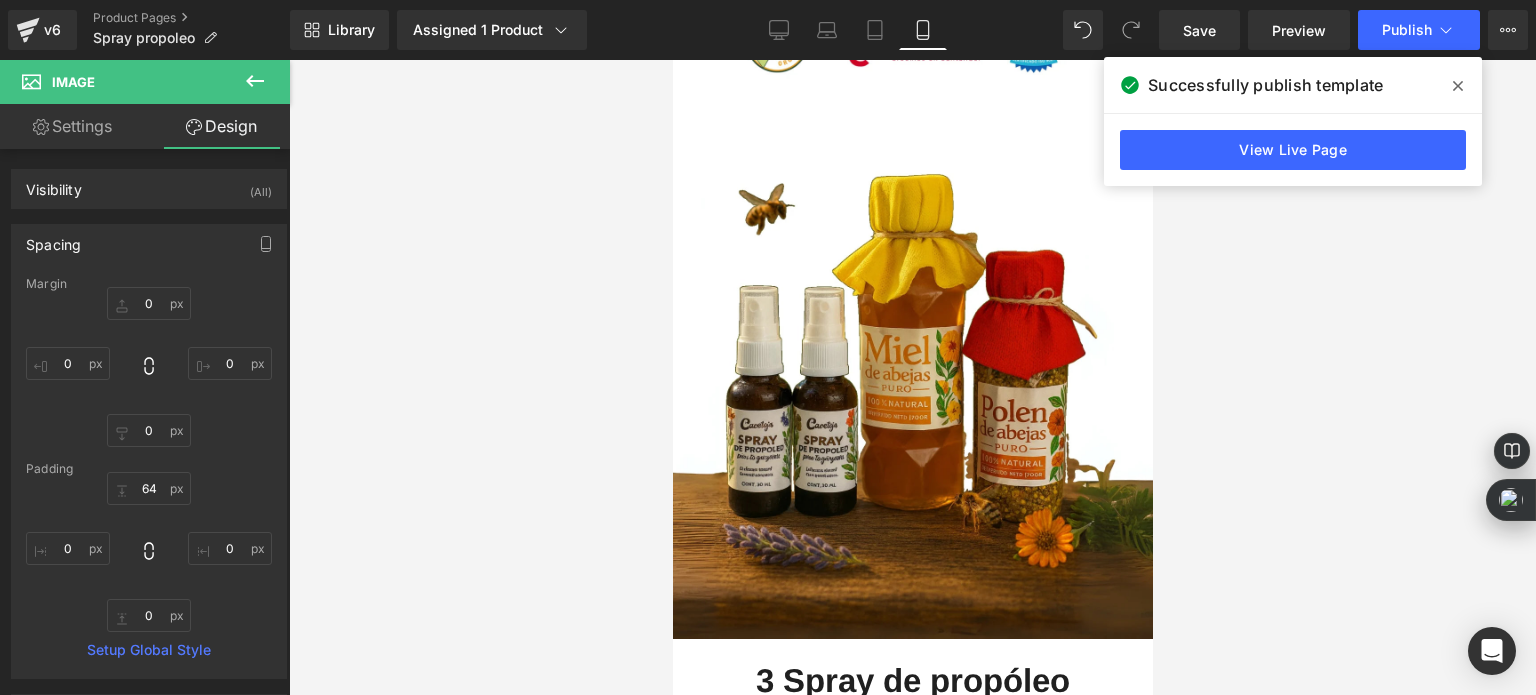 scroll, scrollTop: 4300, scrollLeft: 0, axis: vertical 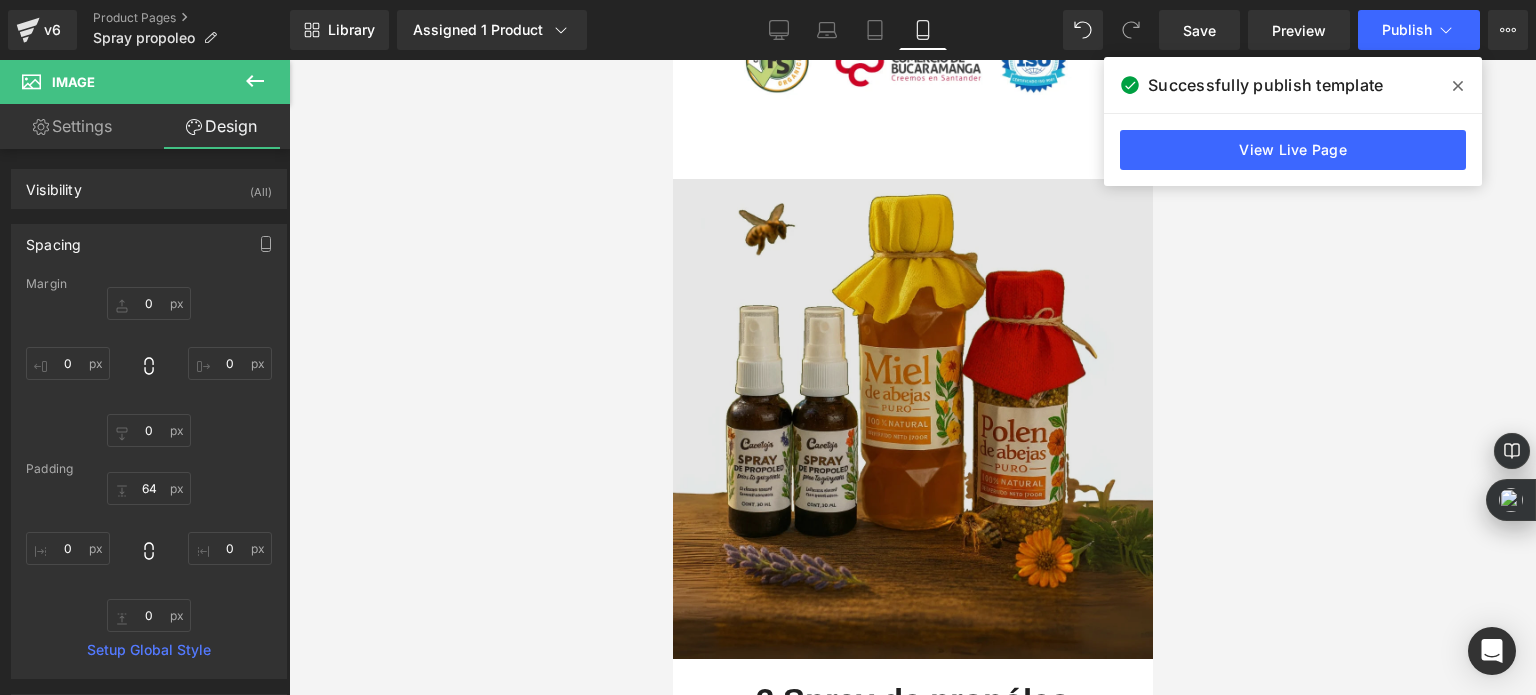 click at bounding box center (912, 414) 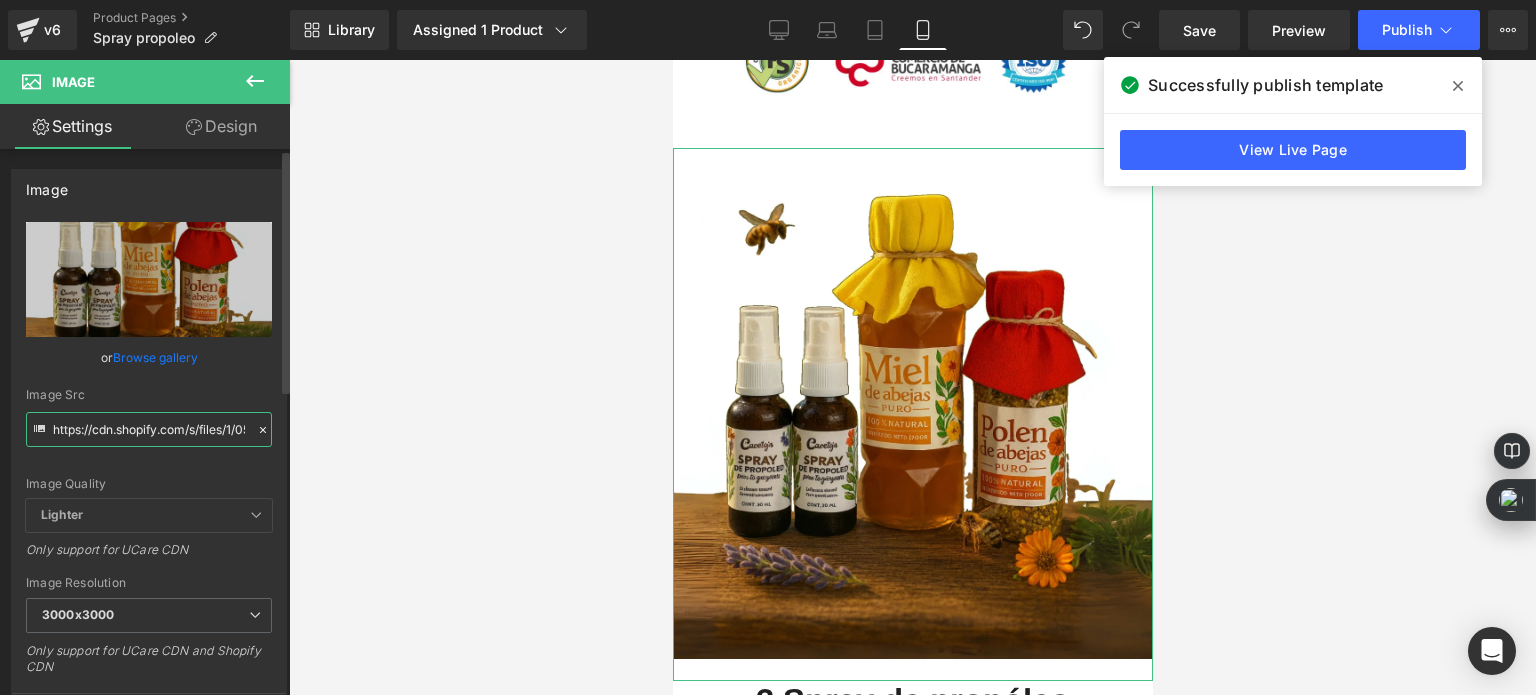 click on "https://cdn.shopify.com/s/files/1/0535/0549/1125/files/Diseno_sin_titulo_48_3000x3000.webp?v=1754017070" at bounding box center (149, 429) 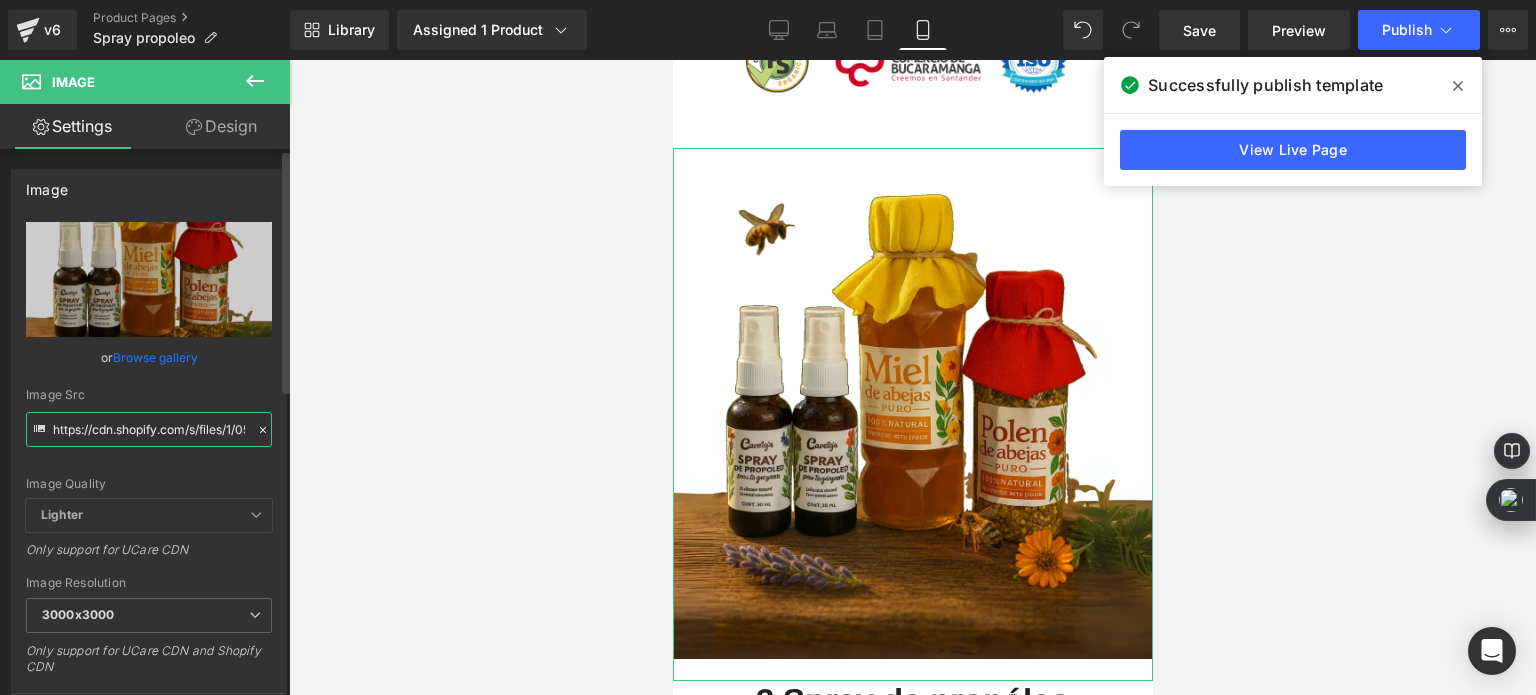 click on "https://cdn.shopify.com/s/files/1/0535/0549/1125/files/Diseno_sin_titulo_48_3000x3000.webp?v=1754017070" at bounding box center (149, 429) 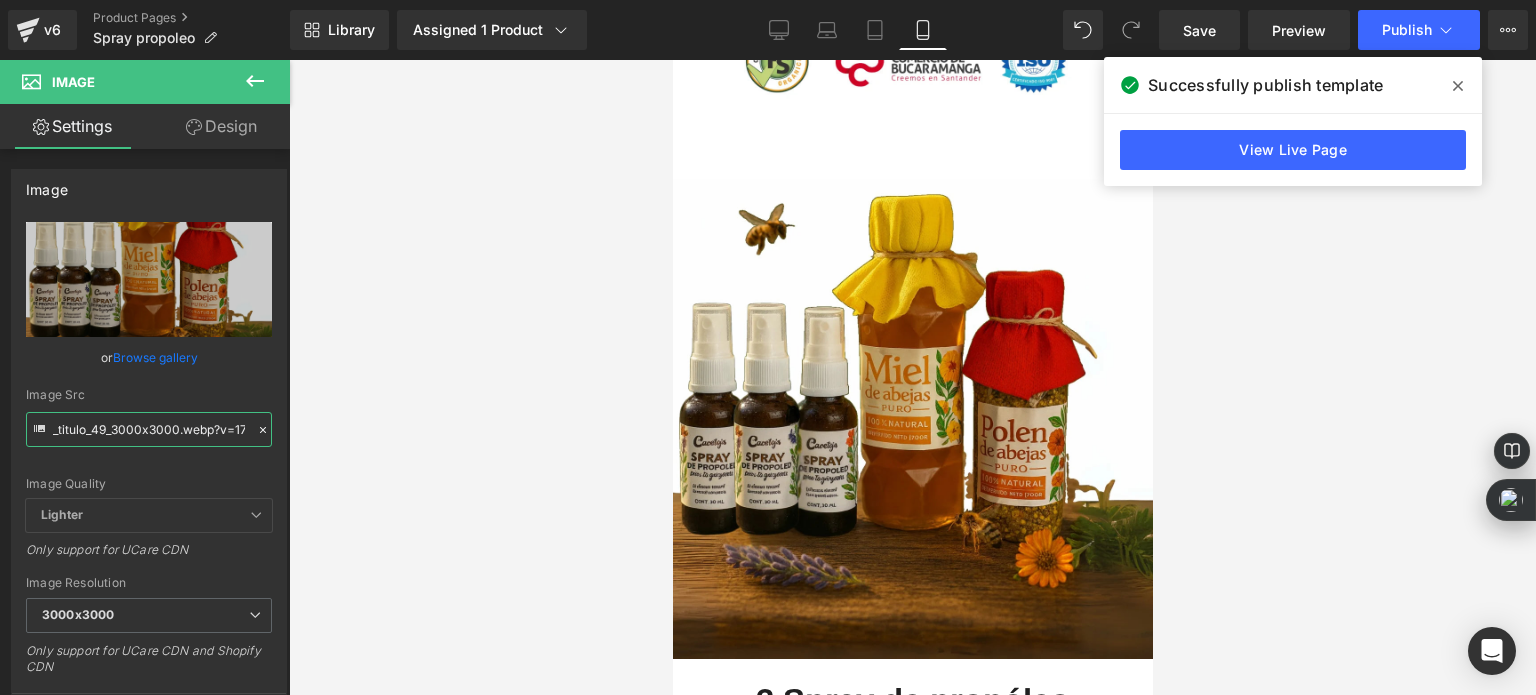 type on "https://cdn.shopify.com/s/files/1/0535/0549/1125/files/Diseno_sin_titulo_49_3000x3000.webp?v=1754017323" 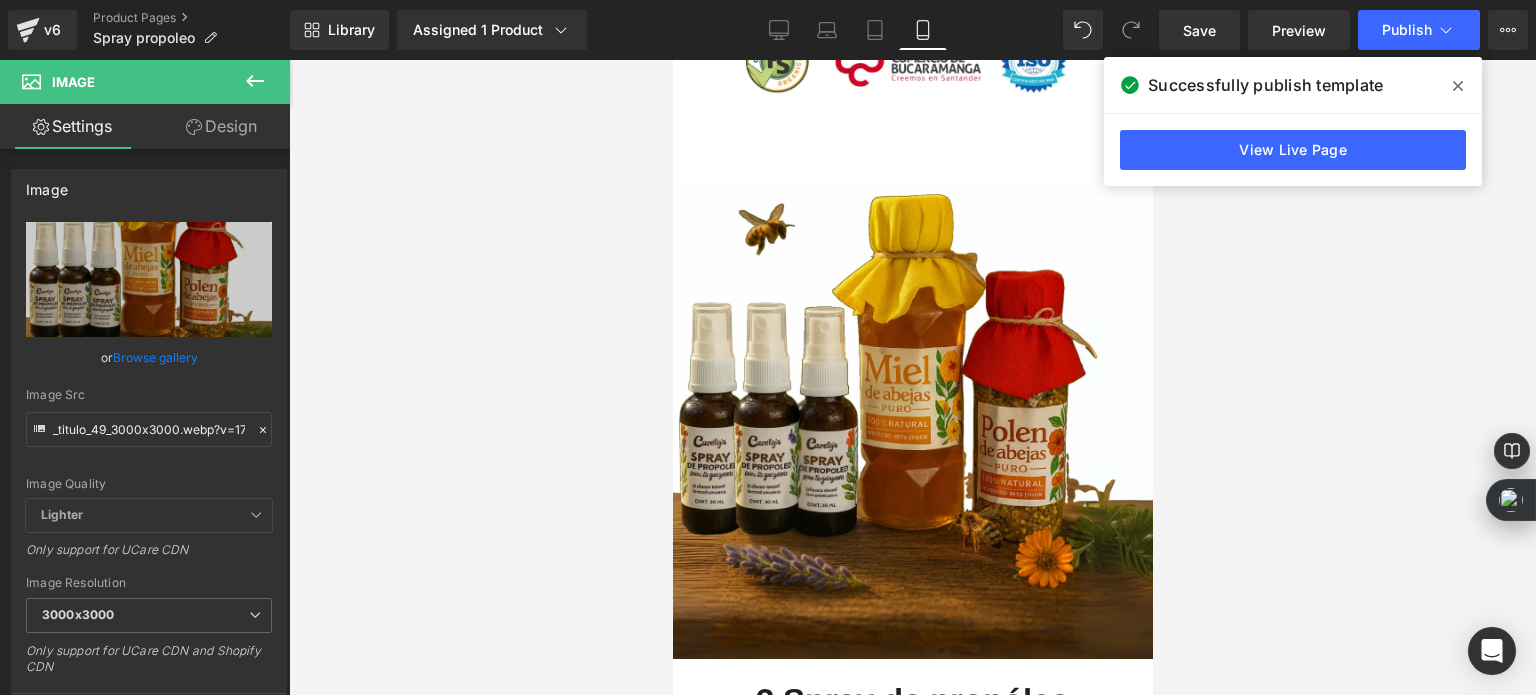 scroll, scrollTop: 0, scrollLeft: 0, axis: both 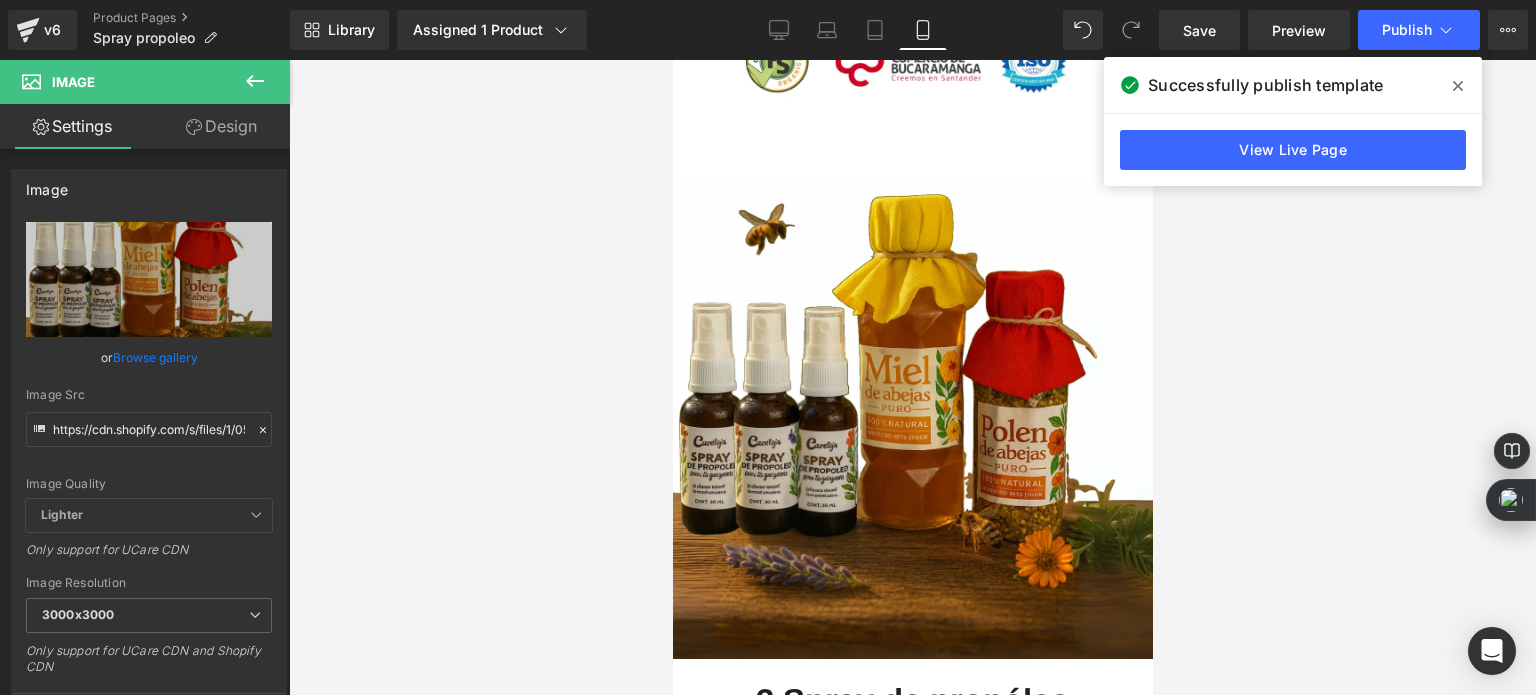 click at bounding box center (912, 377) 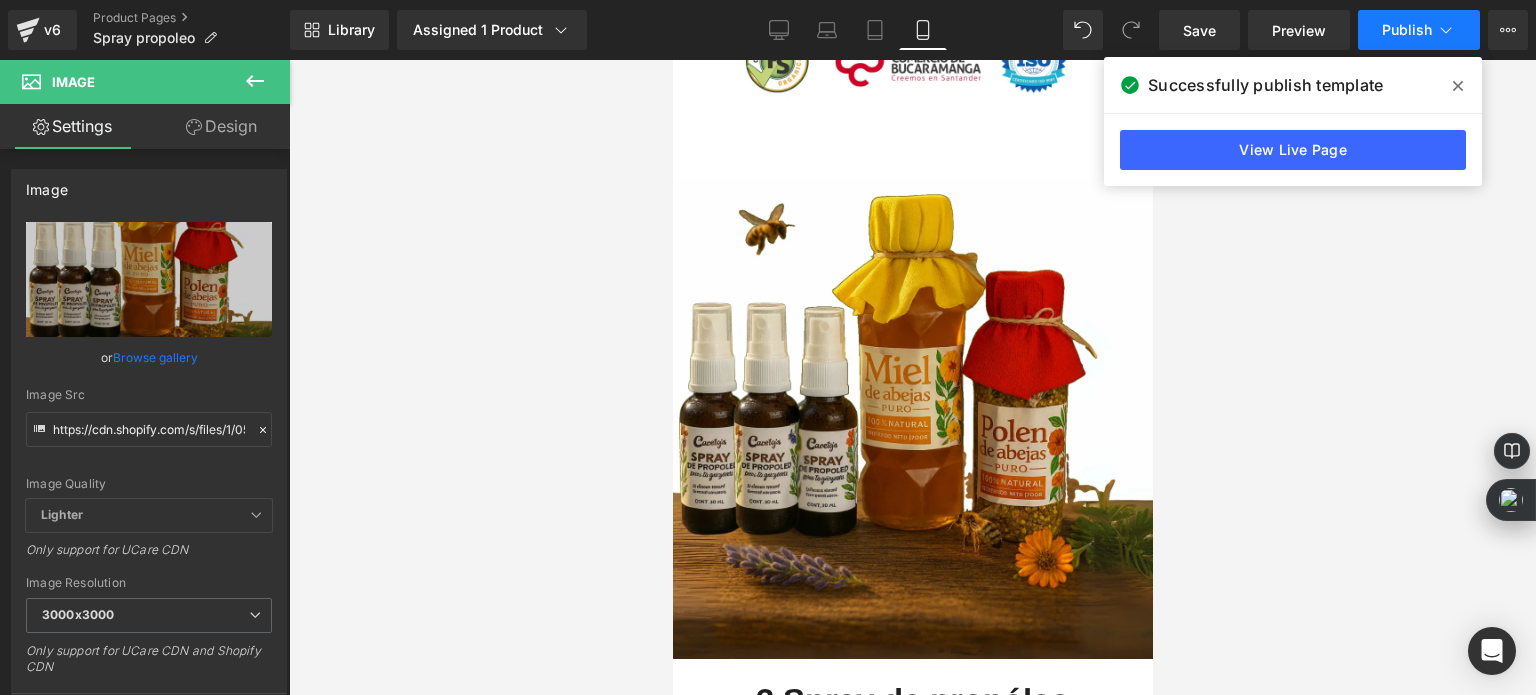 click on "Publish" at bounding box center (1419, 30) 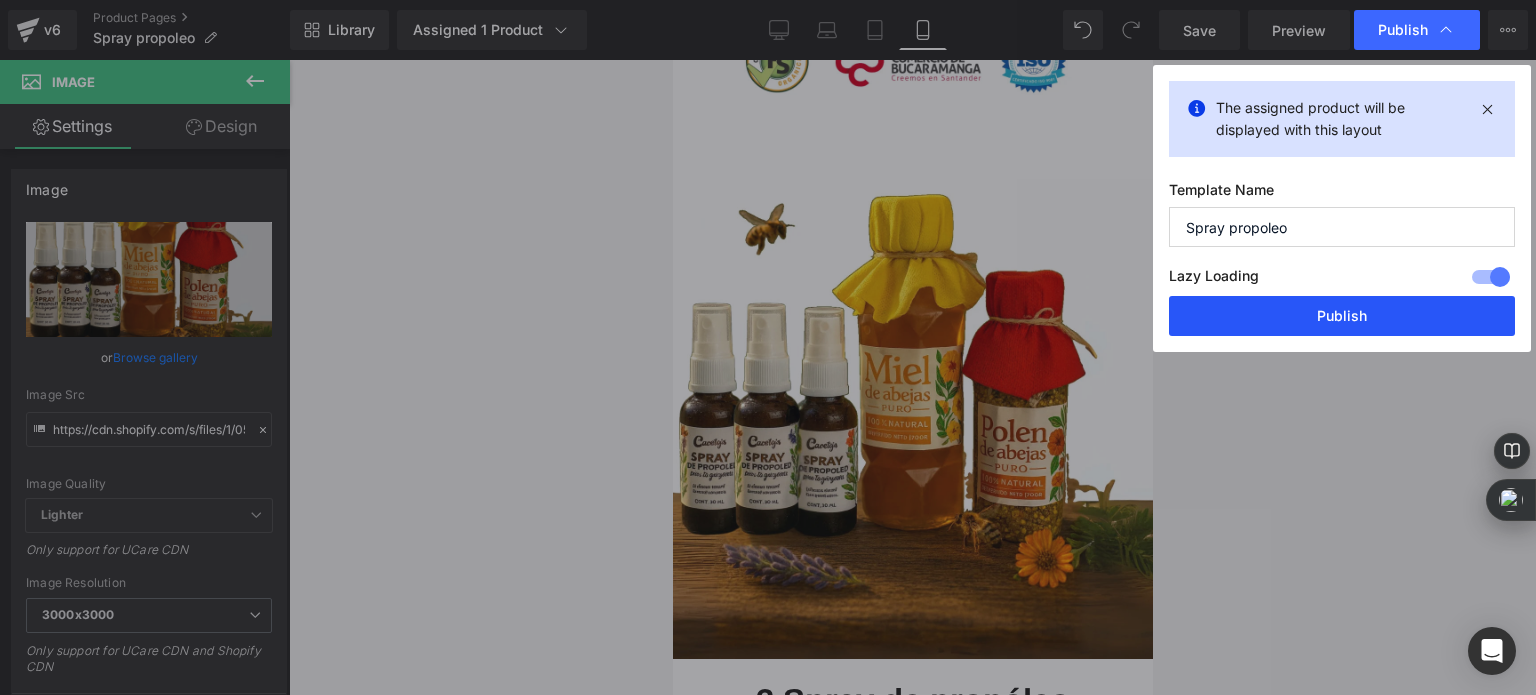 click on "Publish" at bounding box center (1342, 316) 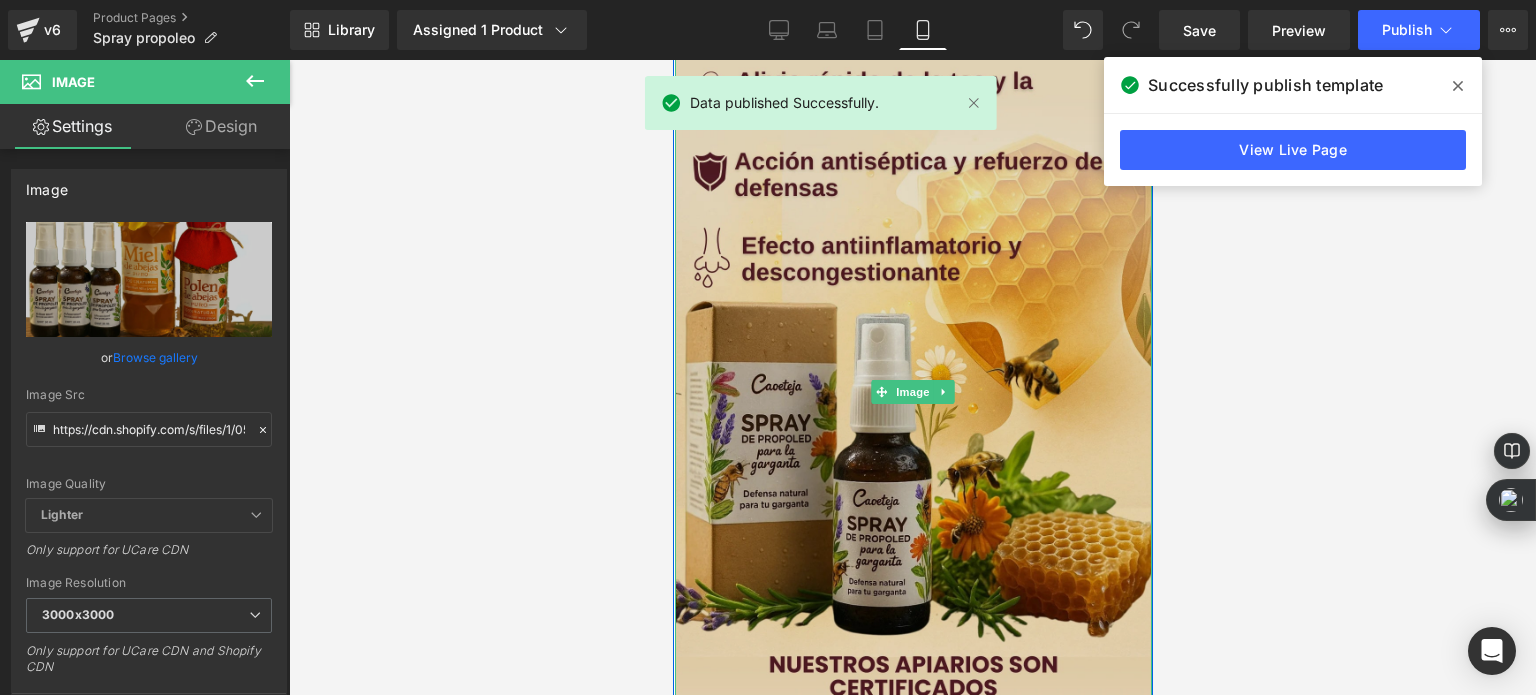 scroll, scrollTop: 100, scrollLeft: 0, axis: vertical 